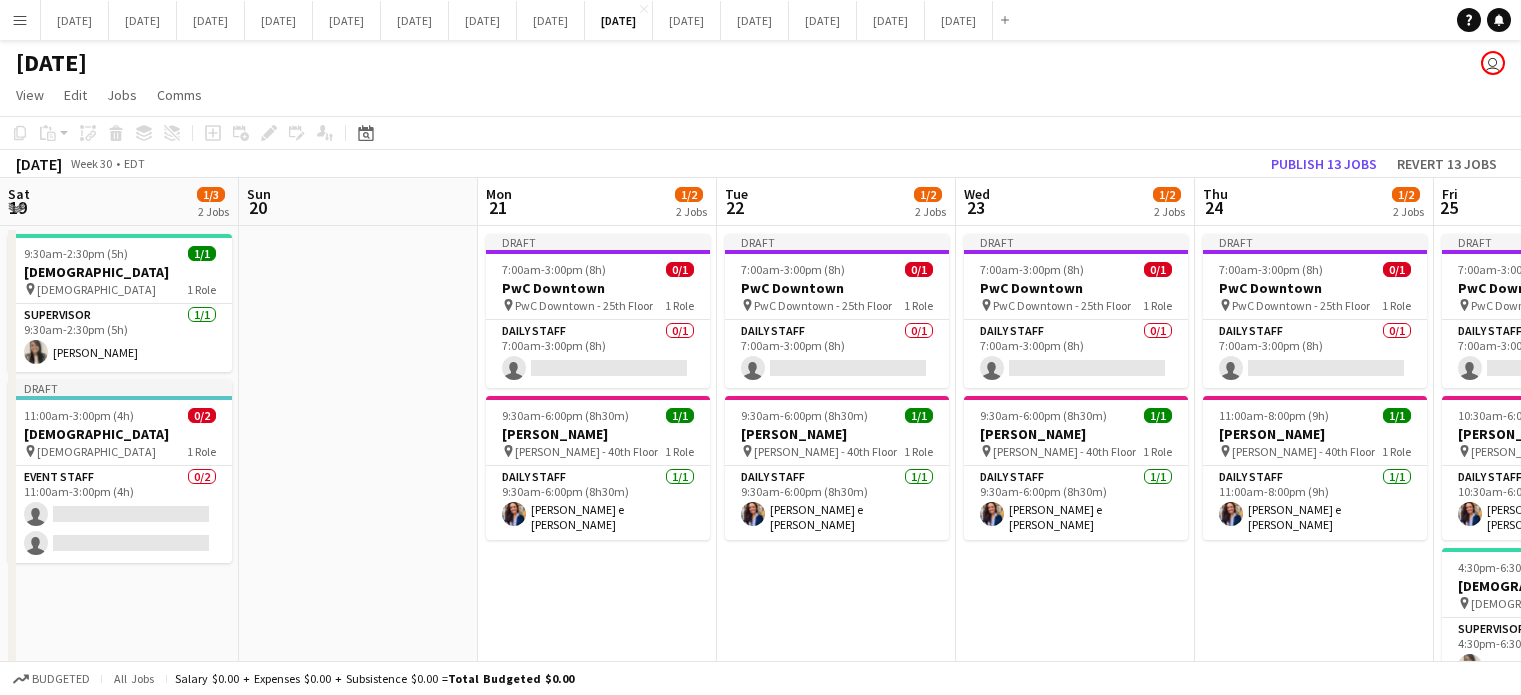 scroll, scrollTop: 0, scrollLeft: 0, axis: both 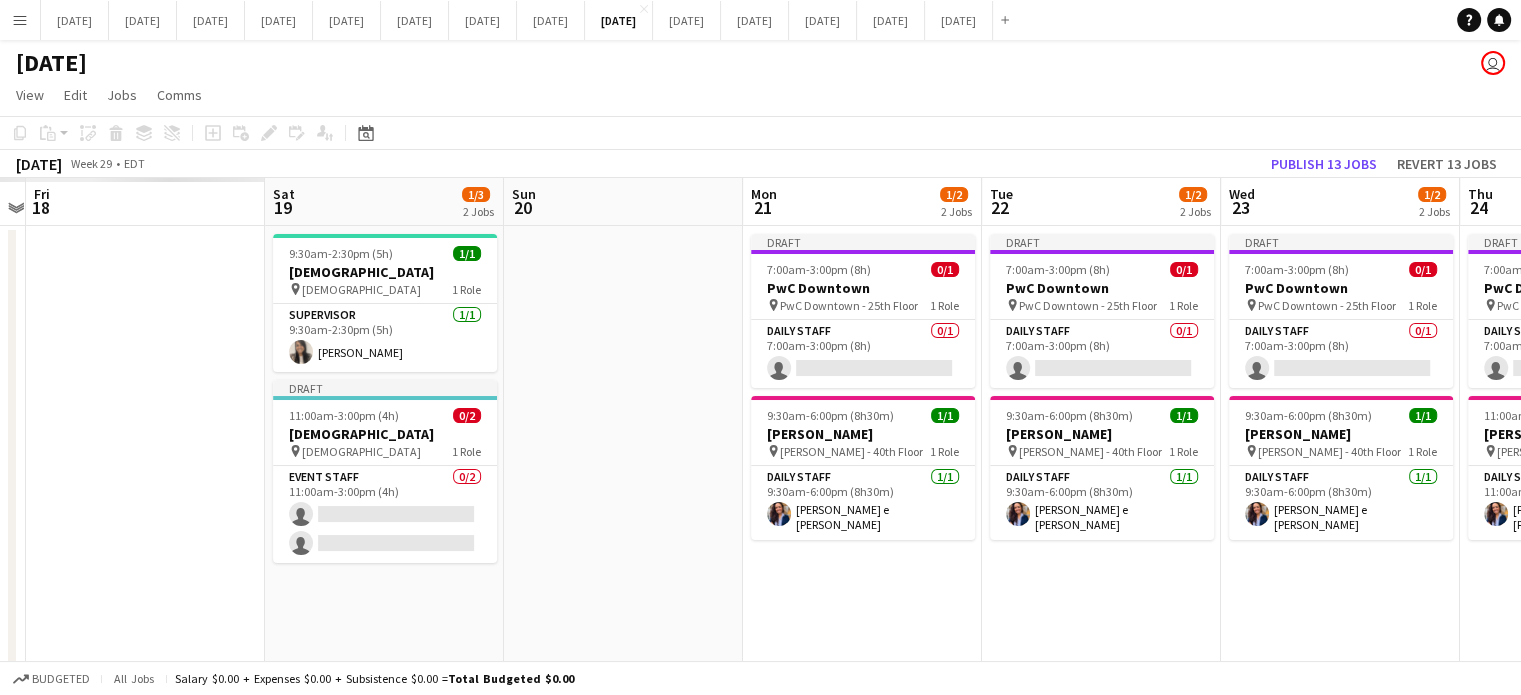 drag, startPoint x: 519, startPoint y: 590, endPoint x: 1412, endPoint y: 583, distance: 893.0274 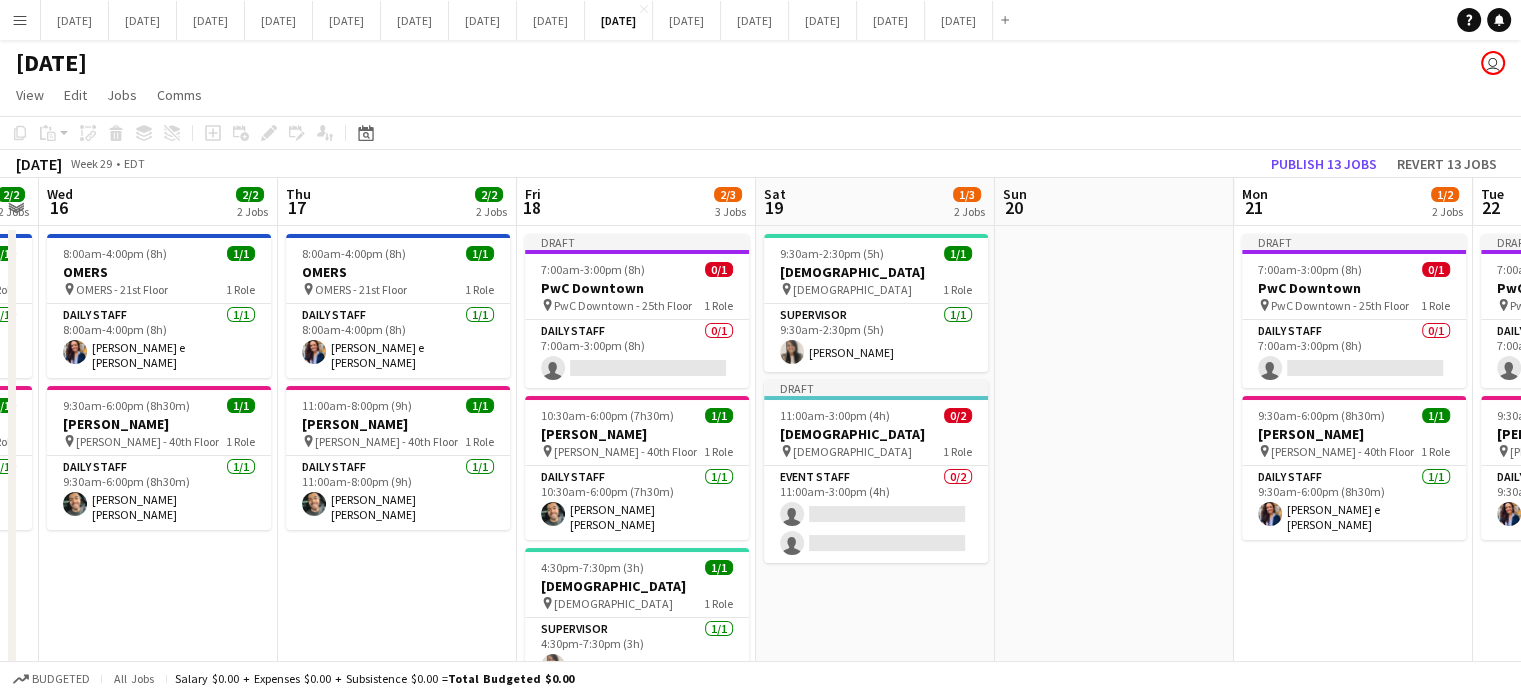 scroll, scrollTop: 0, scrollLeft: 627, axis: horizontal 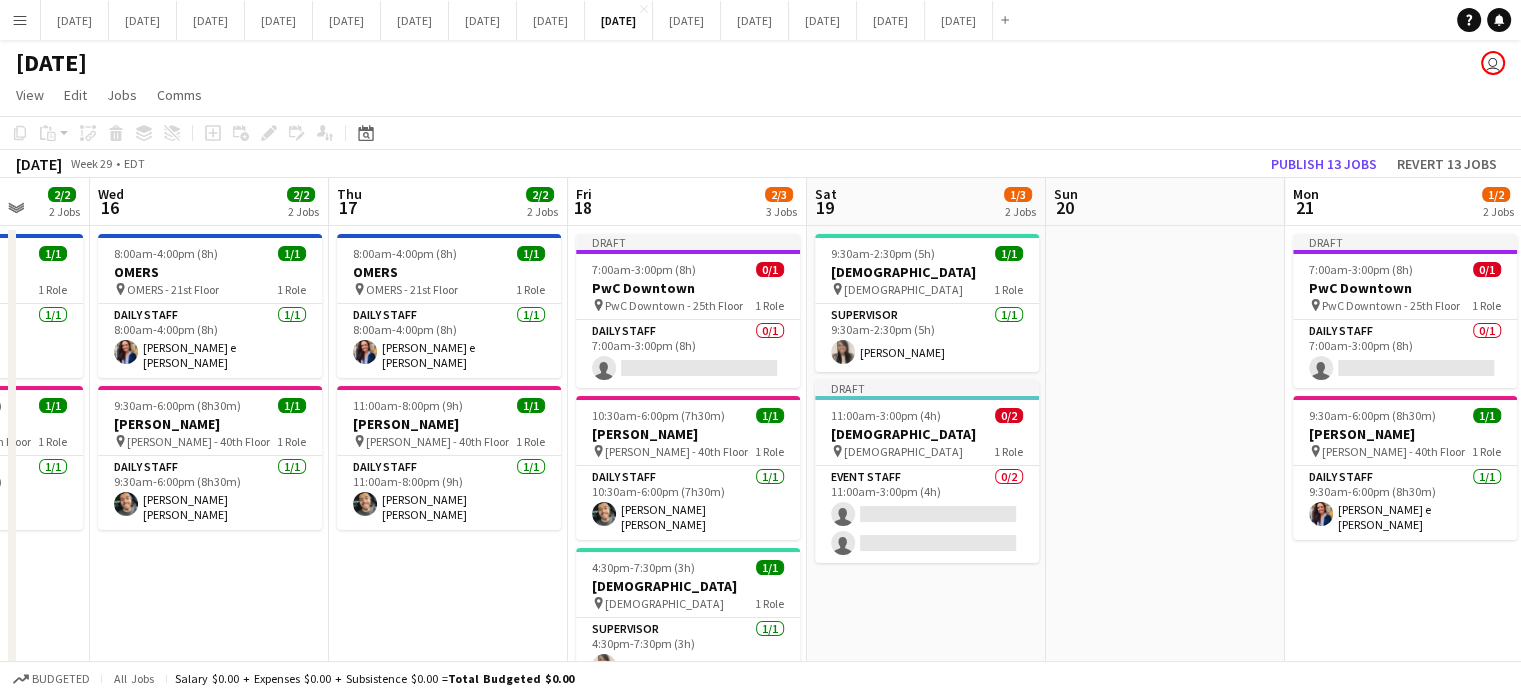 drag, startPoint x: 723, startPoint y: 583, endPoint x: 1188, endPoint y: 556, distance: 465.7832 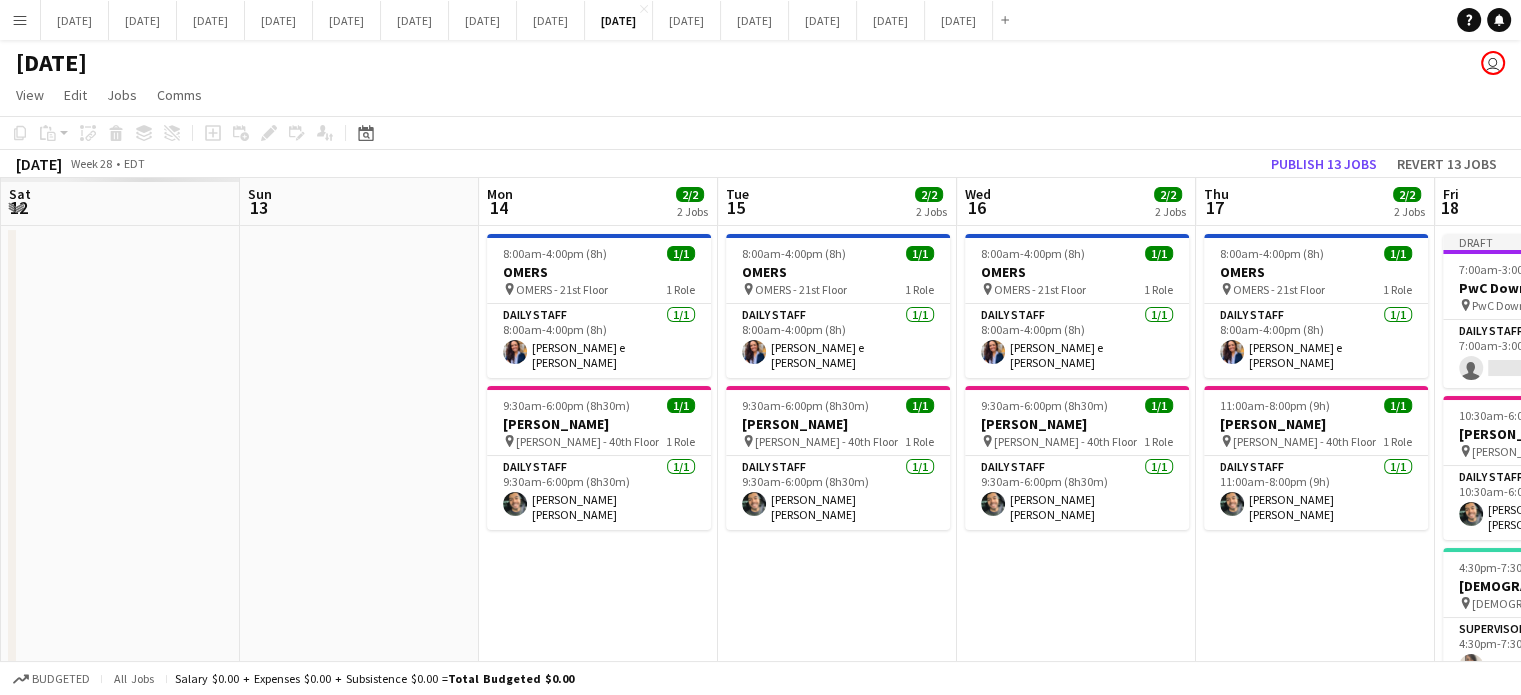 drag, startPoint x: 181, startPoint y: 561, endPoint x: 1276, endPoint y: 570, distance: 1095.037 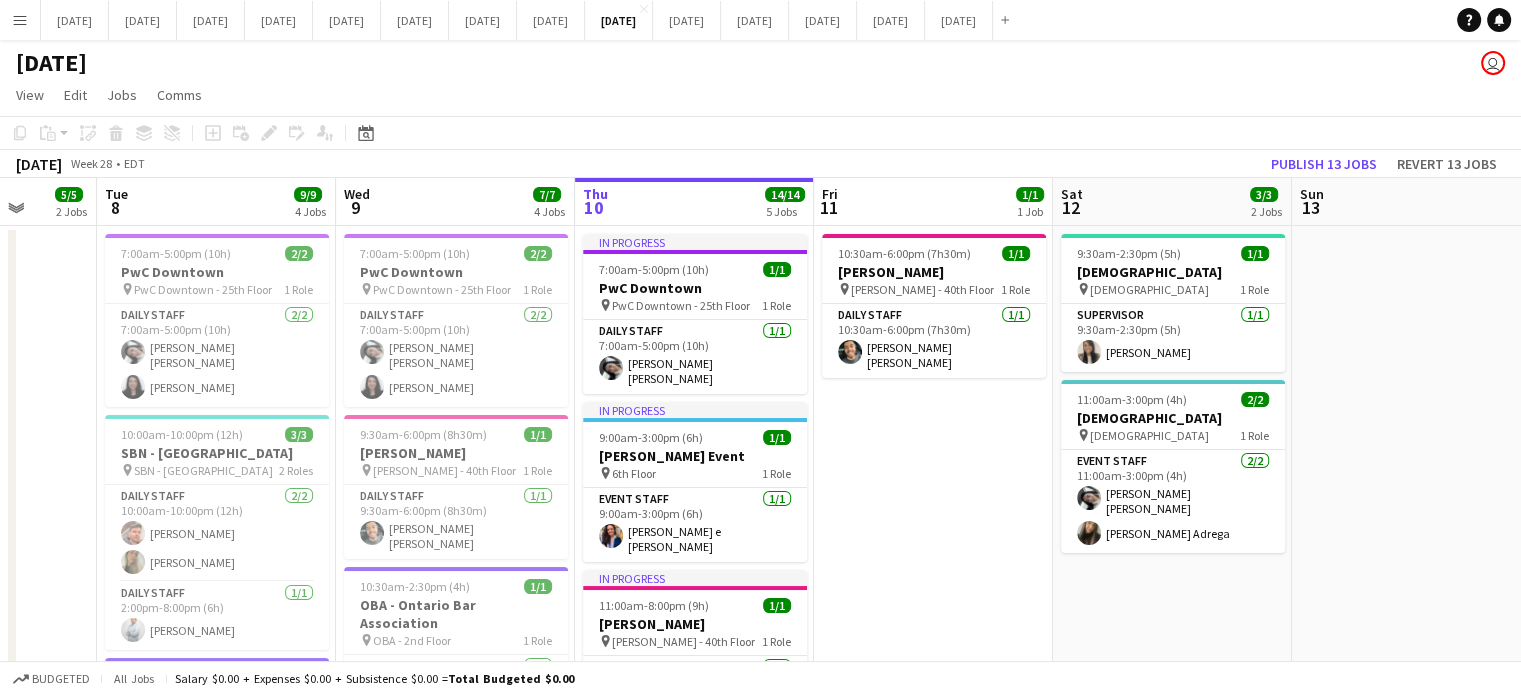 scroll, scrollTop: 0, scrollLeft: 616, axis: horizontal 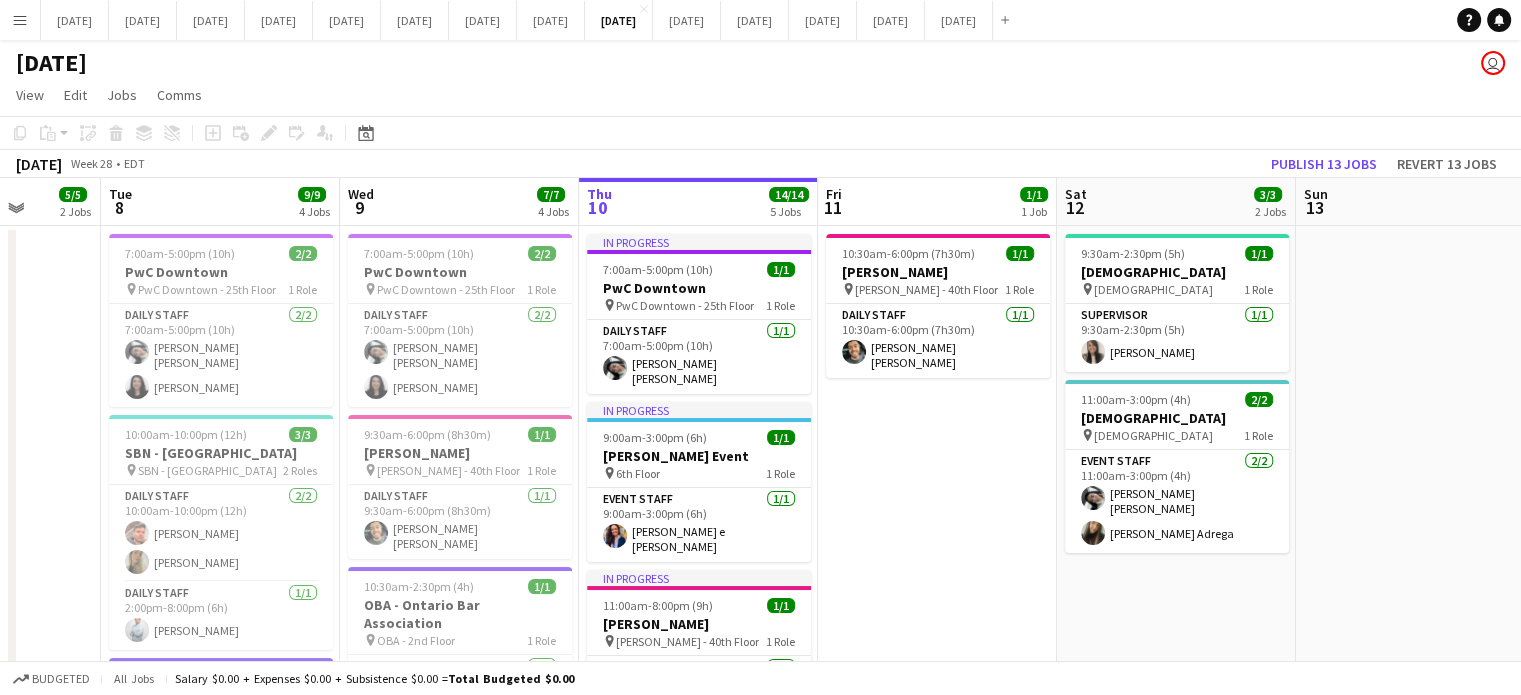 drag, startPoint x: 615, startPoint y: 566, endPoint x: 1228, endPoint y: 568, distance: 613.00323 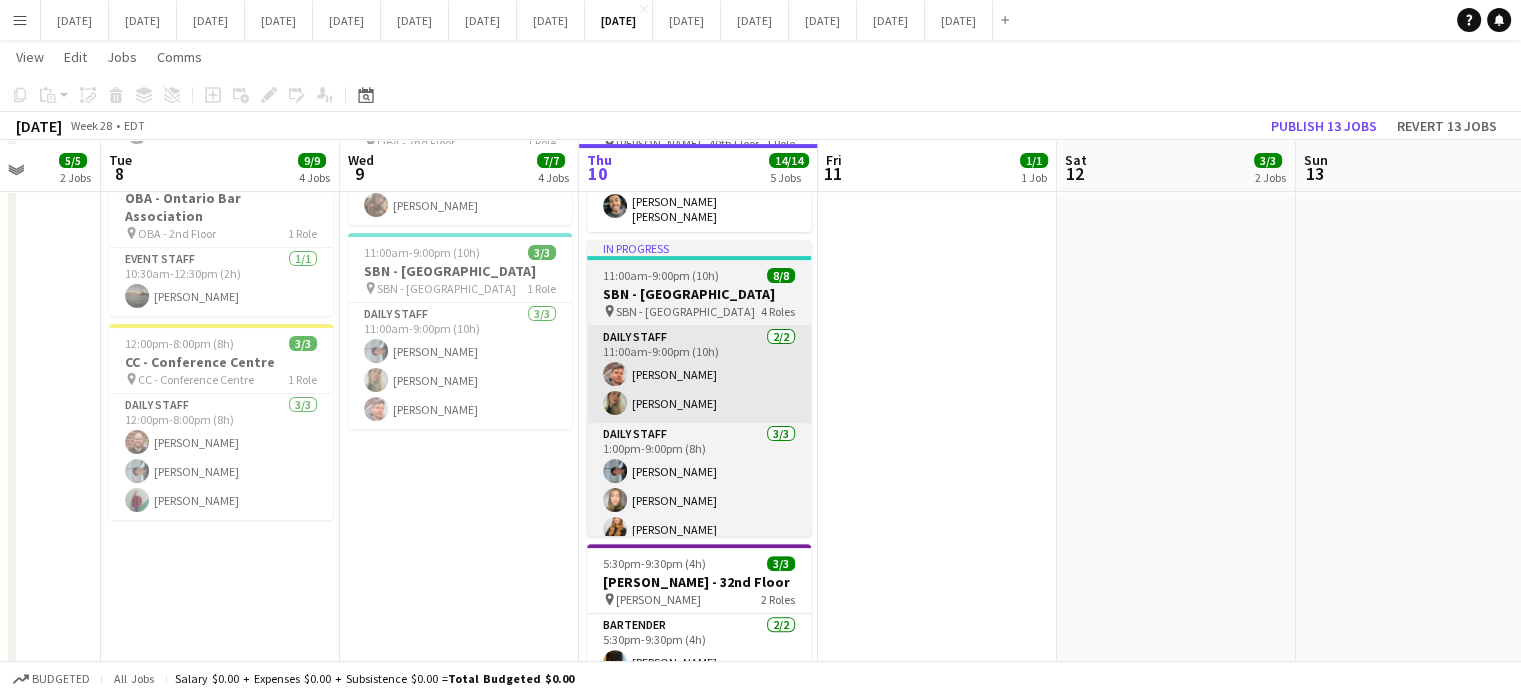 scroll, scrollTop: 500, scrollLeft: 0, axis: vertical 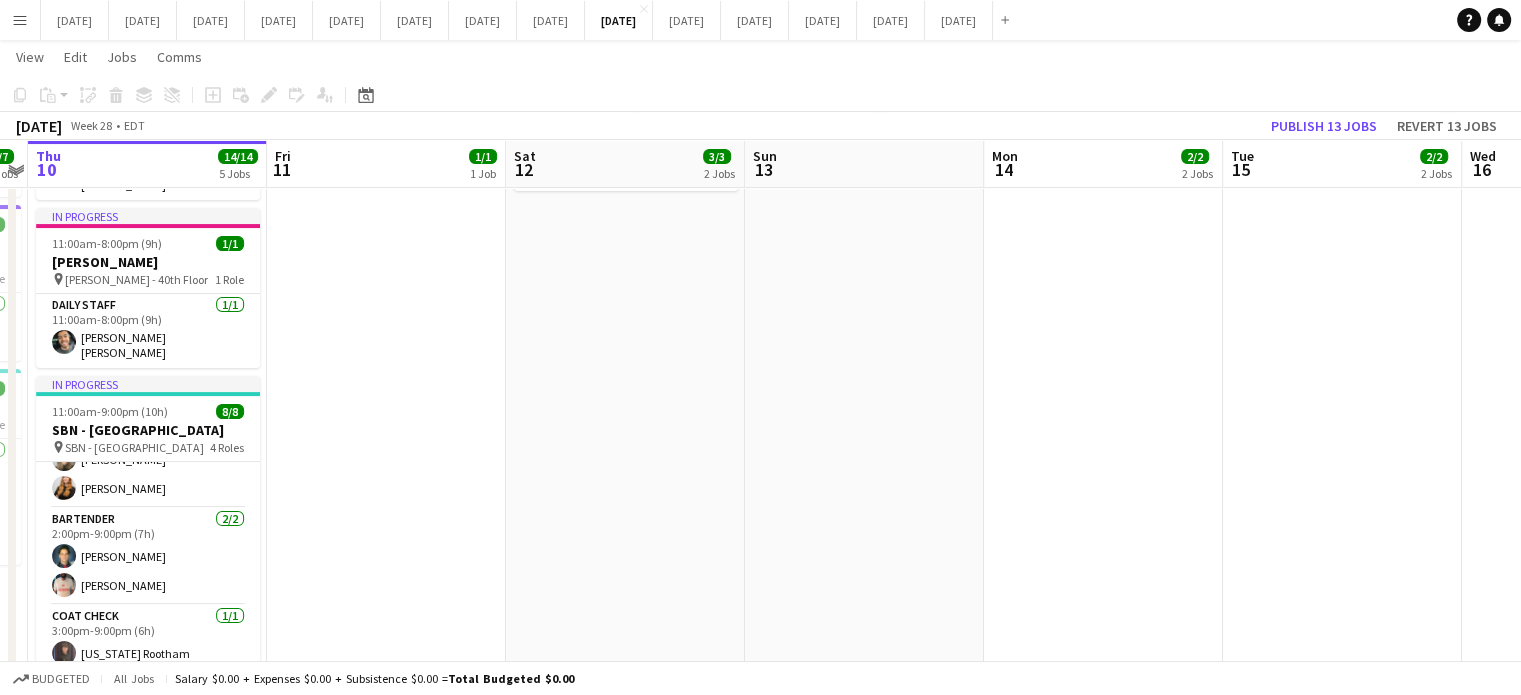 drag, startPoint x: 975, startPoint y: 505, endPoint x: 428, endPoint y: 503, distance: 547.00366 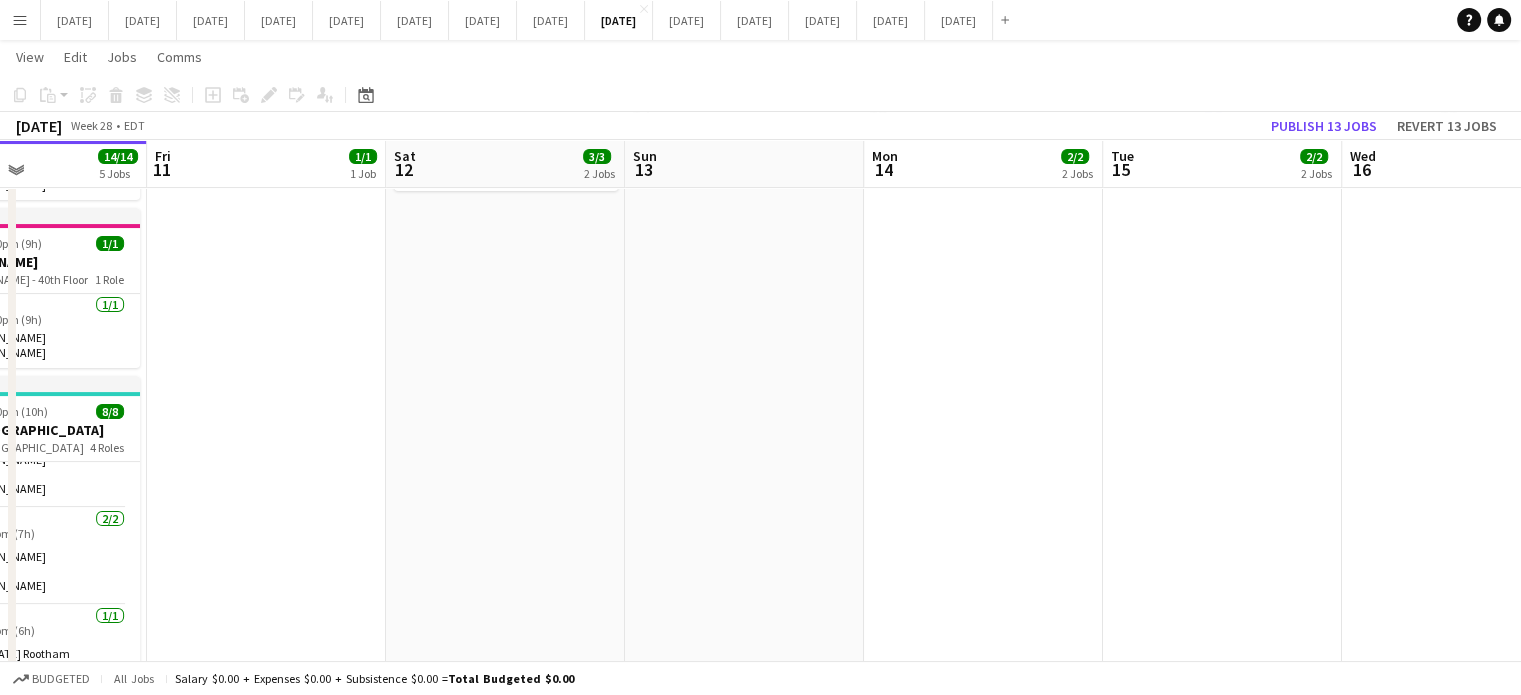 scroll, scrollTop: 0, scrollLeft: 704, axis: horizontal 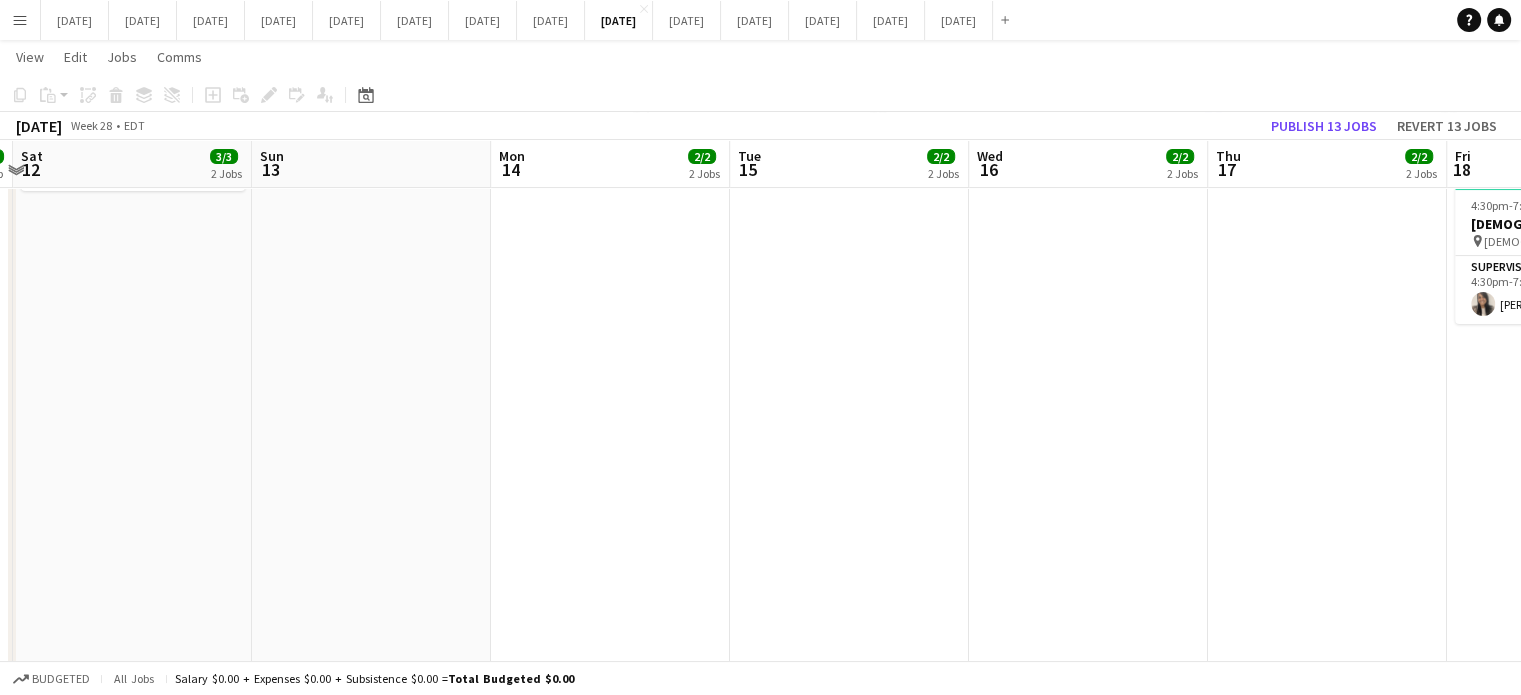 drag, startPoint x: 879, startPoint y: 480, endPoint x: 396, endPoint y: 495, distance: 483.23285 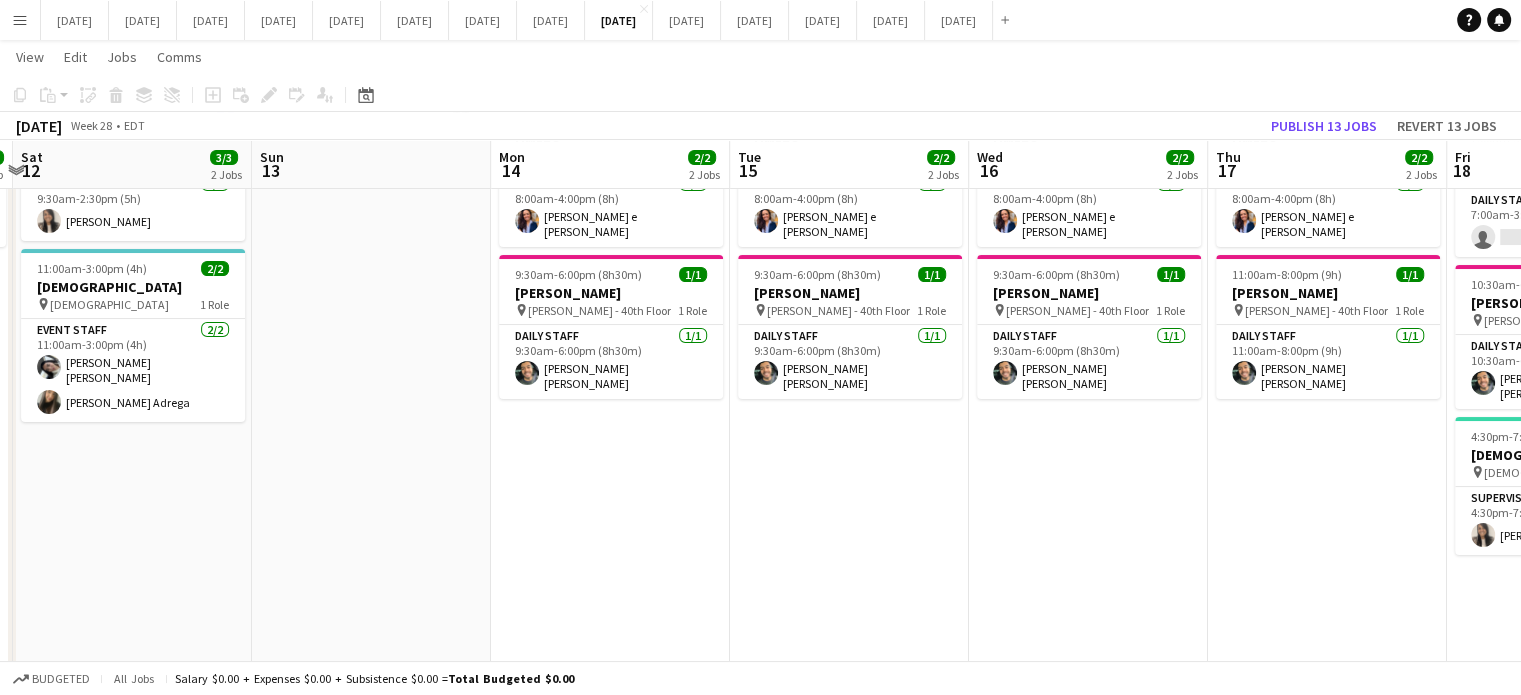 scroll, scrollTop: 200, scrollLeft: 0, axis: vertical 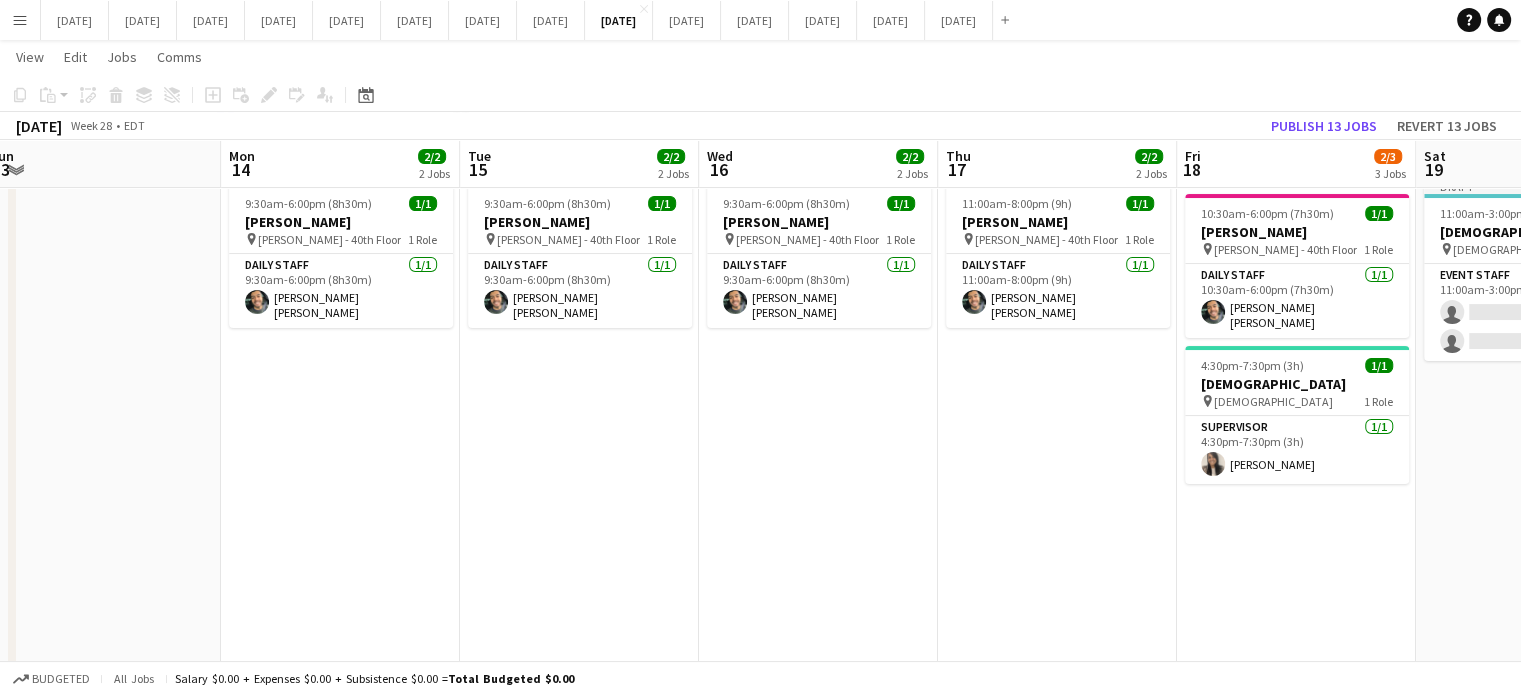 drag, startPoint x: 884, startPoint y: 495, endPoint x: 614, endPoint y: 500, distance: 270.0463 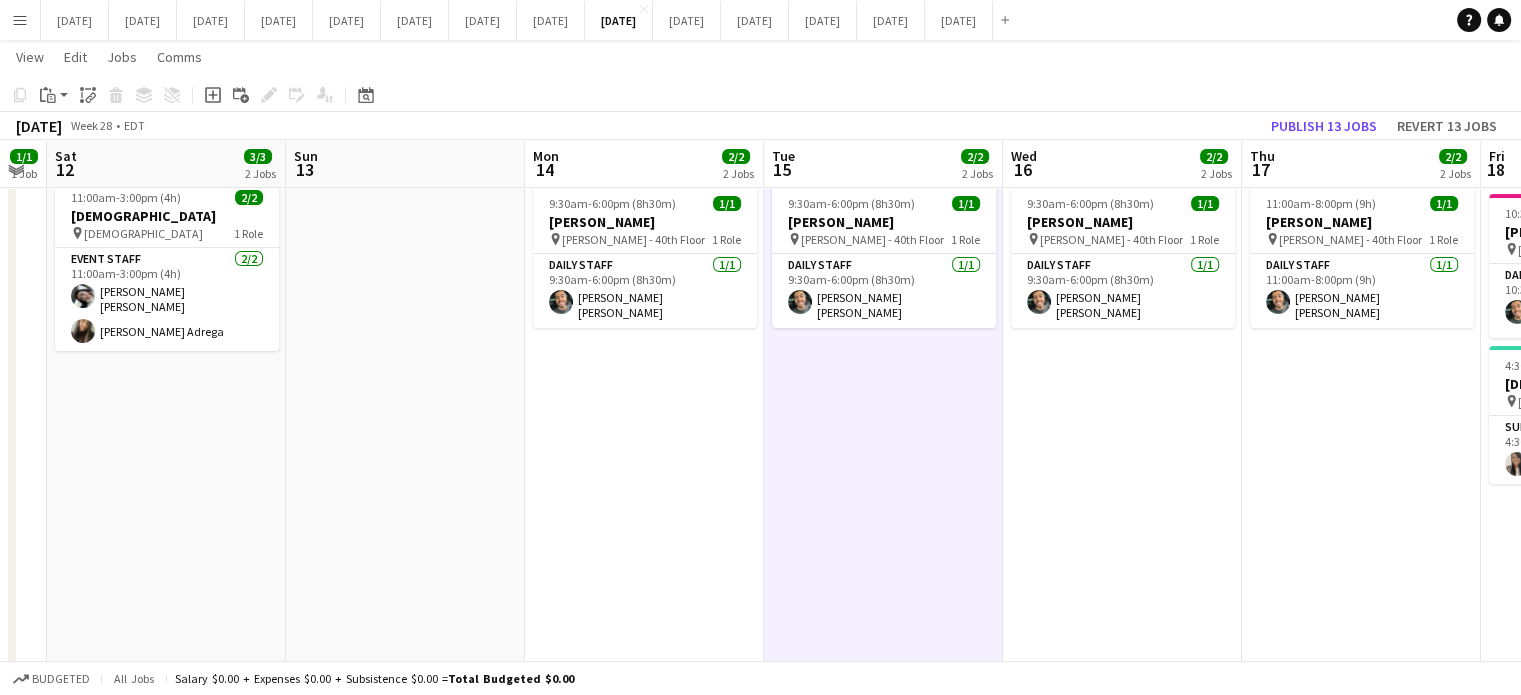 drag, startPoint x: 188, startPoint y: 439, endPoint x: 1012, endPoint y: 410, distance: 824.51013 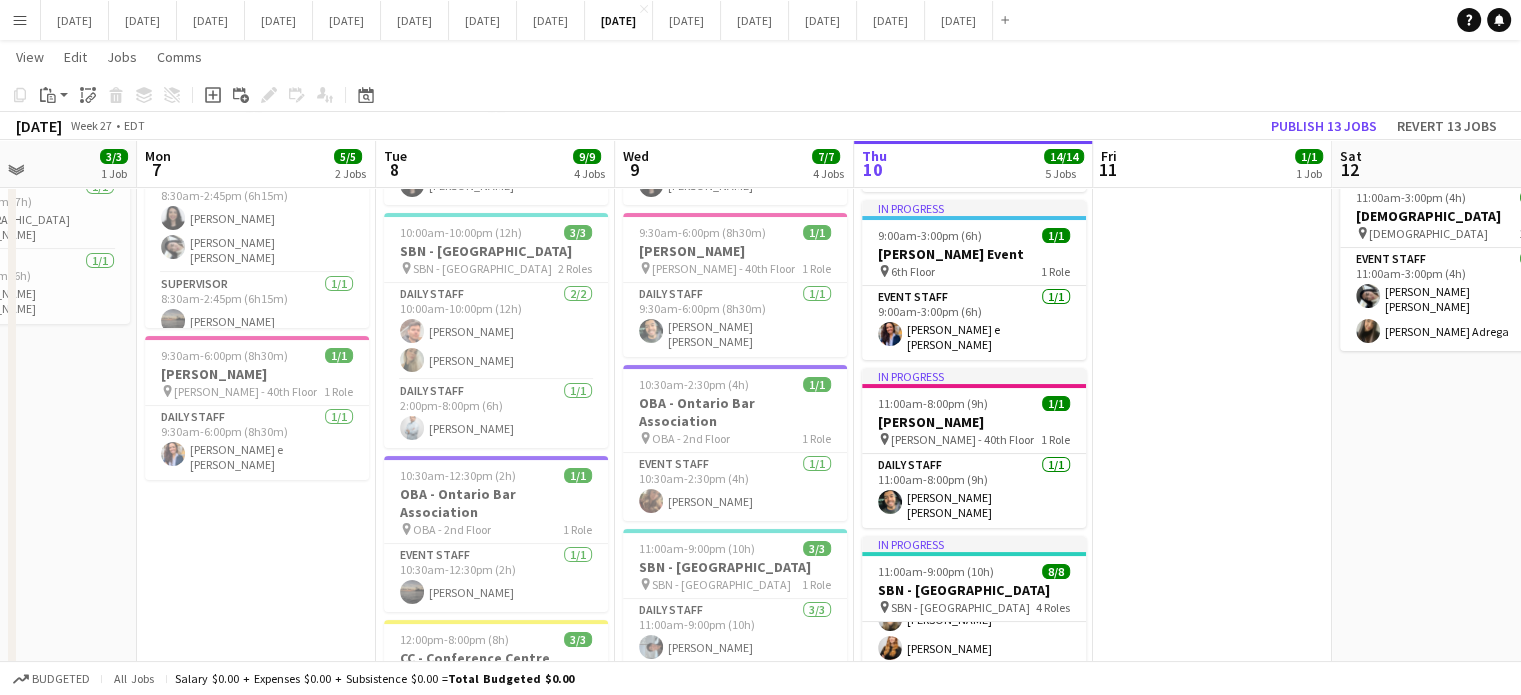 drag, startPoint x: 573, startPoint y: 533, endPoint x: 1265, endPoint y: 469, distance: 694.95325 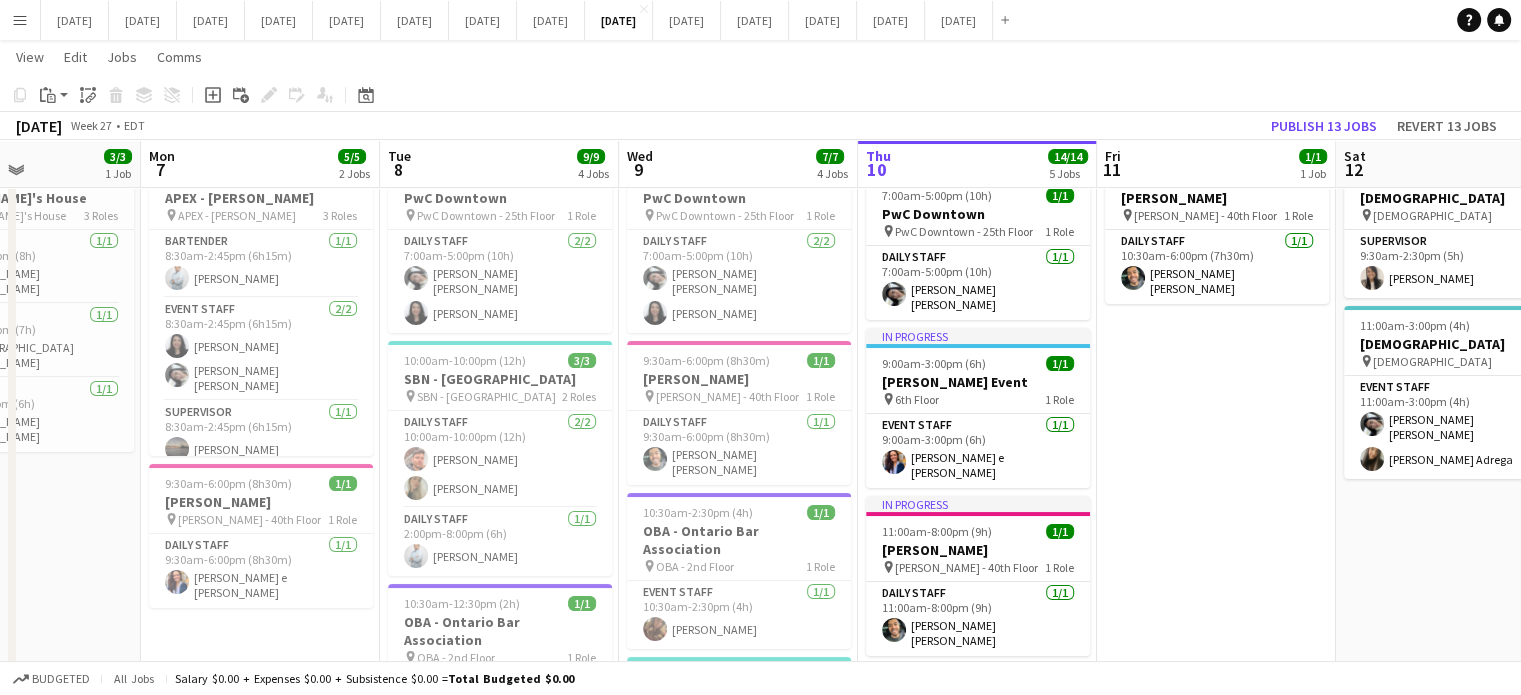scroll, scrollTop: 100, scrollLeft: 0, axis: vertical 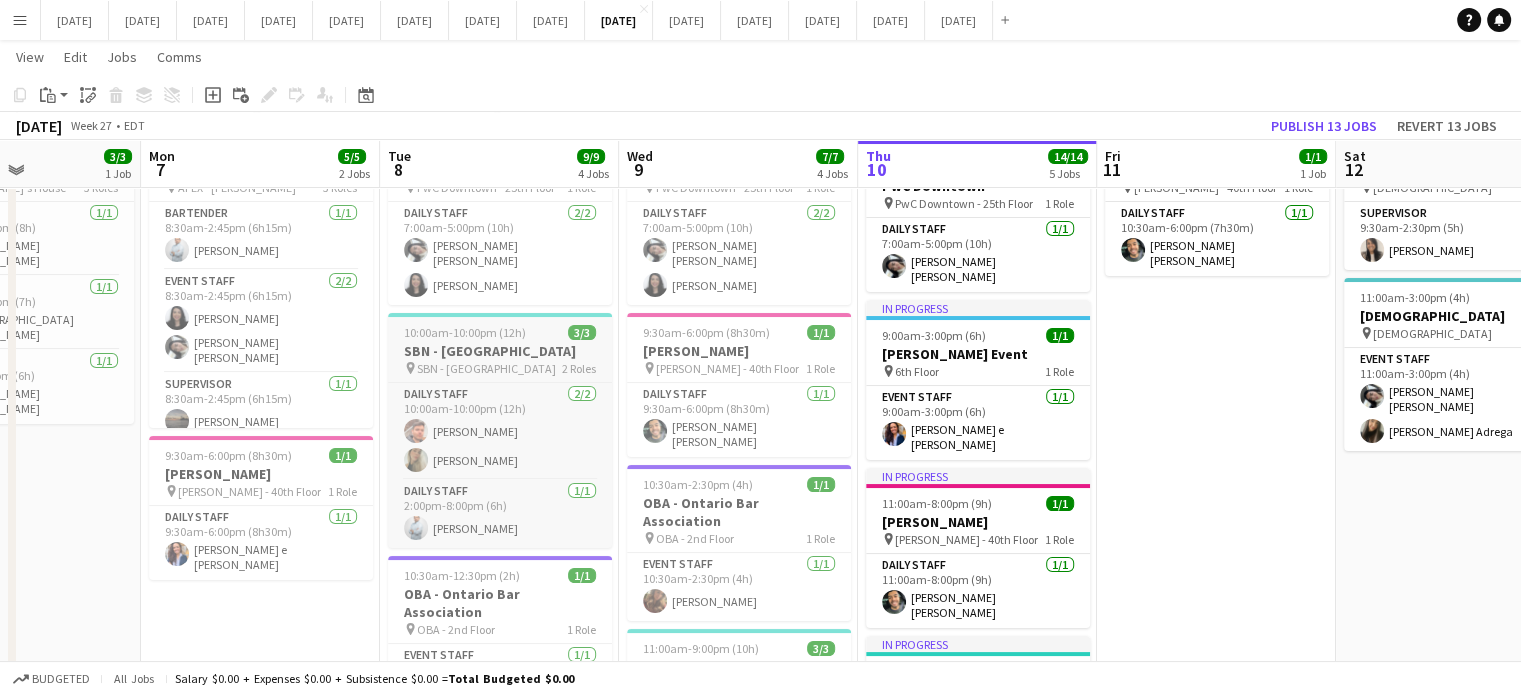click on "10:00am-10:00pm (12h)    3/3   SBN - [GEOGRAPHIC_DATA]
pin
SBN - [GEOGRAPHIC_DATA]   2 Roles   Daily Staff   [DATE]   10:00am-10:00pm (12h)
[PERSON_NAME] [PERSON_NAME]  Daily Staff   [DATE]   2:00pm-8:00pm (6h)
[PERSON_NAME]" at bounding box center [500, 430] 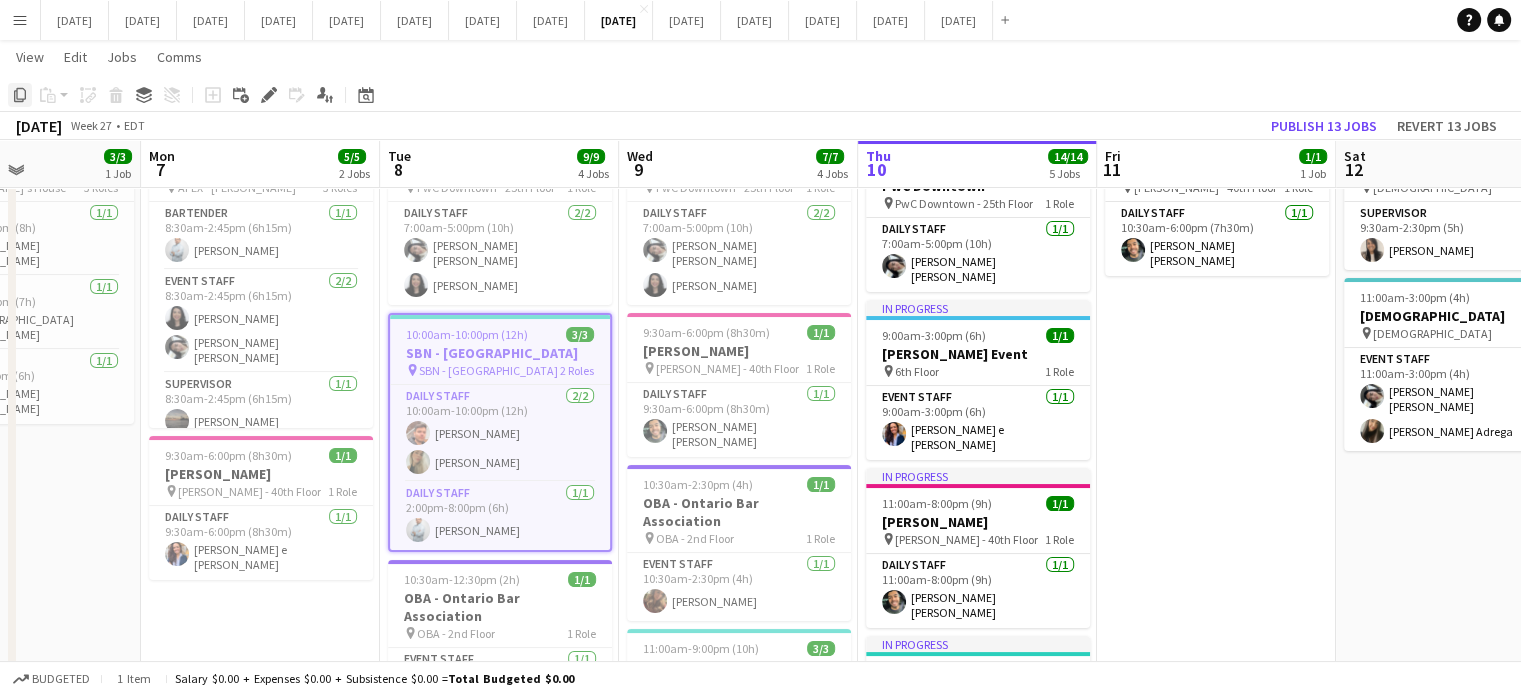 click on "Copy" 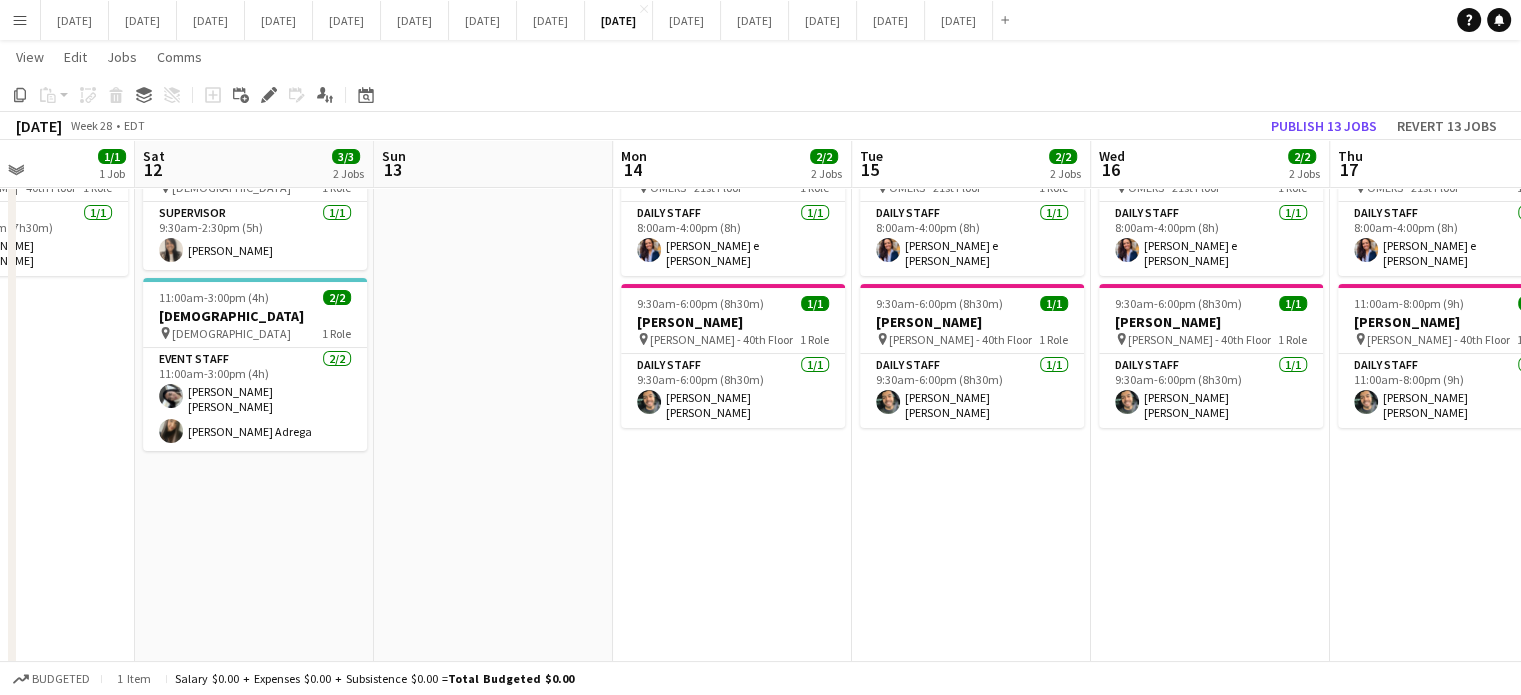 drag, startPoint x: 1283, startPoint y: 494, endPoint x: 0, endPoint y: 493, distance: 1283.0004 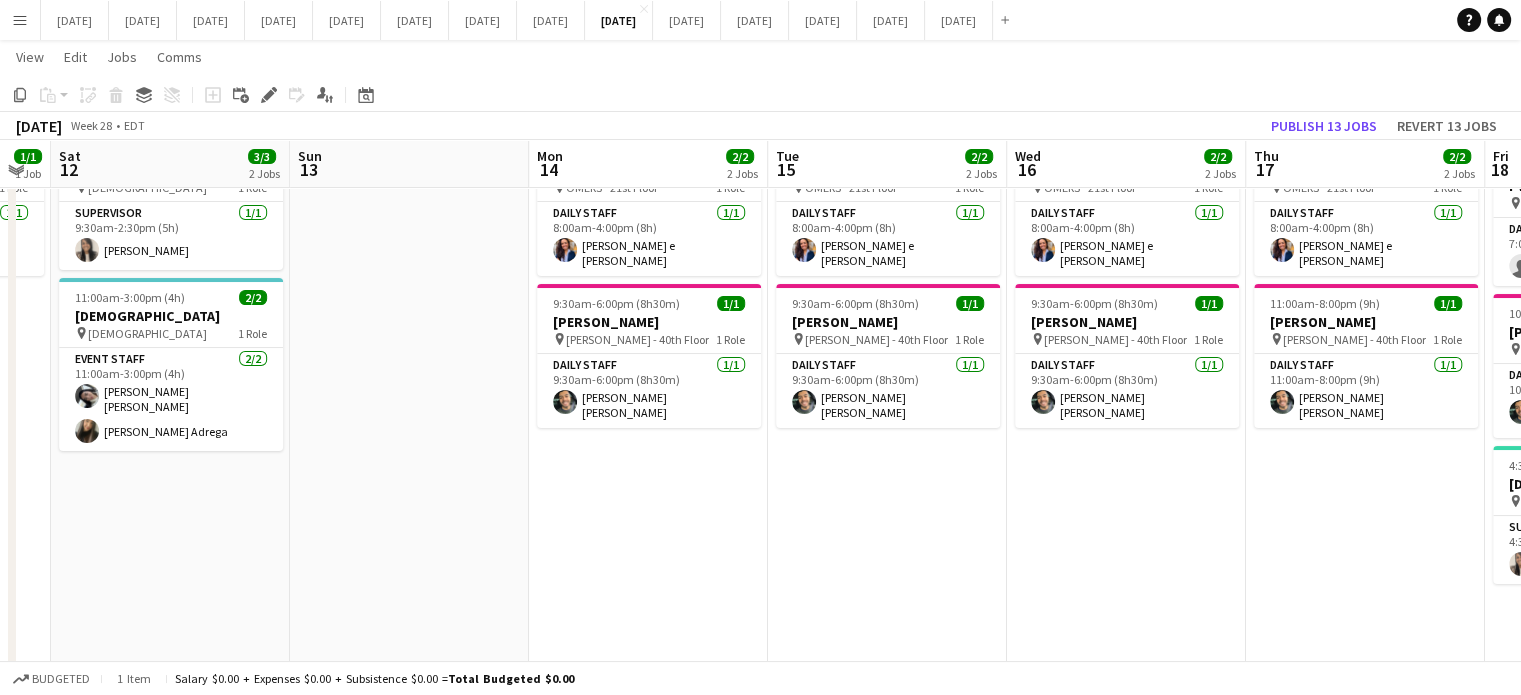 click on "8:00am-4:00pm (8h)    1/1   OMERS
pin
OMERS - 21st Floor   1 Role   Daily Staff   [DATE]   8:00am-4:00pm (8h)
[PERSON_NAME] S. e [PERSON_NAME]     9:30am-6:00pm (8h30m)    1/1   [PERSON_NAME]
pin
[PERSON_NAME] - 40th Floor   1 Role   Daily Staff   [DATE]   9:30am-6:00pm (8h30m)
[PERSON_NAME] [PERSON_NAME]" at bounding box center [887, 672] 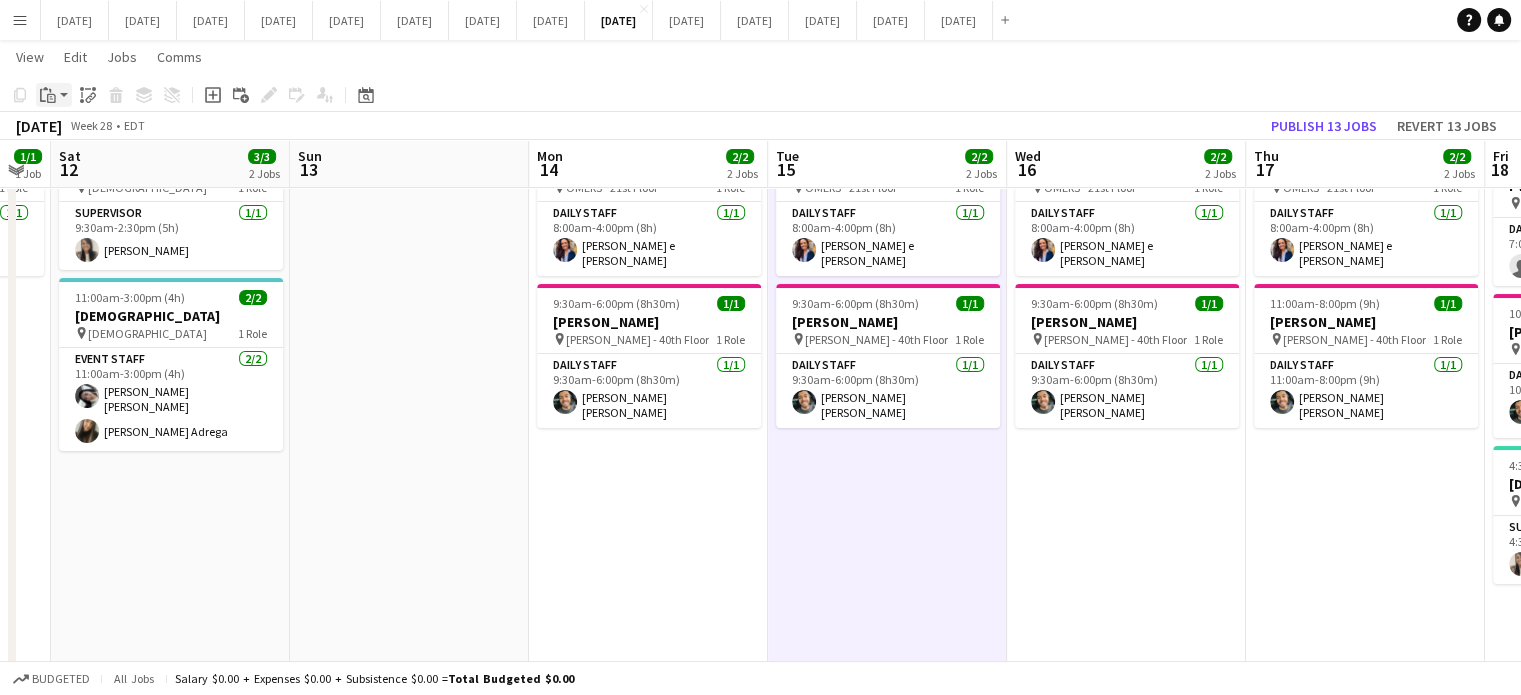 click on "Paste" at bounding box center (54, 95) 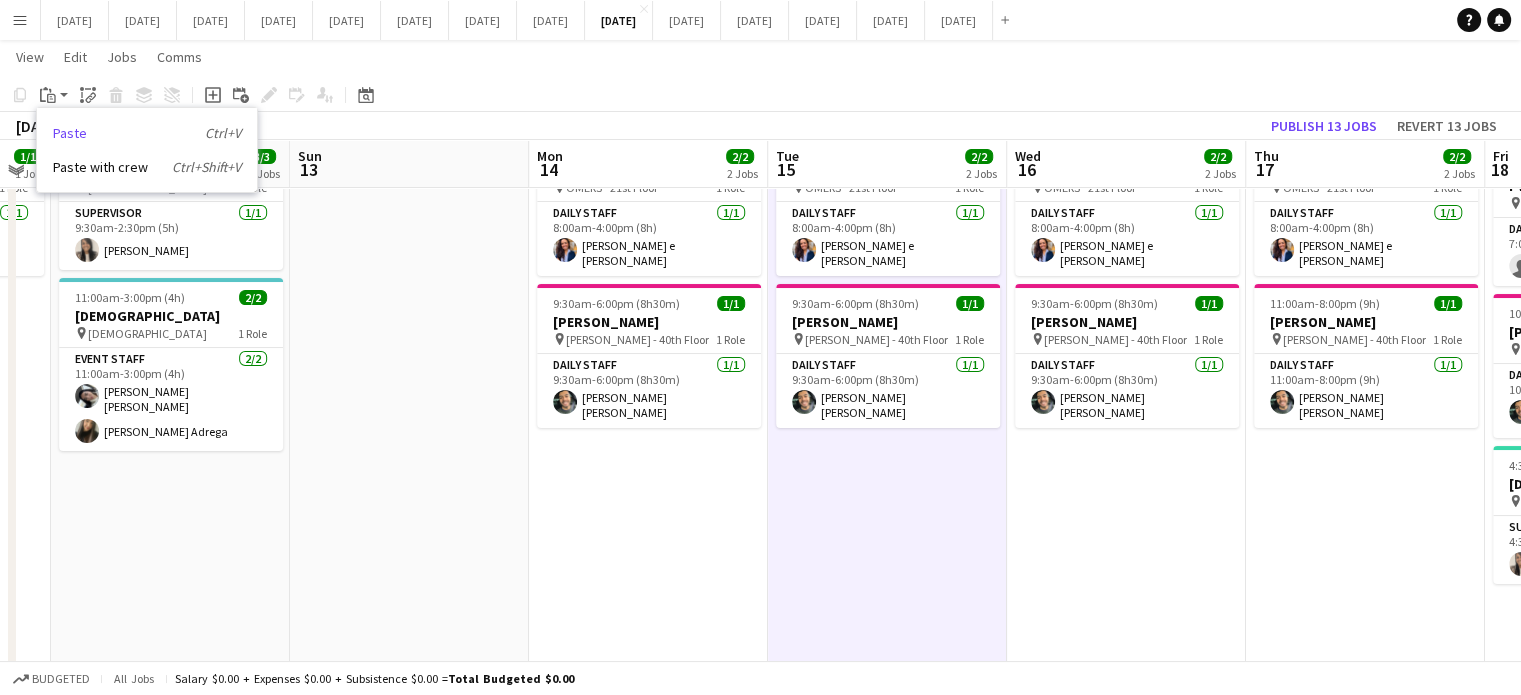 click on "Paste   Ctrl+V" at bounding box center [147, 133] 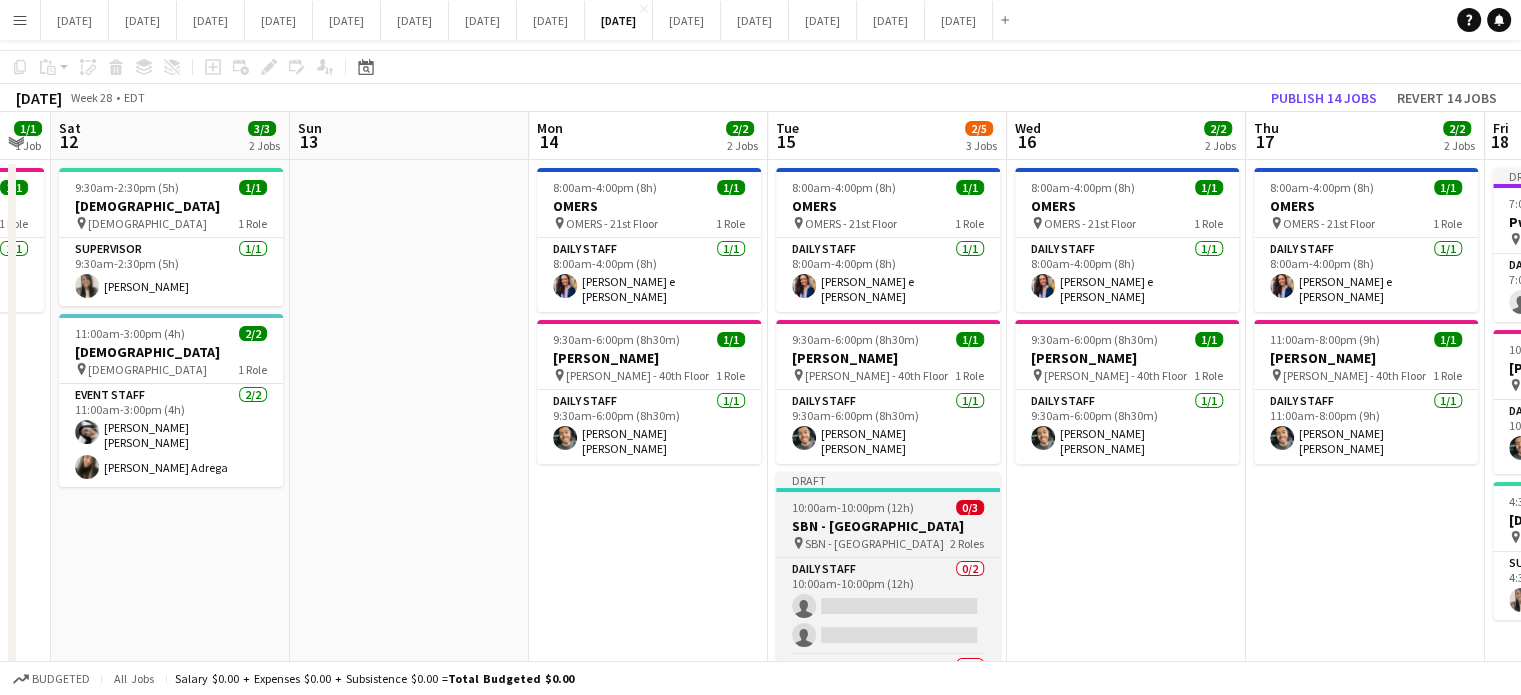 scroll, scrollTop: 0, scrollLeft: 0, axis: both 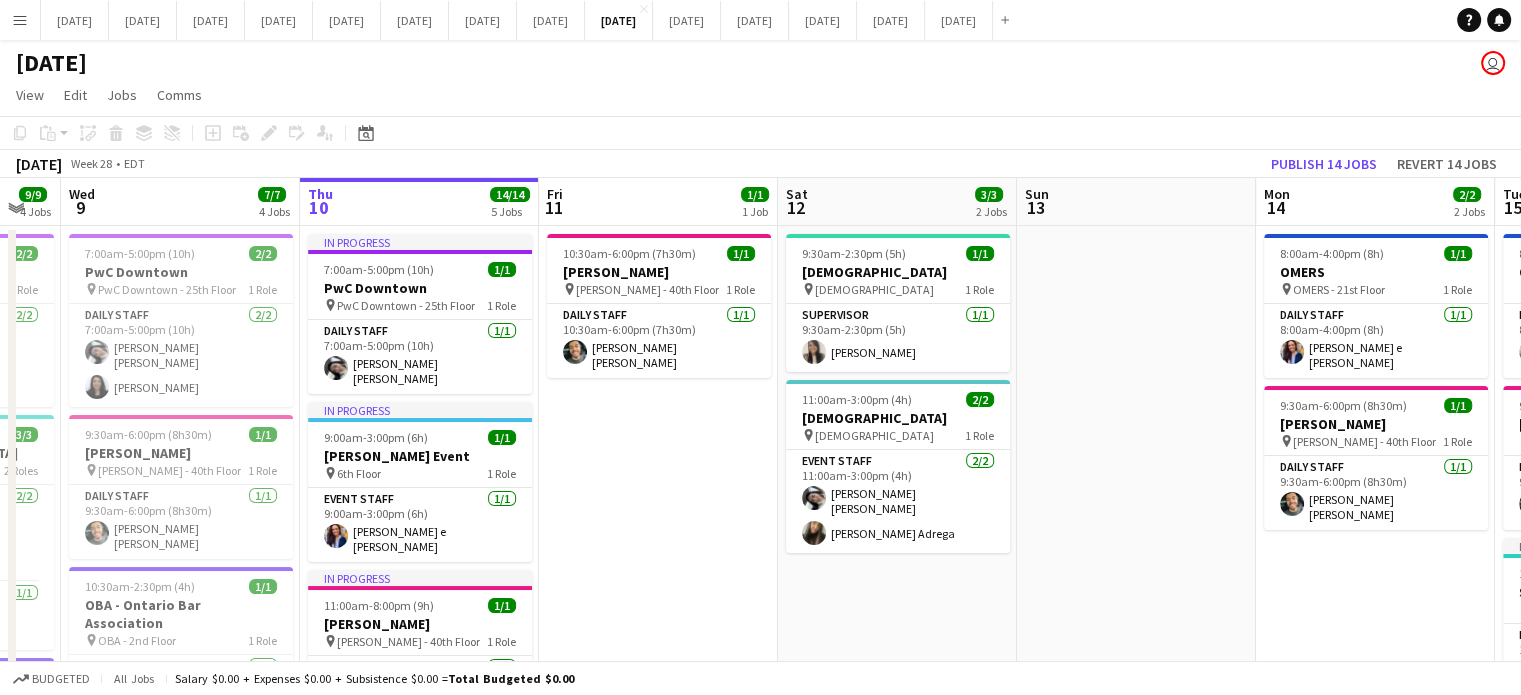 drag, startPoint x: 476, startPoint y: 545, endPoint x: 980, endPoint y: 567, distance: 504.47992 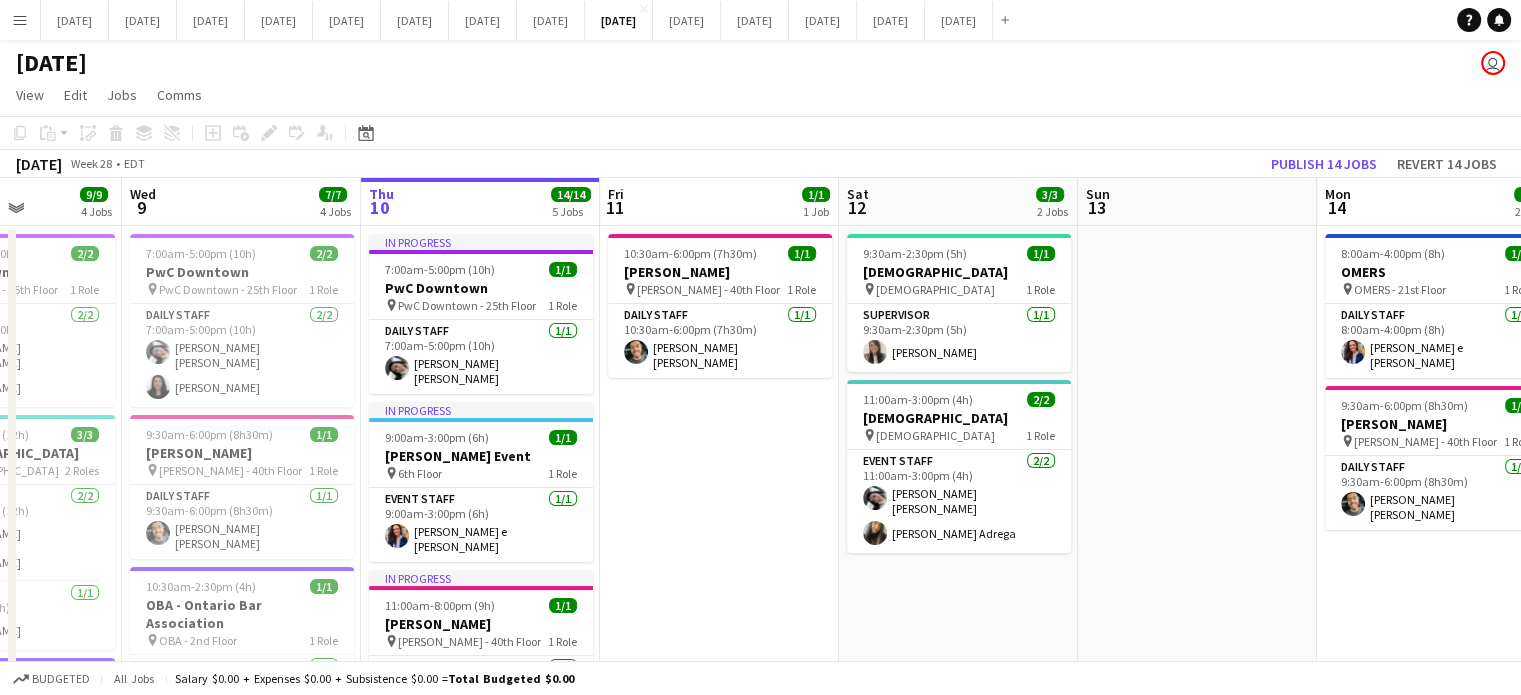 drag, startPoint x: 651, startPoint y: 526, endPoint x: 715, endPoint y: 515, distance: 64.93843 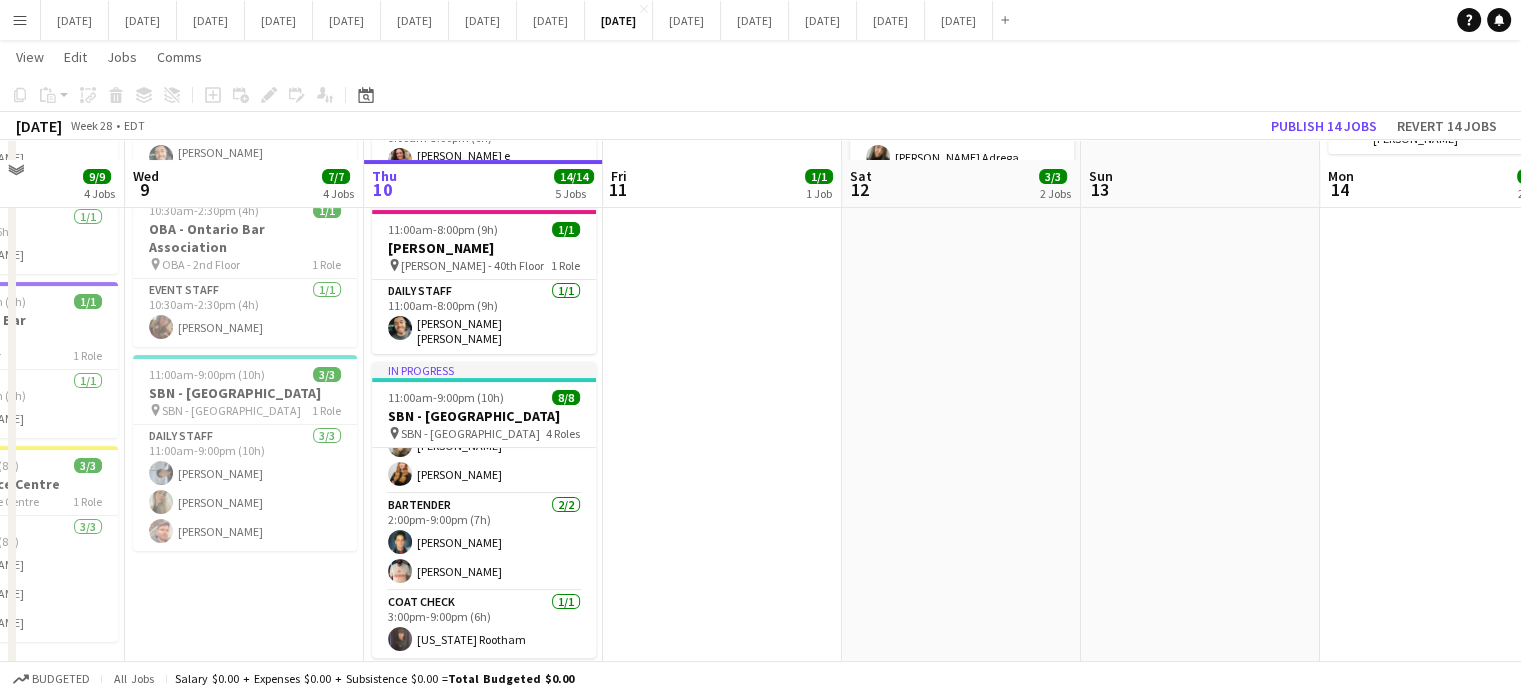 scroll, scrollTop: 400, scrollLeft: 0, axis: vertical 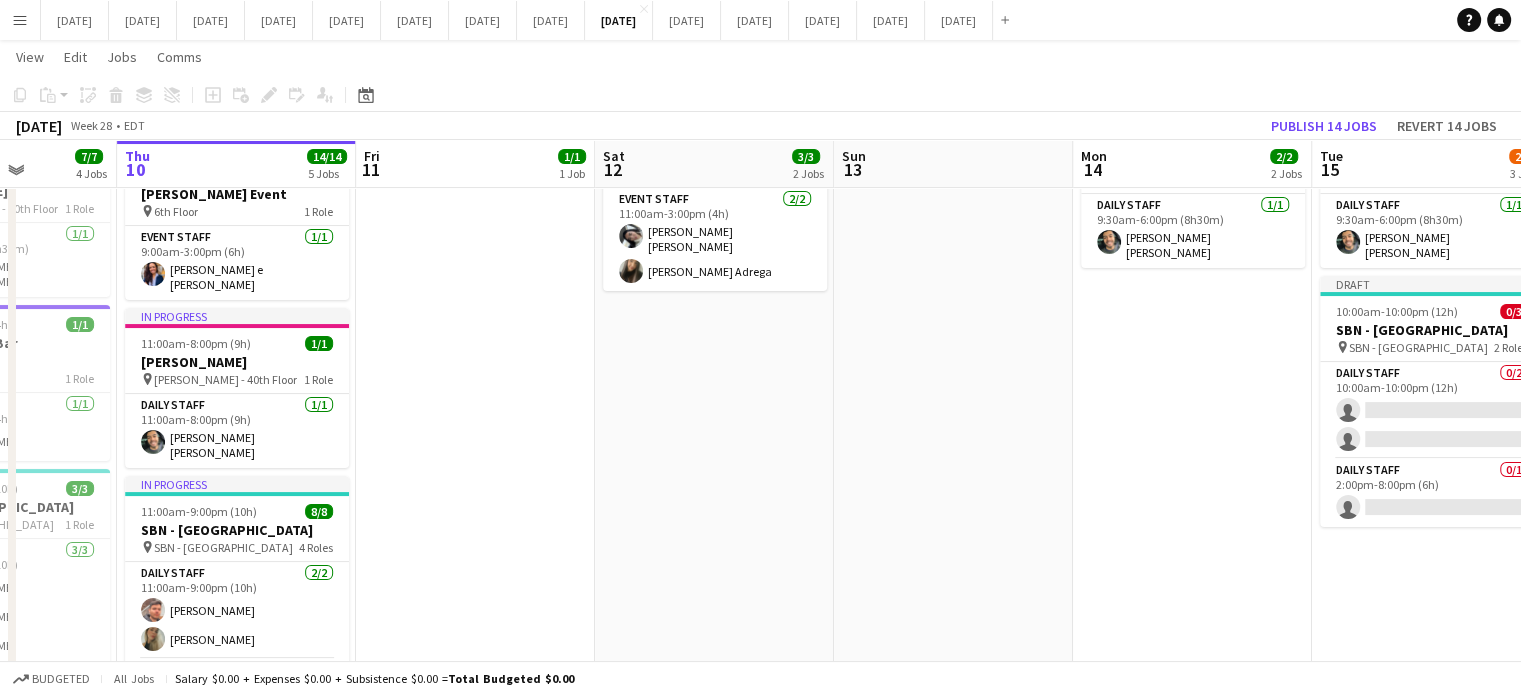 drag, startPoint x: 1095, startPoint y: 525, endPoint x: 366, endPoint y: 555, distance: 729.617 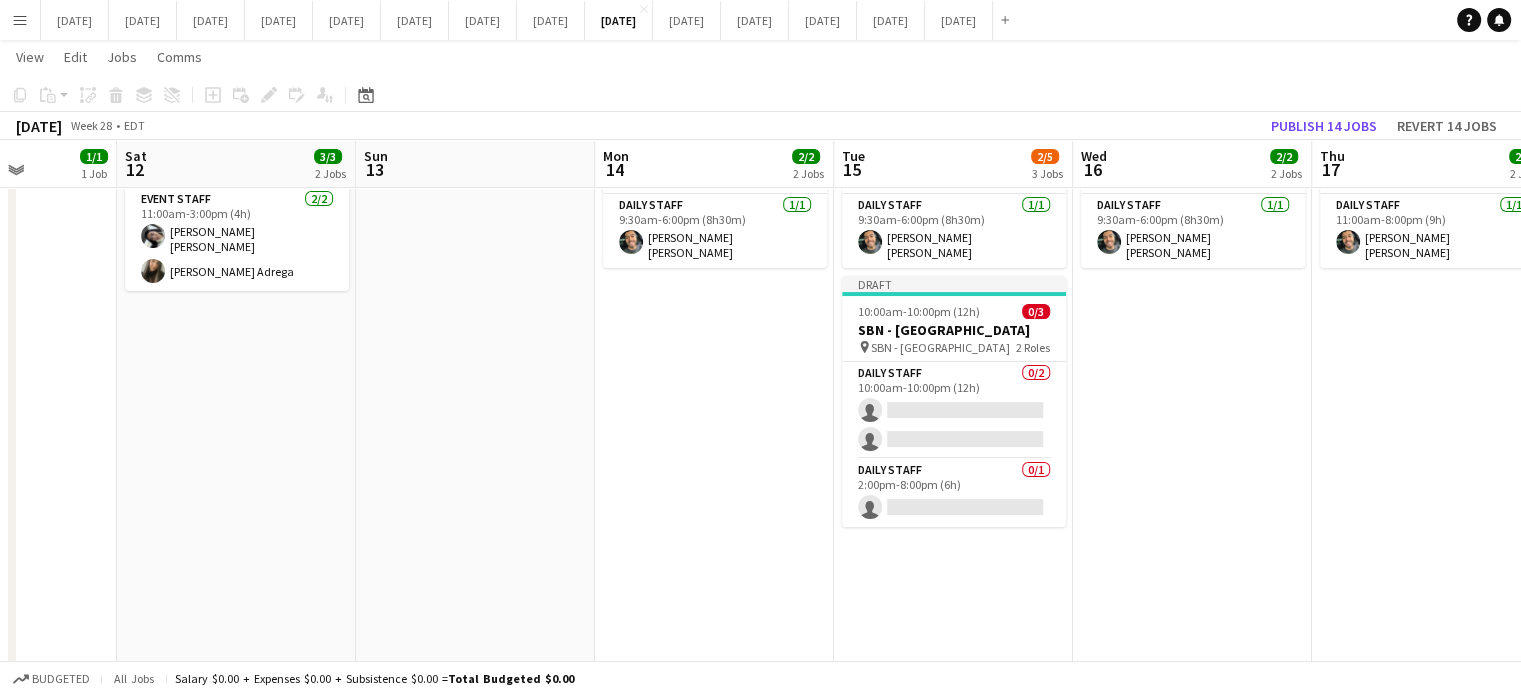 scroll, scrollTop: 0, scrollLeft: 844, axis: horizontal 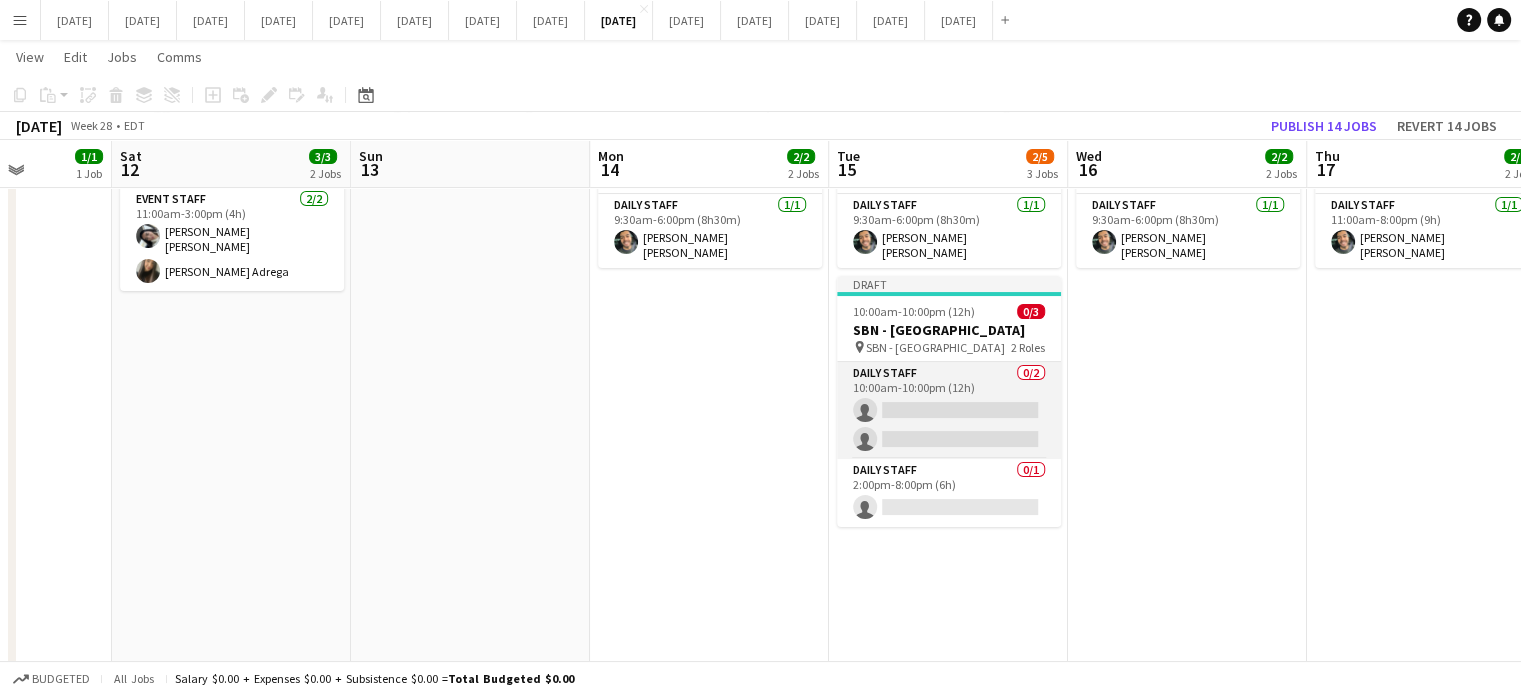 click on "Daily Staff   0/2   10:00am-10:00pm (12h)
single-neutral-actions
single-neutral-actions" at bounding box center [949, 410] 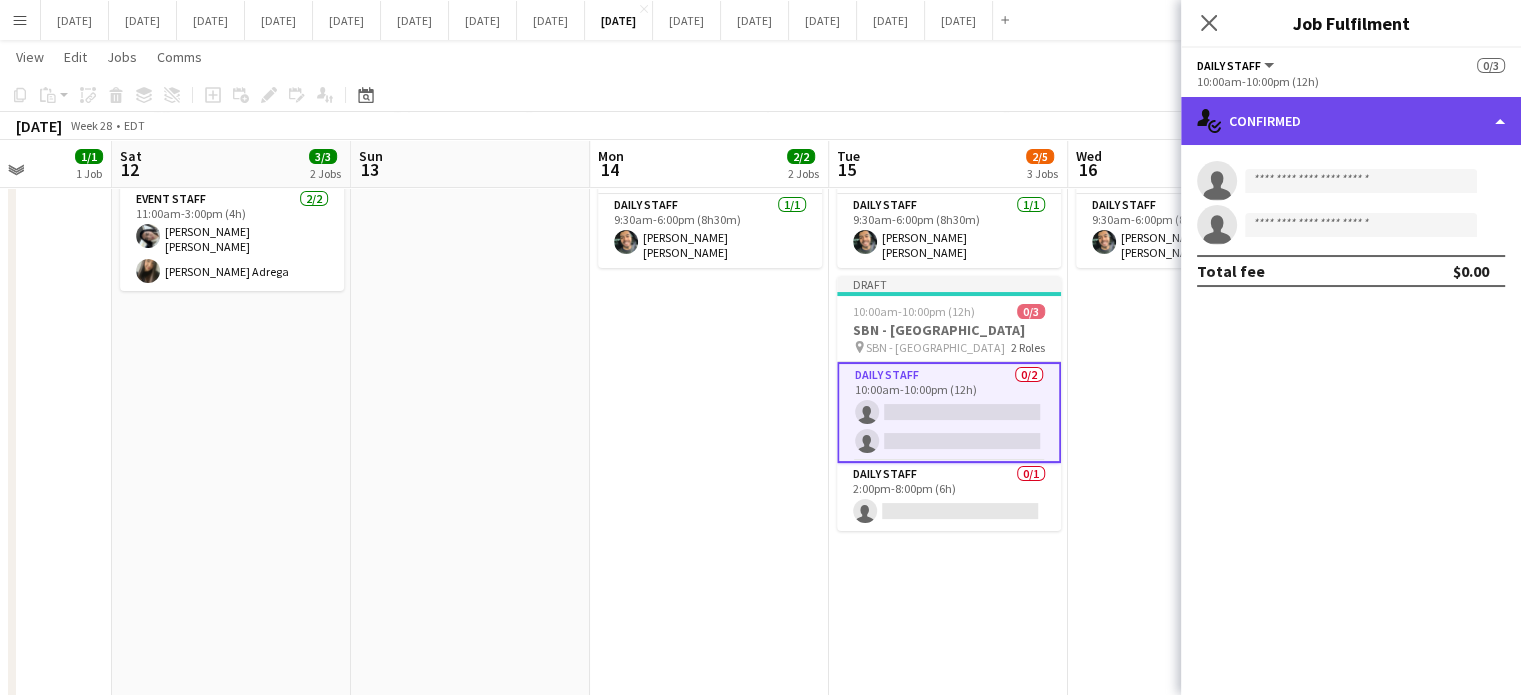click on "single-neutral-actions-check-2
Confirmed" 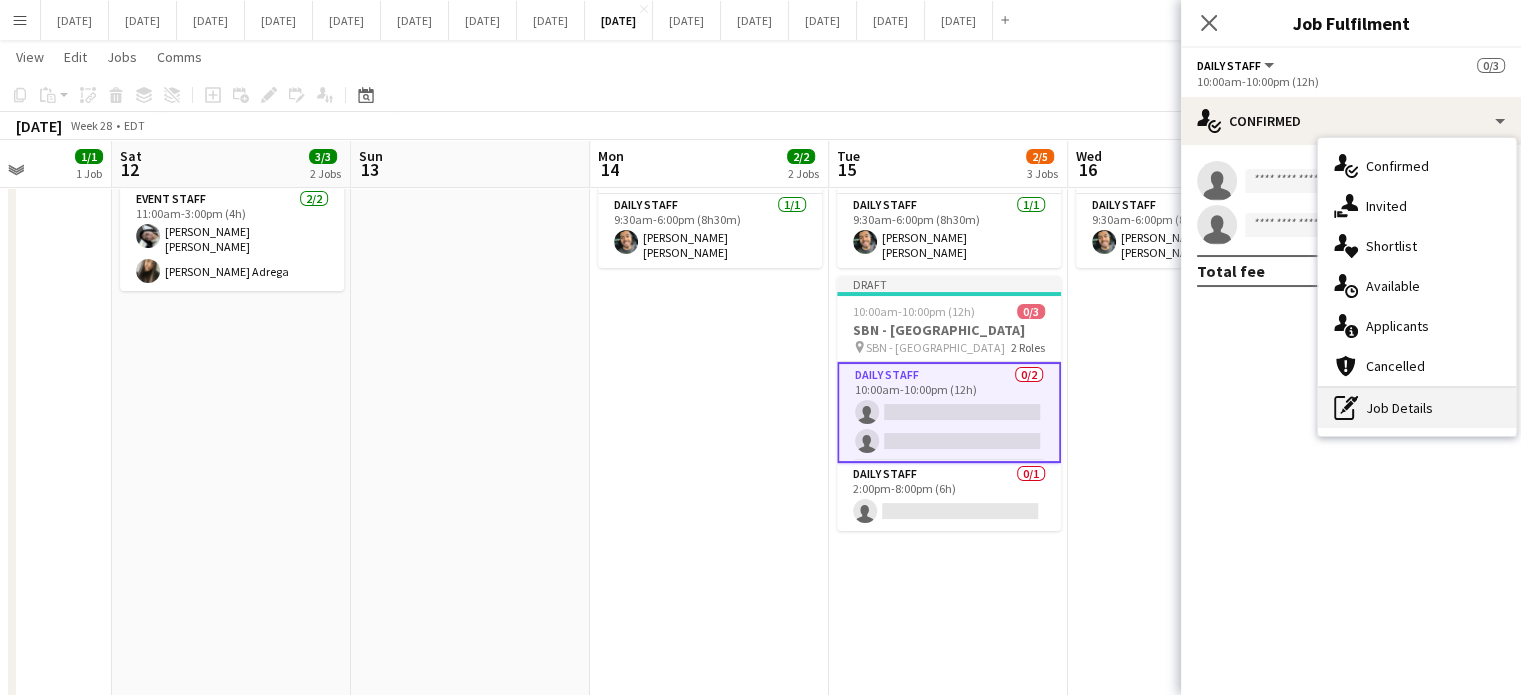 click on "pen-write
Job Details" at bounding box center (1417, 408) 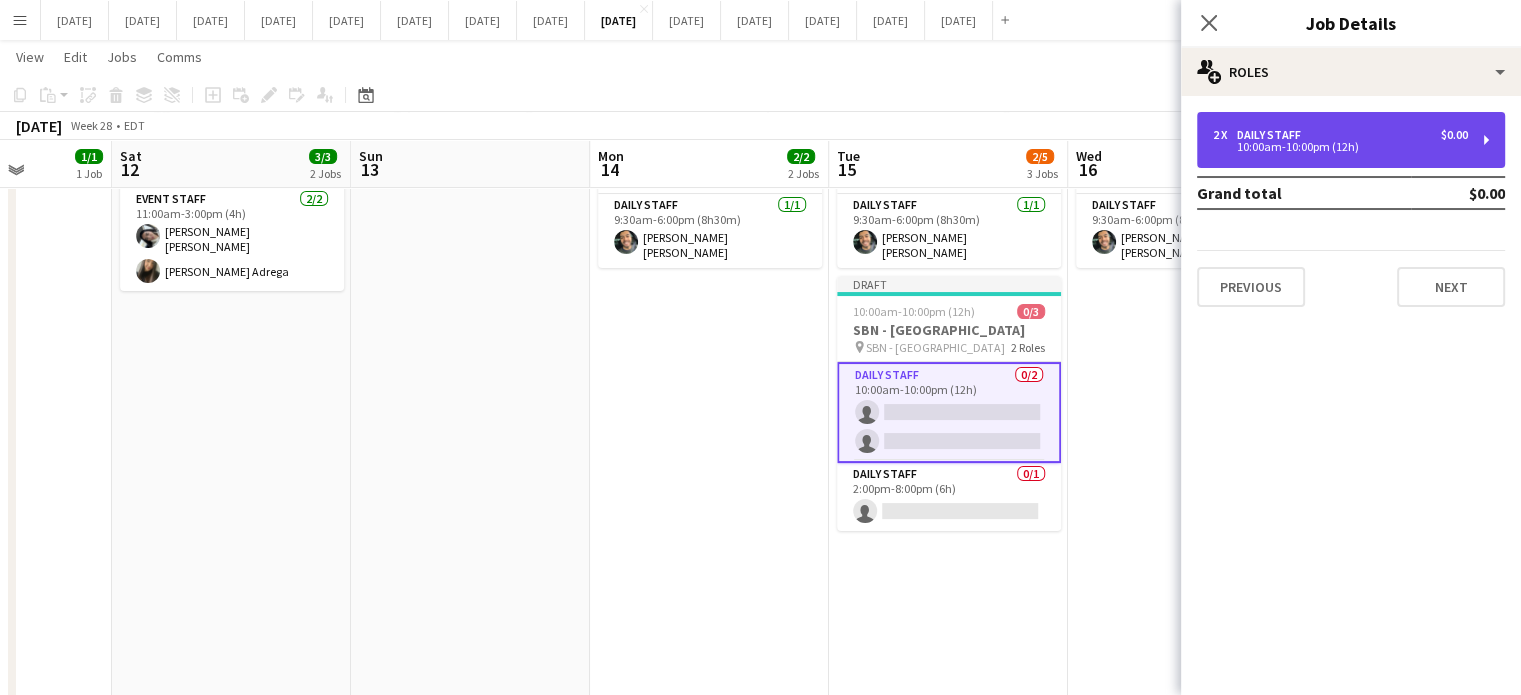 click on "2 x   Daily Staff   $0.00   10:00am-10:00pm (12h)" at bounding box center (1351, 140) 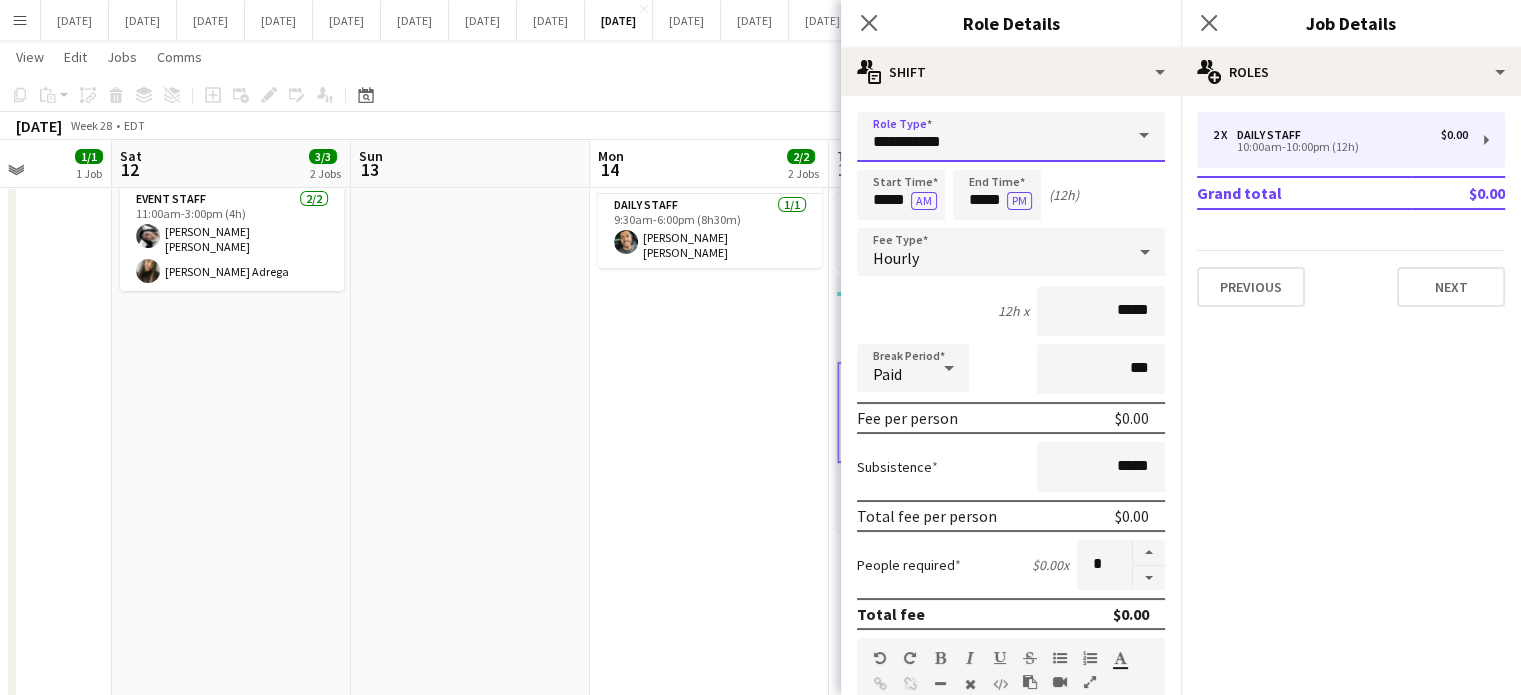 click on "**********" at bounding box center [1011, 137] 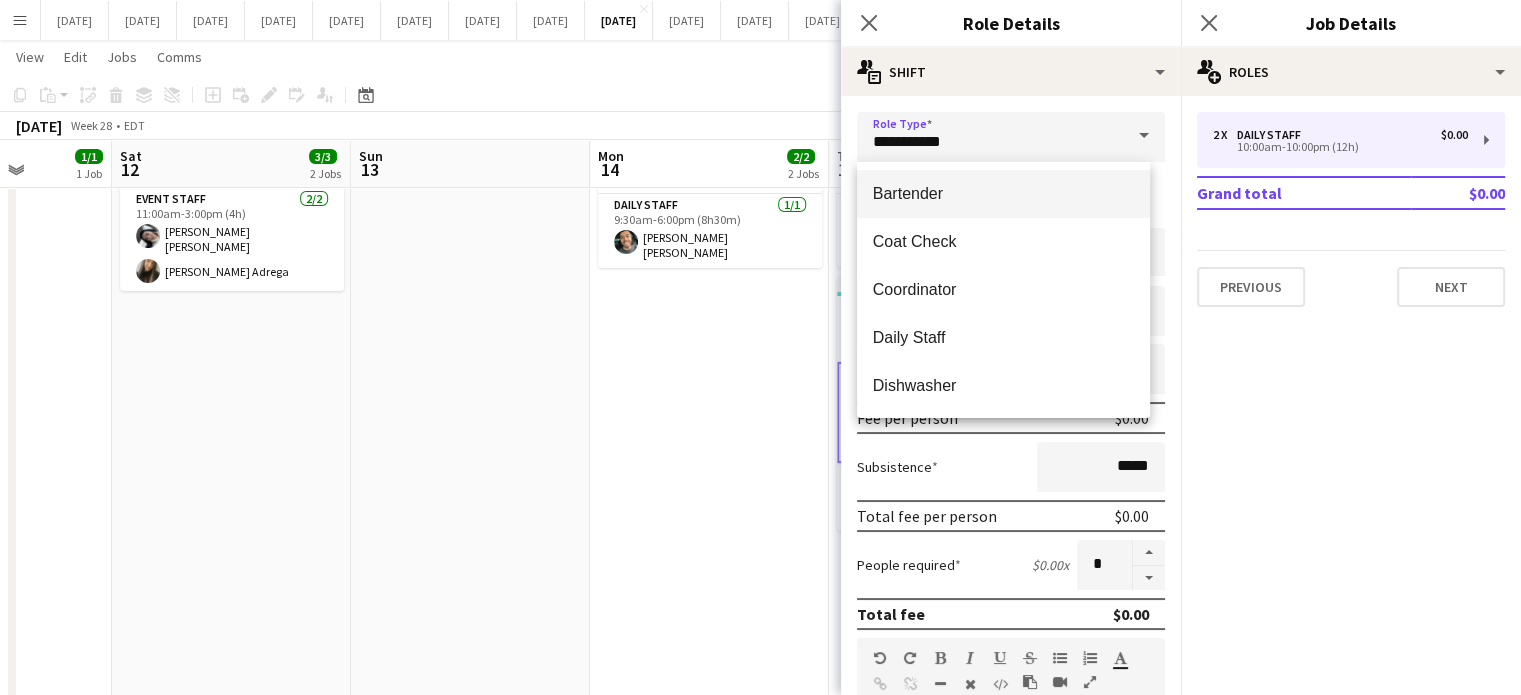 click on "Bartender" at bounding box center [1003, 193] 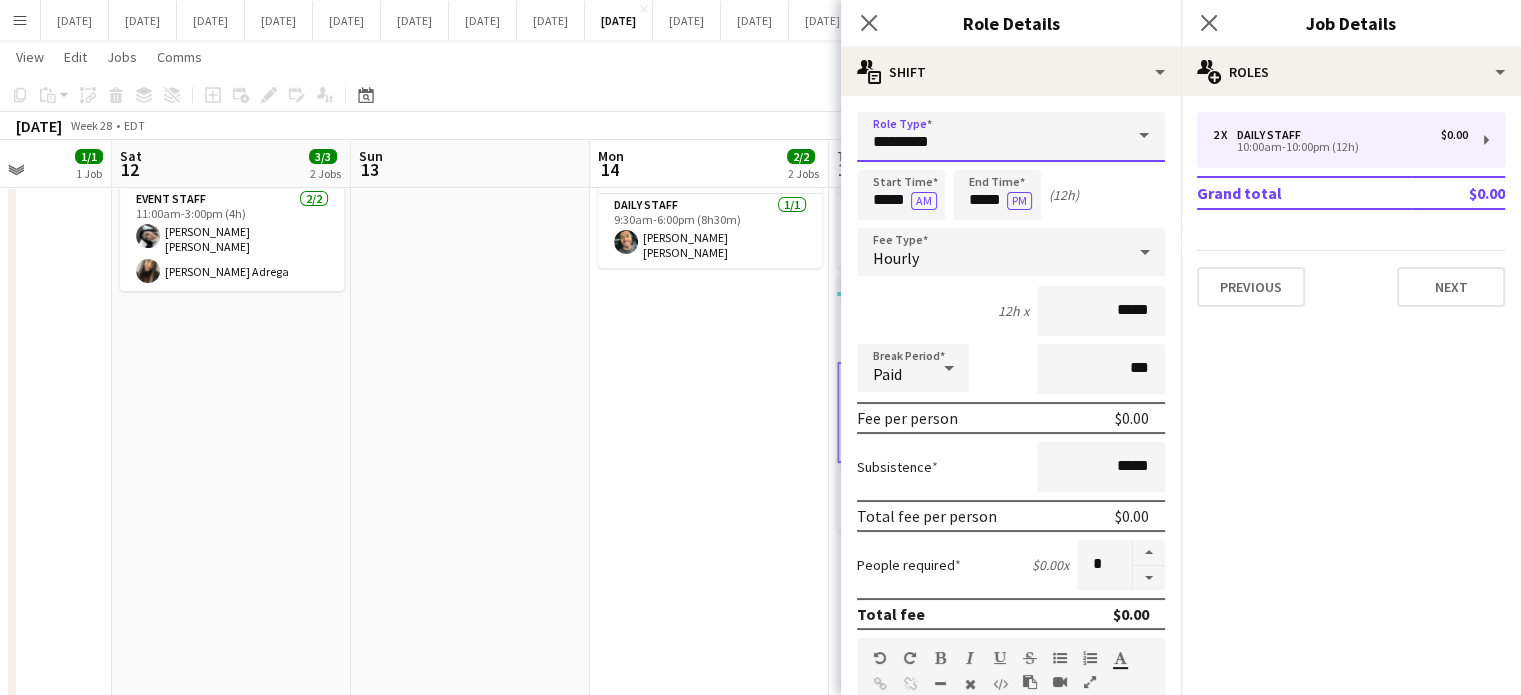 click on "*********" at bounding box center [1011, 137] 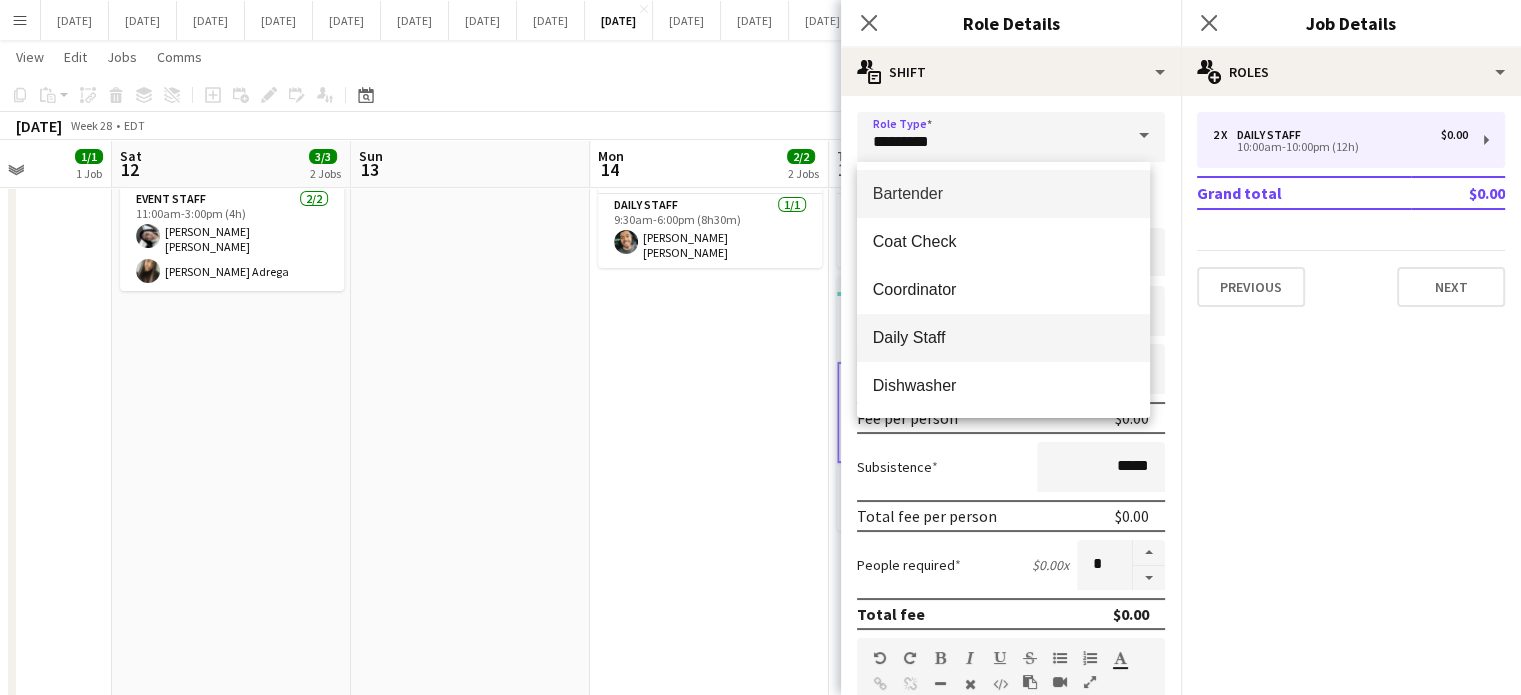 click on "Daily Staff" at bounding box center (1003, 337) 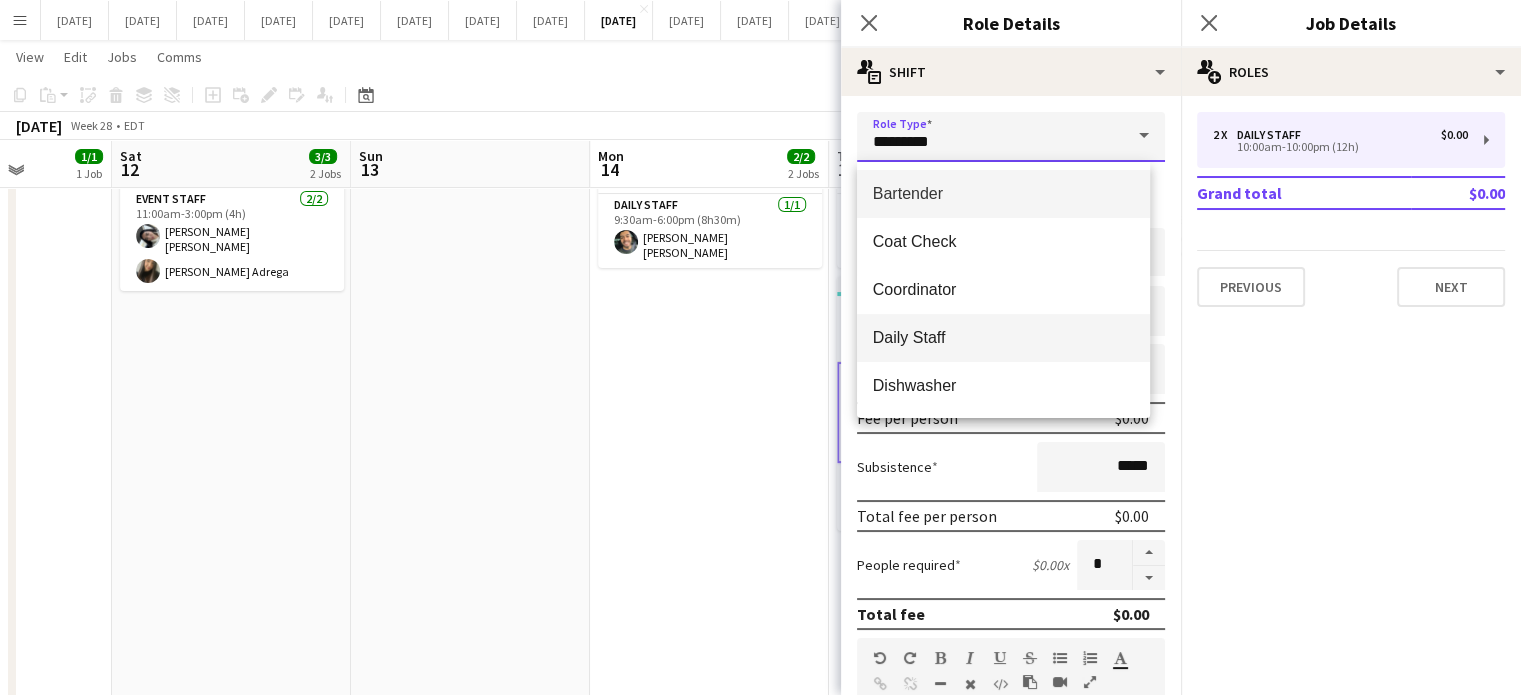 type on "**********" 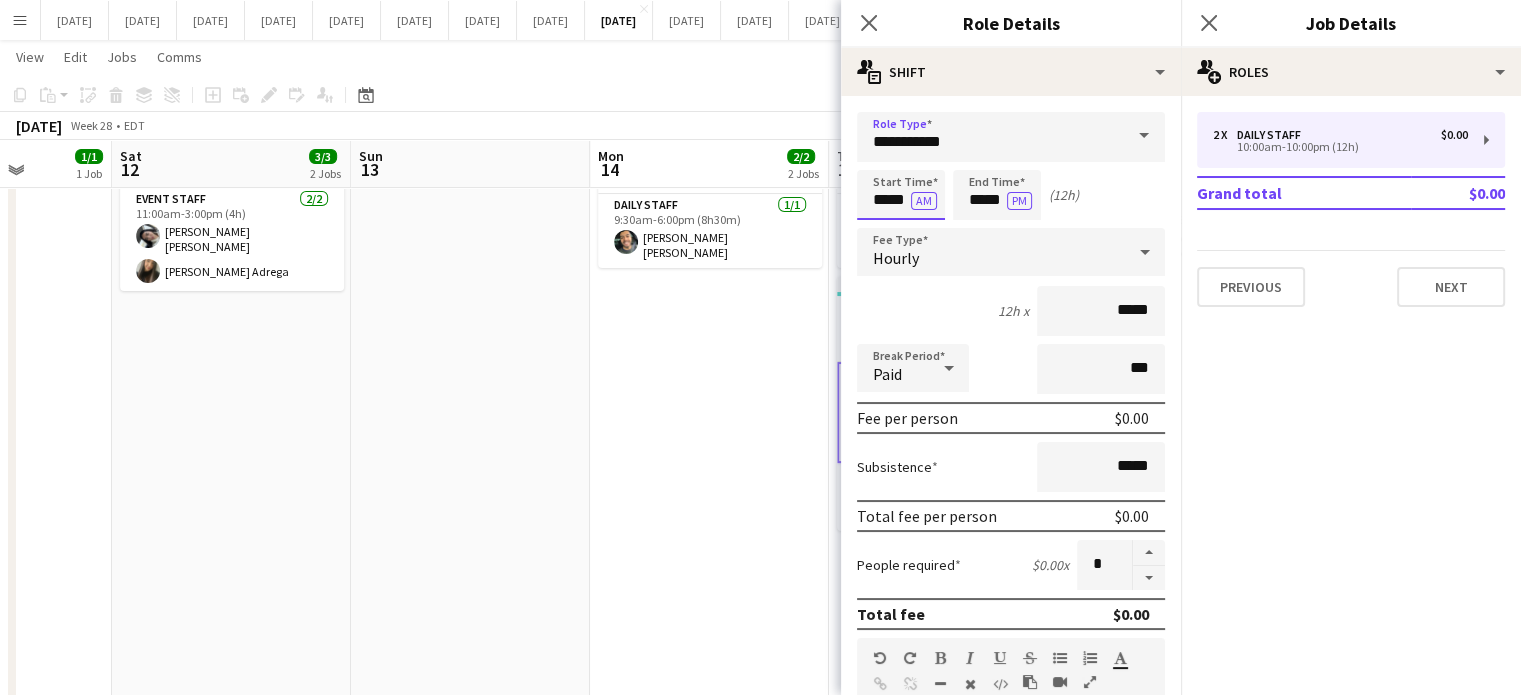 click on "*****" at bounding box center [901, 195] 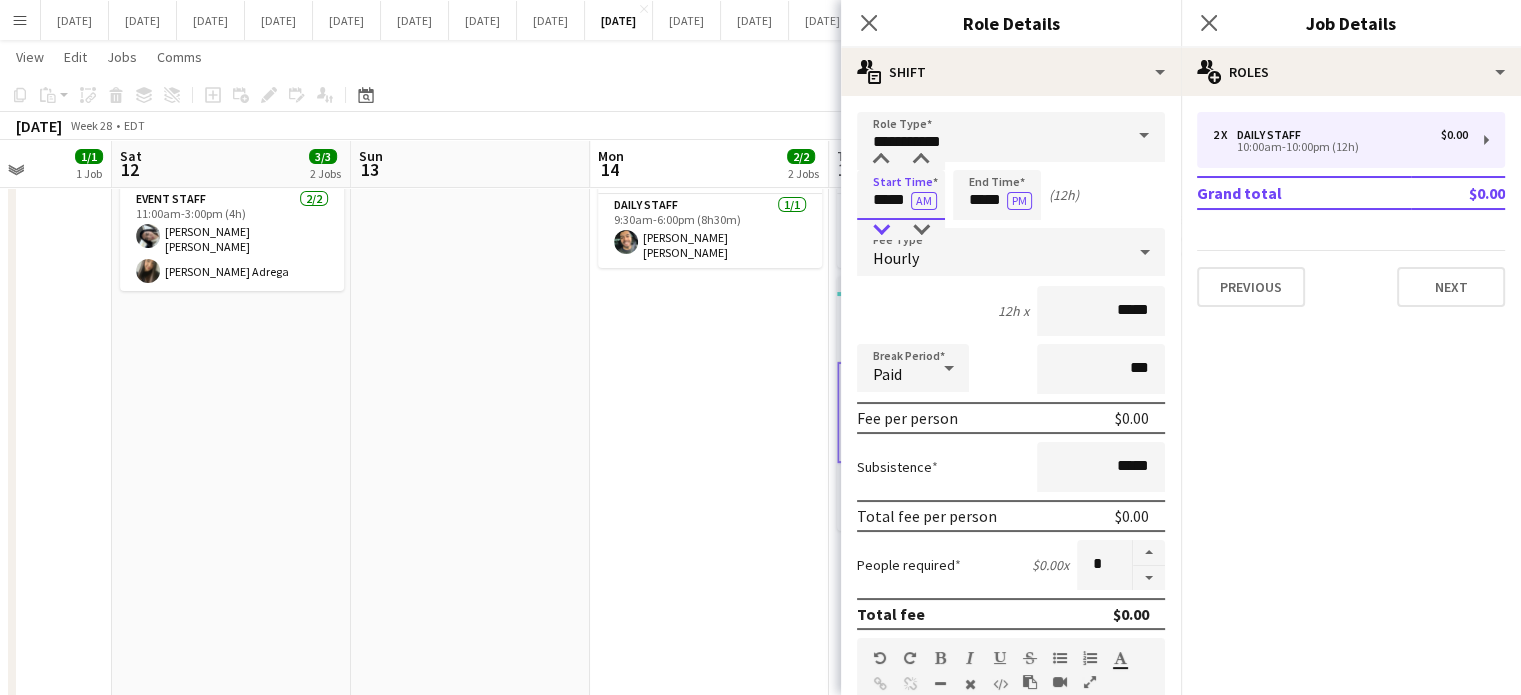 type on "*****" 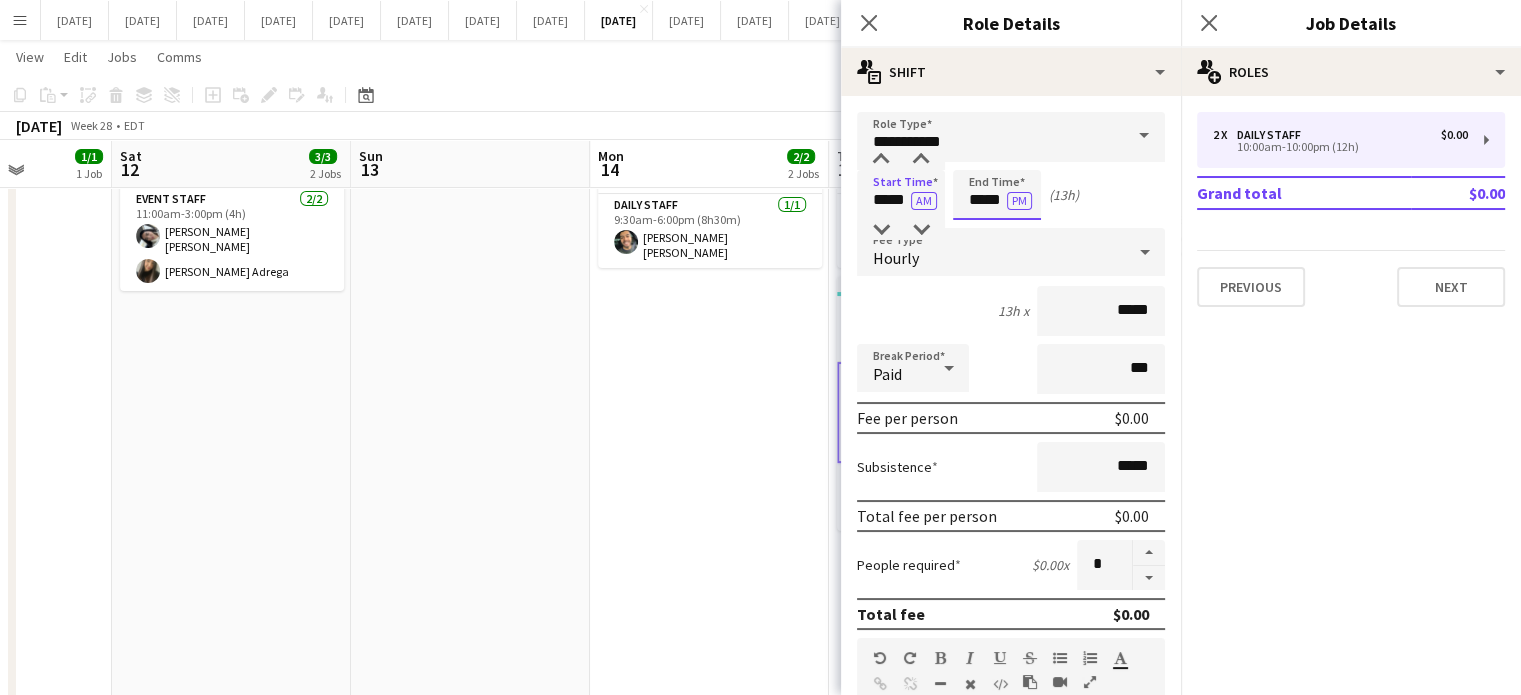 click on "*****" at bounding box center (997, 195) 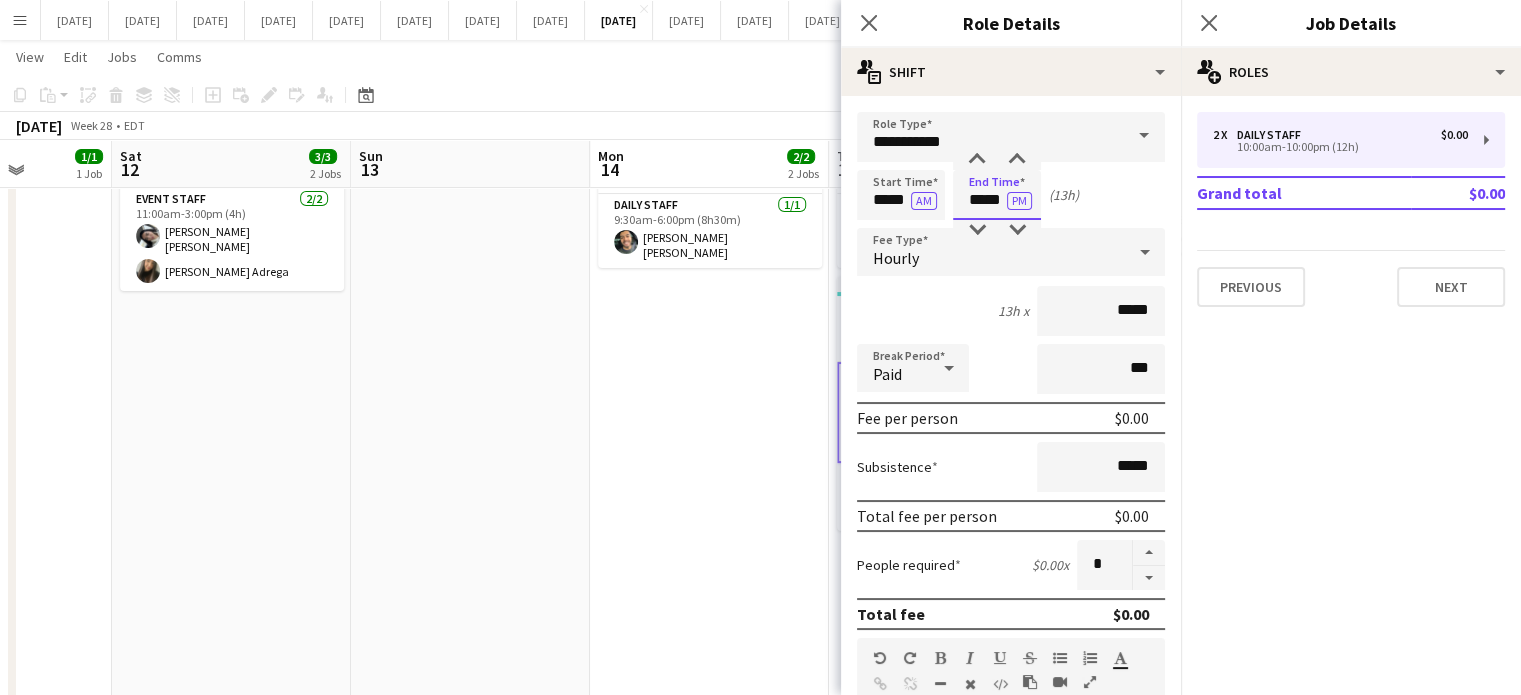 click on "*****" at bounding box center (997, 195) 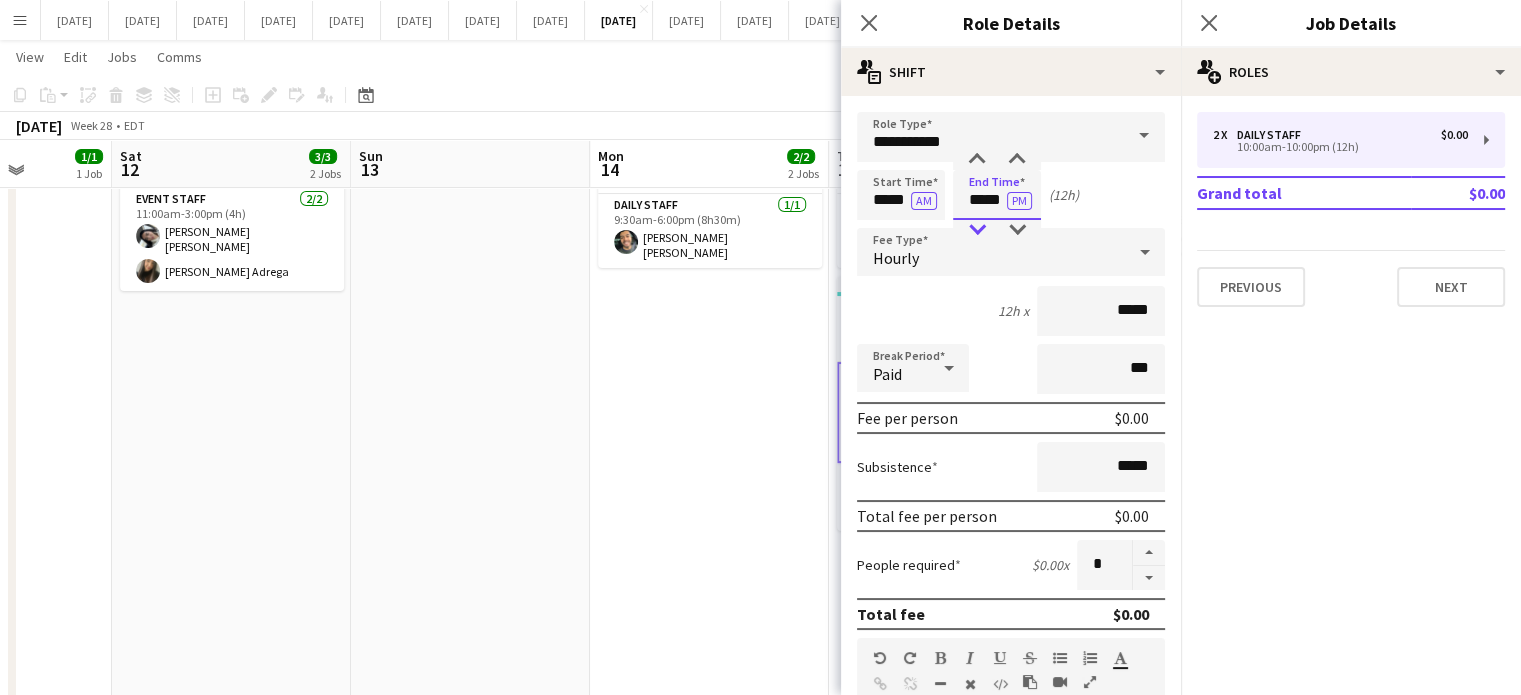 click at bounding box center (977, 230) 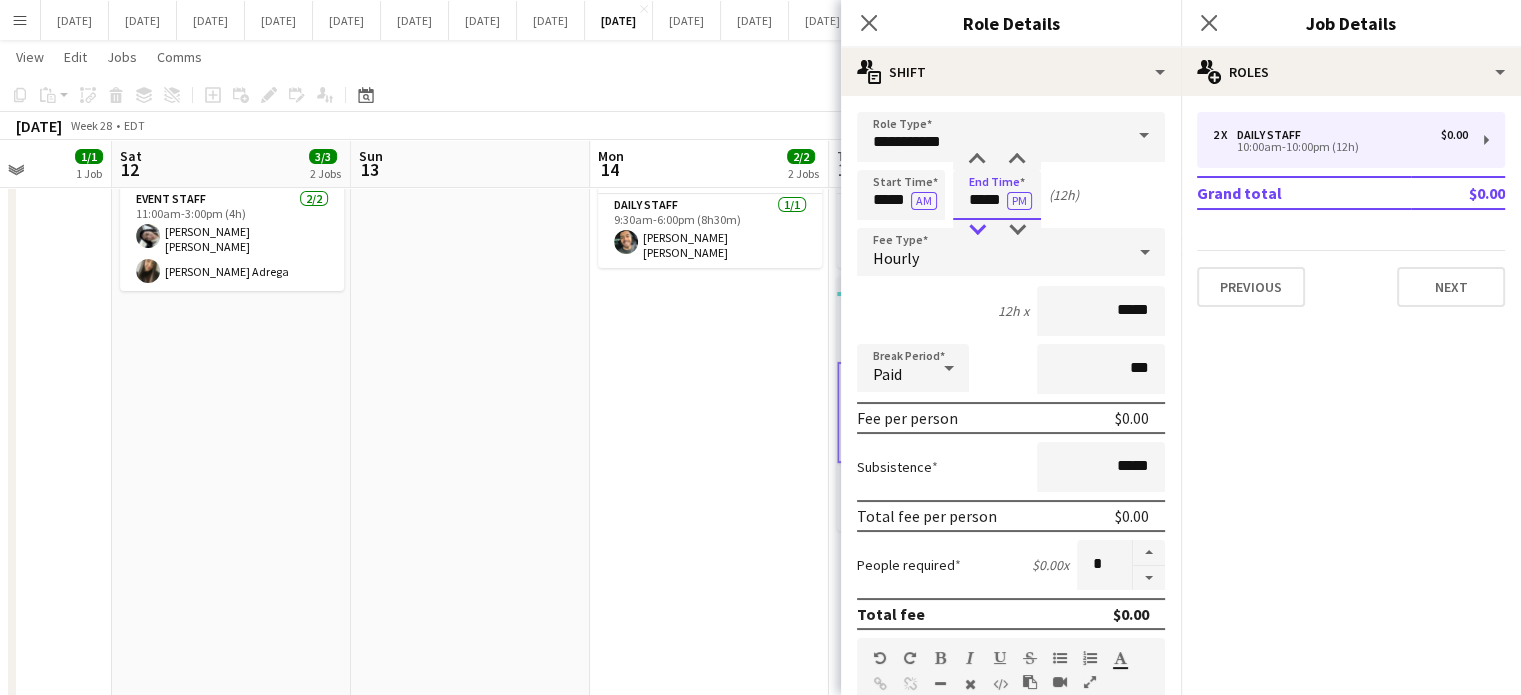 type on "*****" 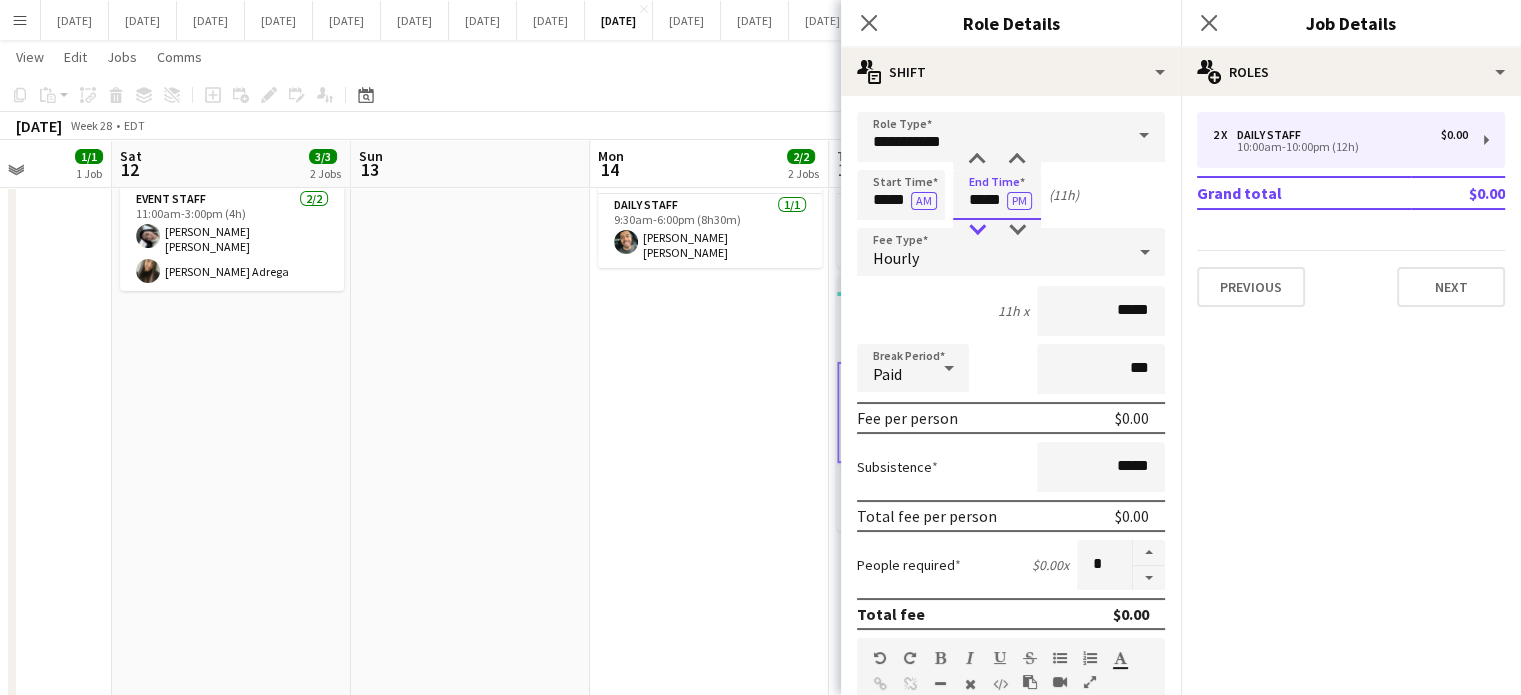 click at bounding box center (977, 230) 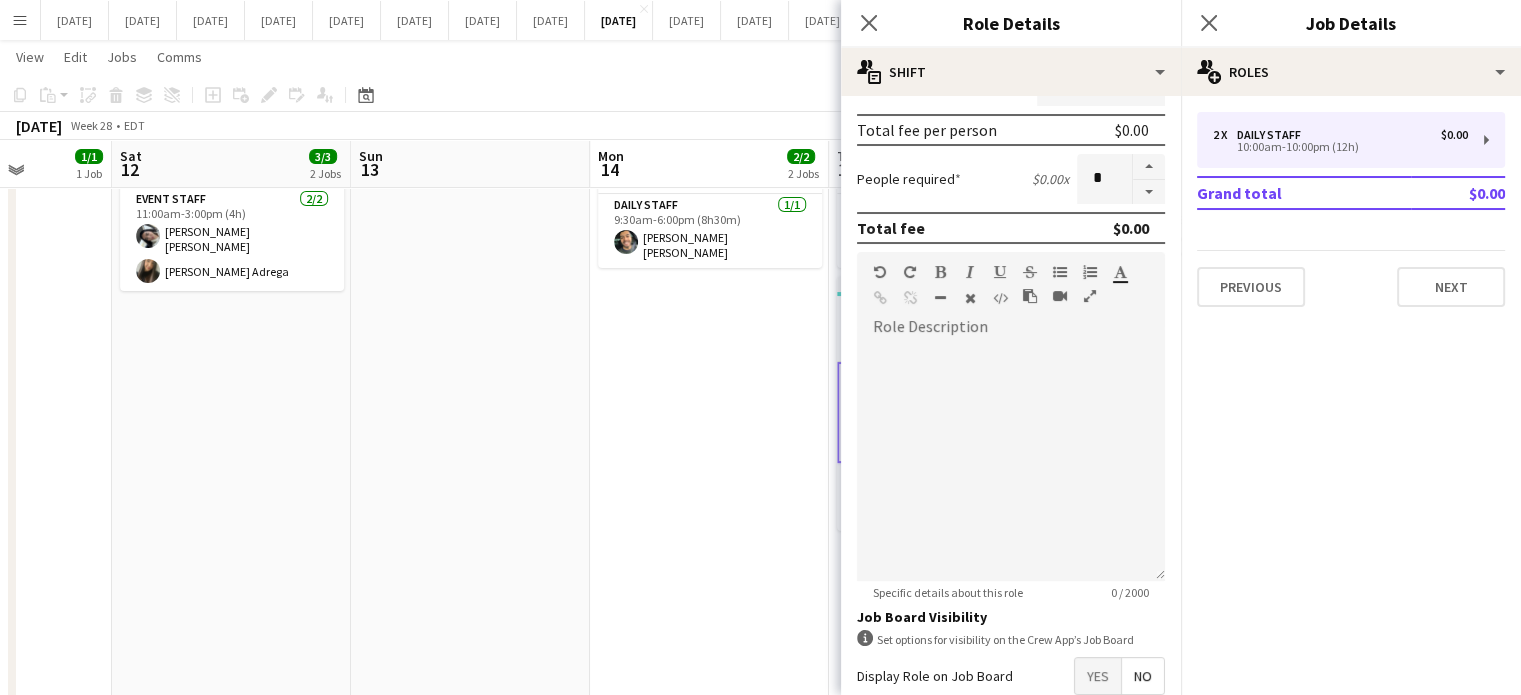 scroll, scrollTop: 495, scrollLeft: 0, axis: vertical 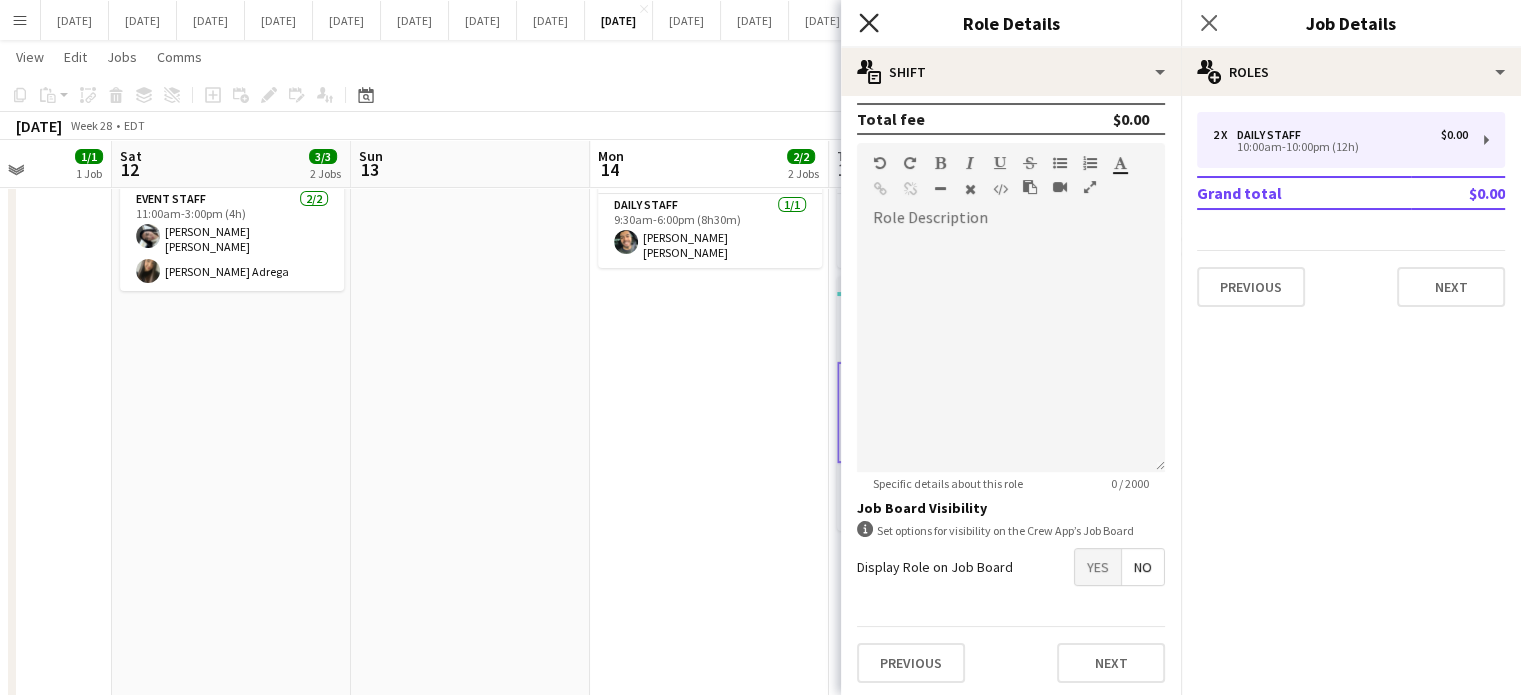 click on "Close pop-in" 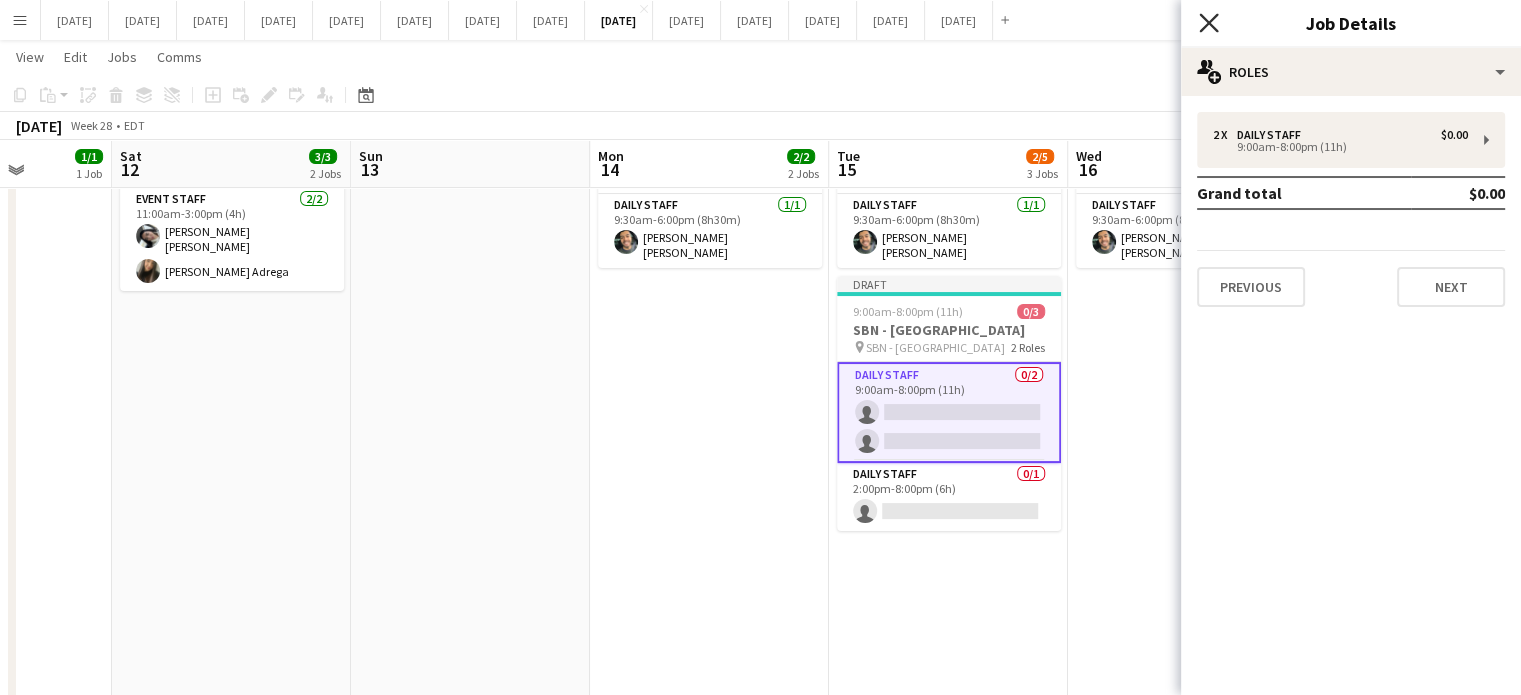 click 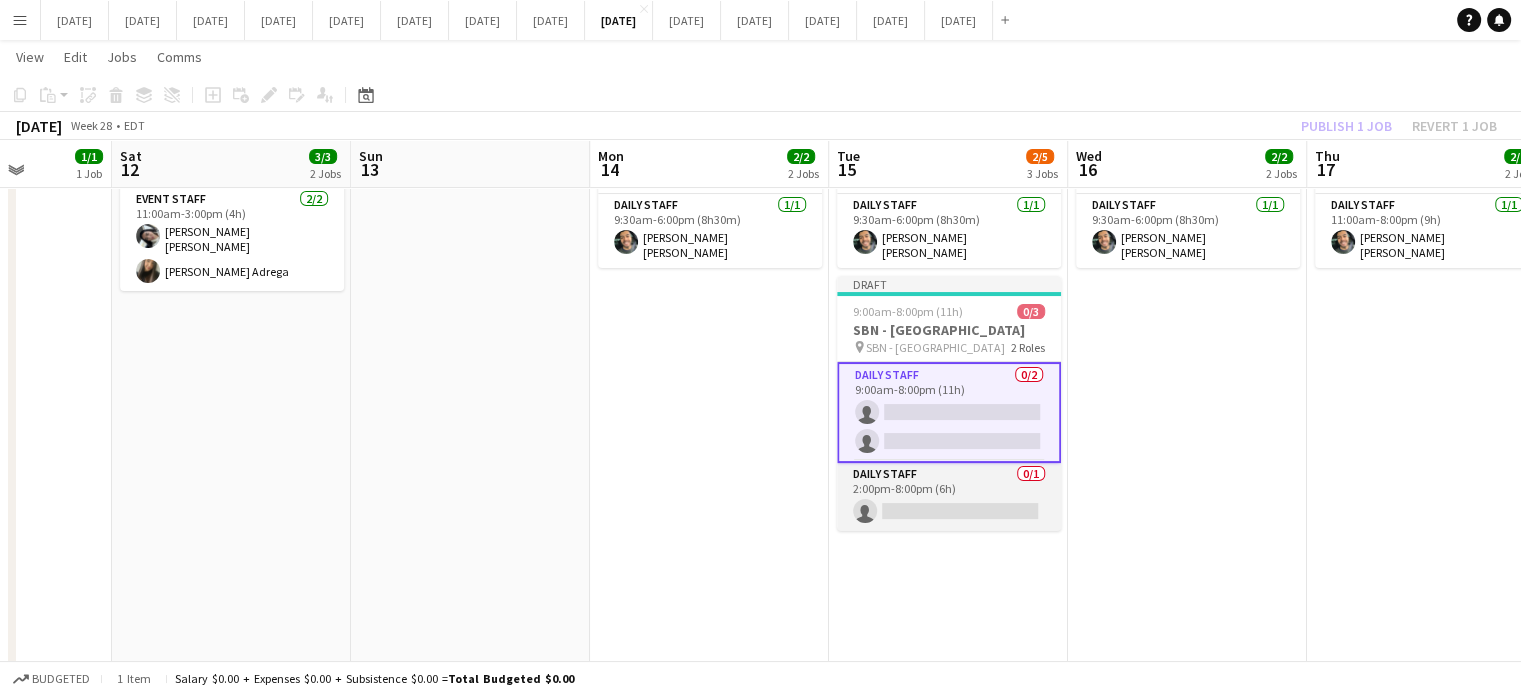 click on "Daily Staff   0/1   2:00pm-8:00pm (6h)
single-neutral-actions" at bounding box center [949, 497] 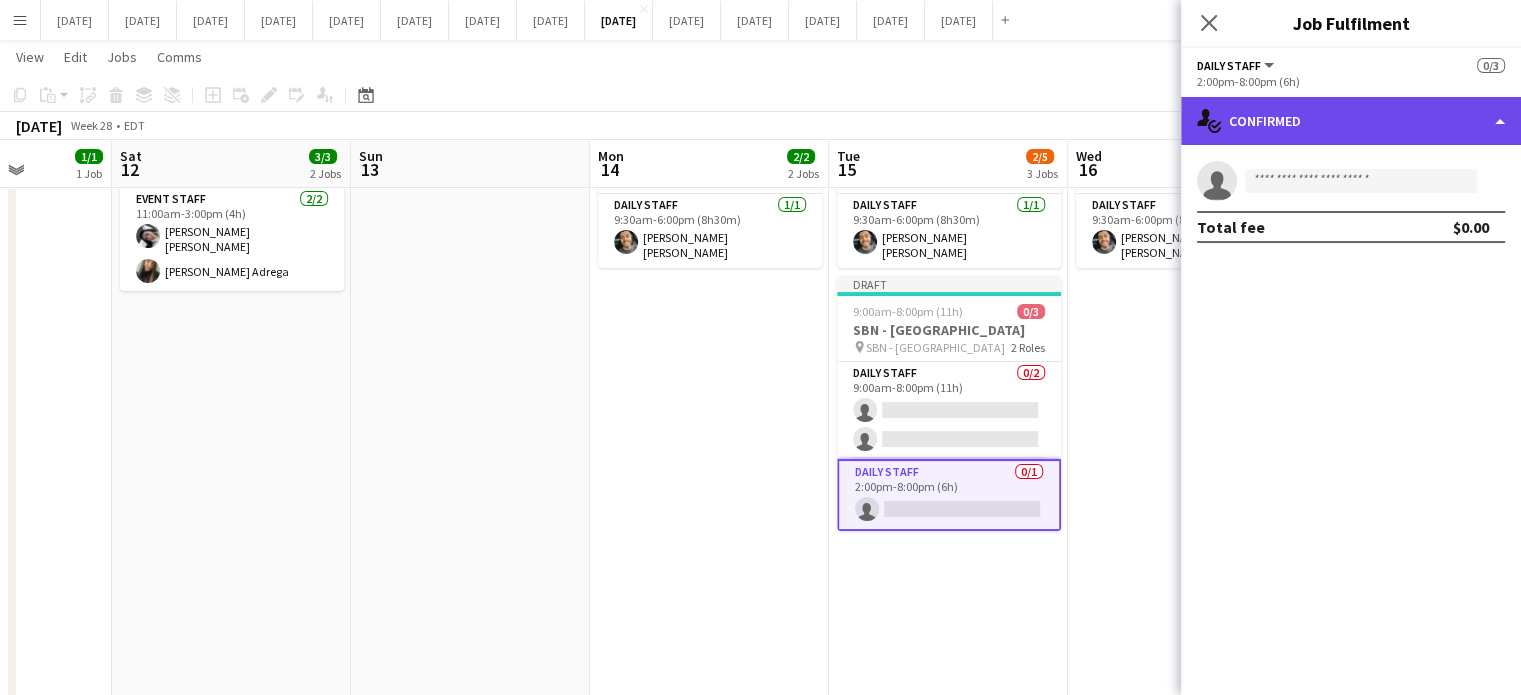 click on "single-neutral-actions-check-2
Confirmed" 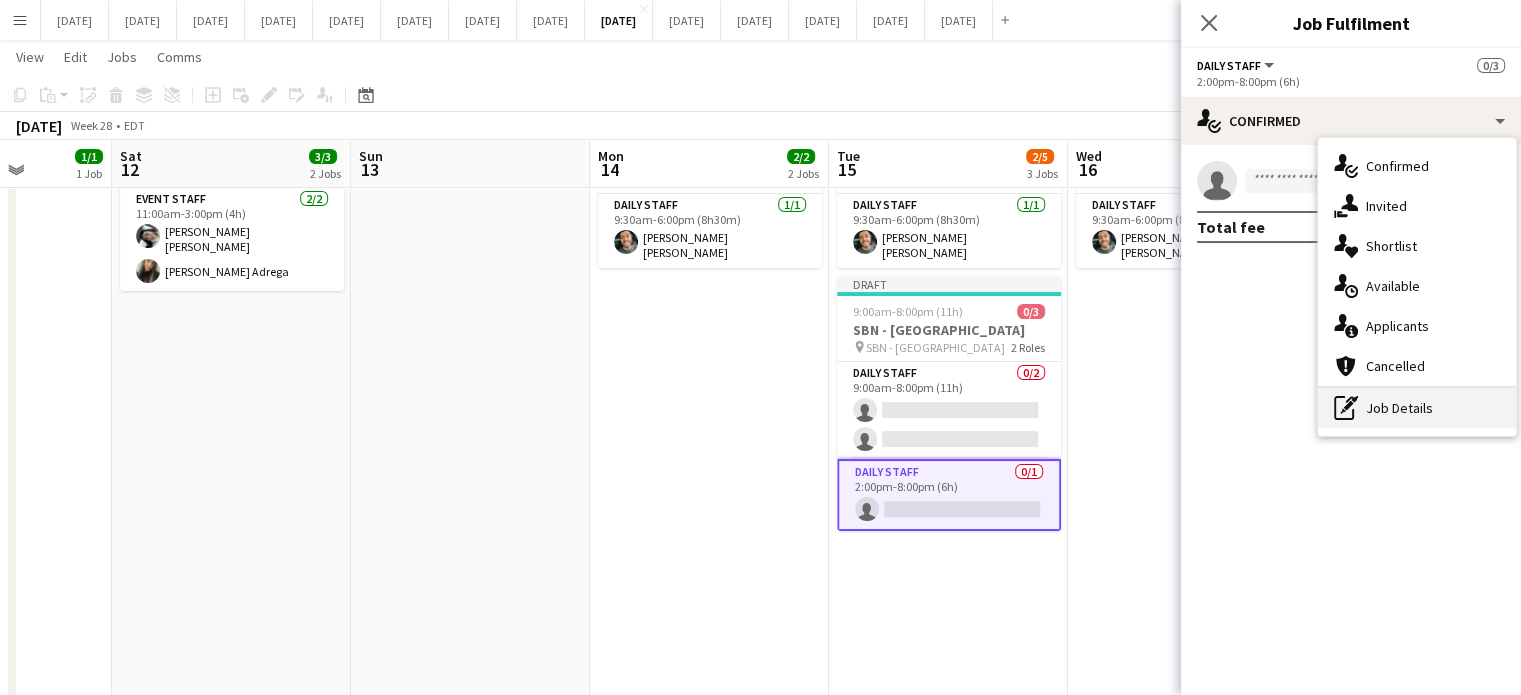 click on "pen-write
Job Details" at bounding box center [1417, 408] 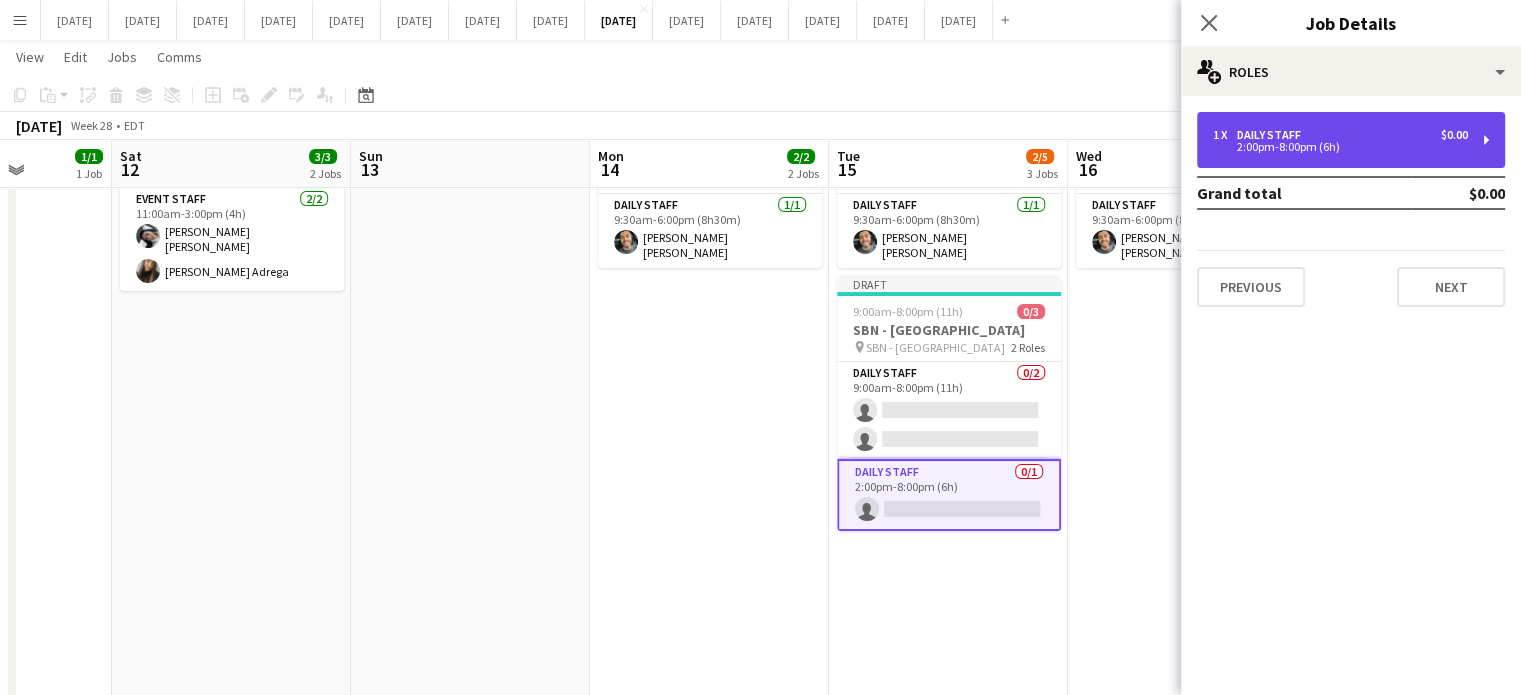 click on "2:00pm-8:00pm (6h)" at bounding box center (1340, 147) 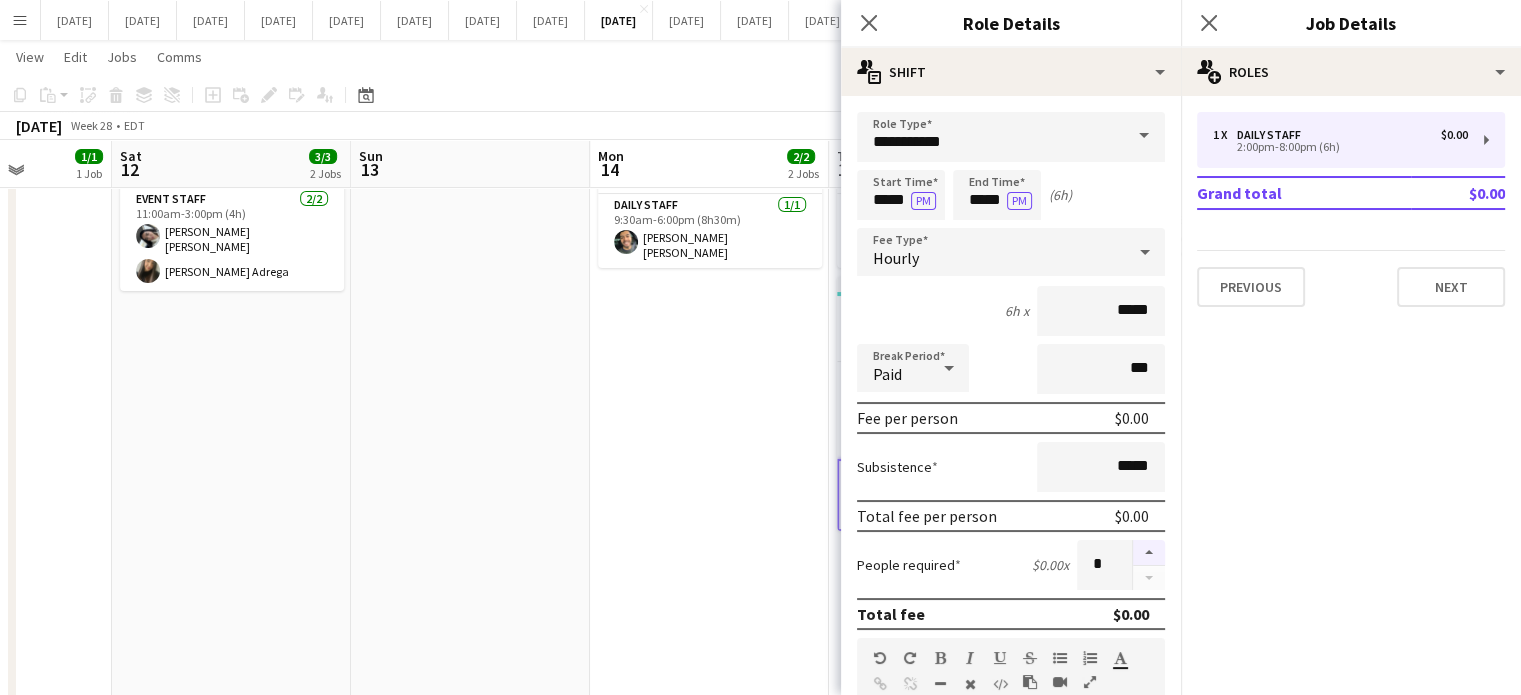 click at bounding box center [1149, 553] 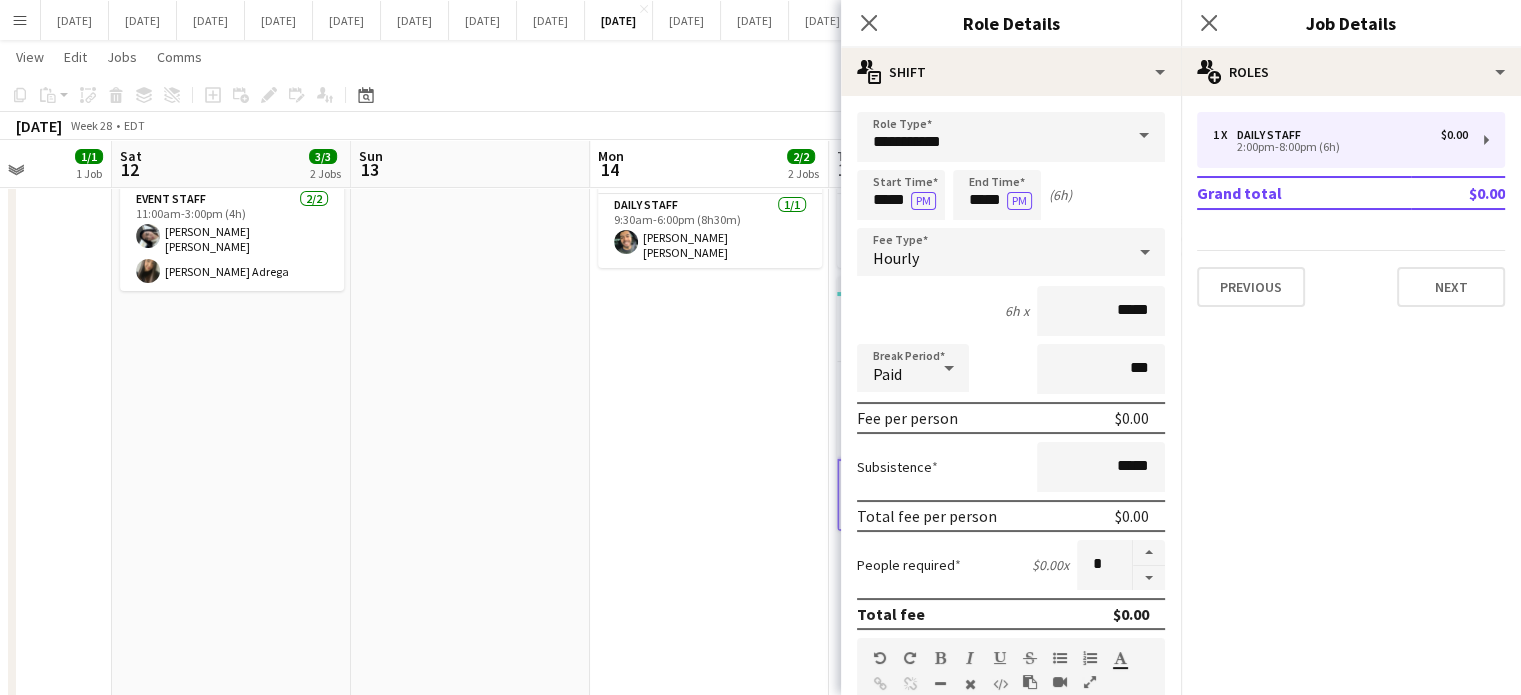 drag, startPoint x: 878, startPoint y: 18, endPoint x: 956, endPoint y: 17, distance: 78.00641 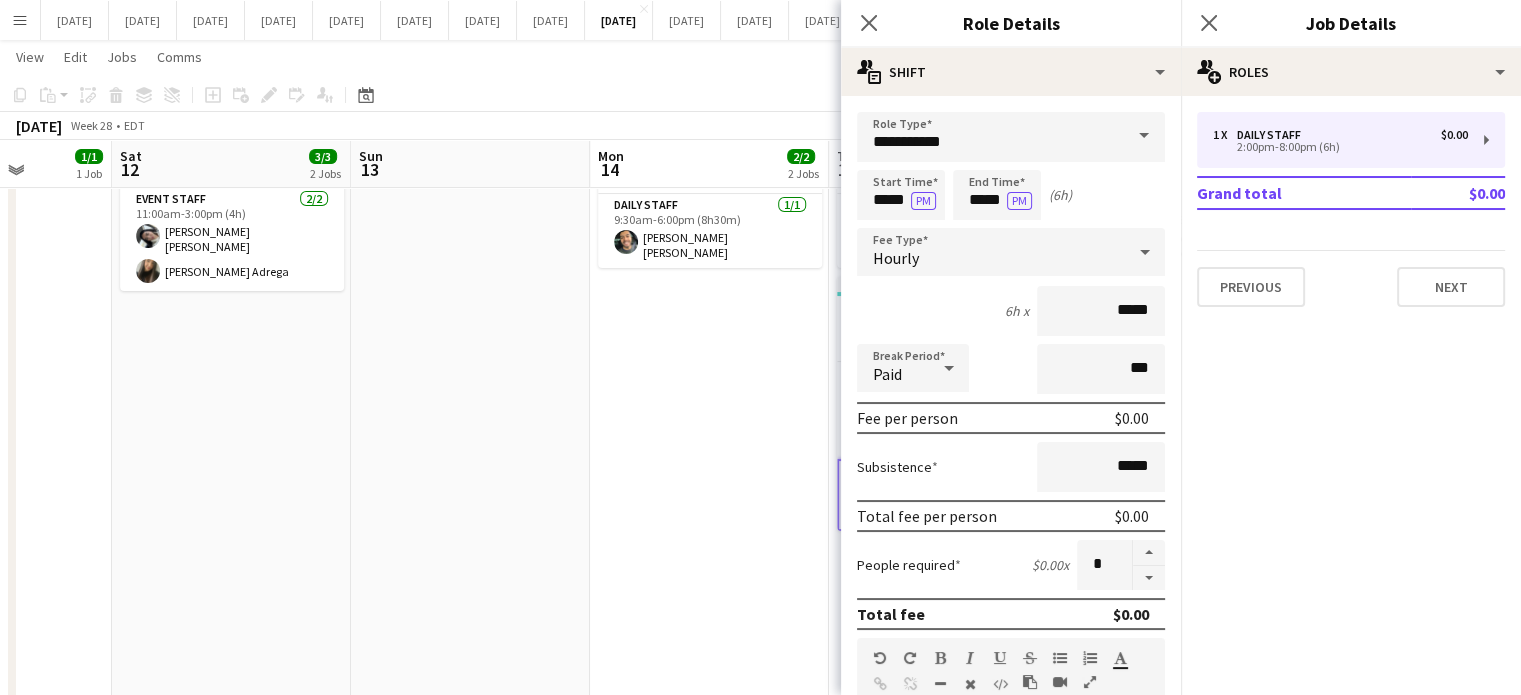 click on "Close pop-in" 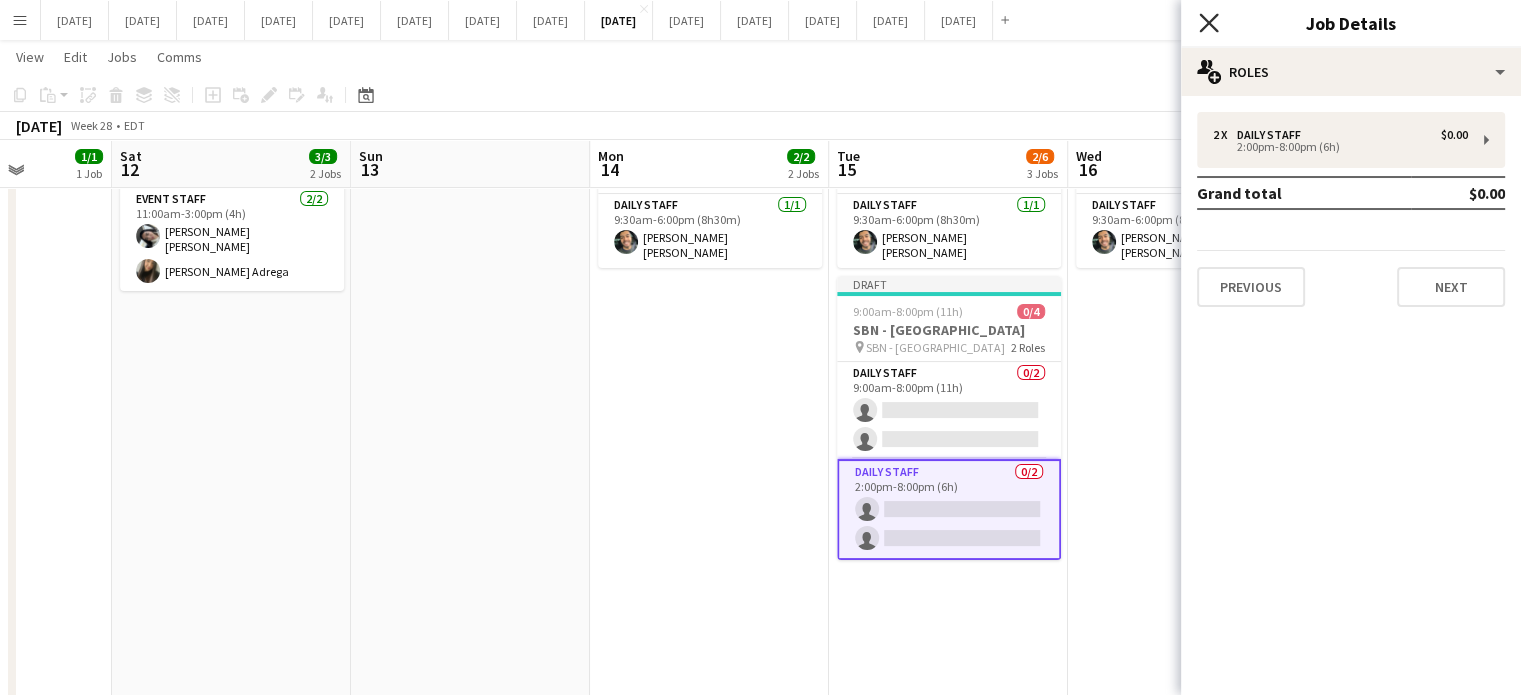 click on "Close pop-in" 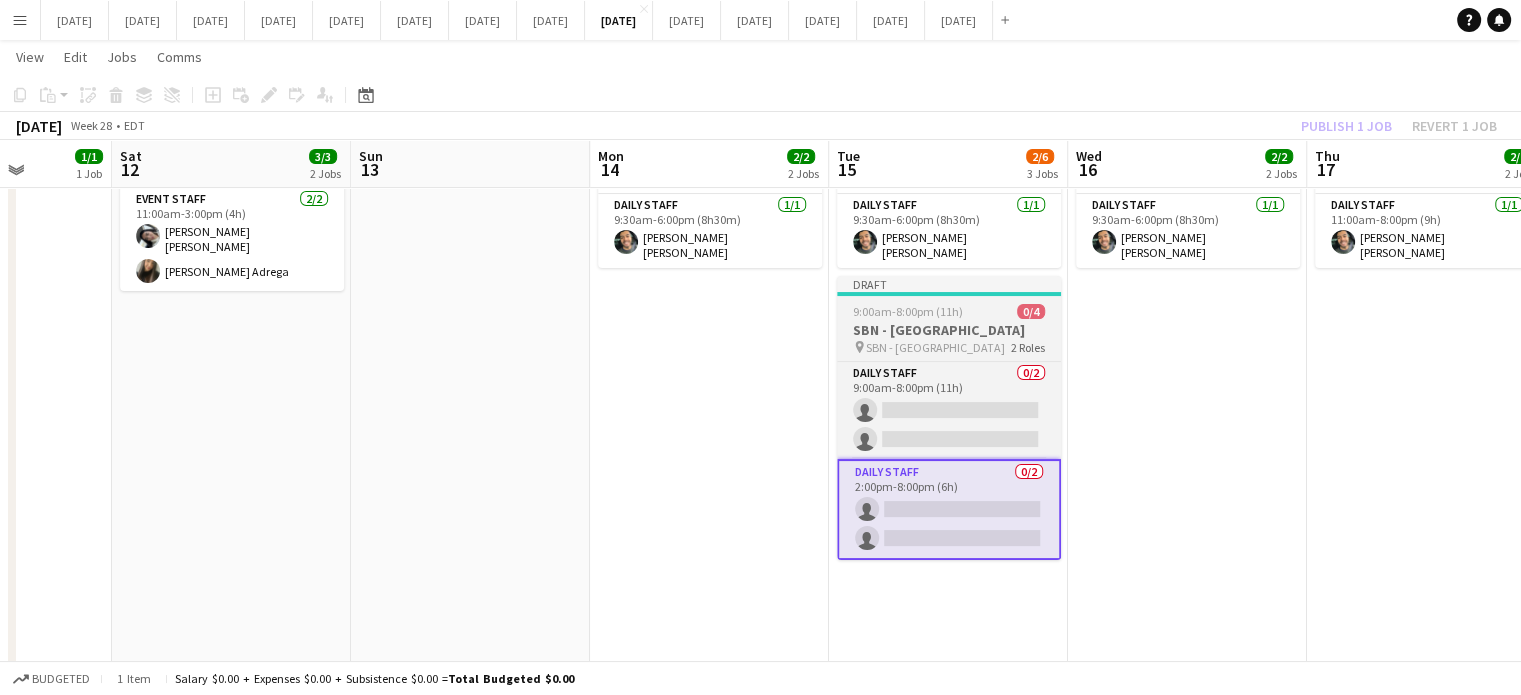 click on "SBN - [GEOGRAPHIC_DATA]" at bounding box center [935, 347] 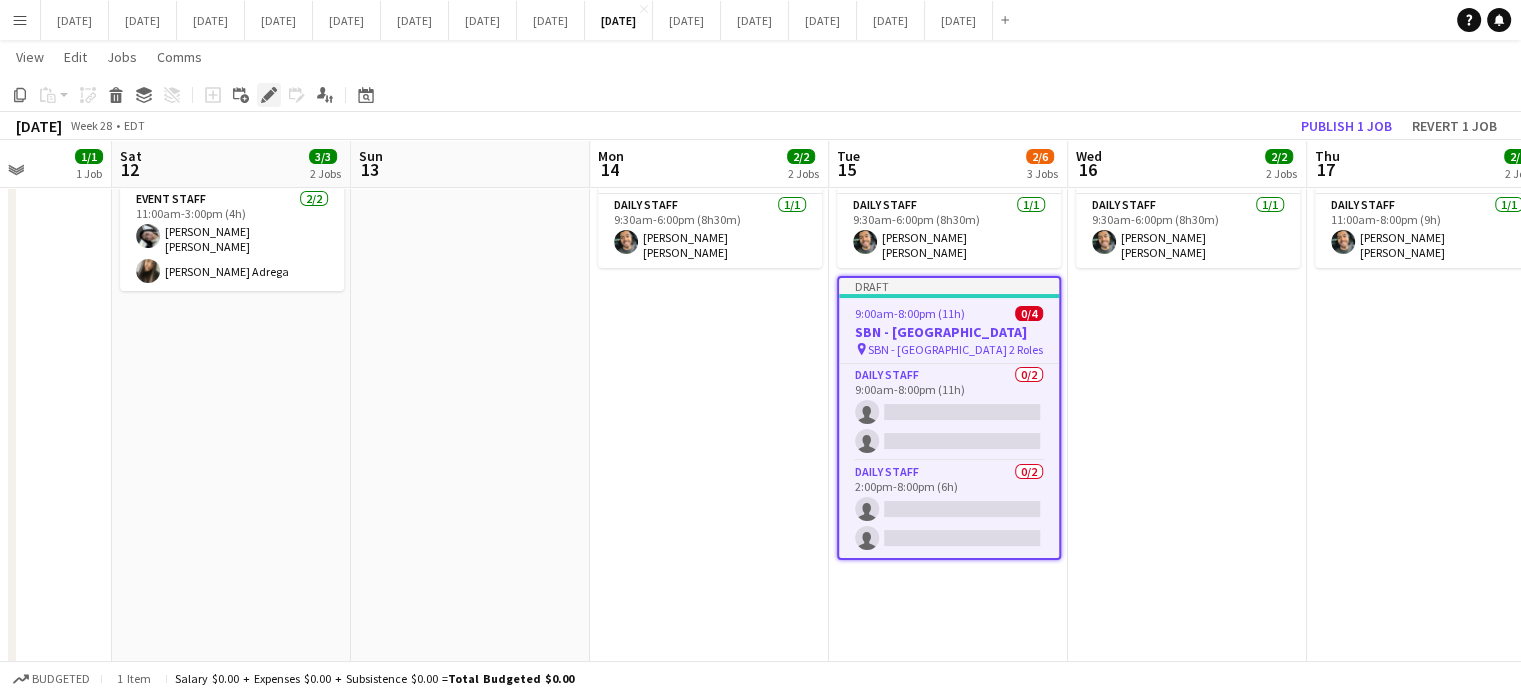 click on "Edit" 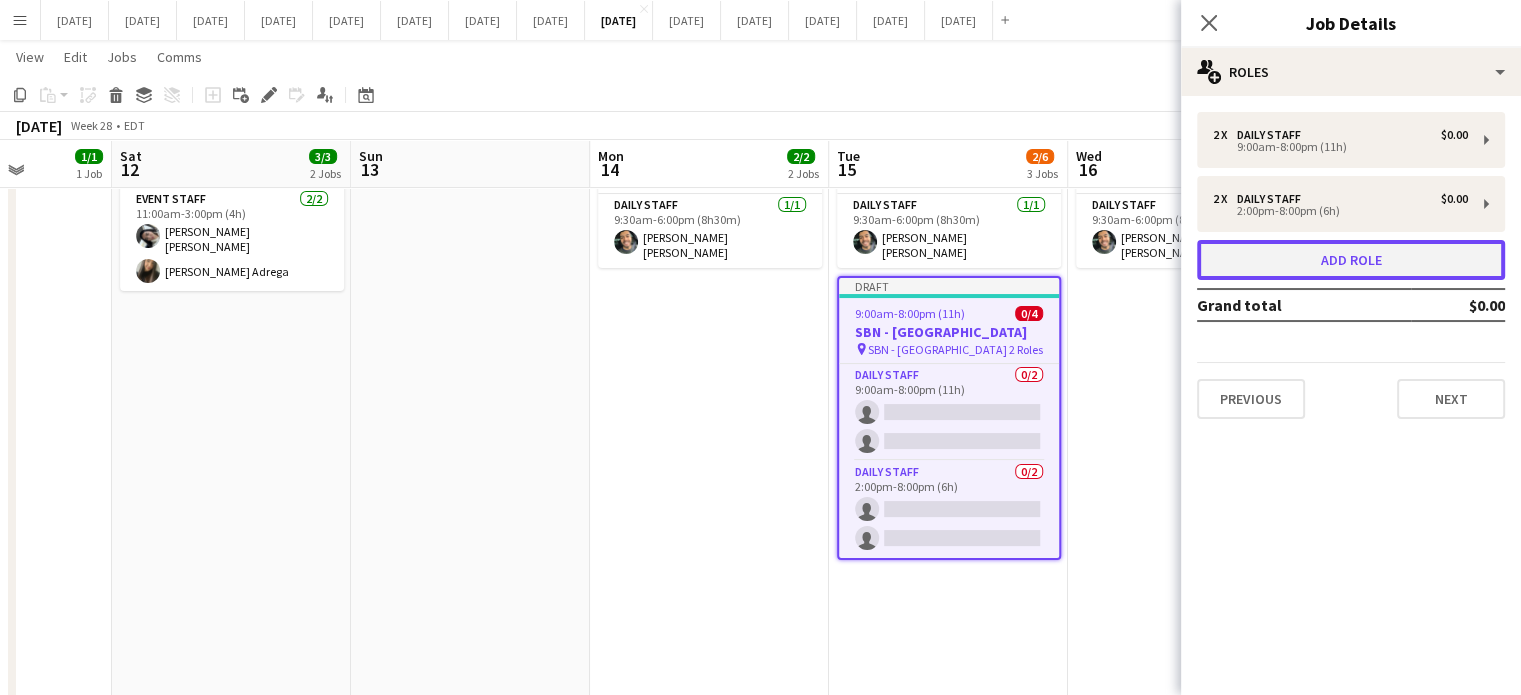 click on "Add role" at bounding box center (1351, 260) 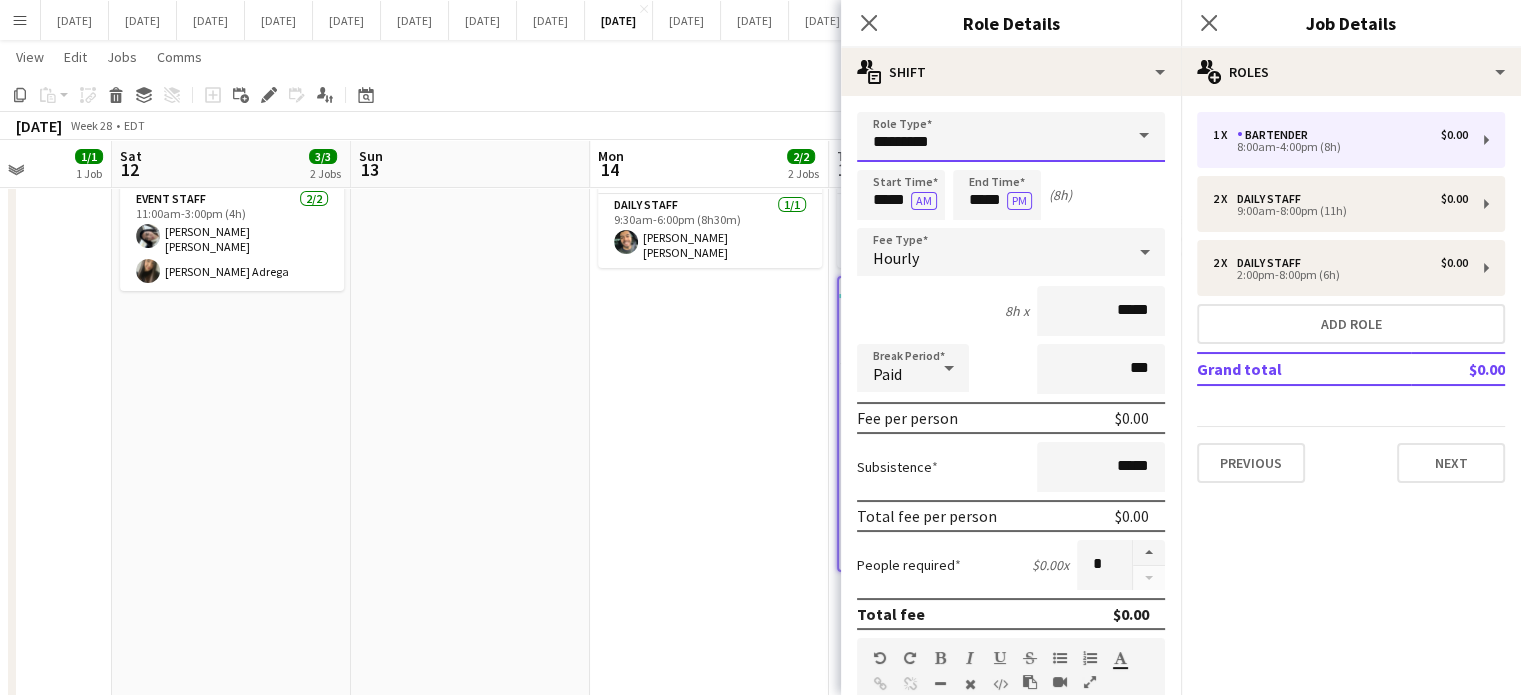 click on "*********" at bounding box center (1011, 137) 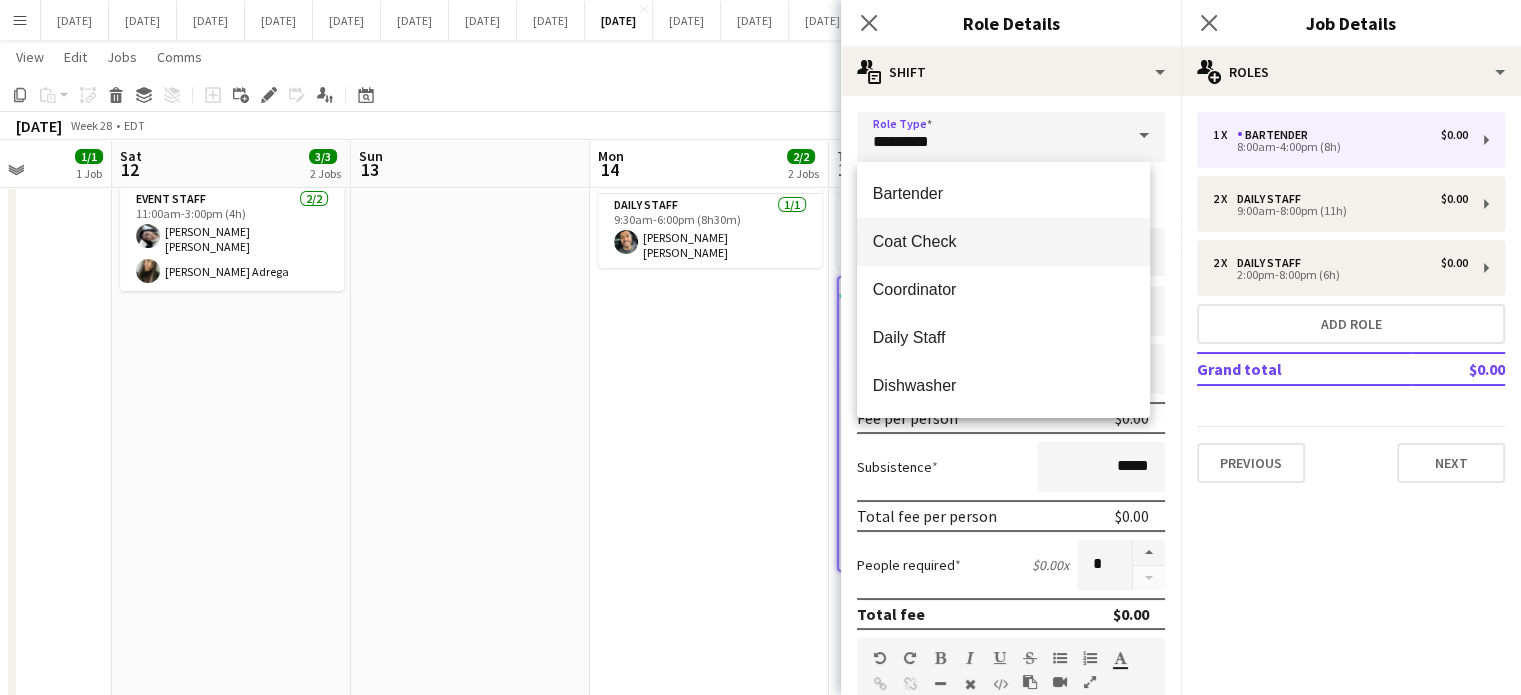 click on "Coat Check" at bounding box center (1003, 241) 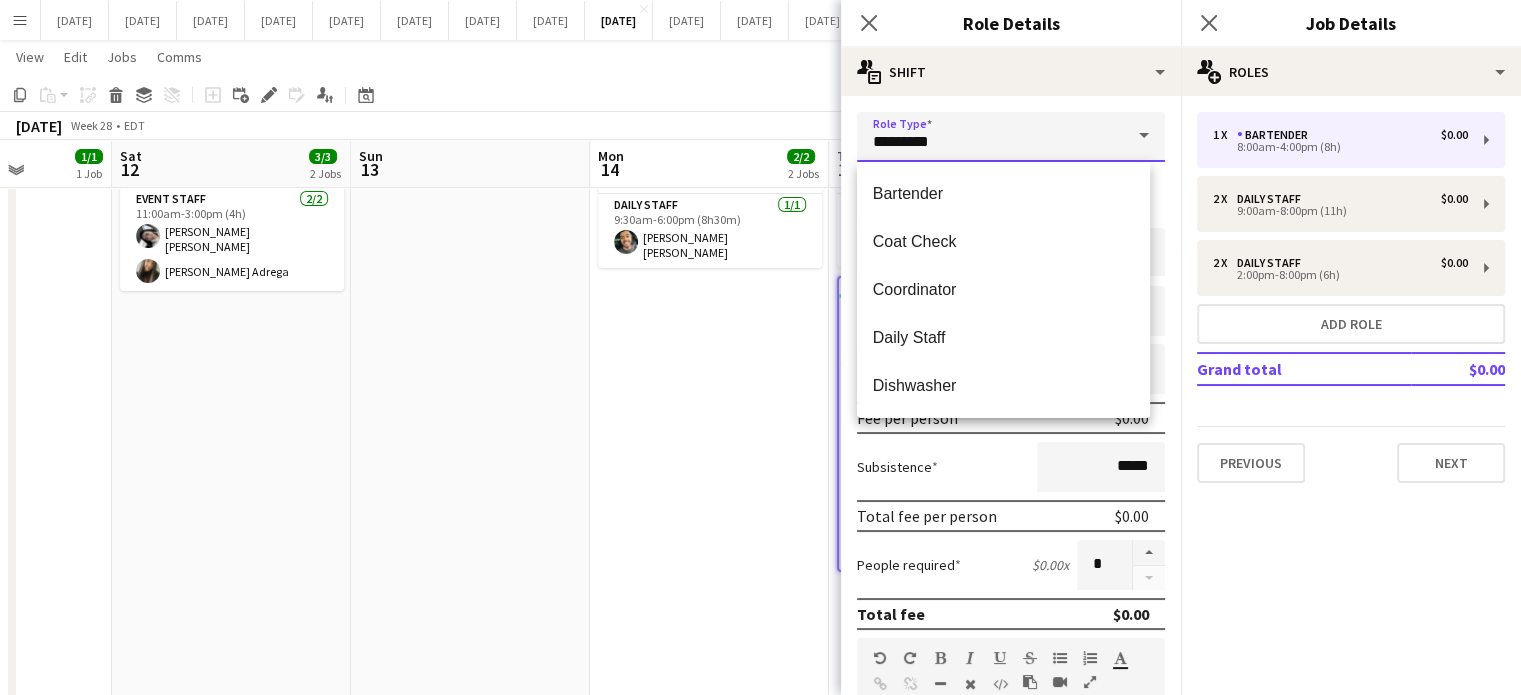 type on "**********" 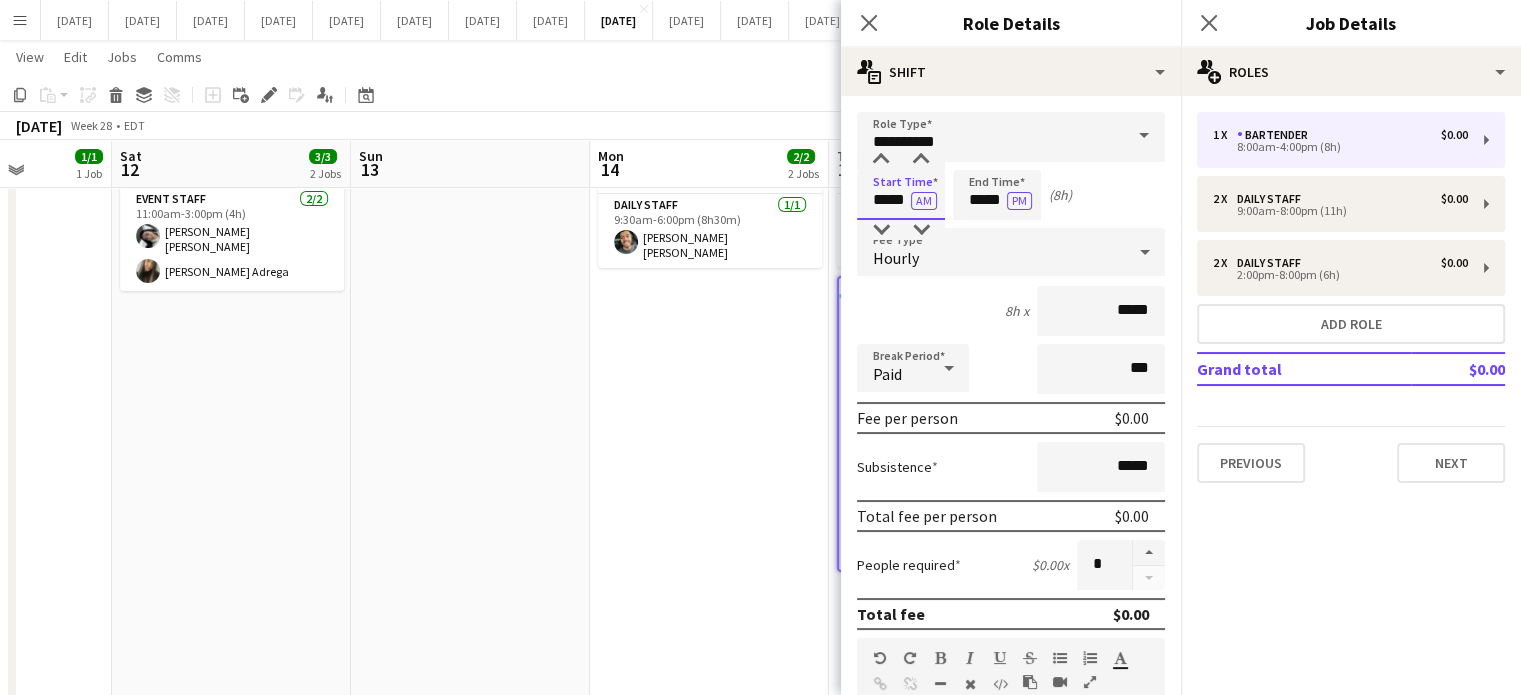 click on "*****" at bounding box center [901, 195] 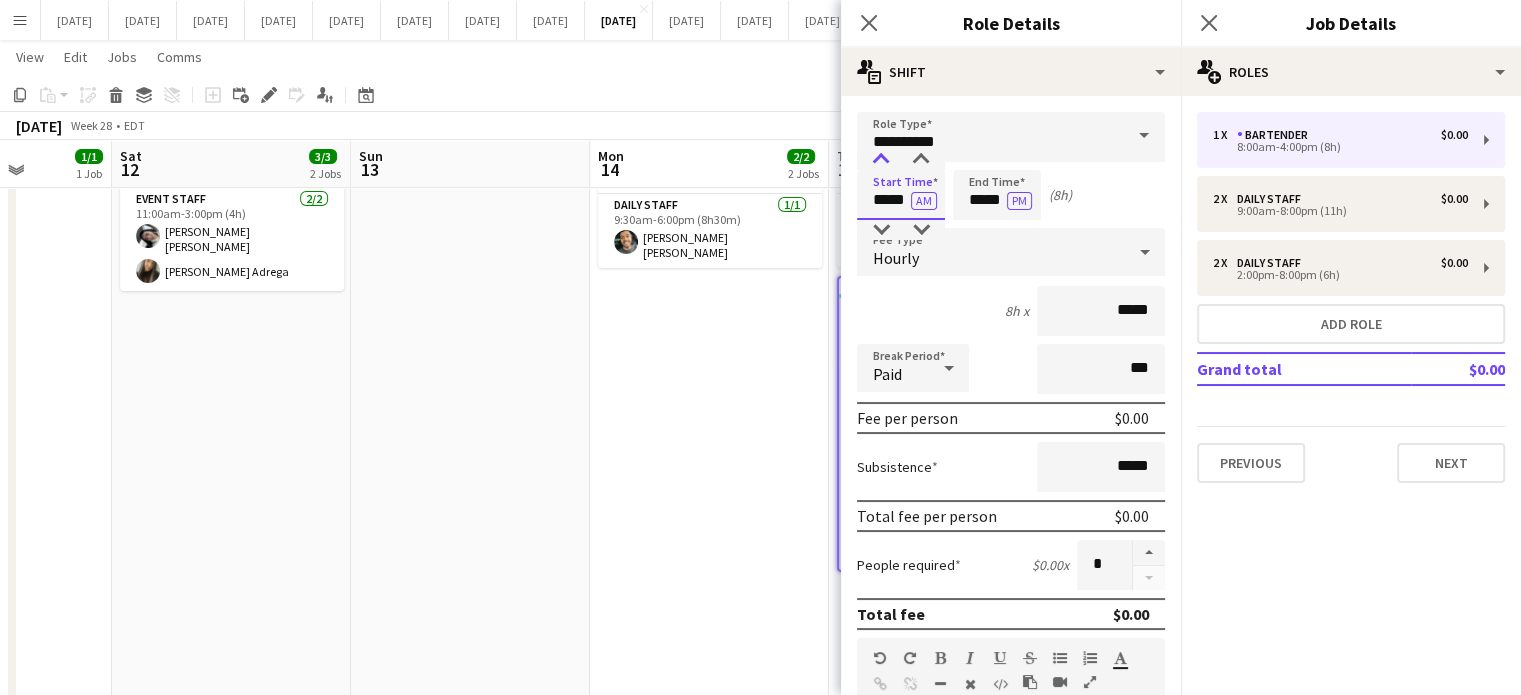 click at bounding box center [881, 160] 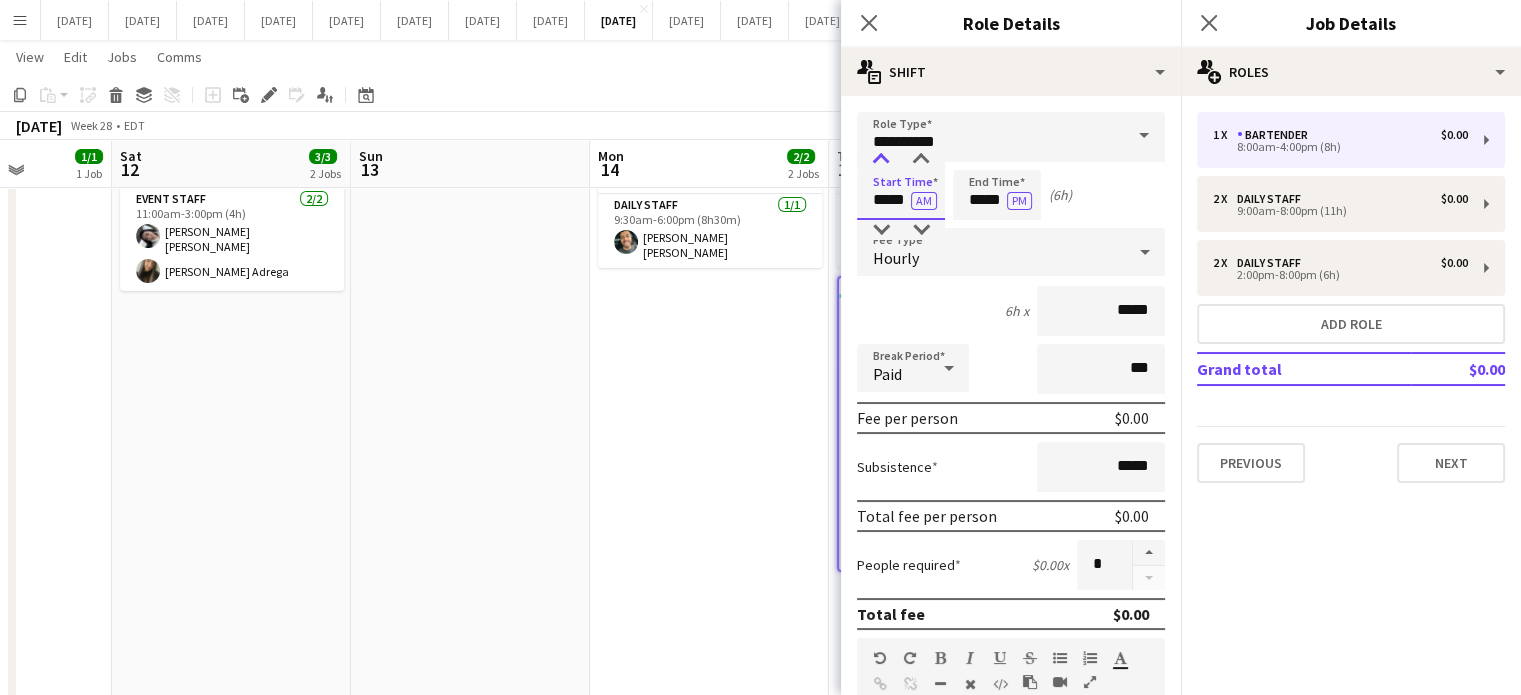 click at bounding box center (881, 160) 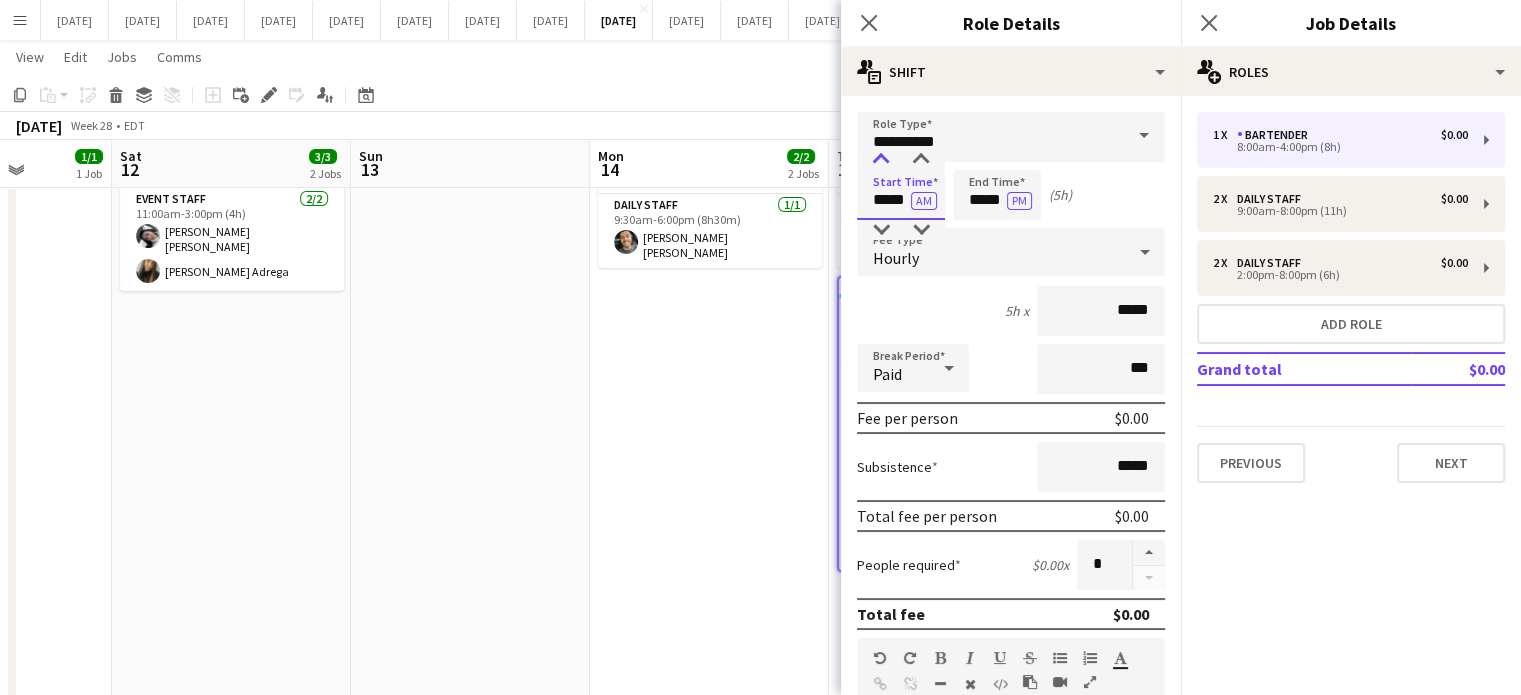 click at bounding box center (881, 160) 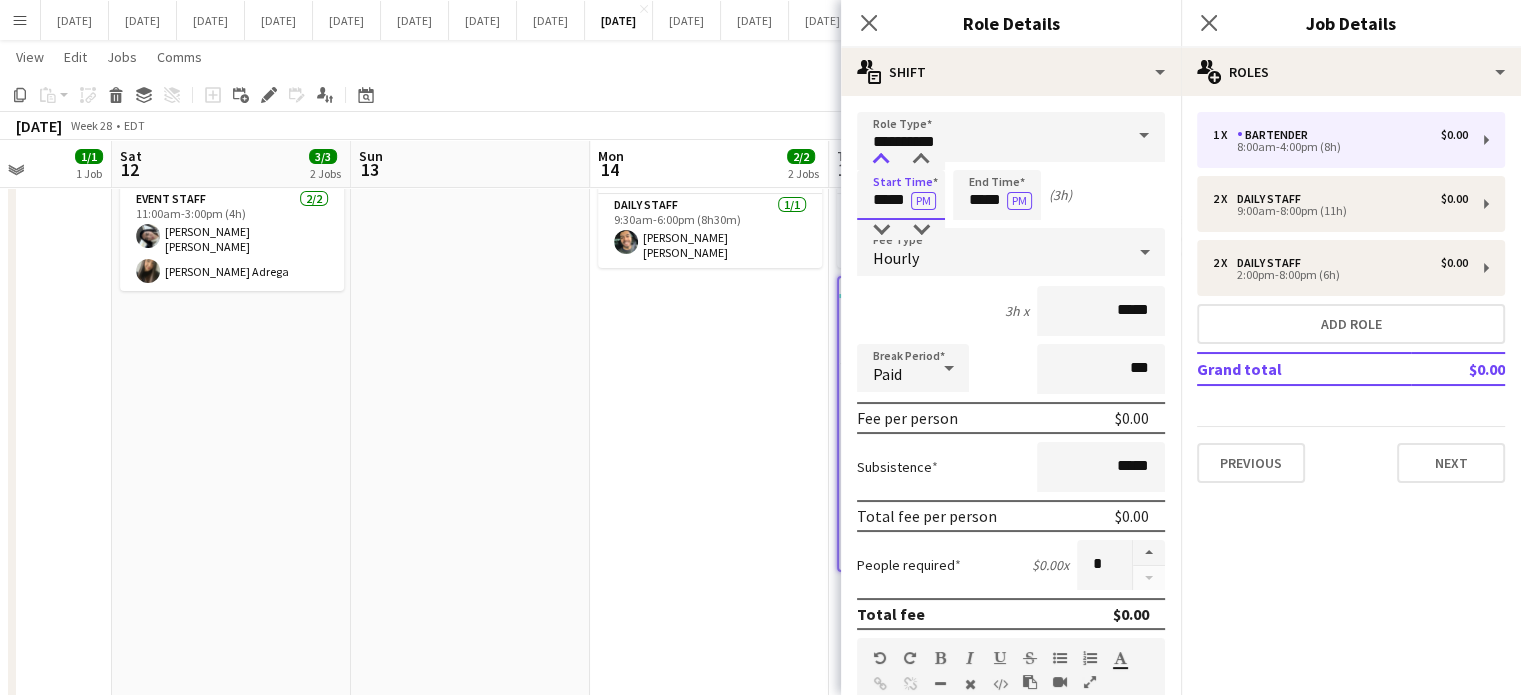 click at bounding box center [881, 160] 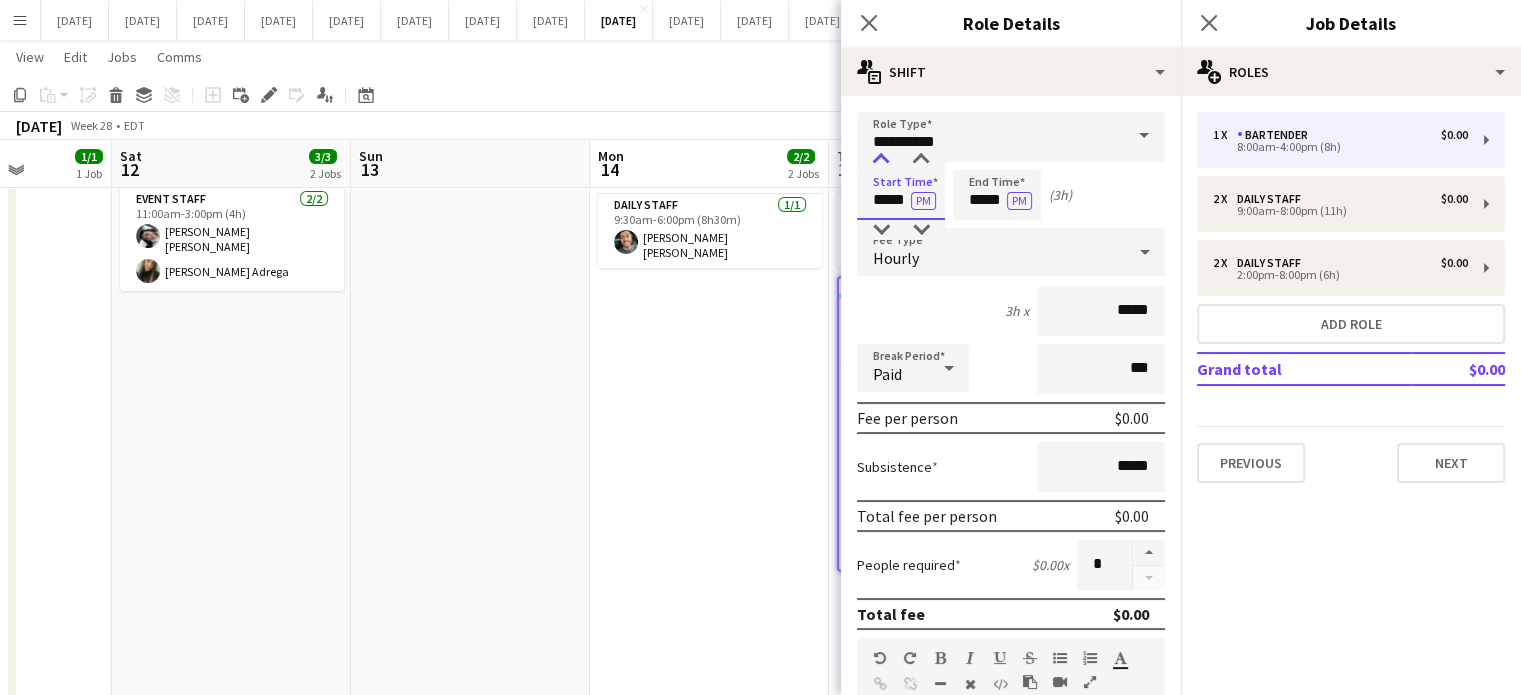 click at bounding box center (881, 160) 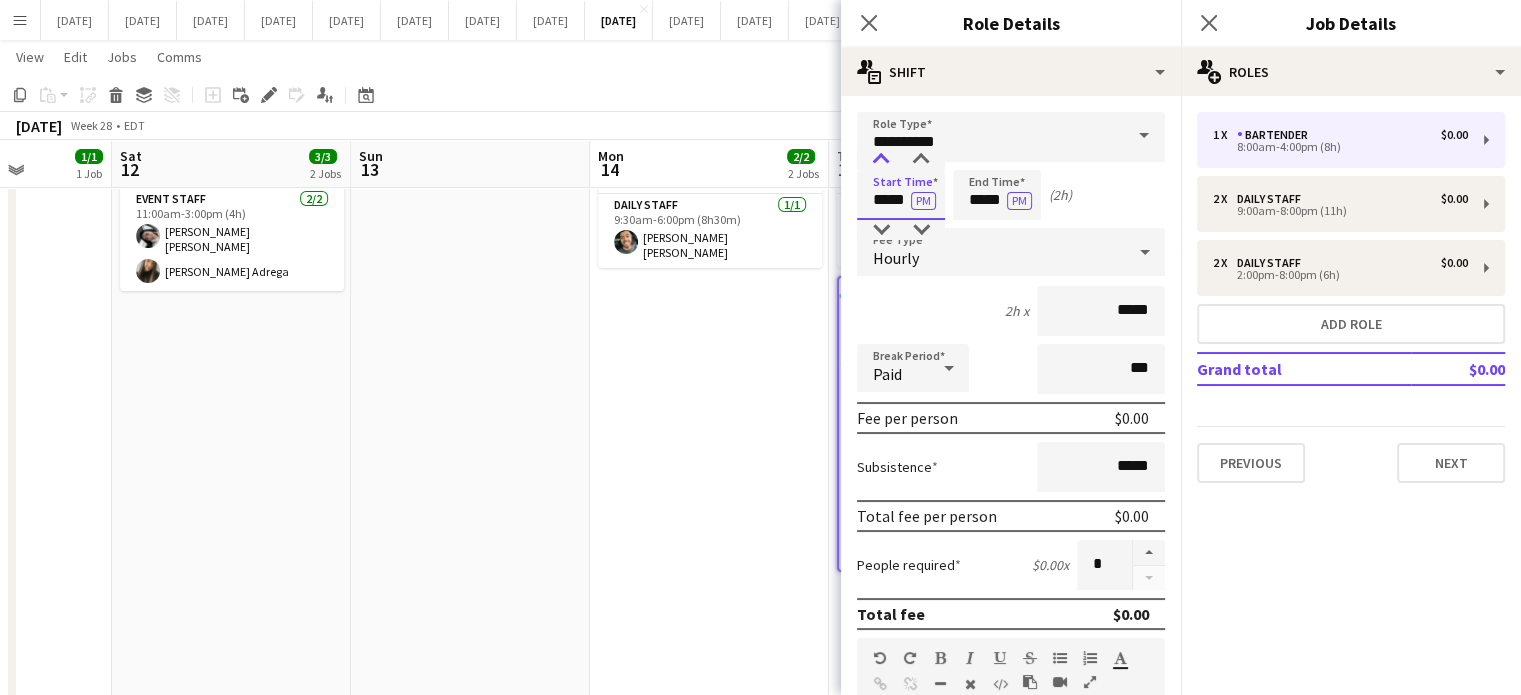 click at bounding box center [881, 160] 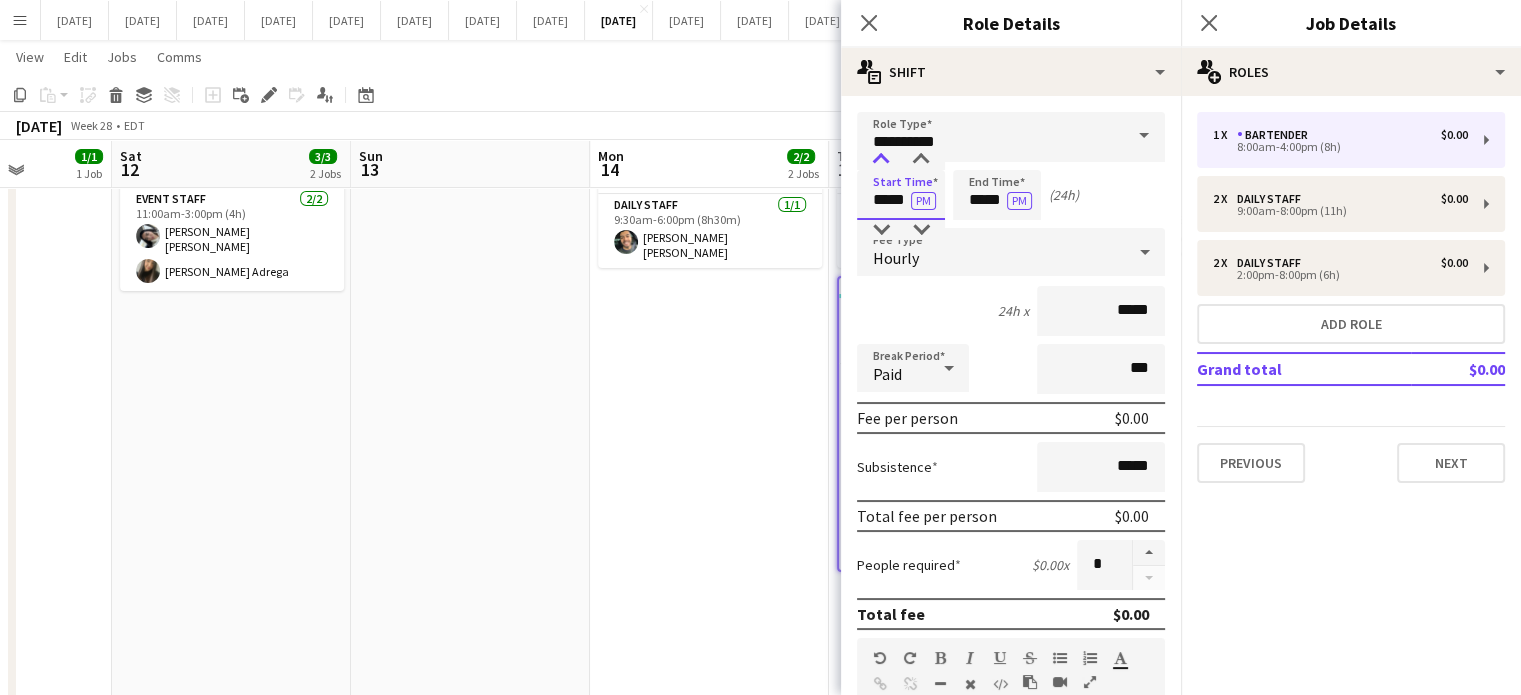 type on "*****" 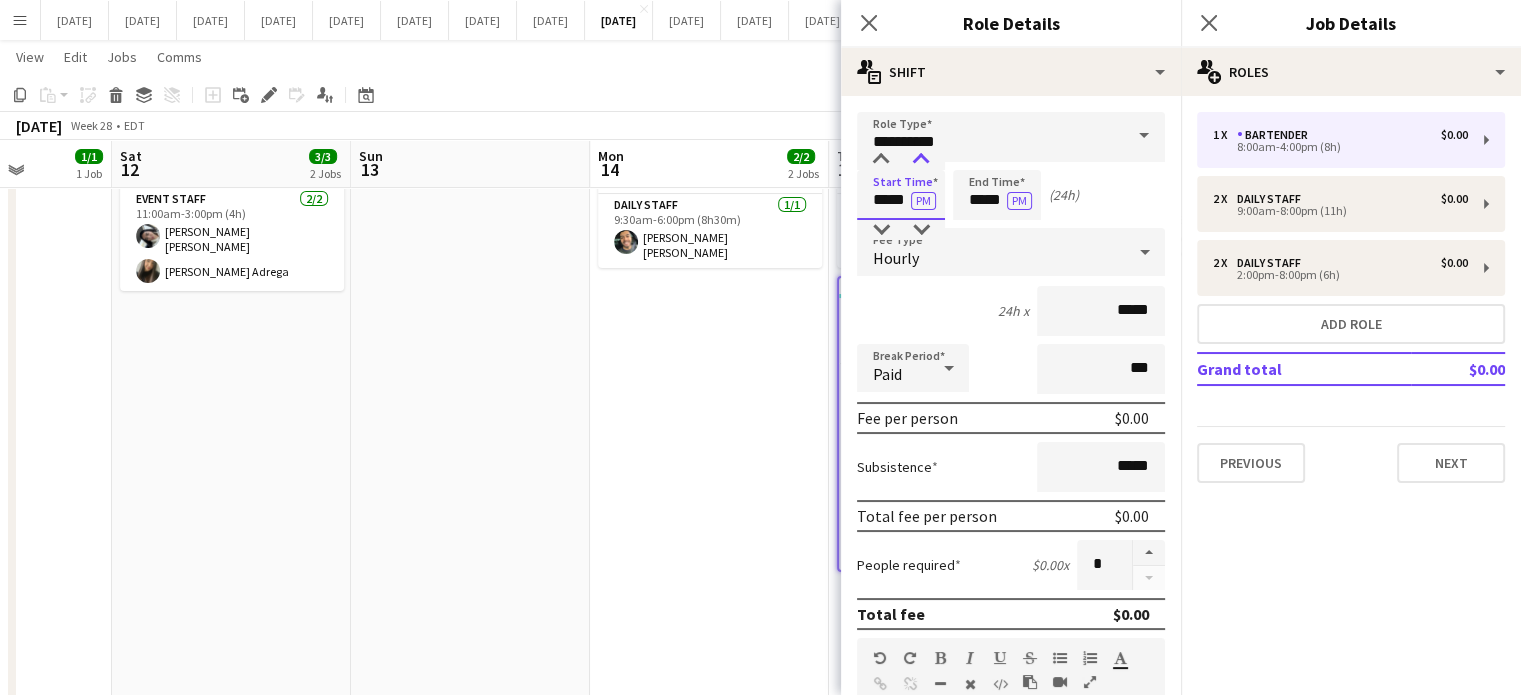 click at bounding box center [881, 160] 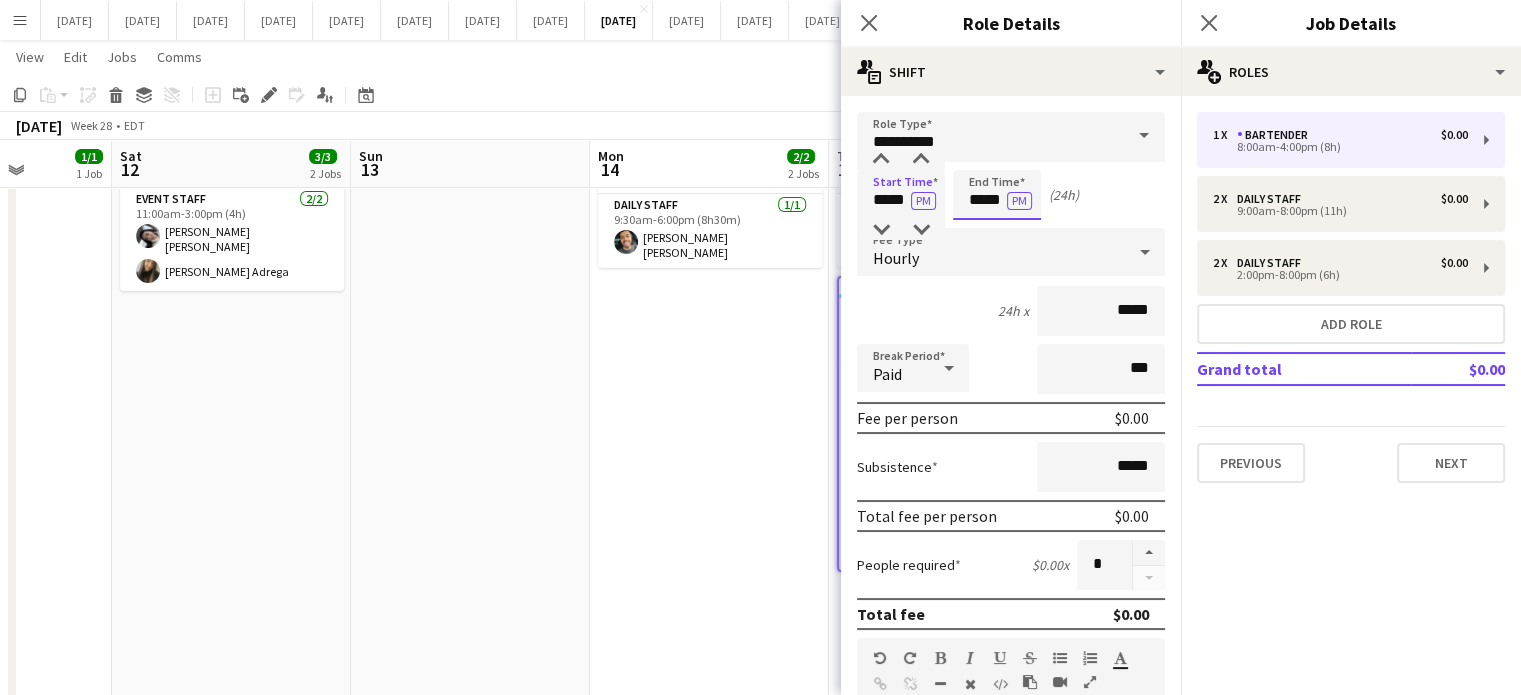 click on "*****" at bounding box center (997, 195) 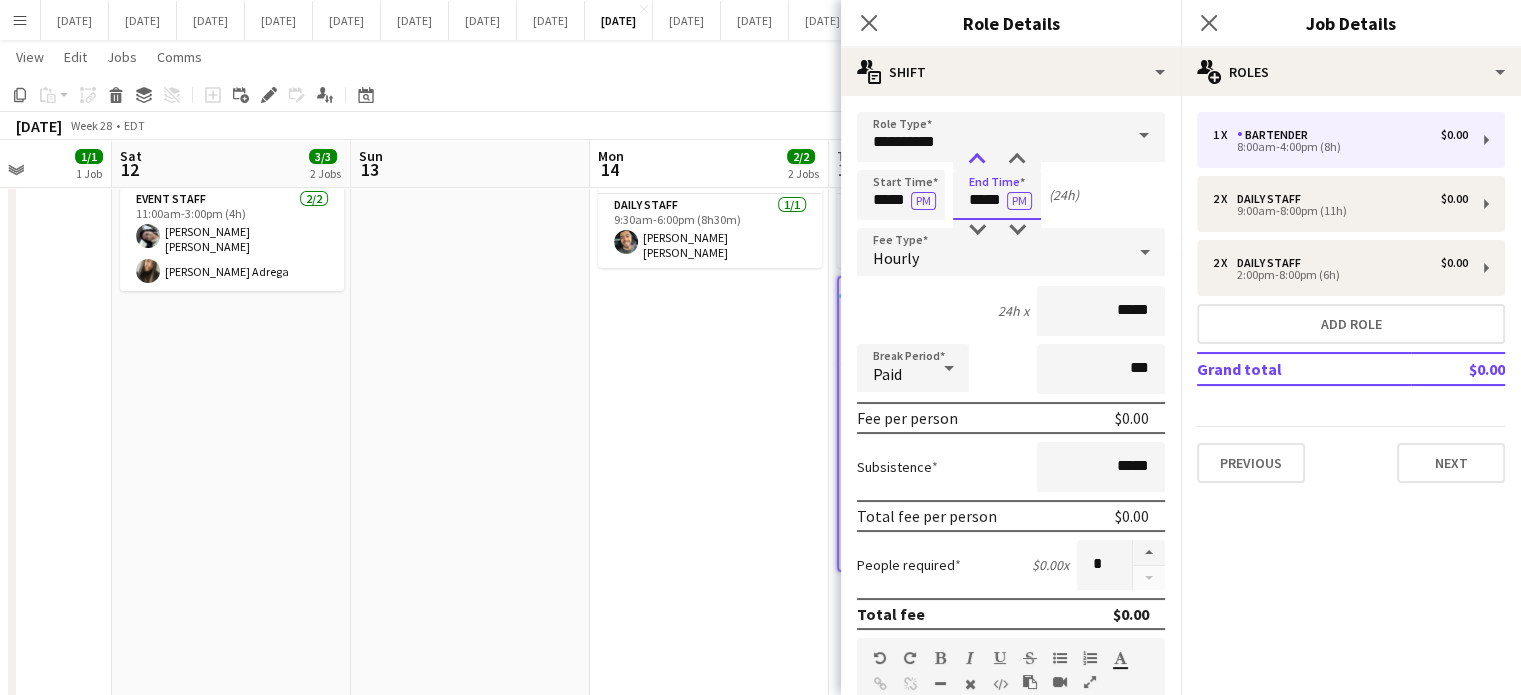 click at bounding box center [977, 160] 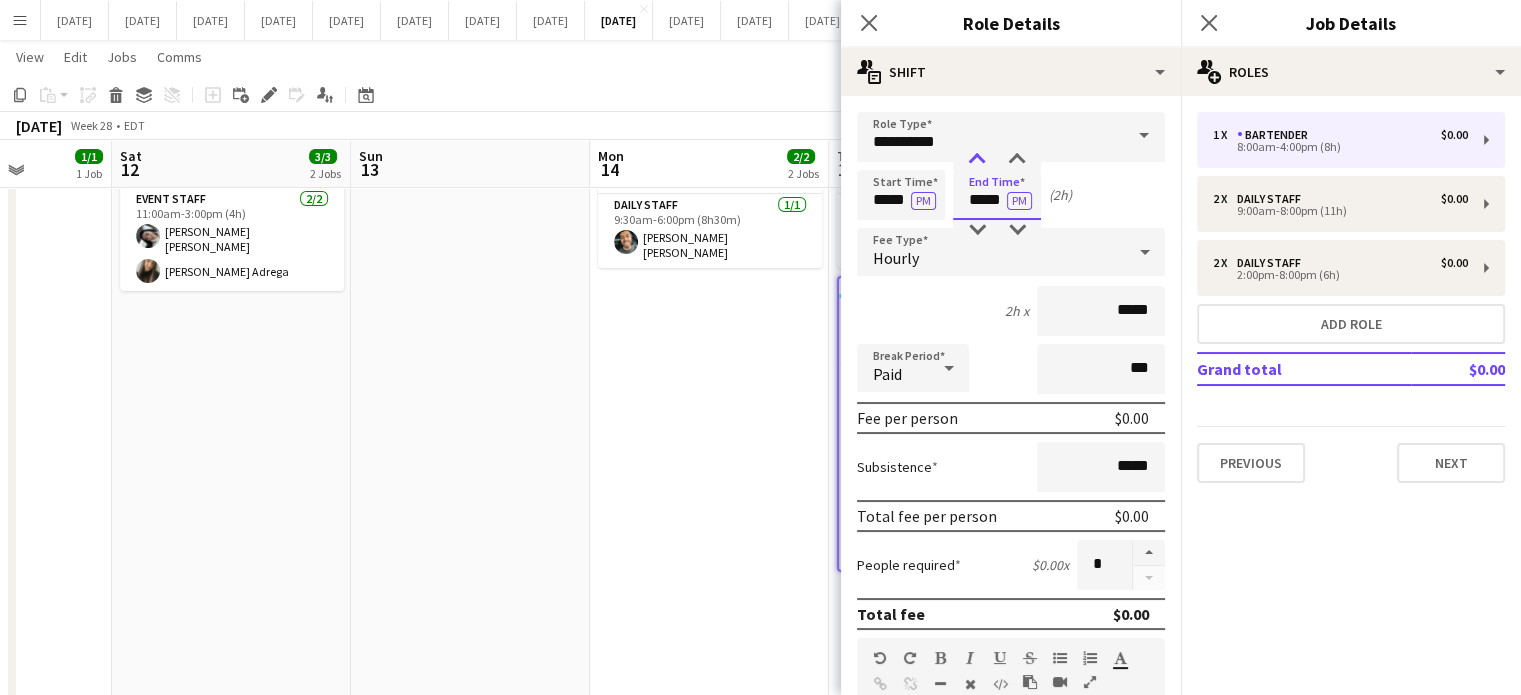 click at bounding box center (977, 160) 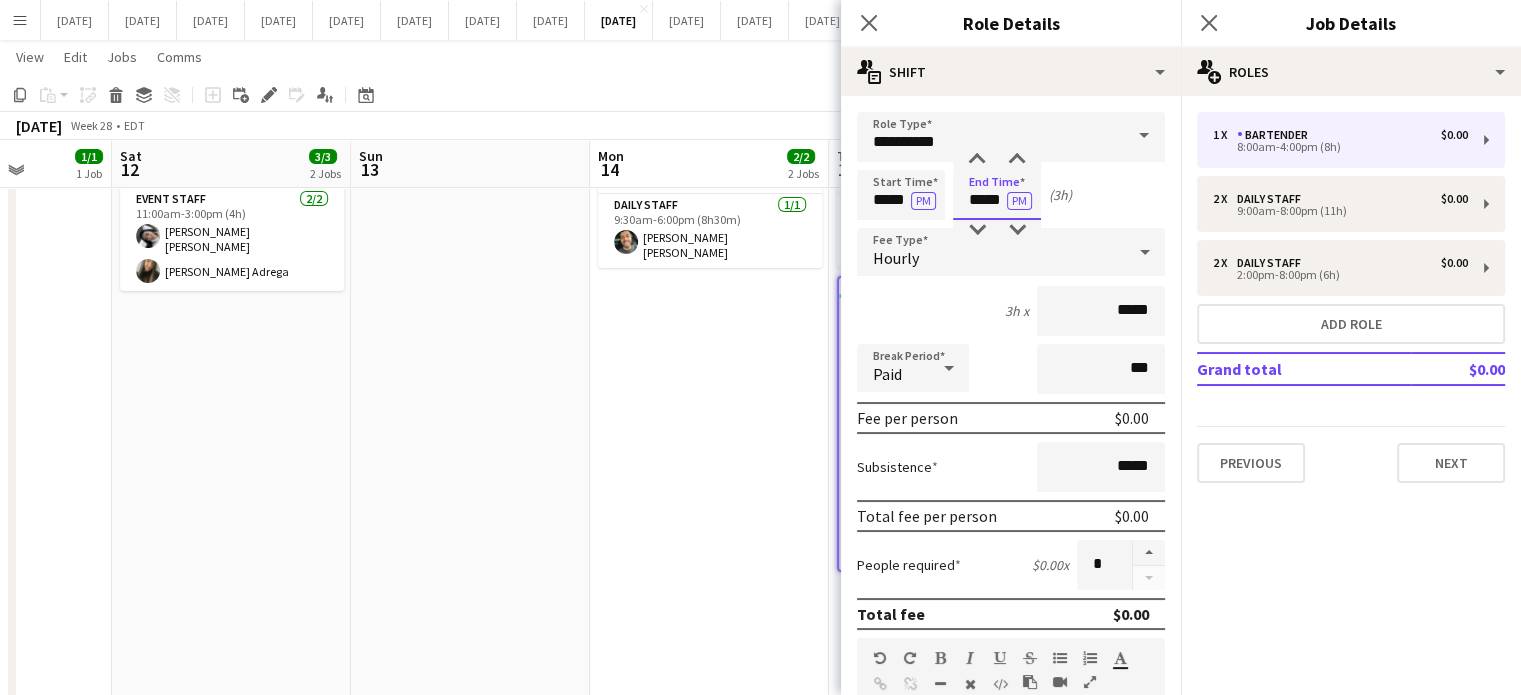 click on "*****" at bounding box center (997, 195) 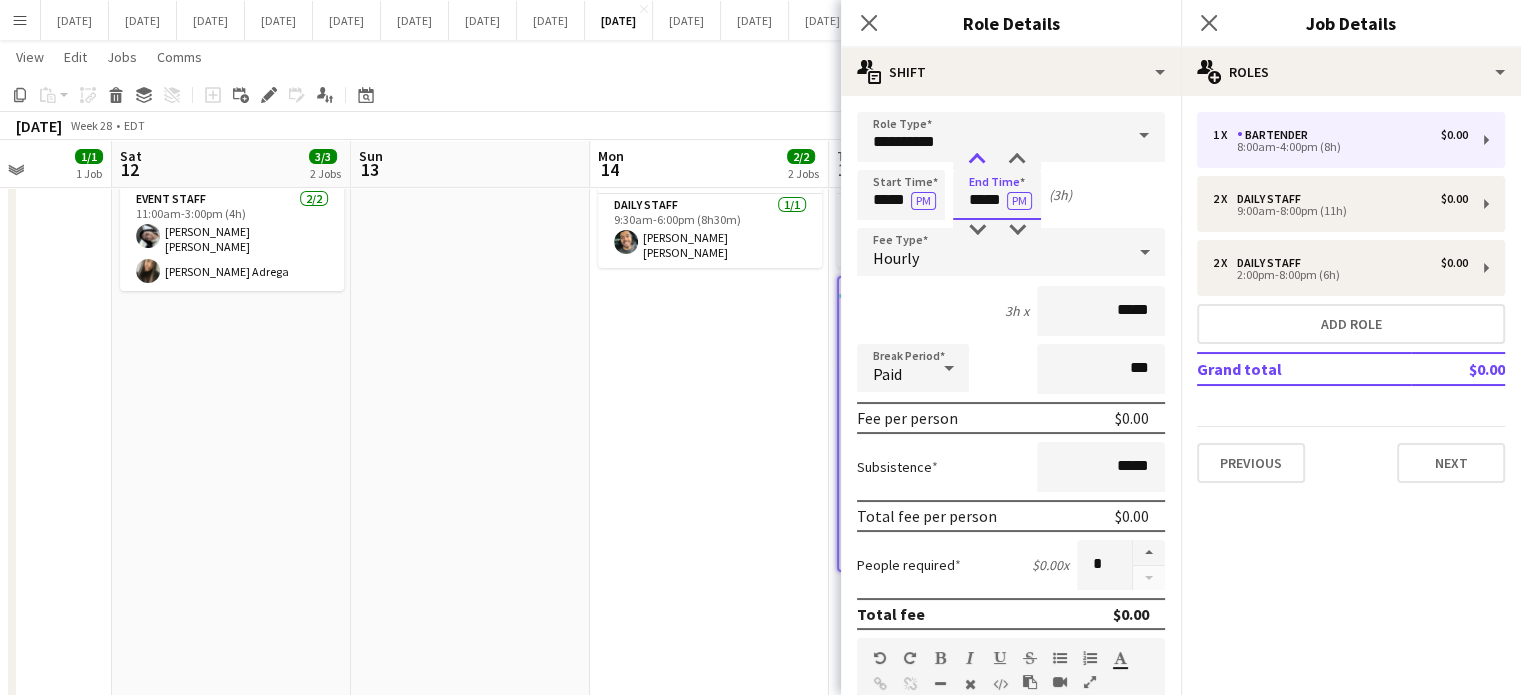 type on "*****" 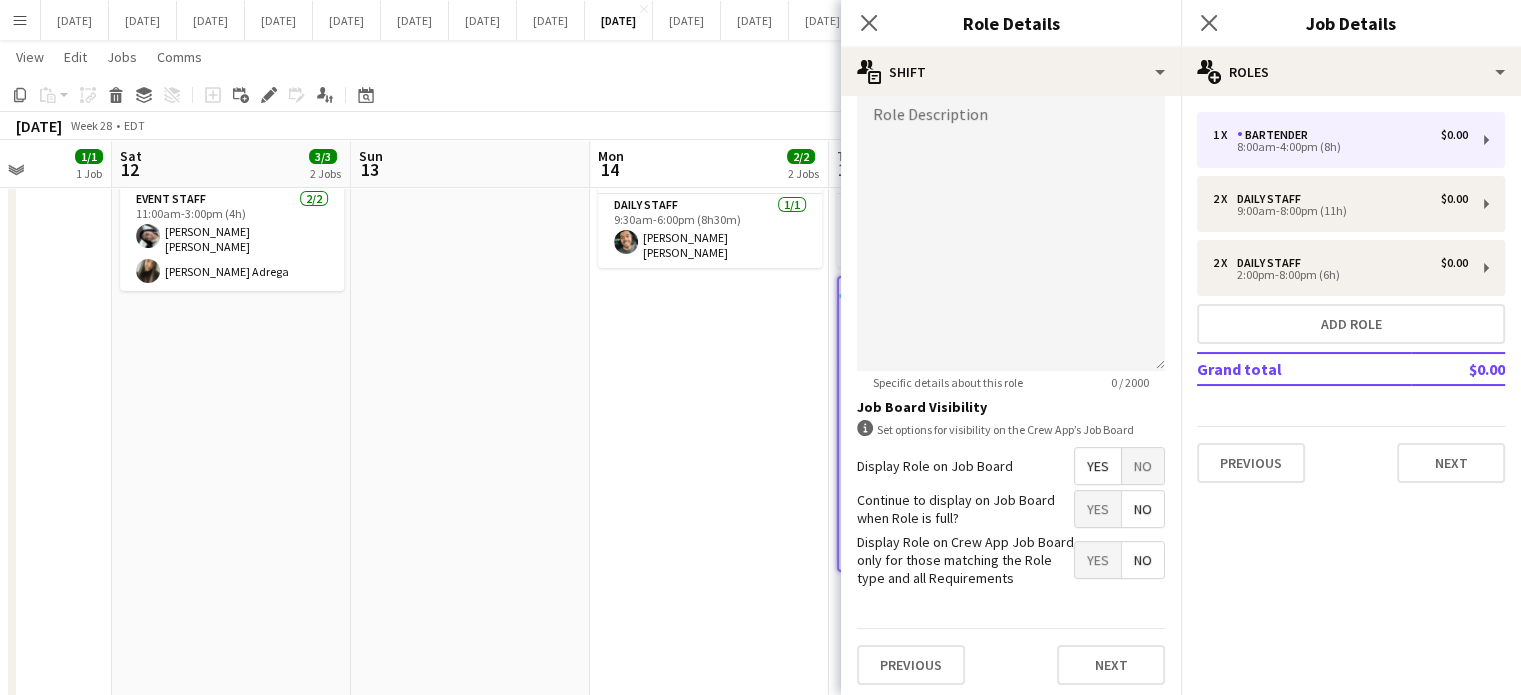 click on "No" at bounding box center [1143, 466] 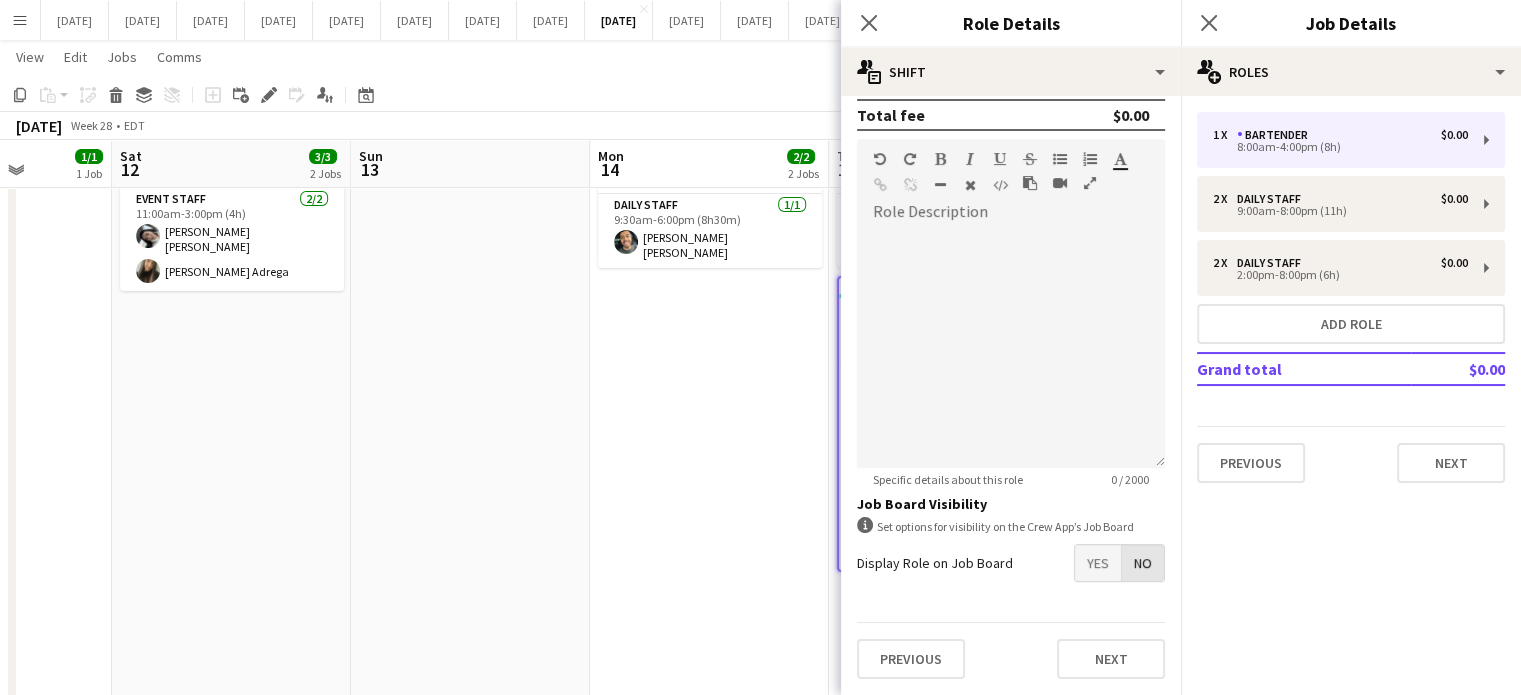 scroll, scrollTop: 495, scrollLeft: 0, axis: vertical 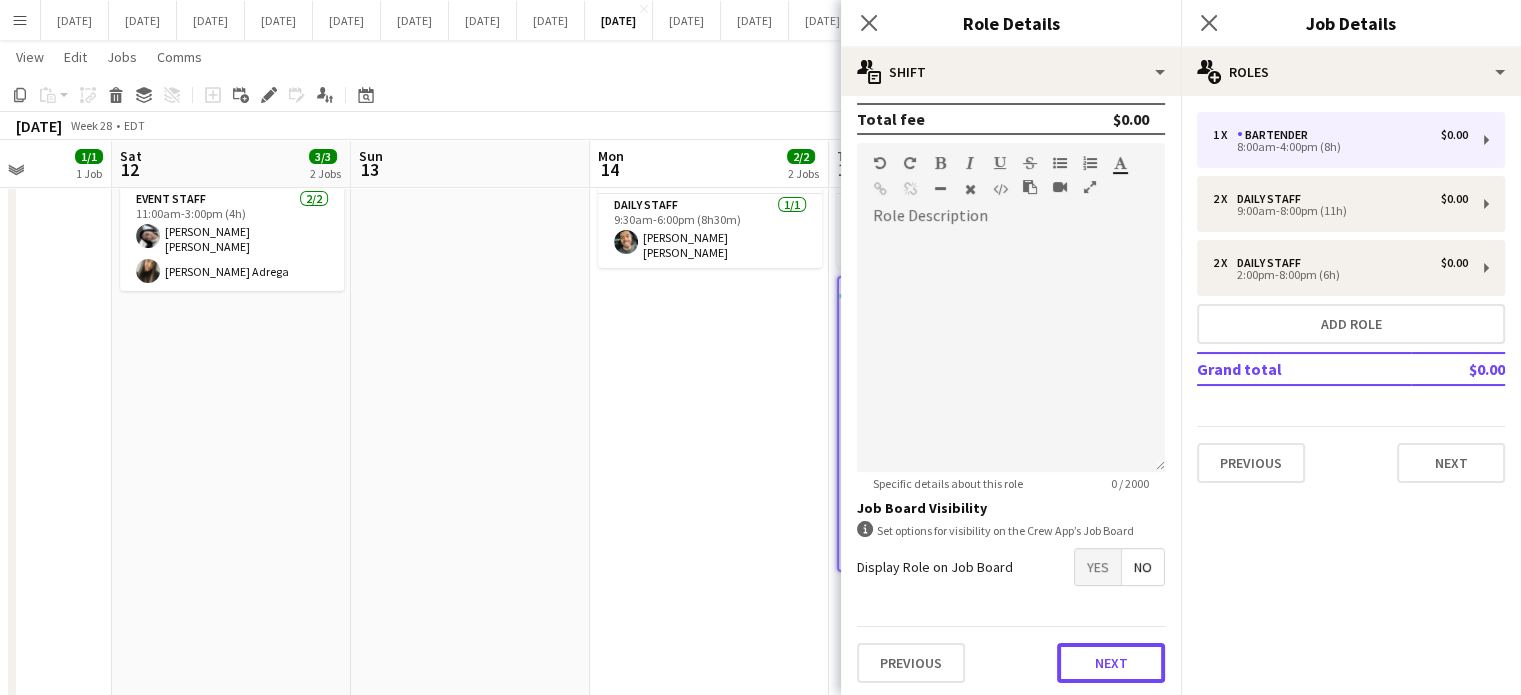 drag, startPoint x: 1124, startPoint y: 647, endPoint x: 1108, endPoint y: 521, distance: 127.01181 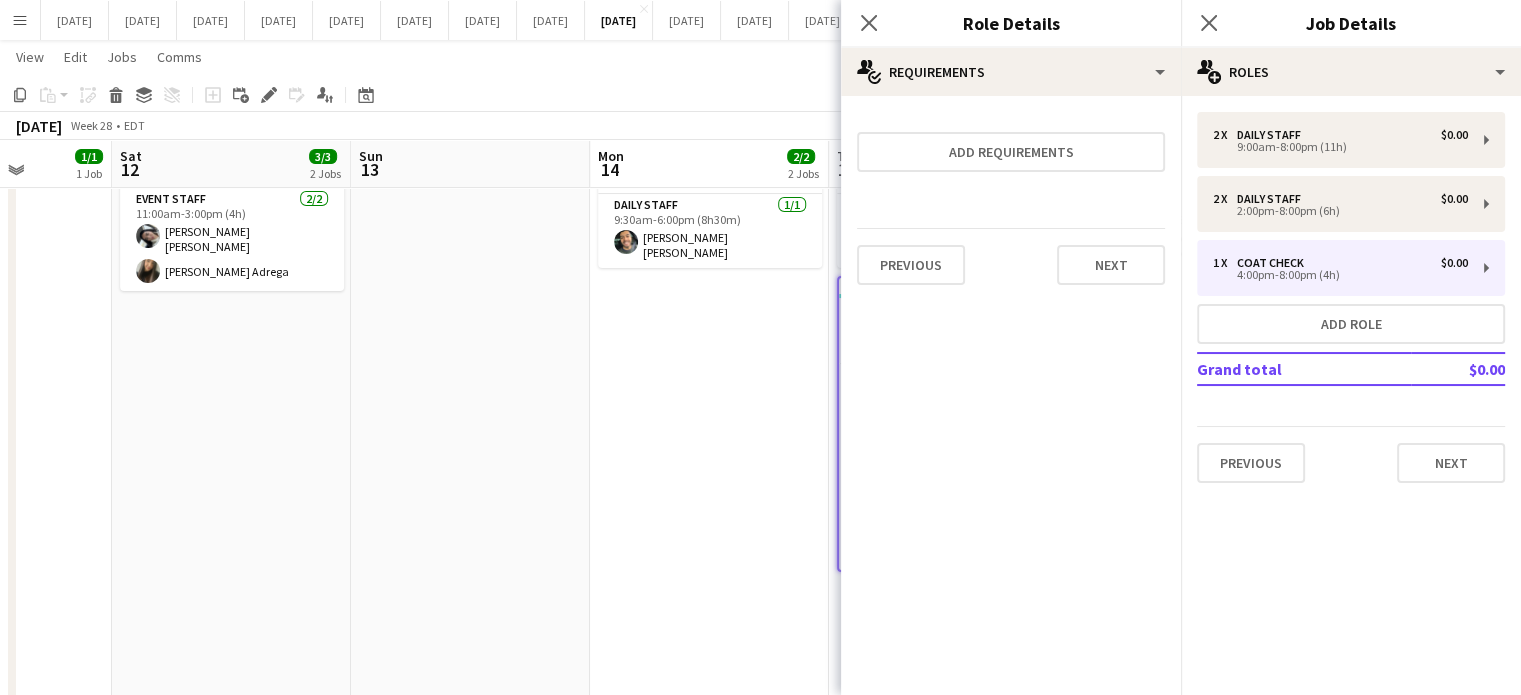 scroll, scrollTop: 0, scrollLeft: 0, axis: both 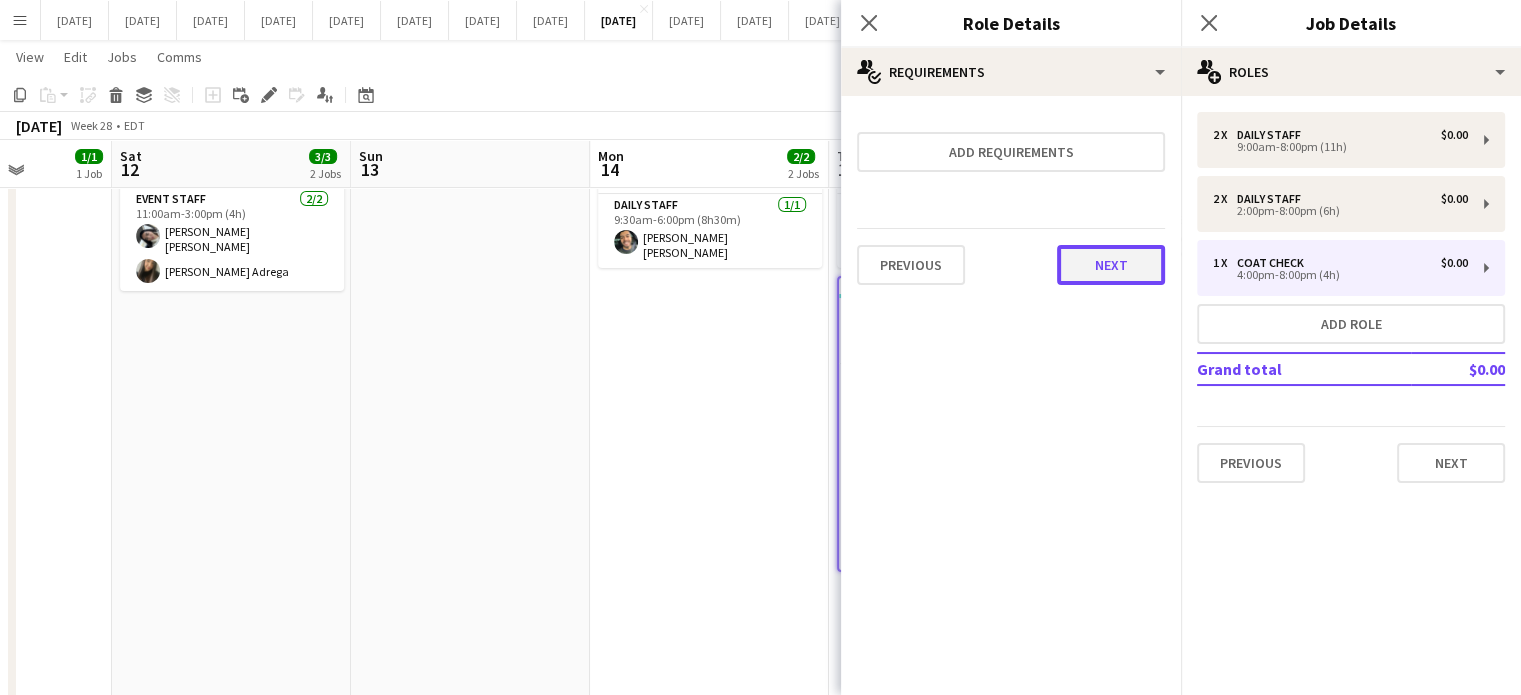 click on "Next" at bounding box center [1111, 265] 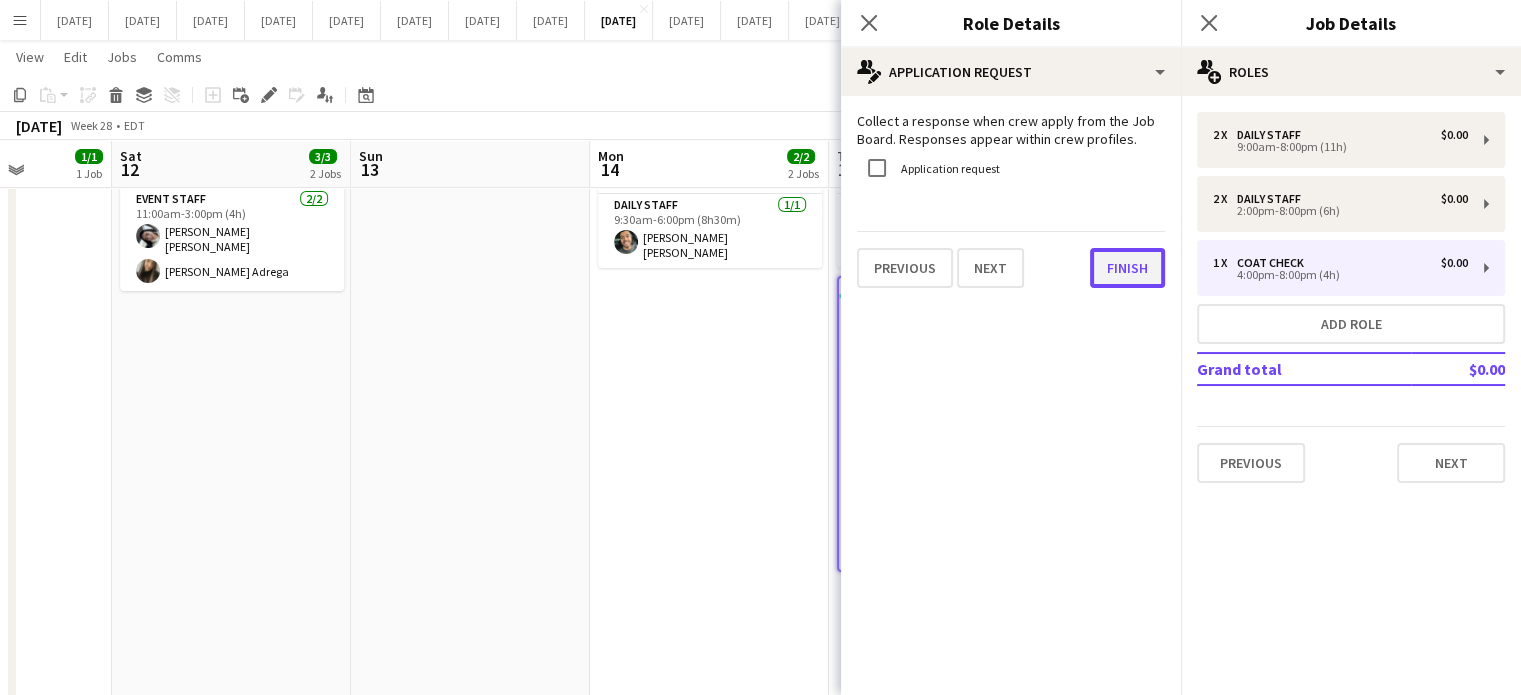 click on "Finish" at bounding box center (1127, 268) 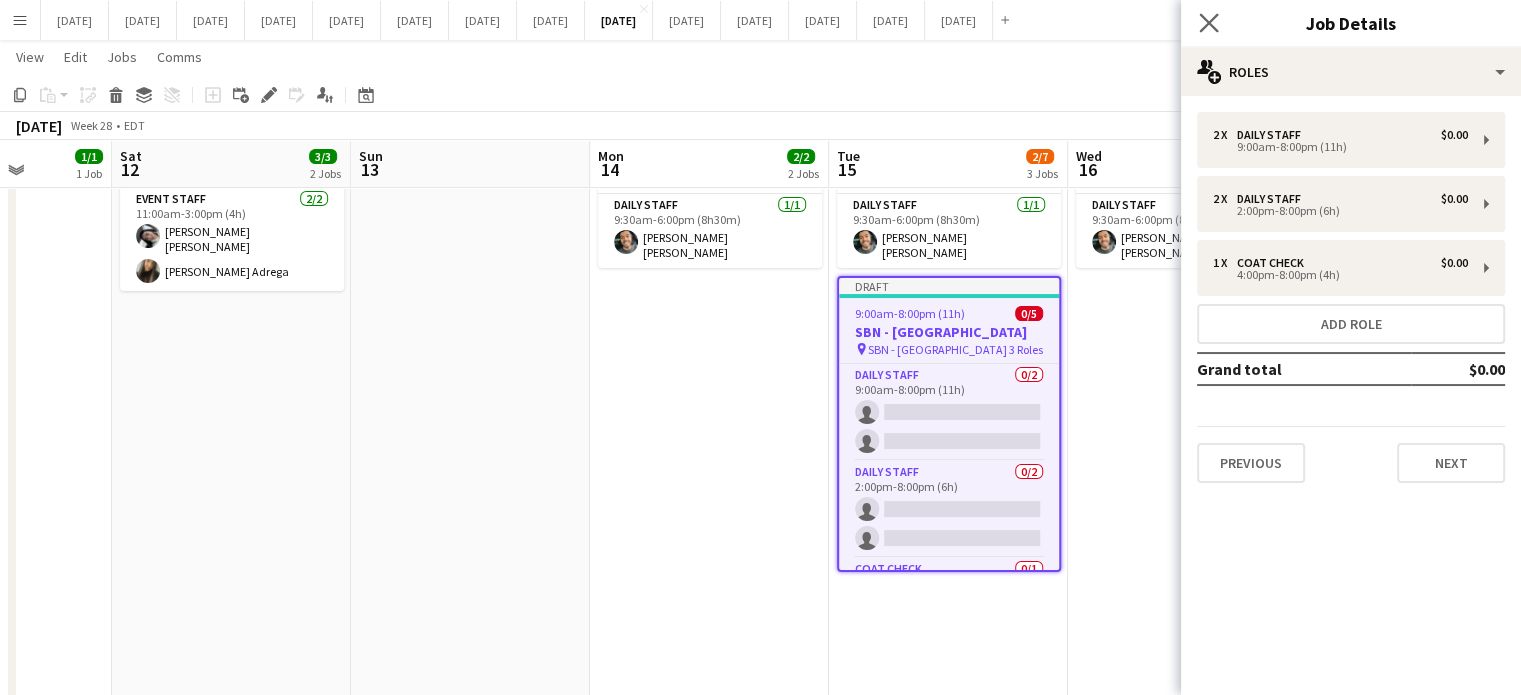 click on "Close pop-in" 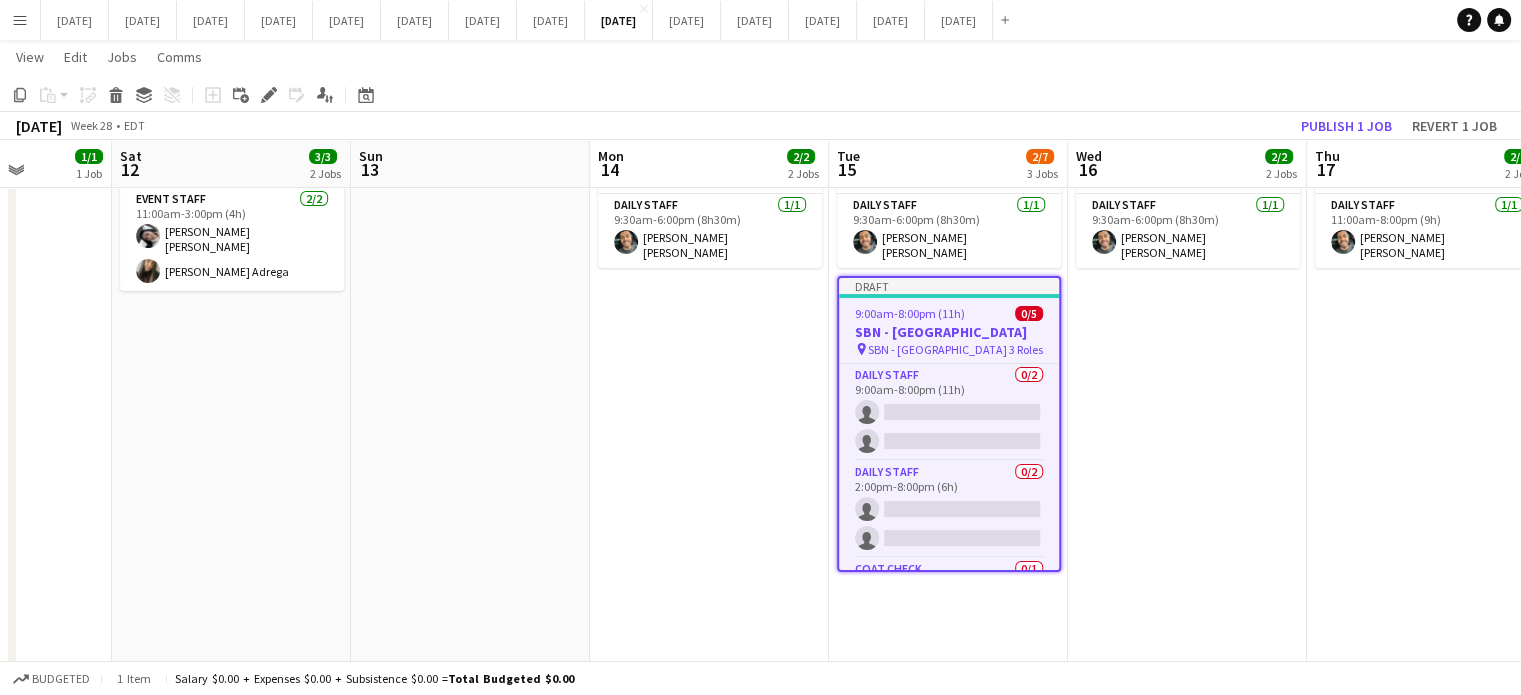 click on "Draft" at bounding box center [949, 286] 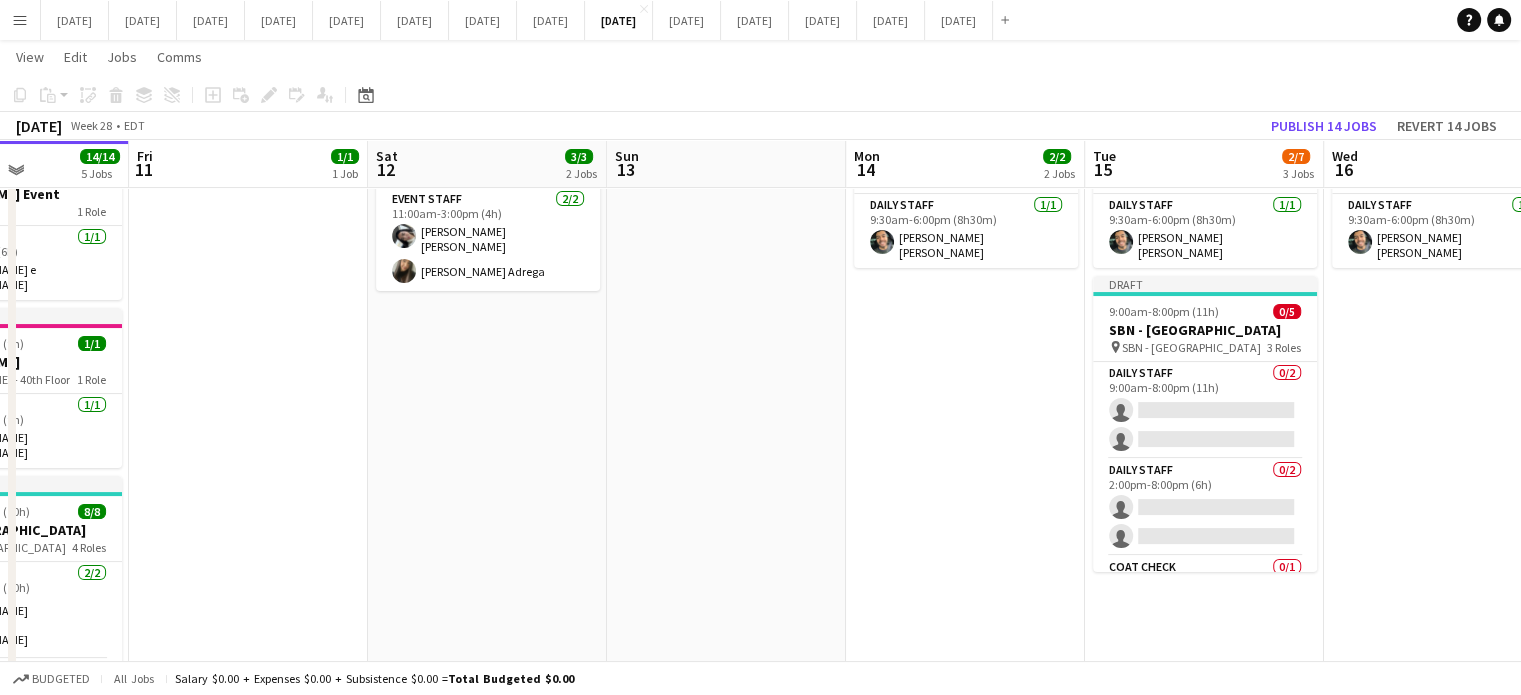 drag, startPoint x: 399, startPoint y: 391, endPoint x: 1056, endPoint y: 412, distance: 657.3355 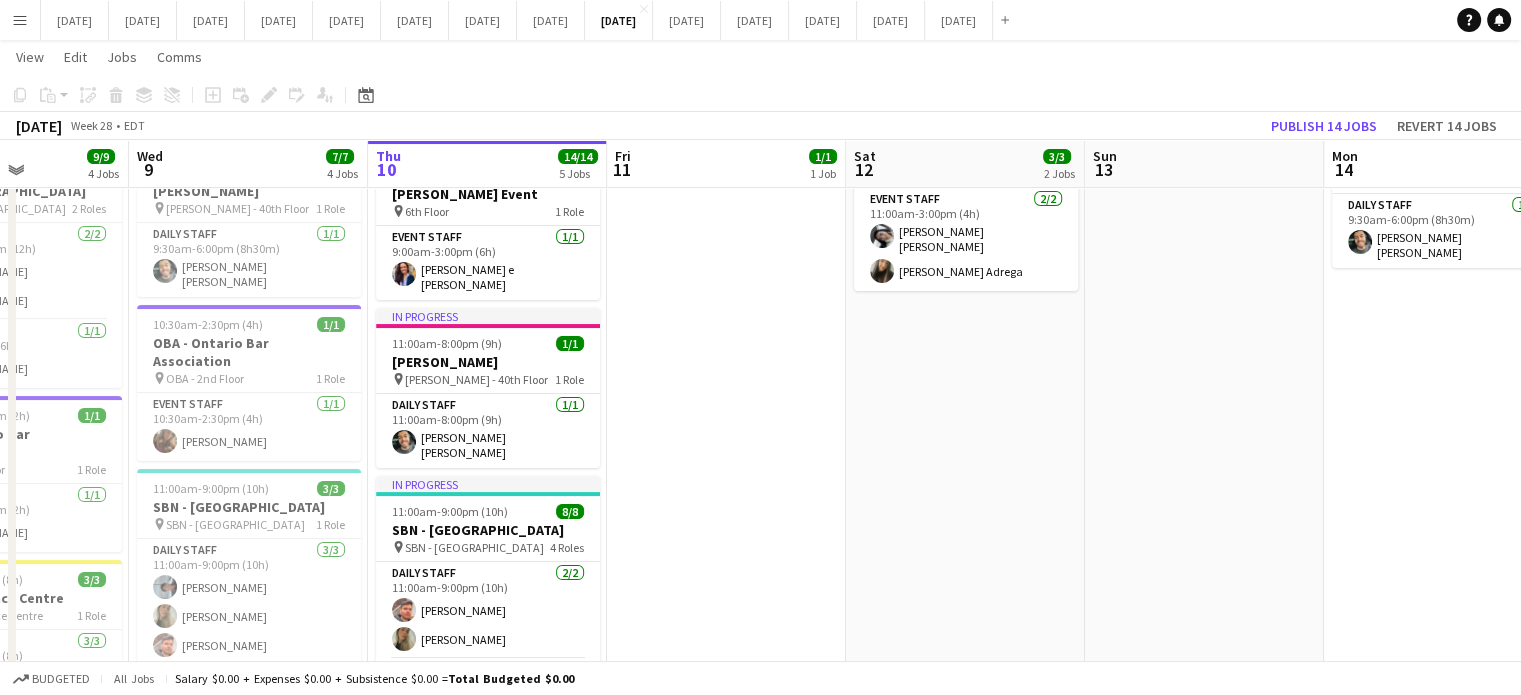 scroll, scrollTop: 0, scrollLeft: 568, axis: horizontal 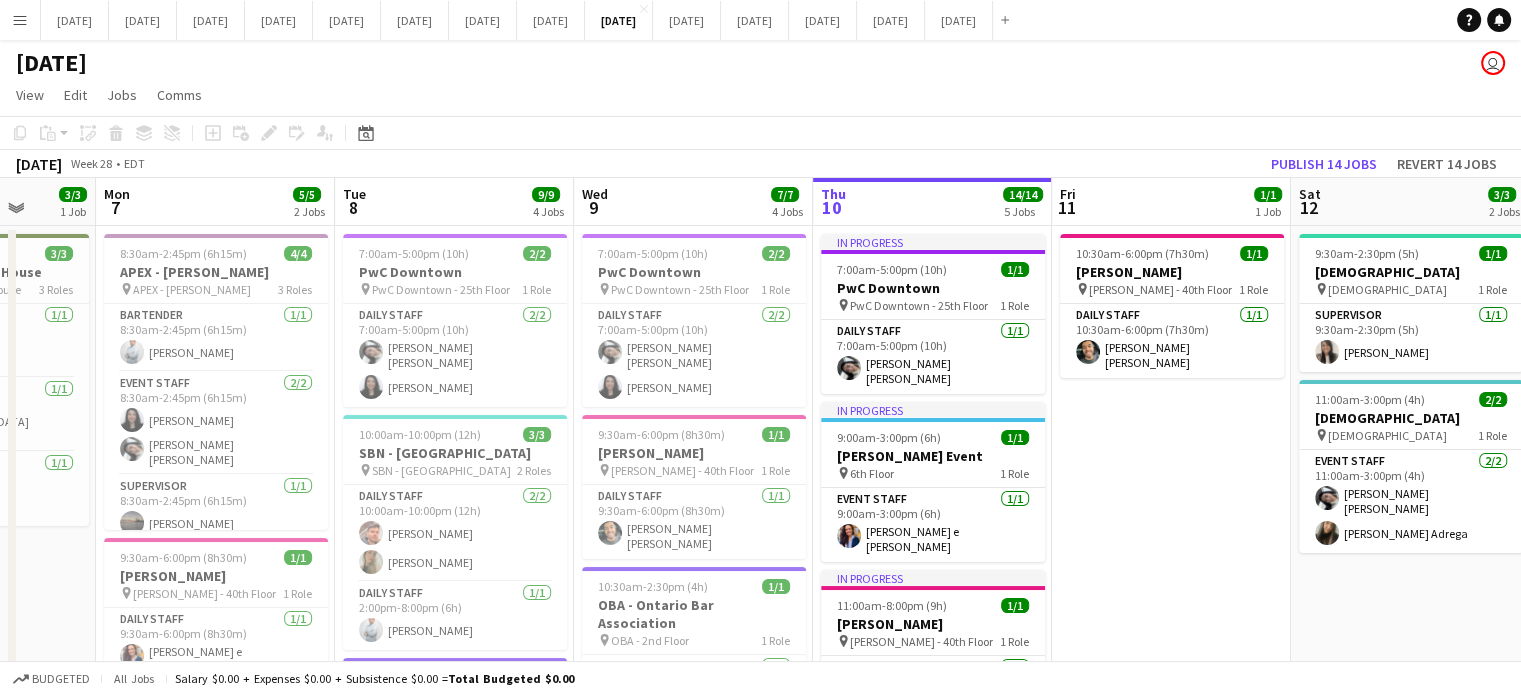 drag, startPoint x: 758, startPoint y: 494, endPoint x: 1183, endPoint y: 461, distance: 426.27927 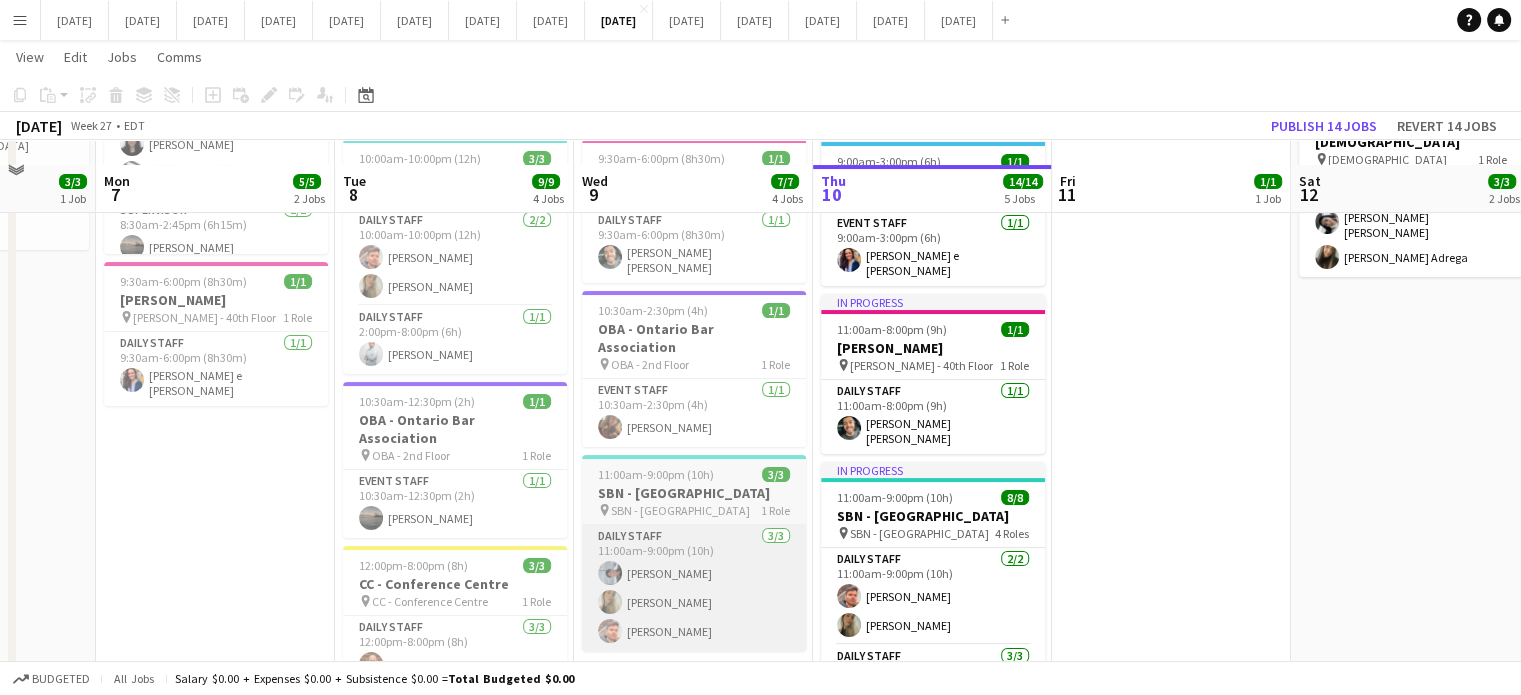 scroll, scrollTop: 300, scrollLeft: 0, axis: vertical 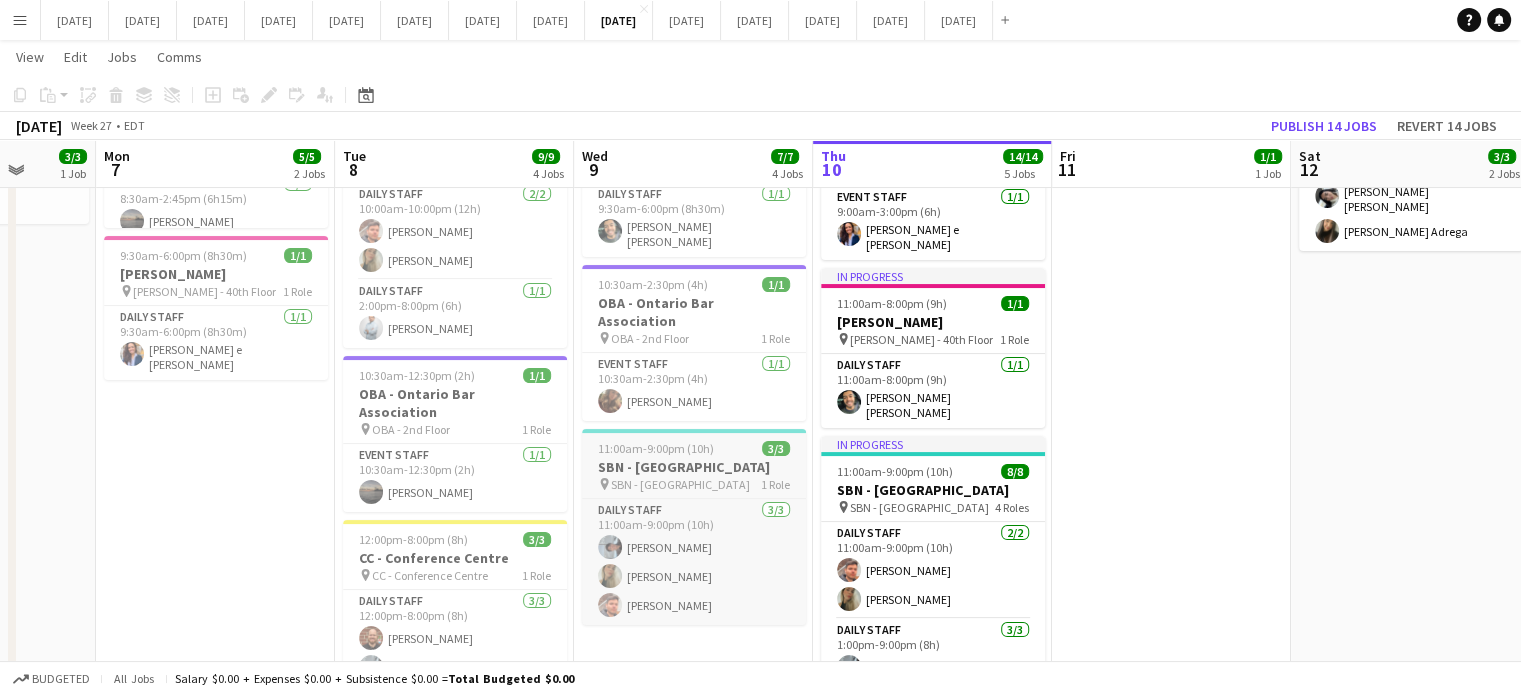 click on "SBN - [GEOGRAPHIC_DATA]" at bounding box center [694, 467] 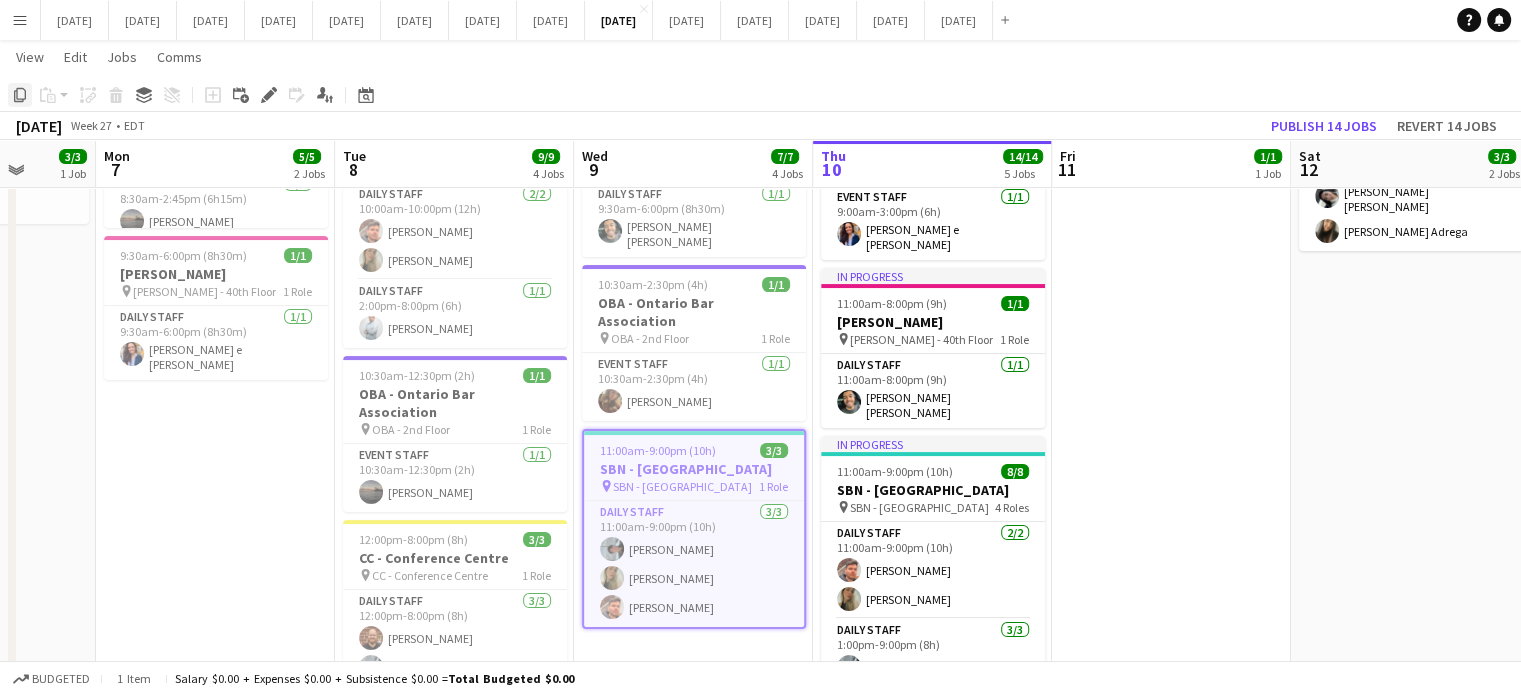 click on "Copy" 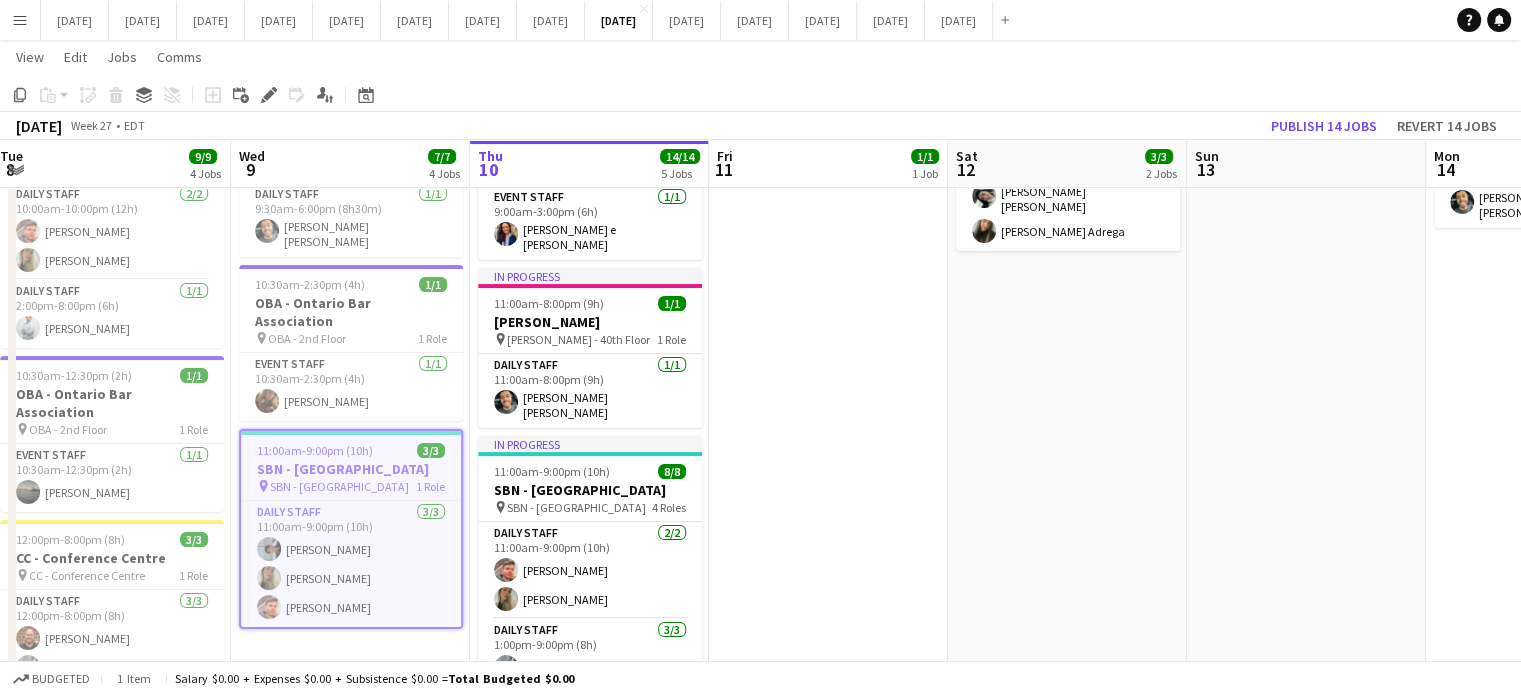 drag, startPoint x: 1347, startPoint y: 381, endPoint x: 333, endPoint y: 391, distance: 1014.0493 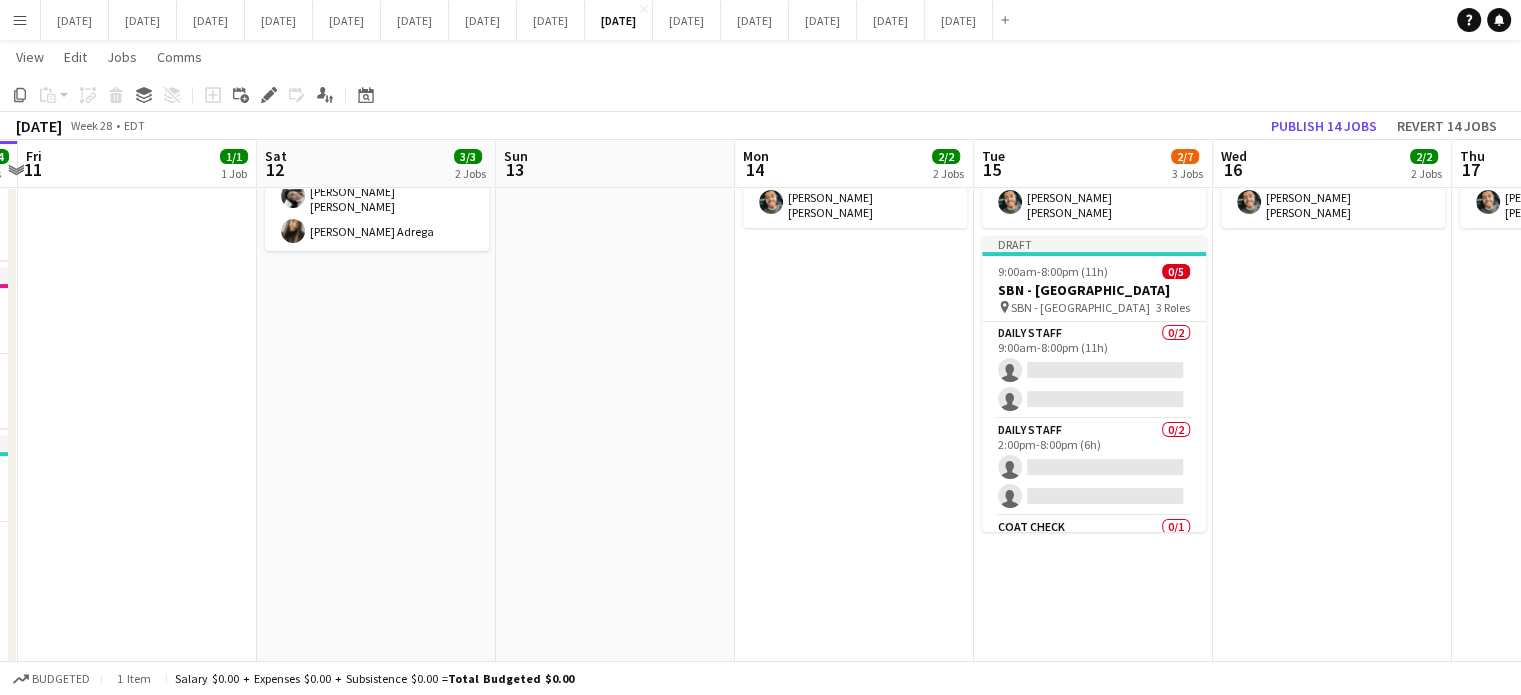 drag, startPoint x: 731, startPoint y: 431, endPoint x: 108, endPoint y: 411, distance: 623.3209 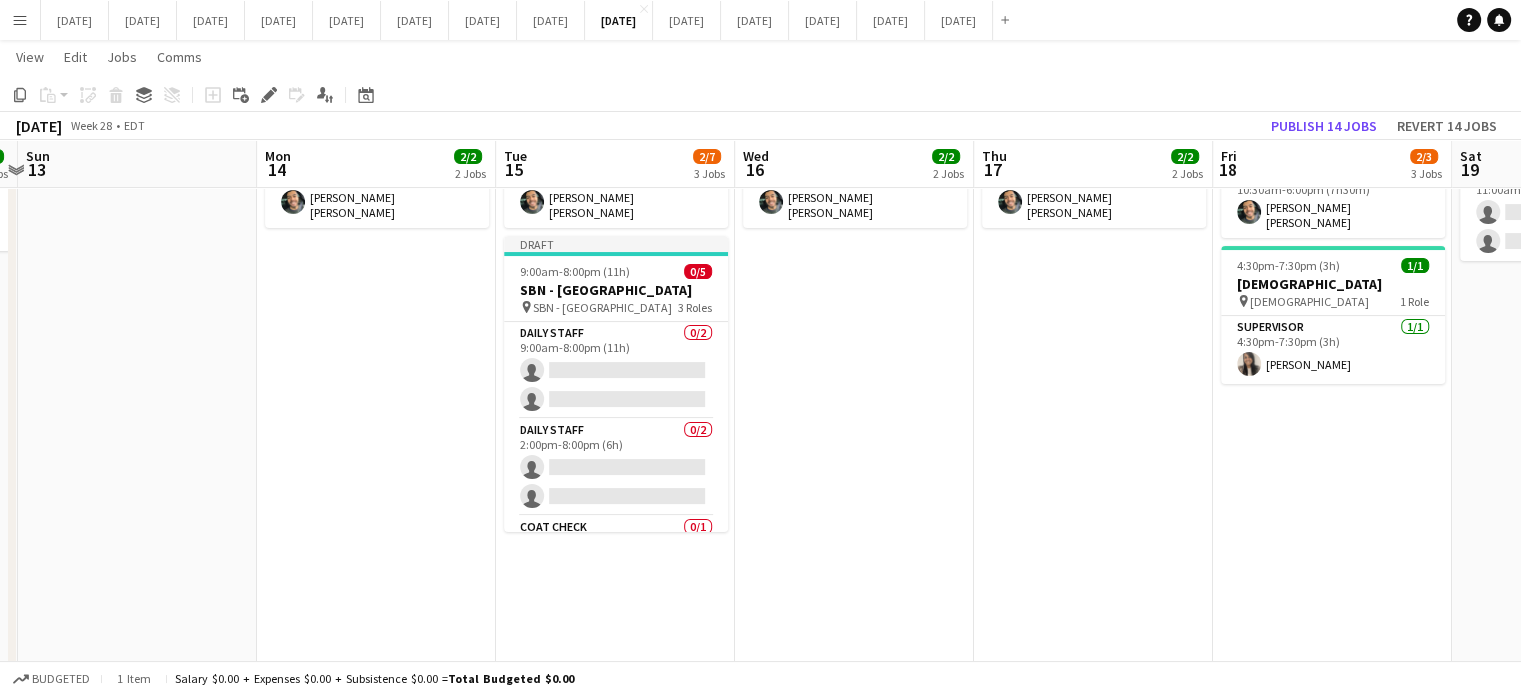 scroll, scrollTop: 0, scrollLeft: 750, axis: horizontal 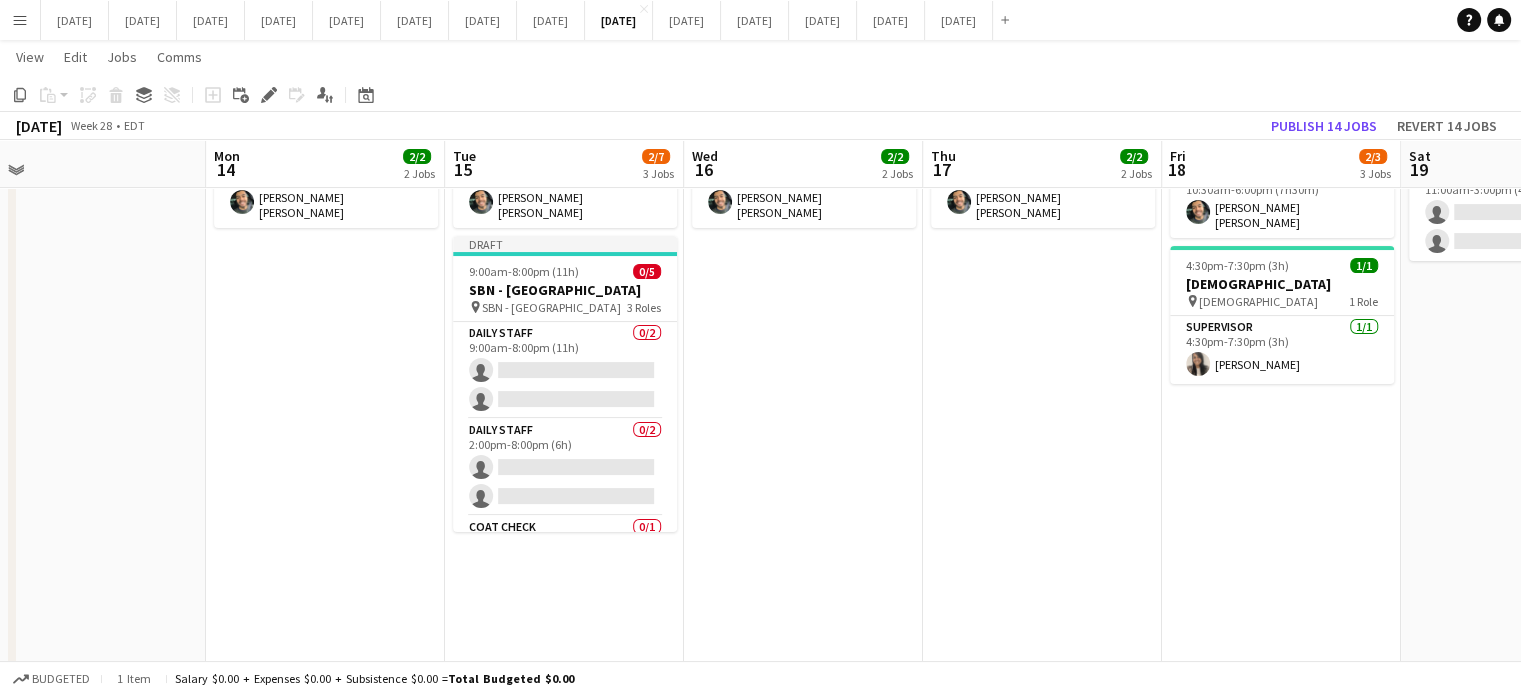 click on "8:00am-4:00pm (8h)    1/1   OMERS
pin
OMERS - 21st Floor   1 Role   Daily Staff   [DATE]   8:00am-4:00pm (8h)
[PERSON_NAME] S. e [PERSON_NAME]     9:30am-6:00pm (8h30m)    1/1   [PERSON_NAME]
pin
[PERSON_NAME] - 40th Floor   1 Role   Daily Staff   [DATE]   9:30am-6:00pm (8h30m)
[PERSON_NAME] [PERSON_NAME]" at bounding box center [803, 472] 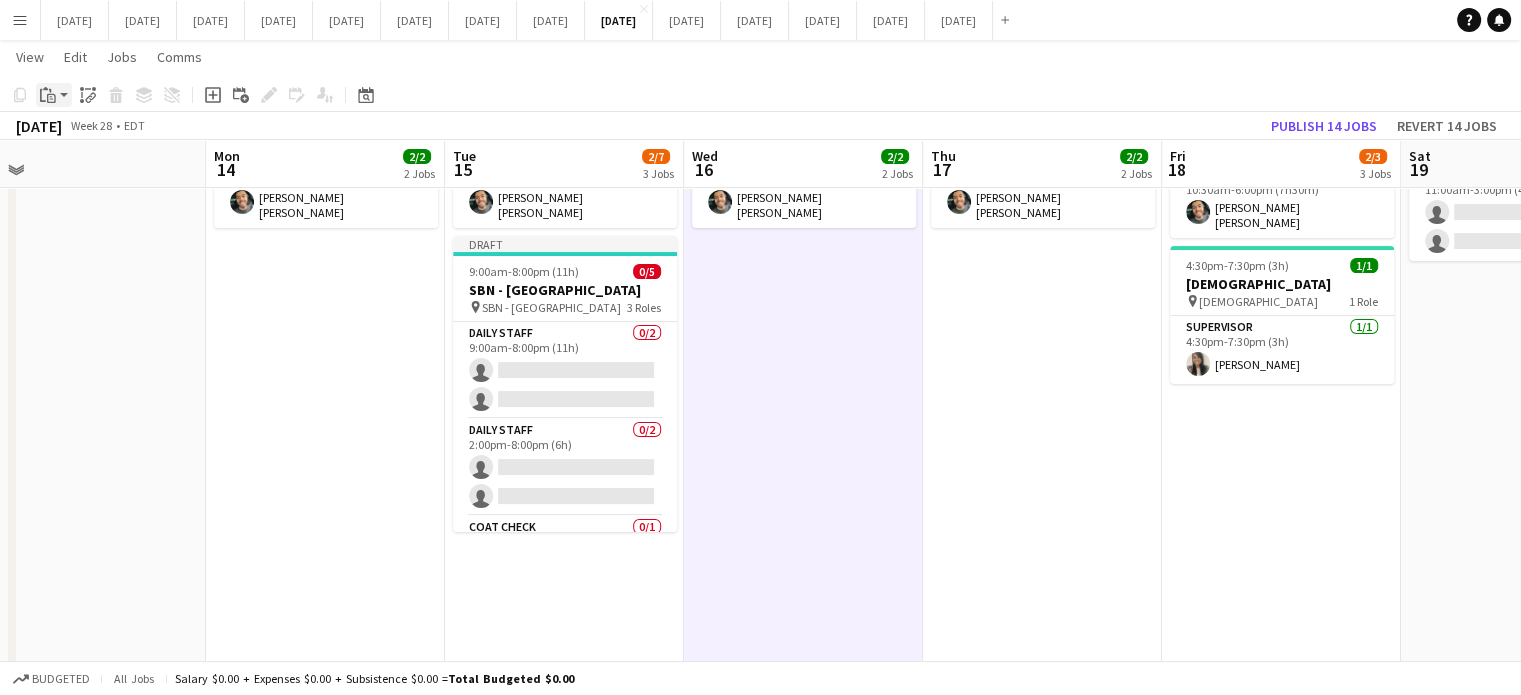 click on "Paste" 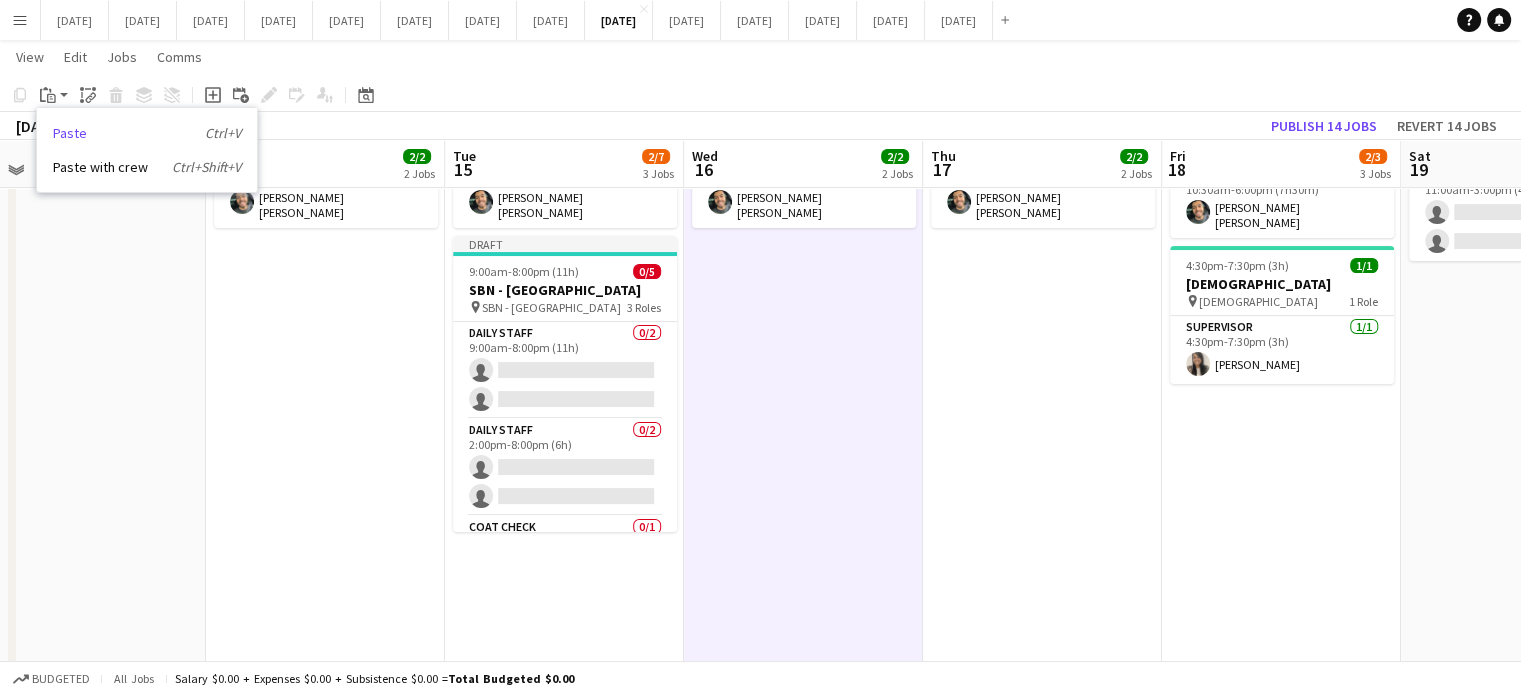 click on "Paste   Ctrl+V" at bounding box center [147, 133] 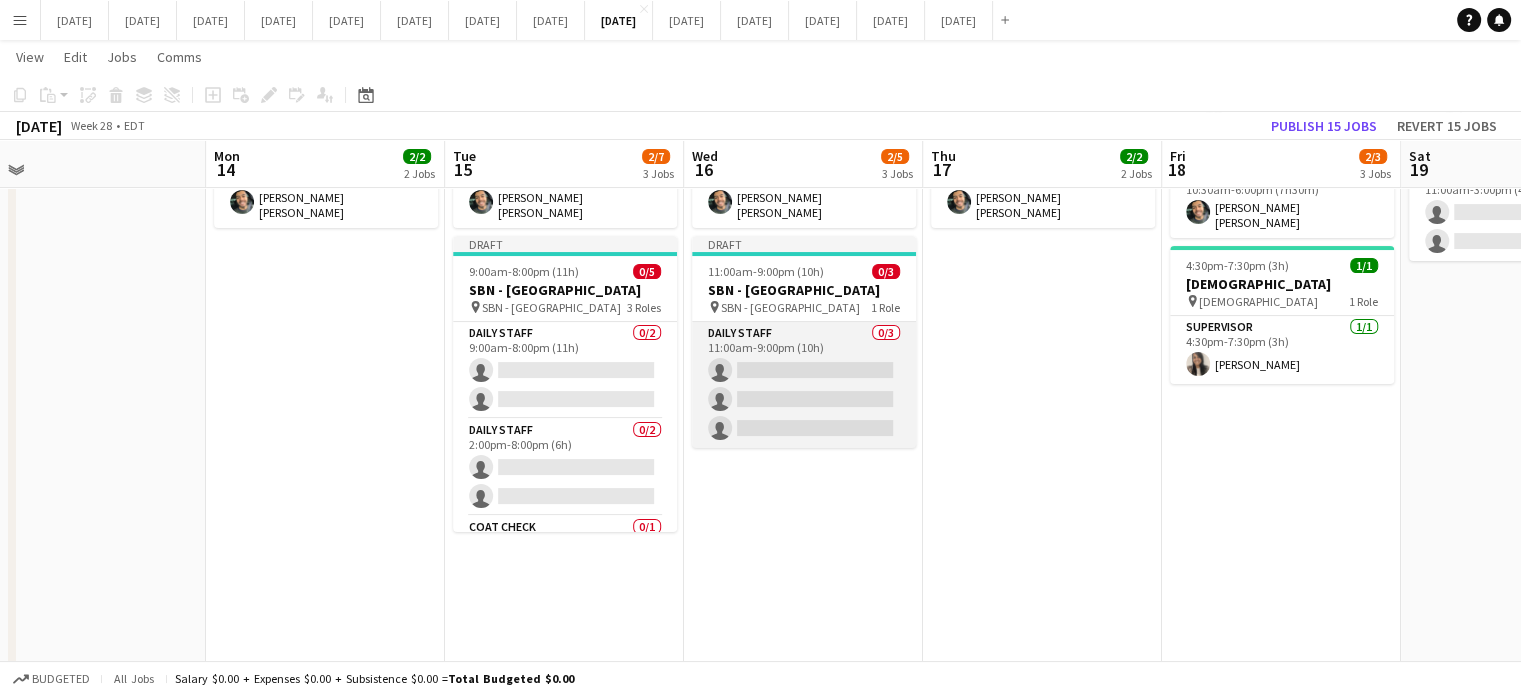click on "Daily Staff   0/3   11:00am-9:00pm (10h)
single-neutral-actions
single-neutral-actions
single-neutral-actions" at bounding box center [804, 385] 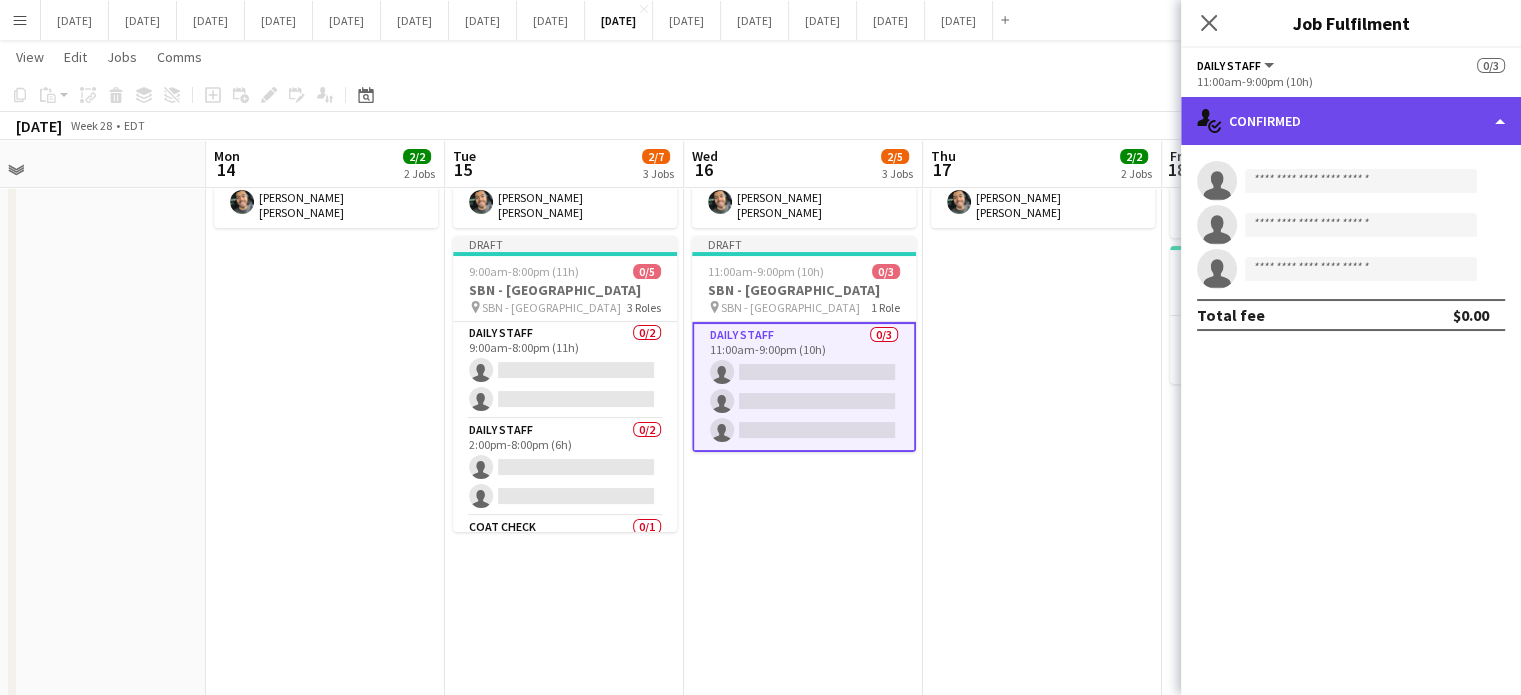 click on "single-neutral-actions-check-2
Confirmed" 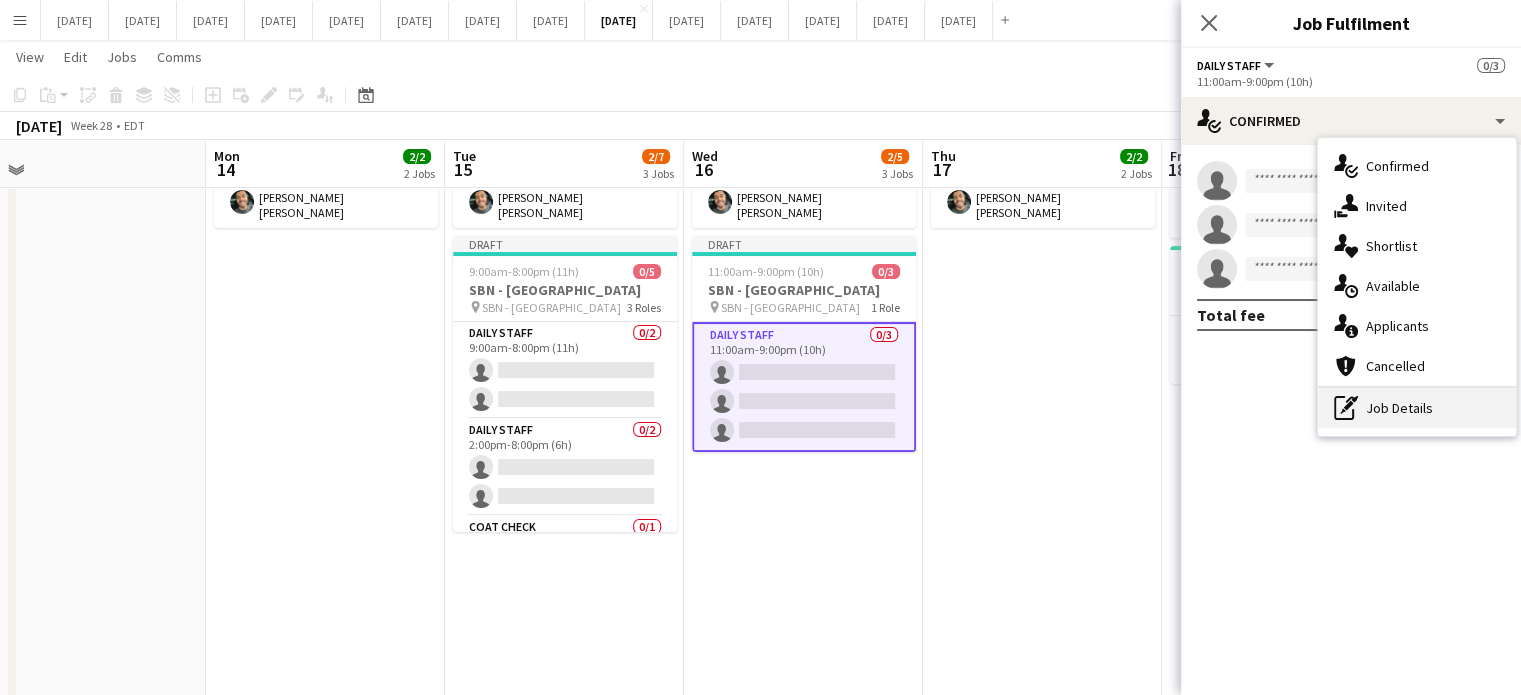 click on "pen-write
Job Details" at bounding box center [1417, 408] 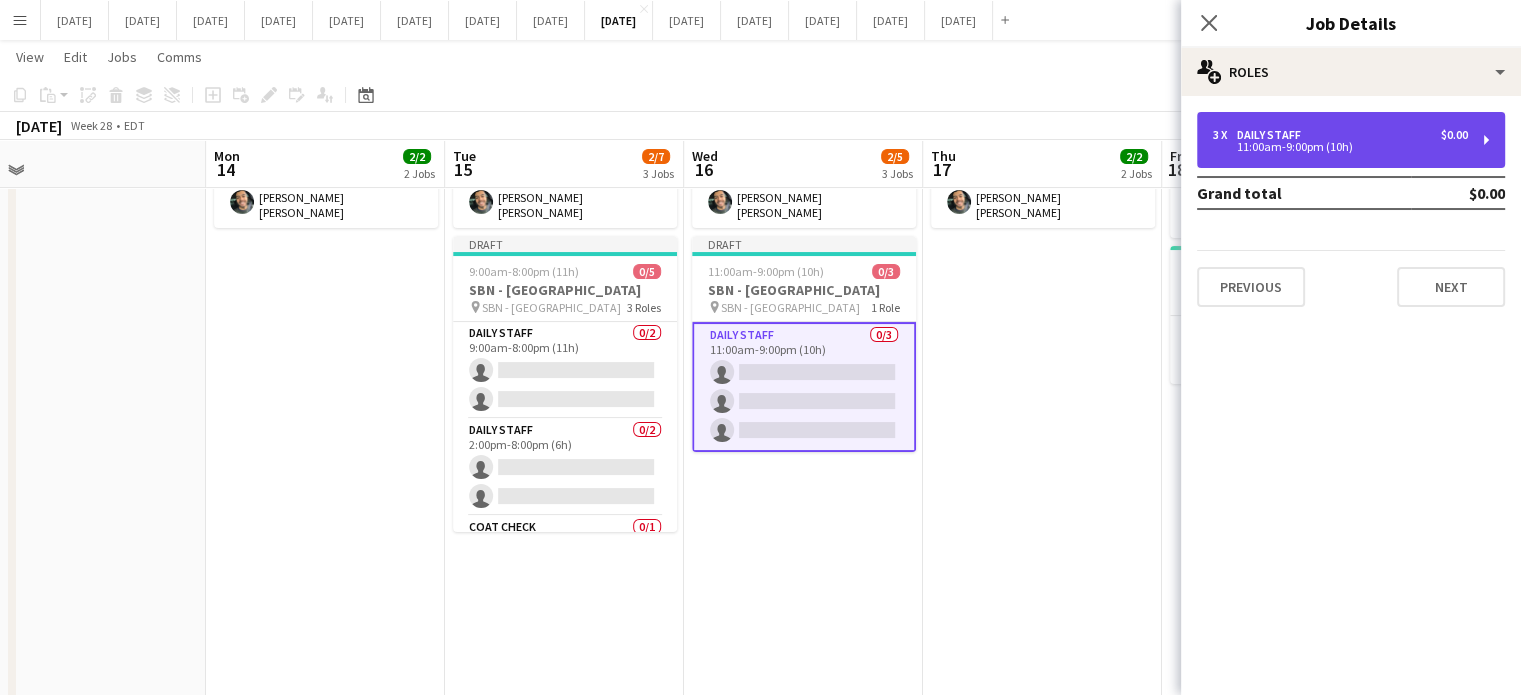 click on "3 x   Daily Staff   $0.00   11:00am-9:00pm (10h)" at bounding box center (1351, 140) 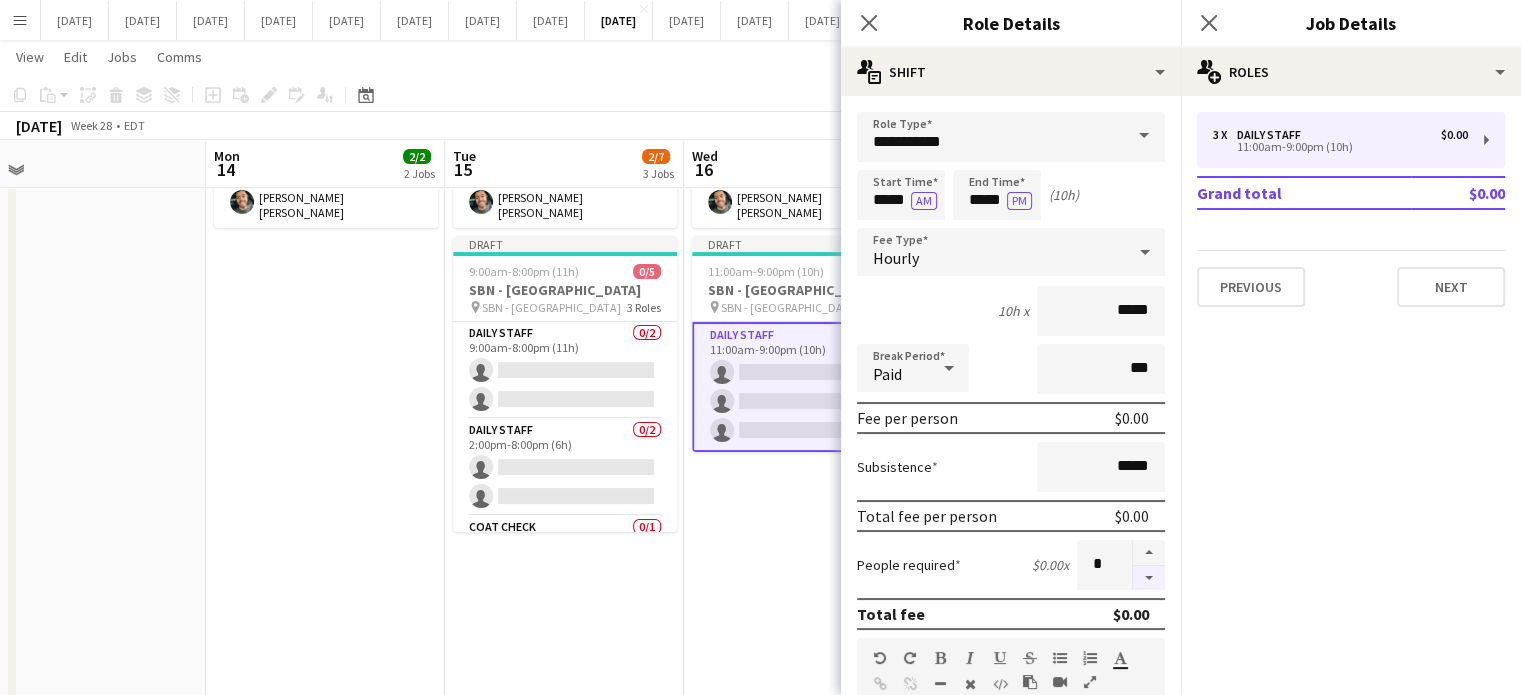 click at bounding box center [1149, 578] 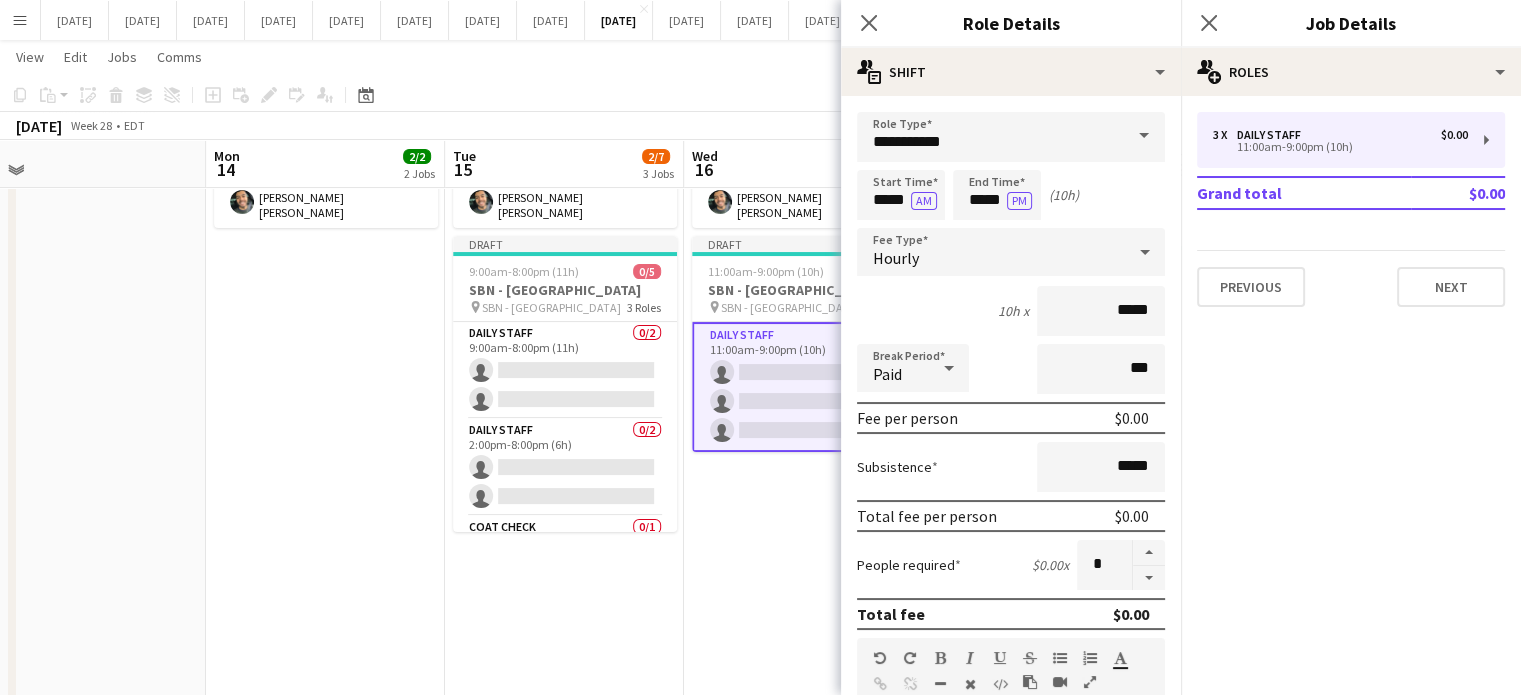 click at bounding box center (1149, 578) 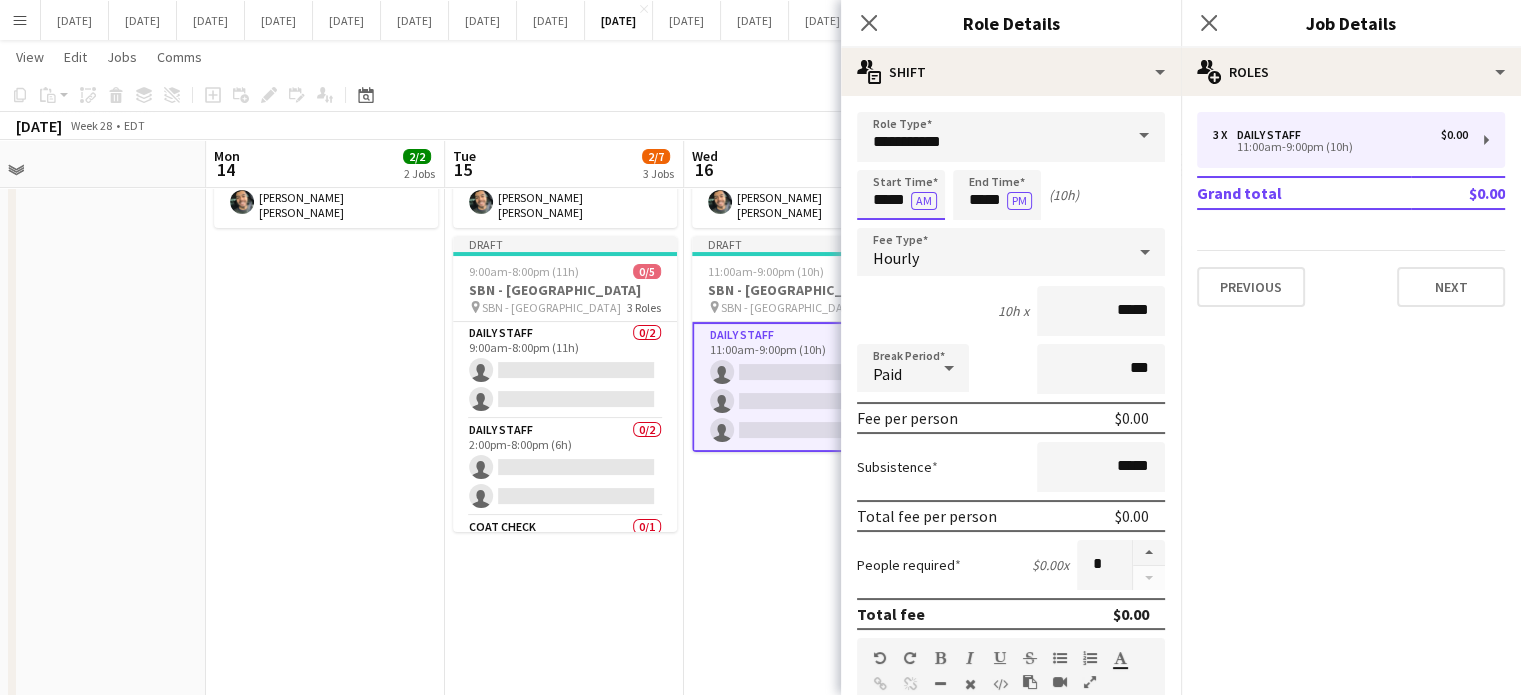 click on "*****" at bounding box center [901, 195] 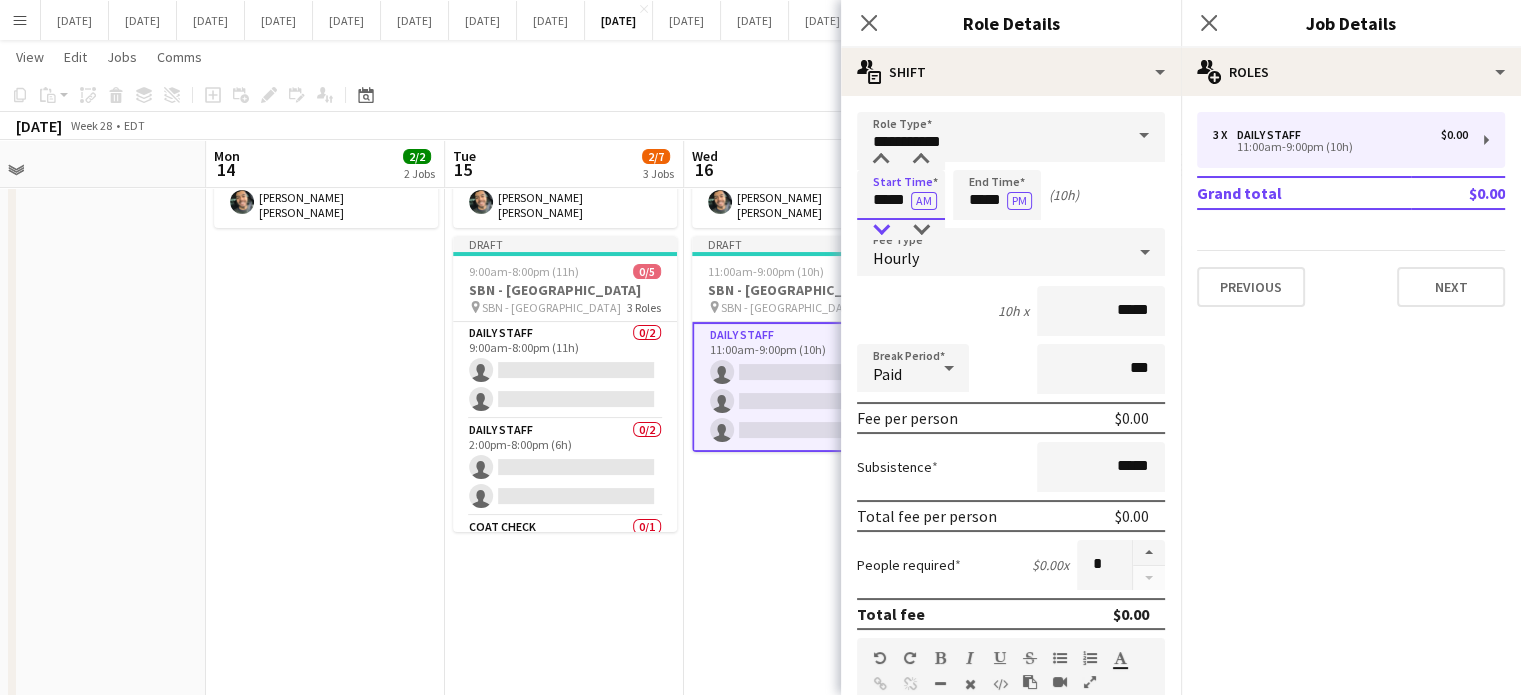 click at bounding box center [881, 230] 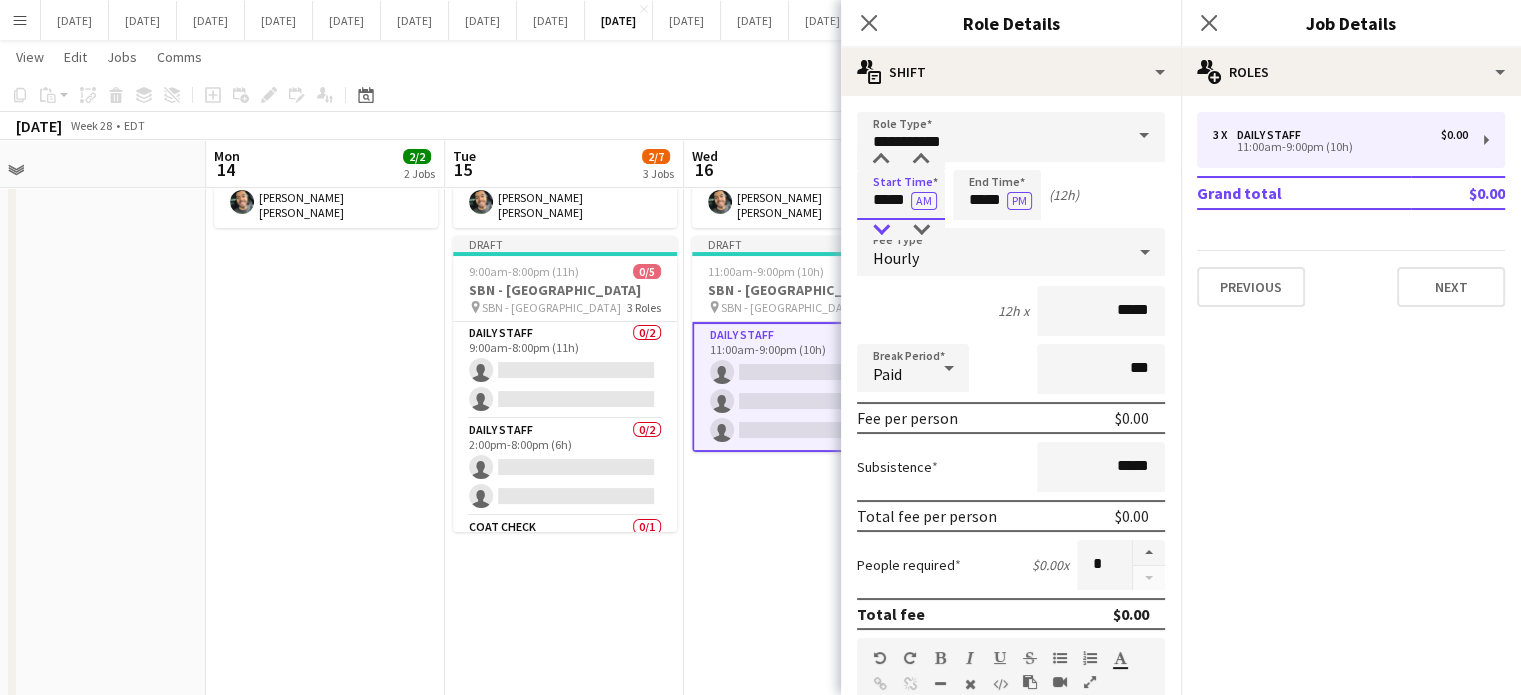 click at bounding box center (881, 230) 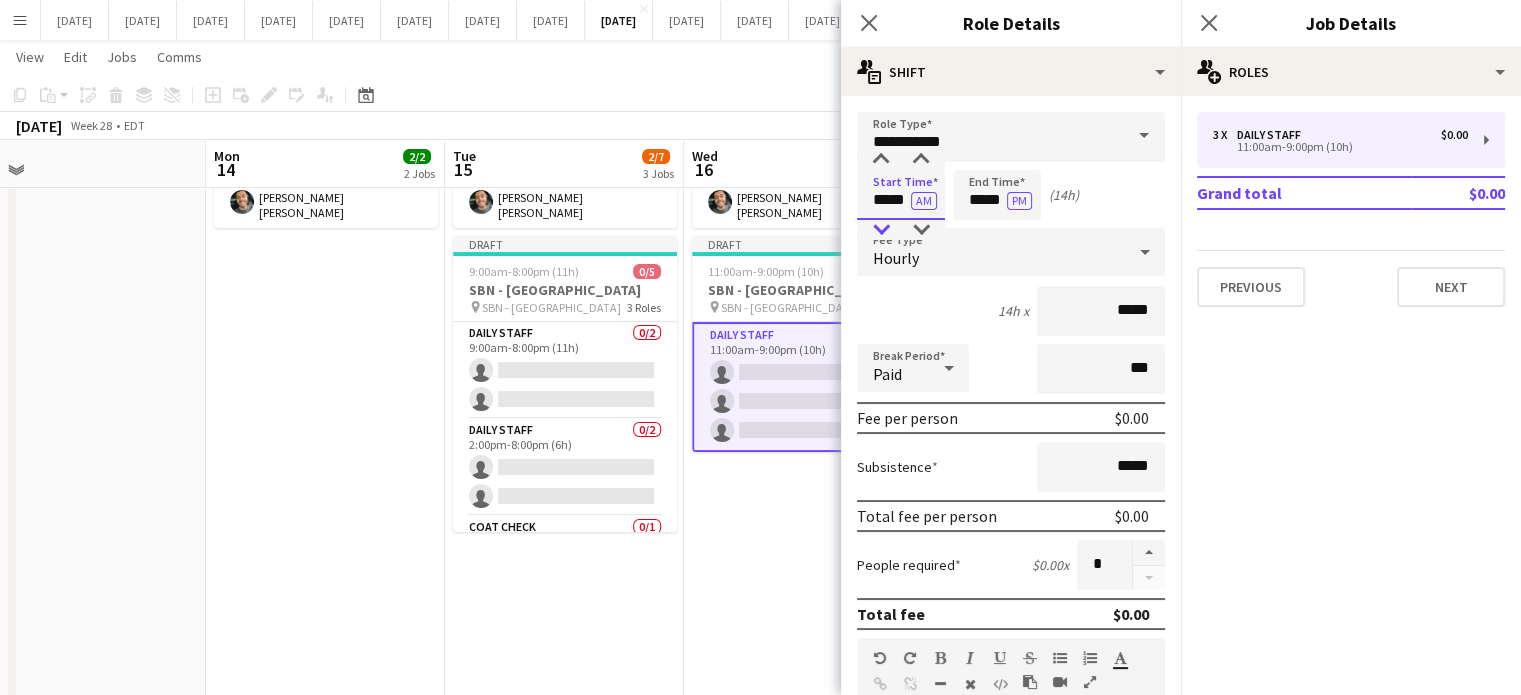 click at bounding box center [881, 230] 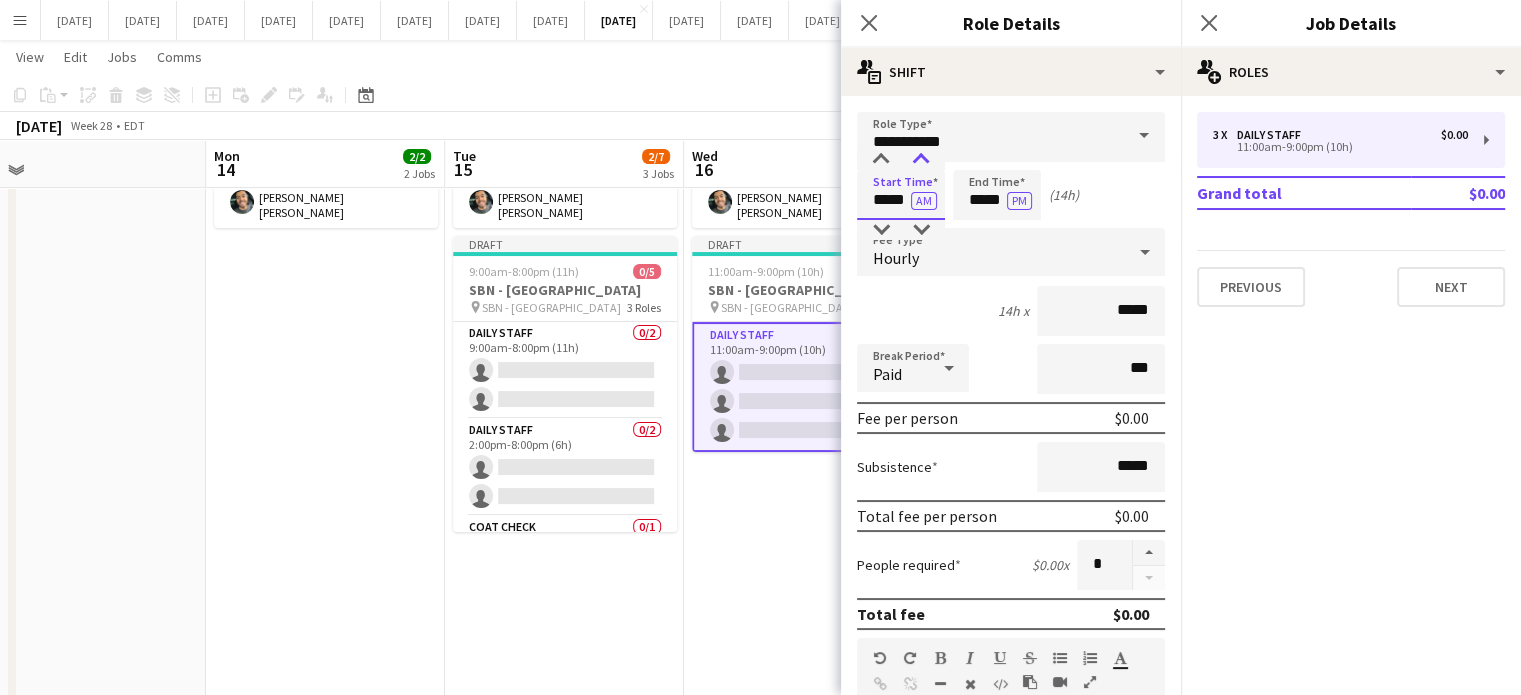 click at bounding box center (921, 160) 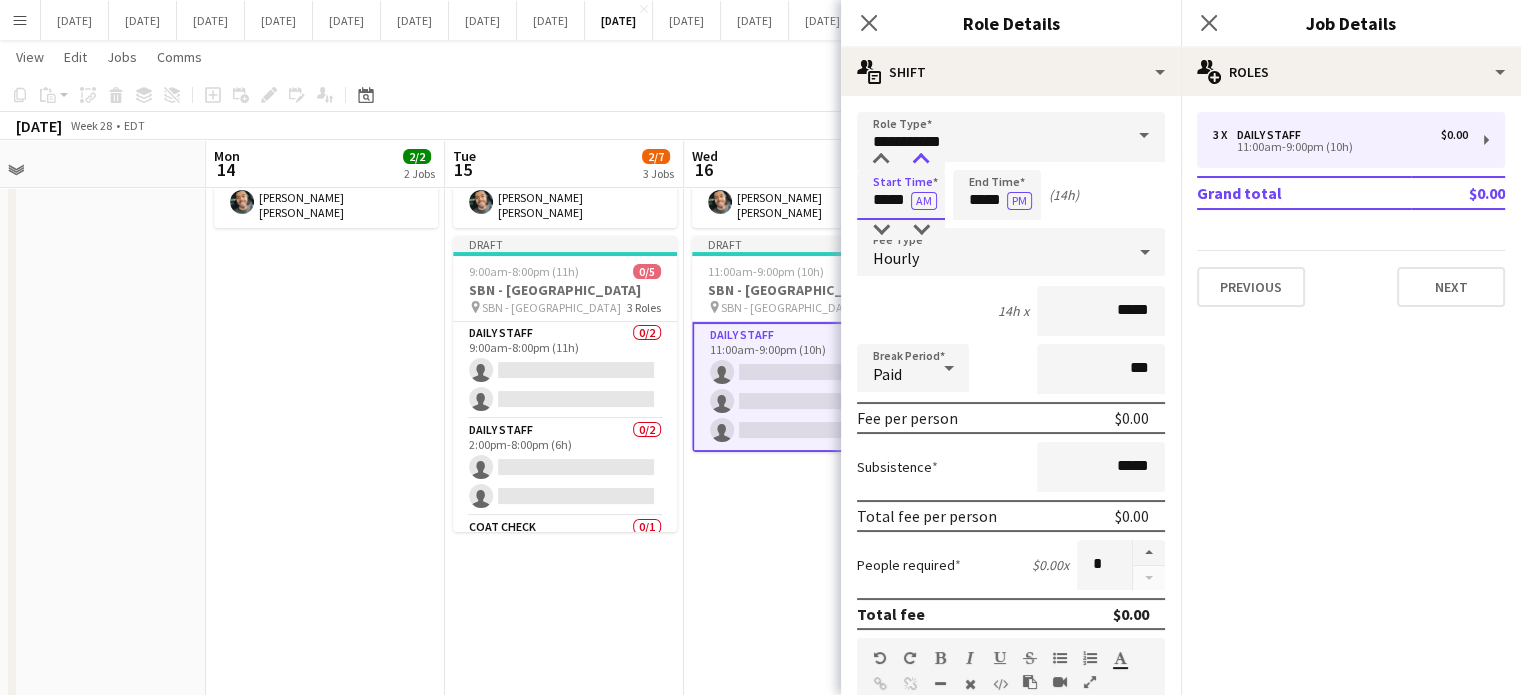 type on "*****" 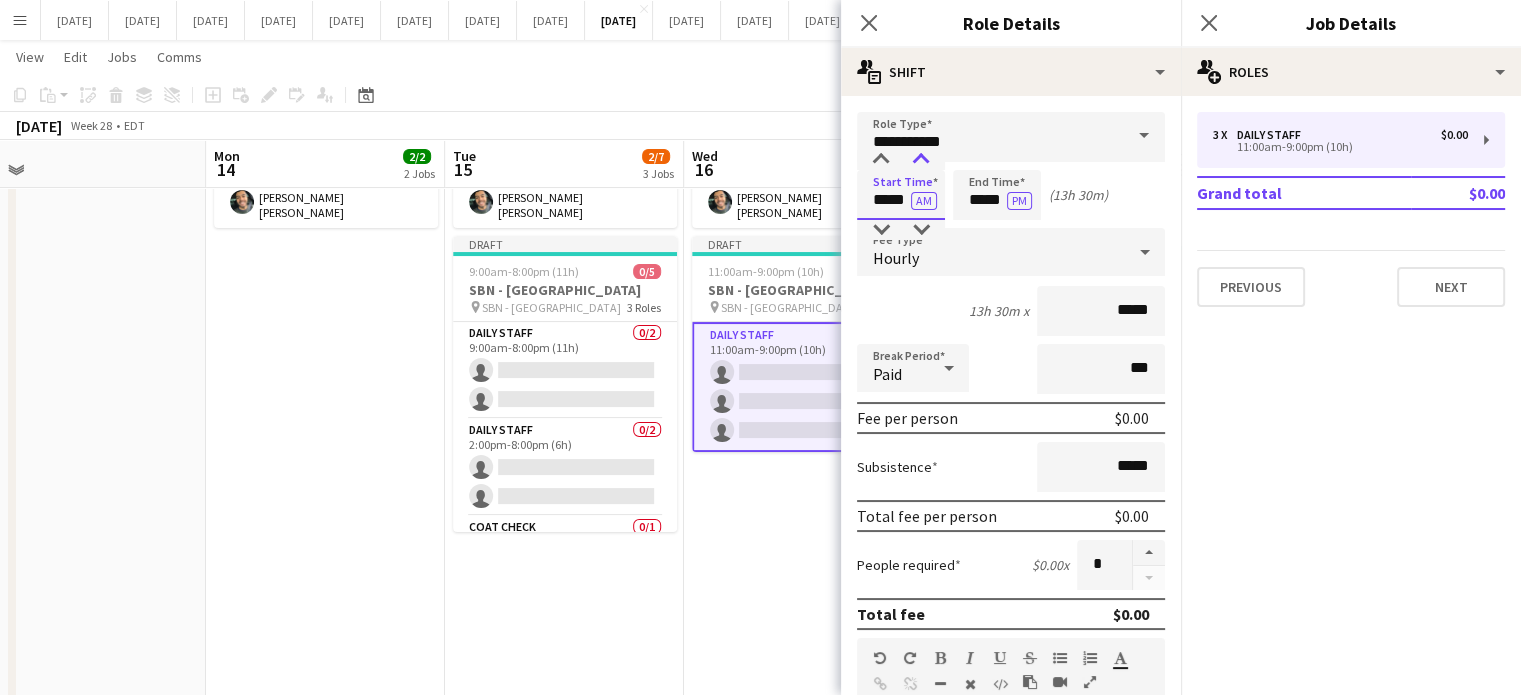 click at bounding box center (921, 160) 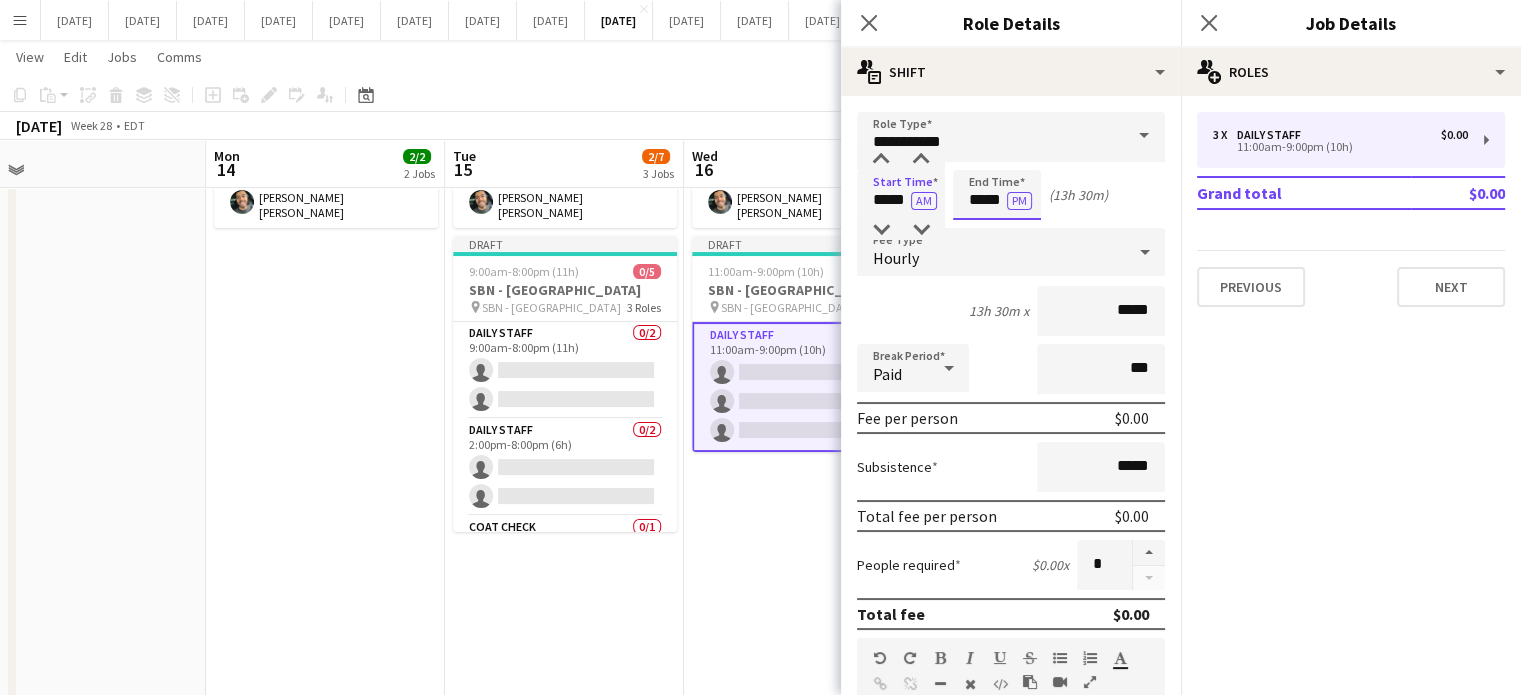 click on "*****" at bounding box center (997, 195) 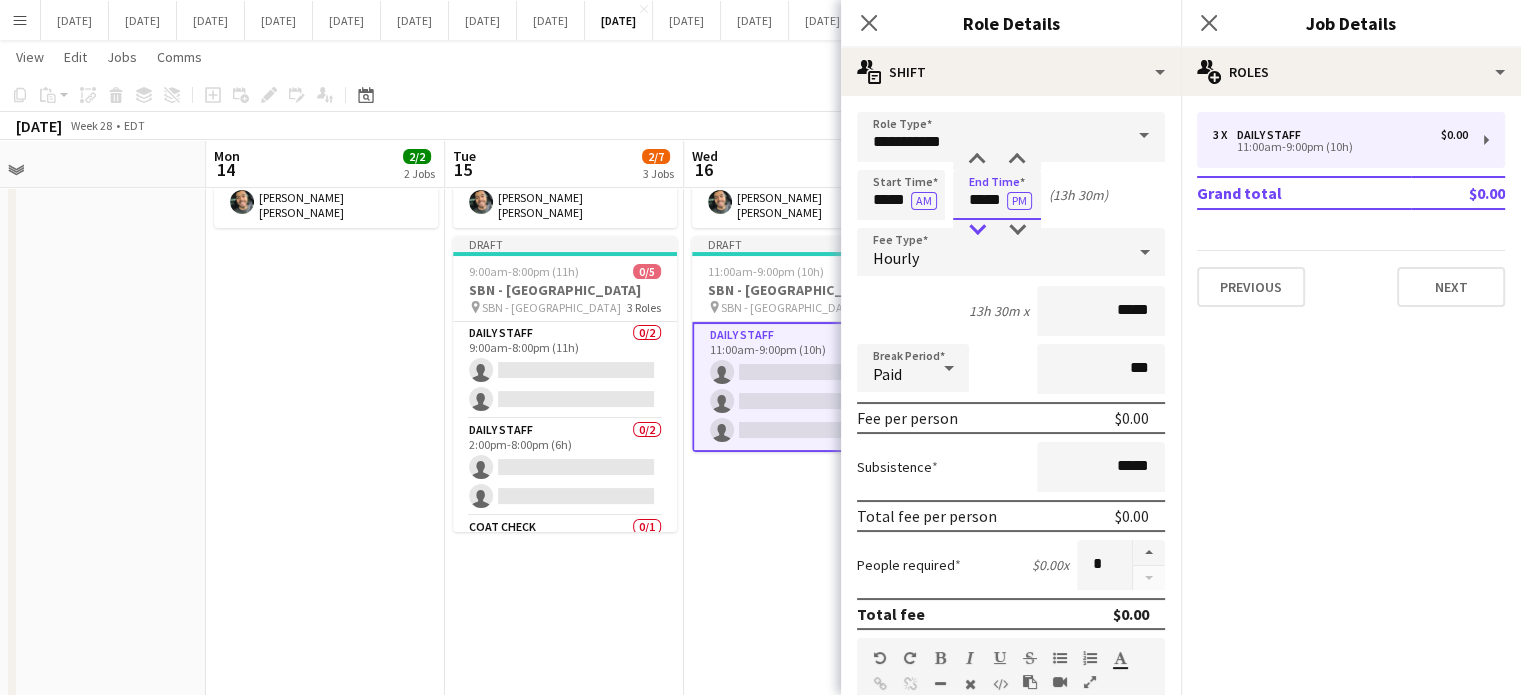 click at bounding box center (977, 230) 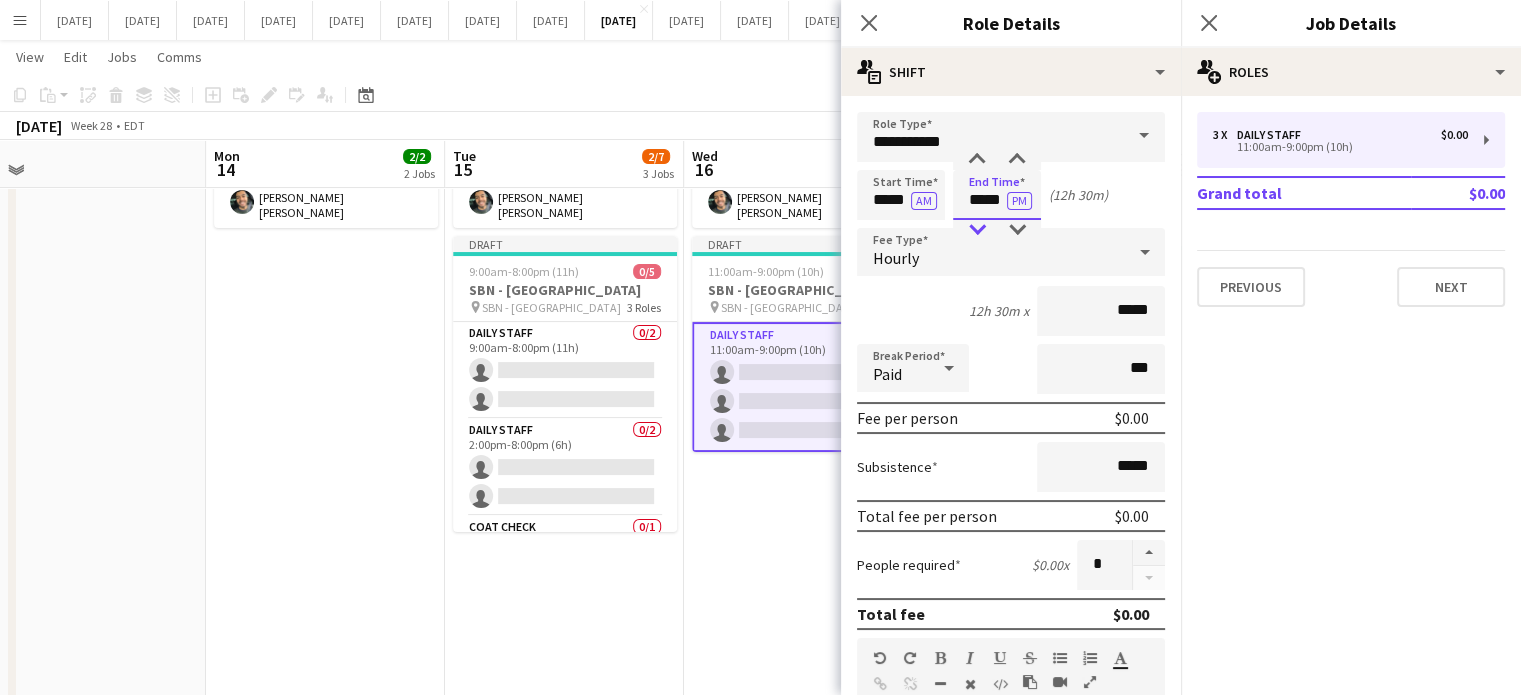 click at bounding box center [977, 230] 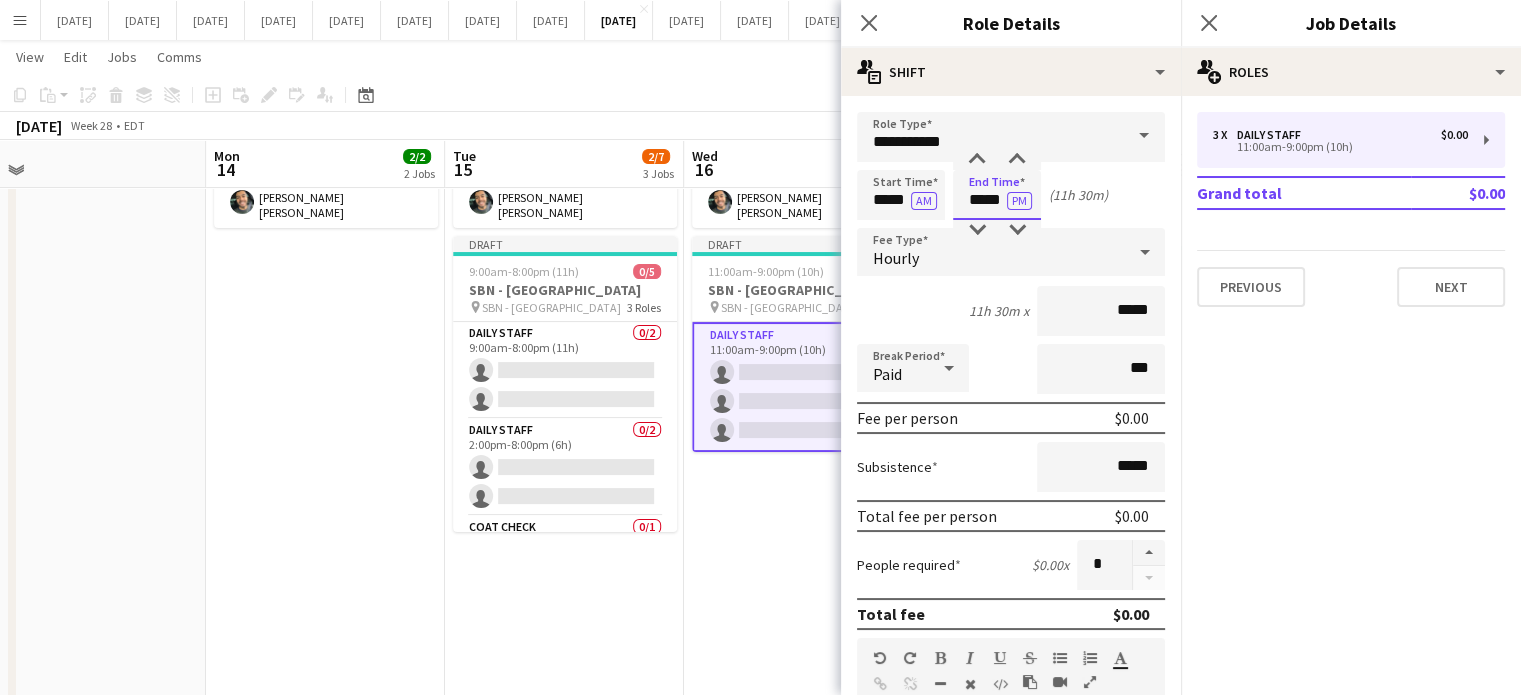 click on "*****" at bounding box center (997, 195) 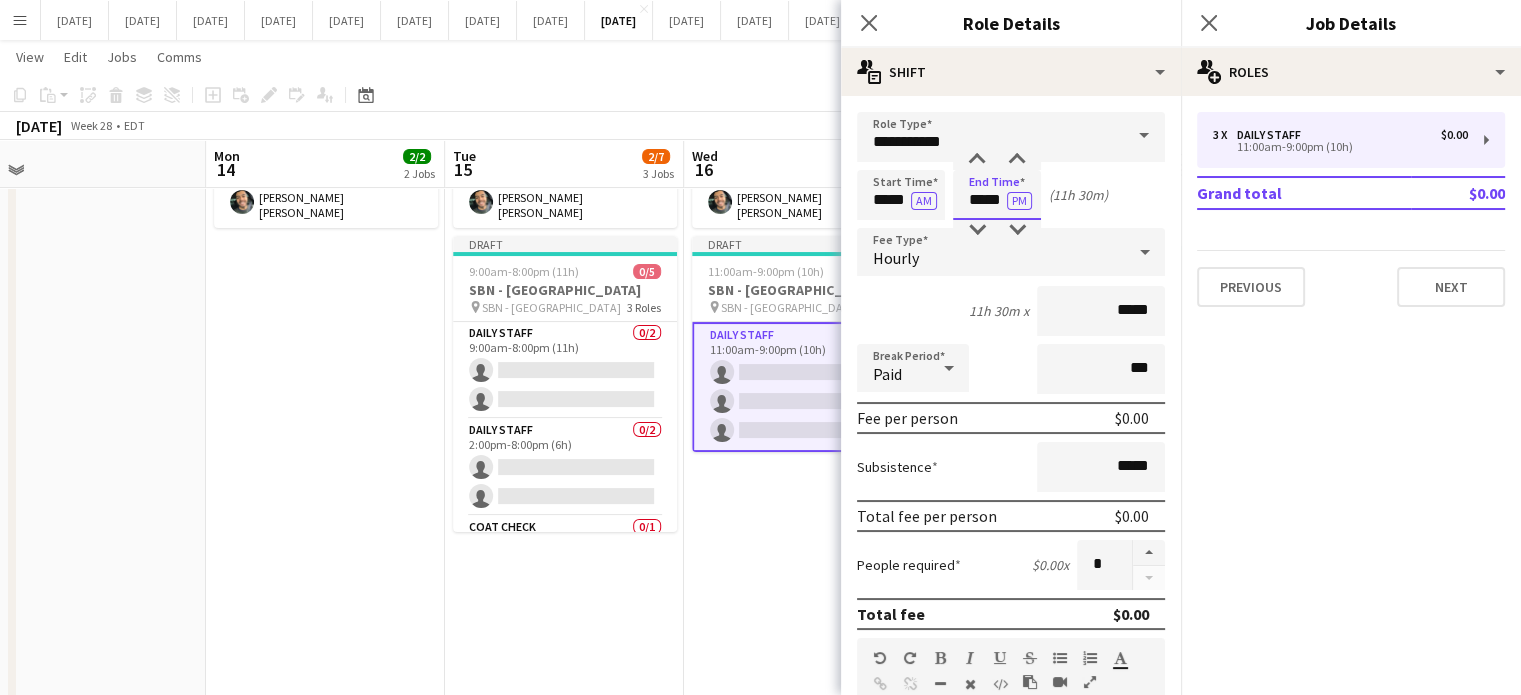 click on "*****" at bounding box center (997, 195) 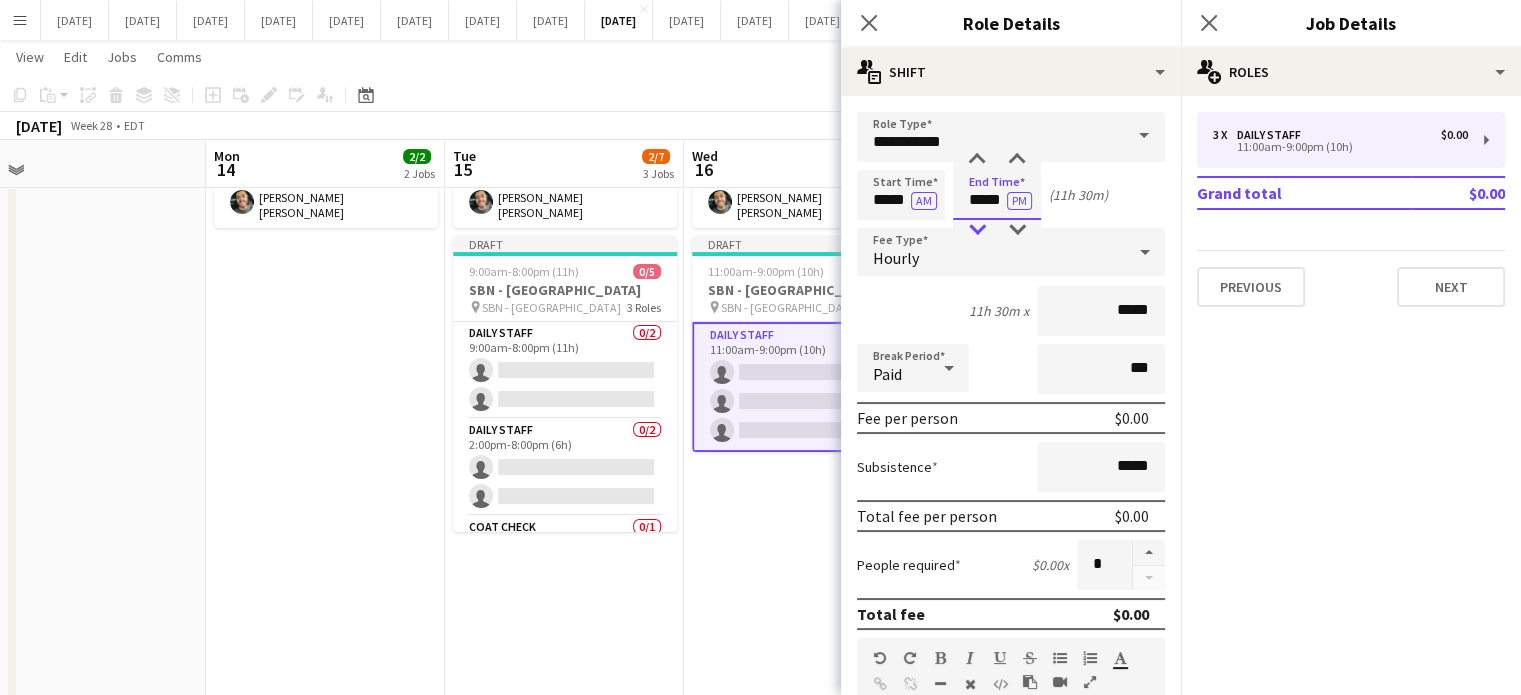 click at bounding box center [977, 230] 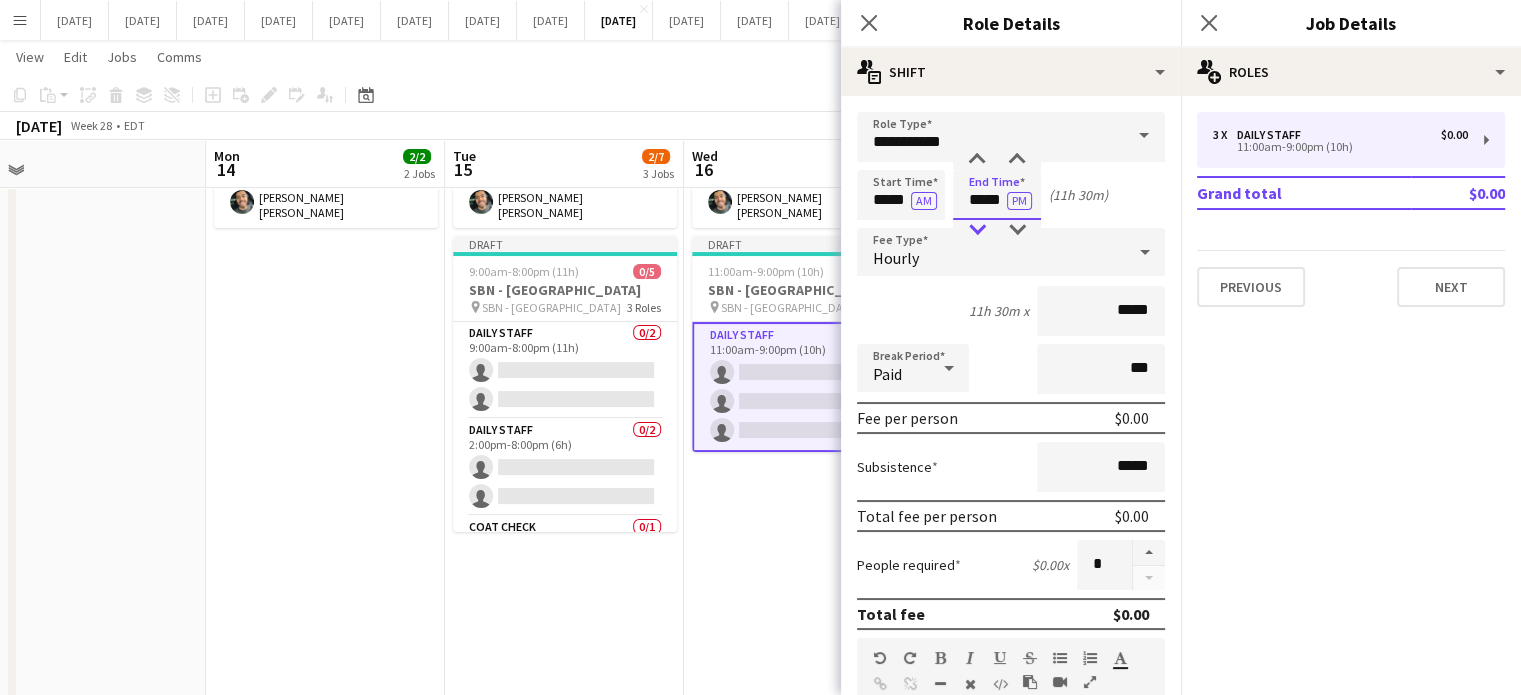 click at bounding box center [977, 230] 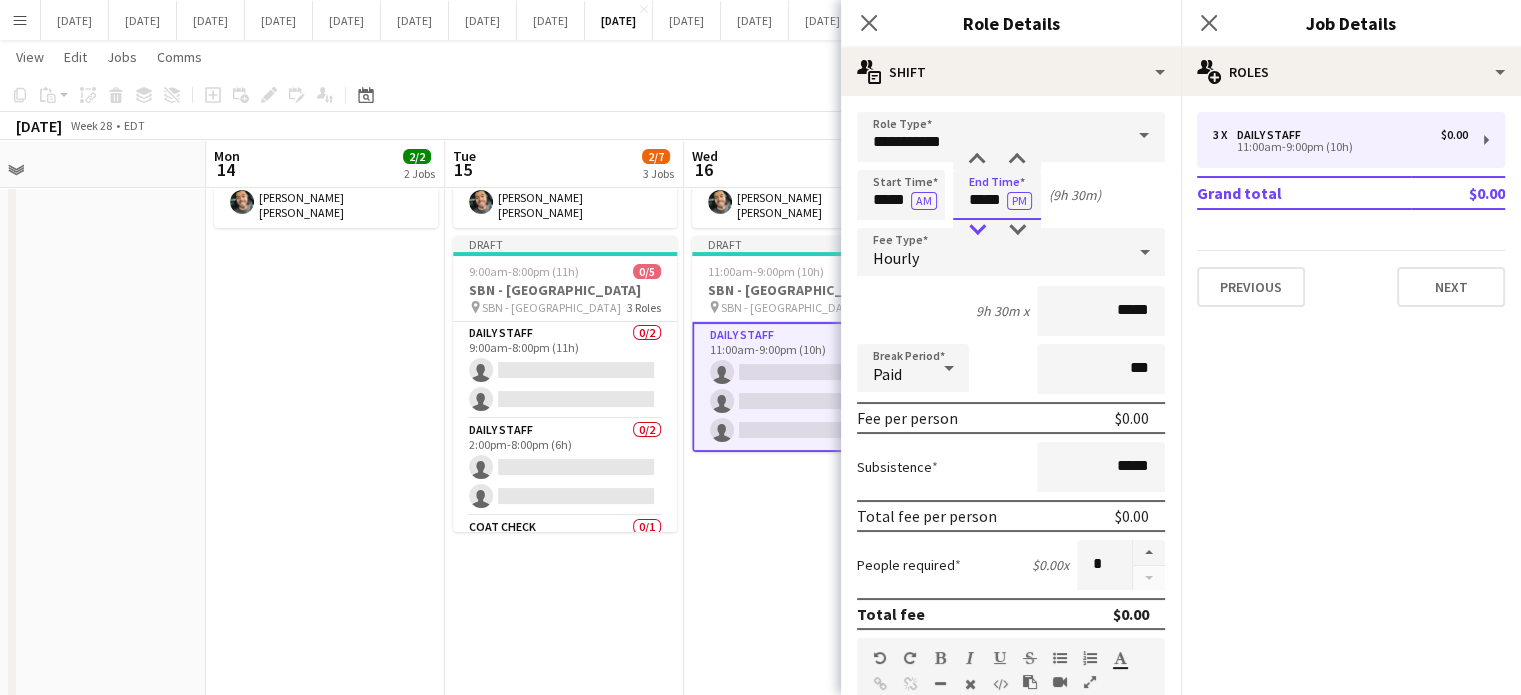 click at bounding box center (977, 230) 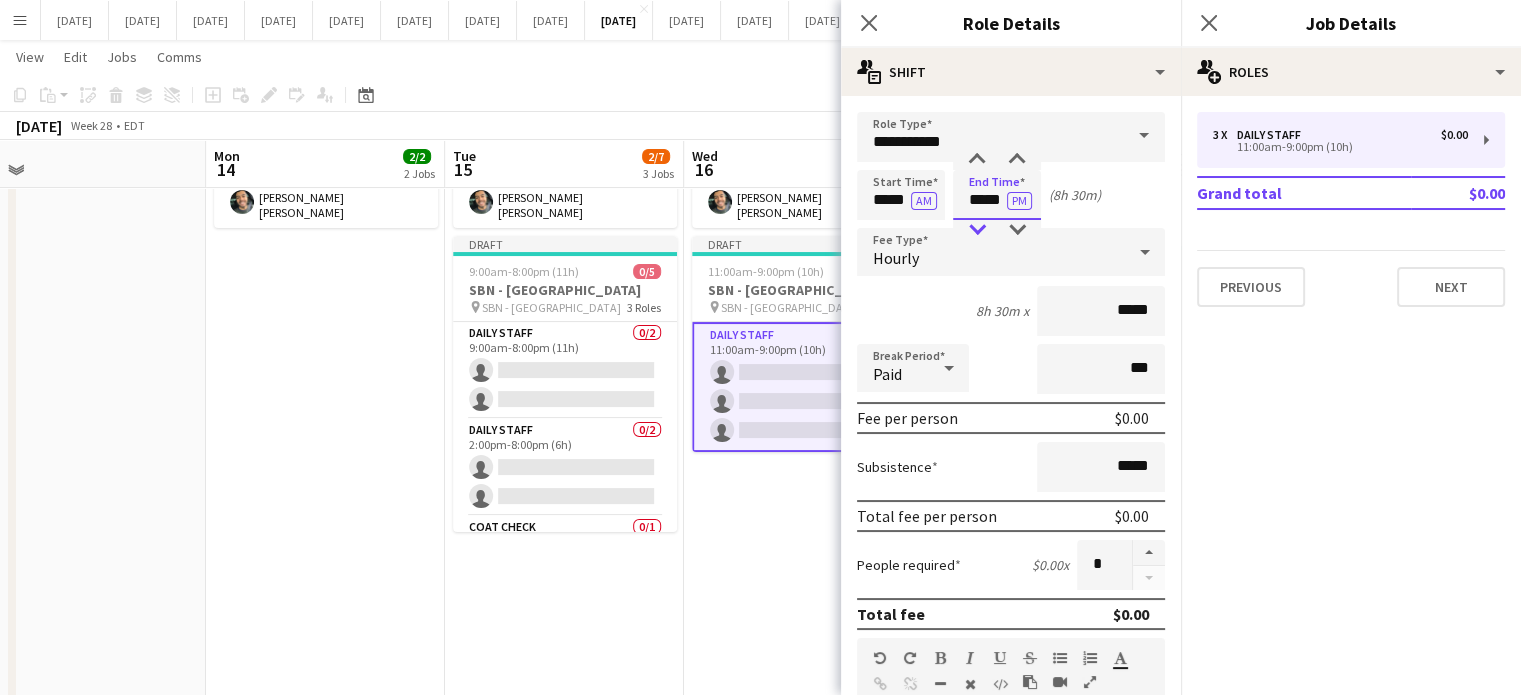 click at bounding box center [977, 230] 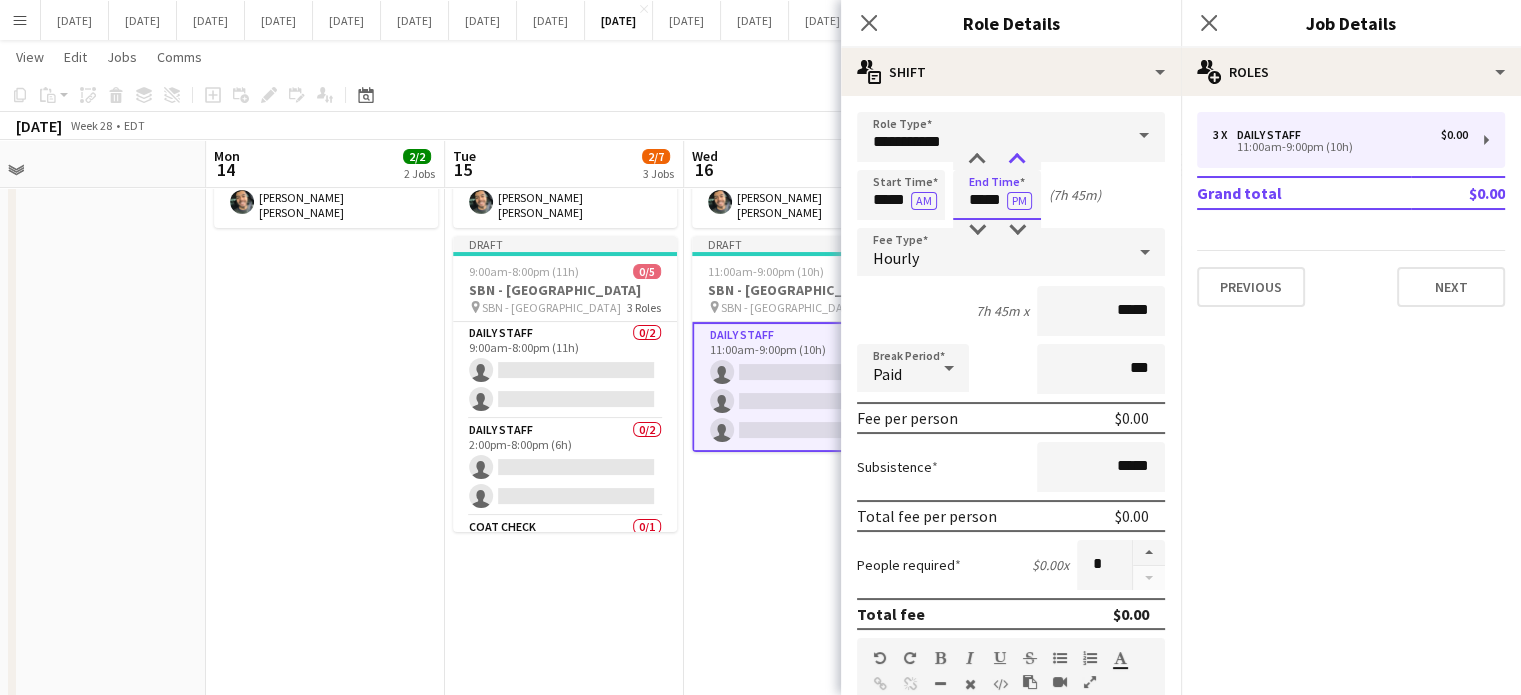 click at bounding box center [1017, 160] 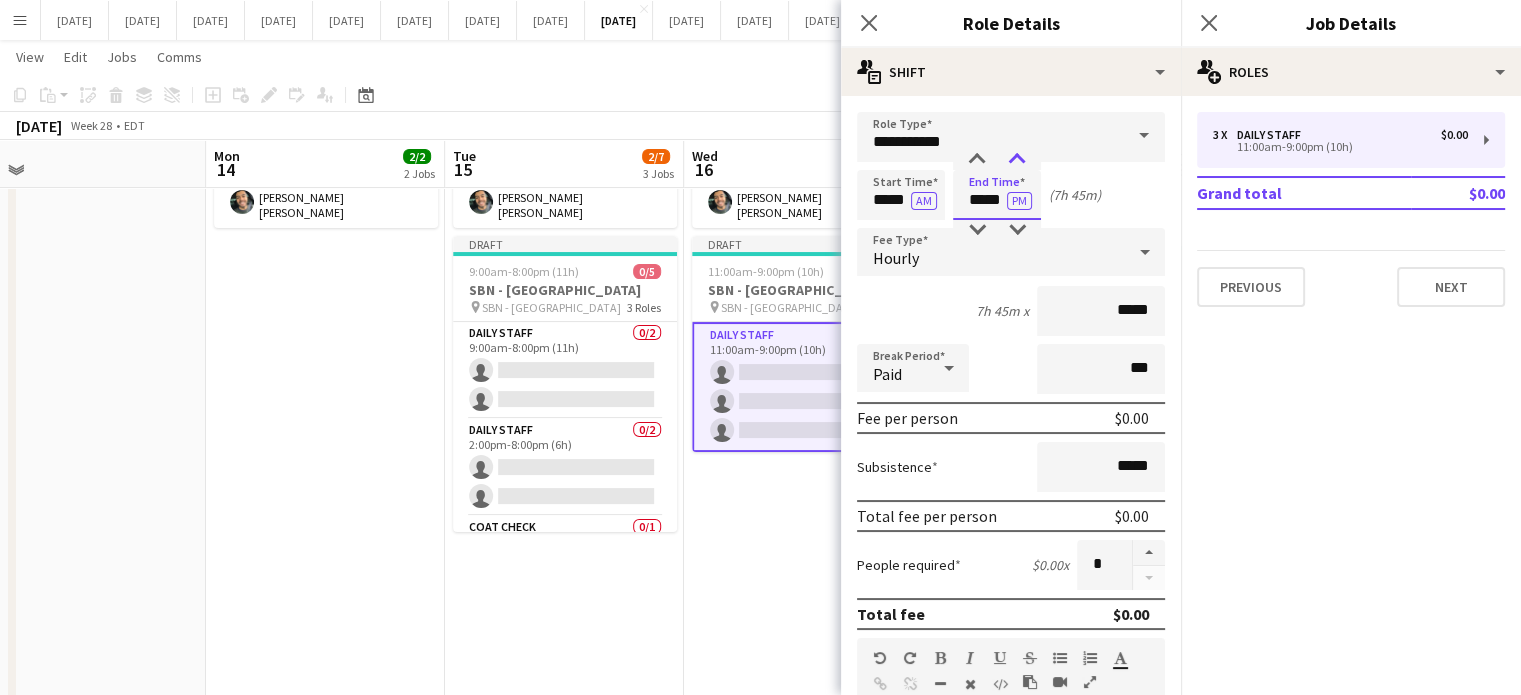 type on "*****" 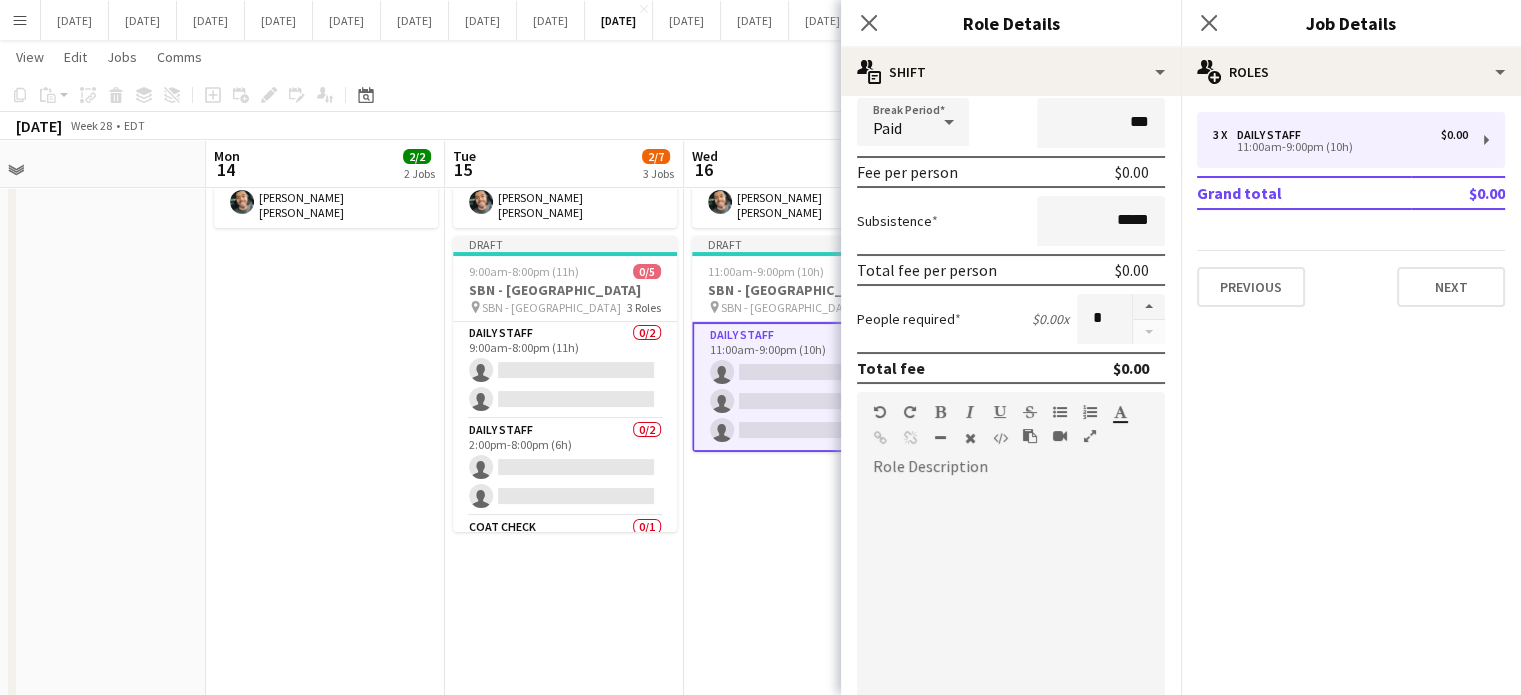 scroll, scrollTop: 495, scrollLeft: 0, axis: vertical 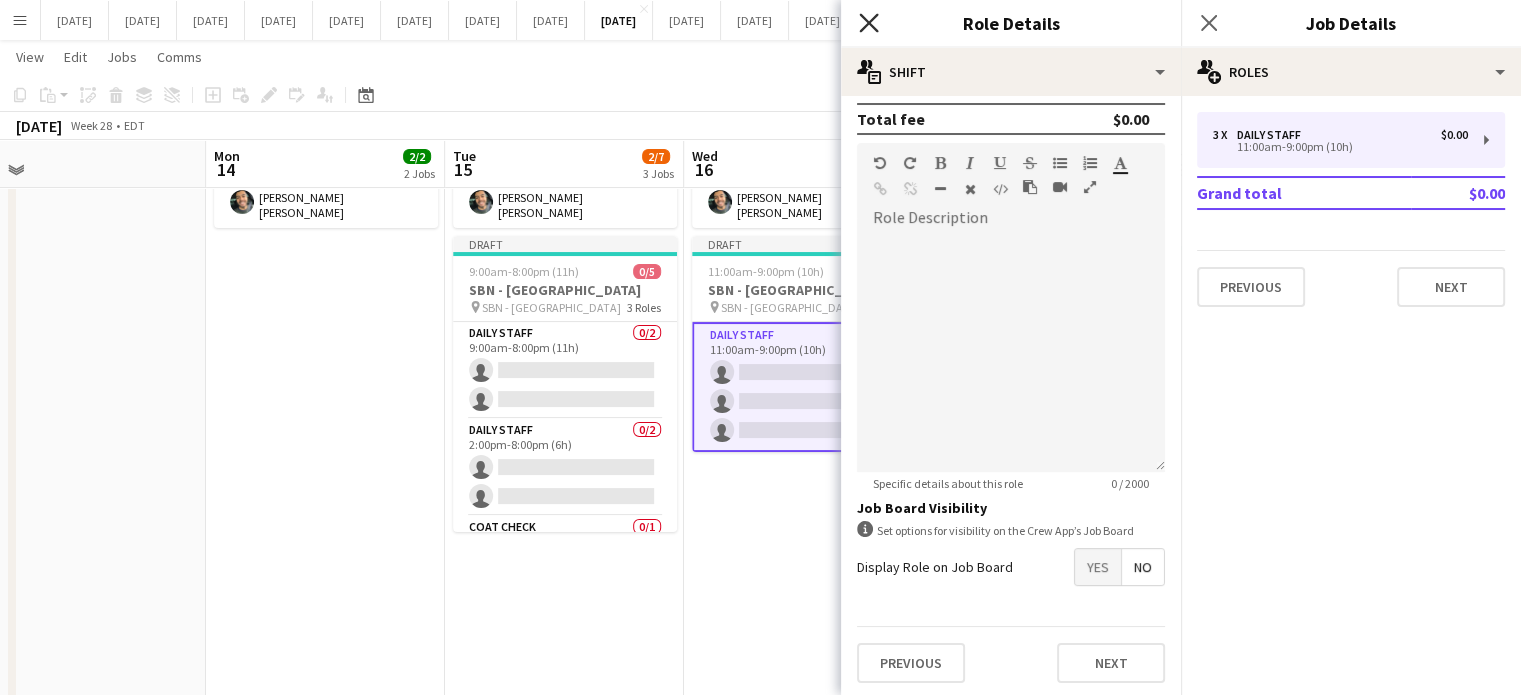 click 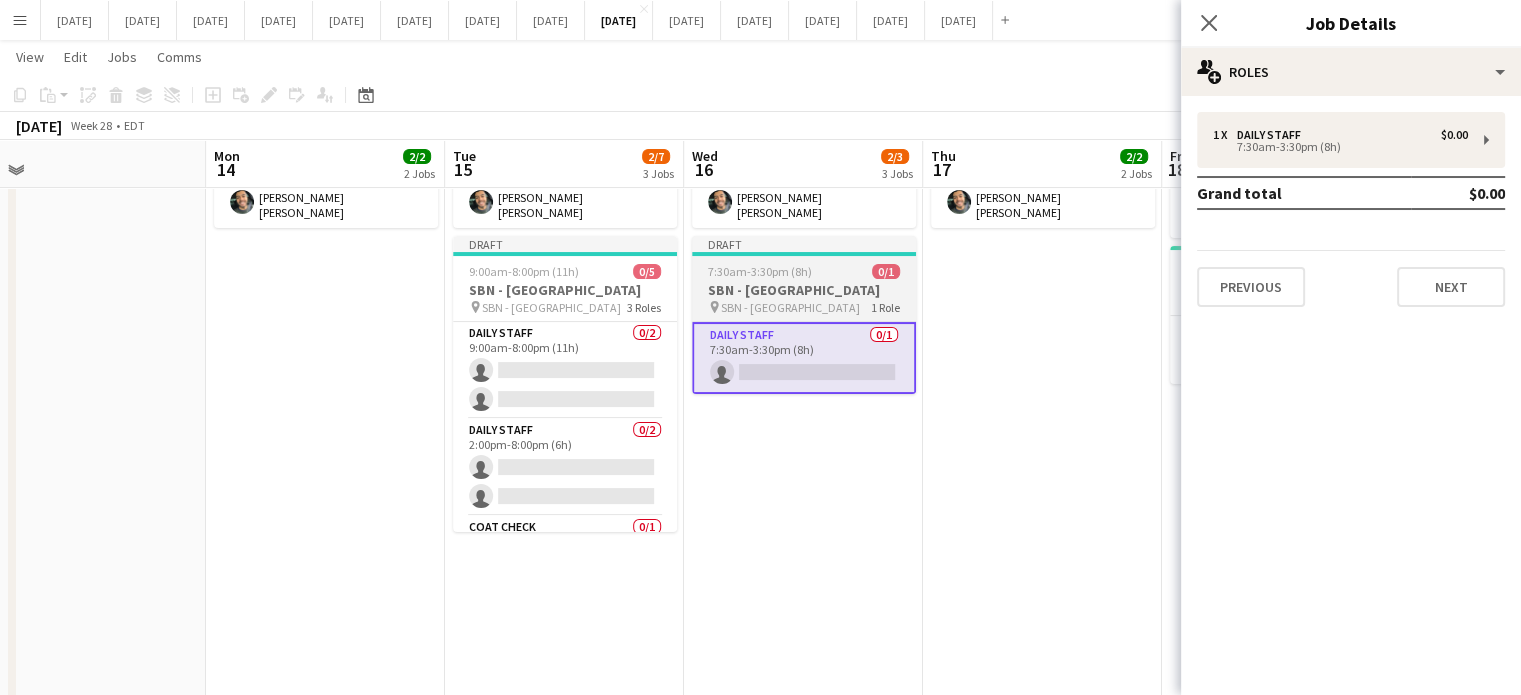 click on "SBN - [GEOGRAPHIC_DATA]" at bounding box center (804, 290) 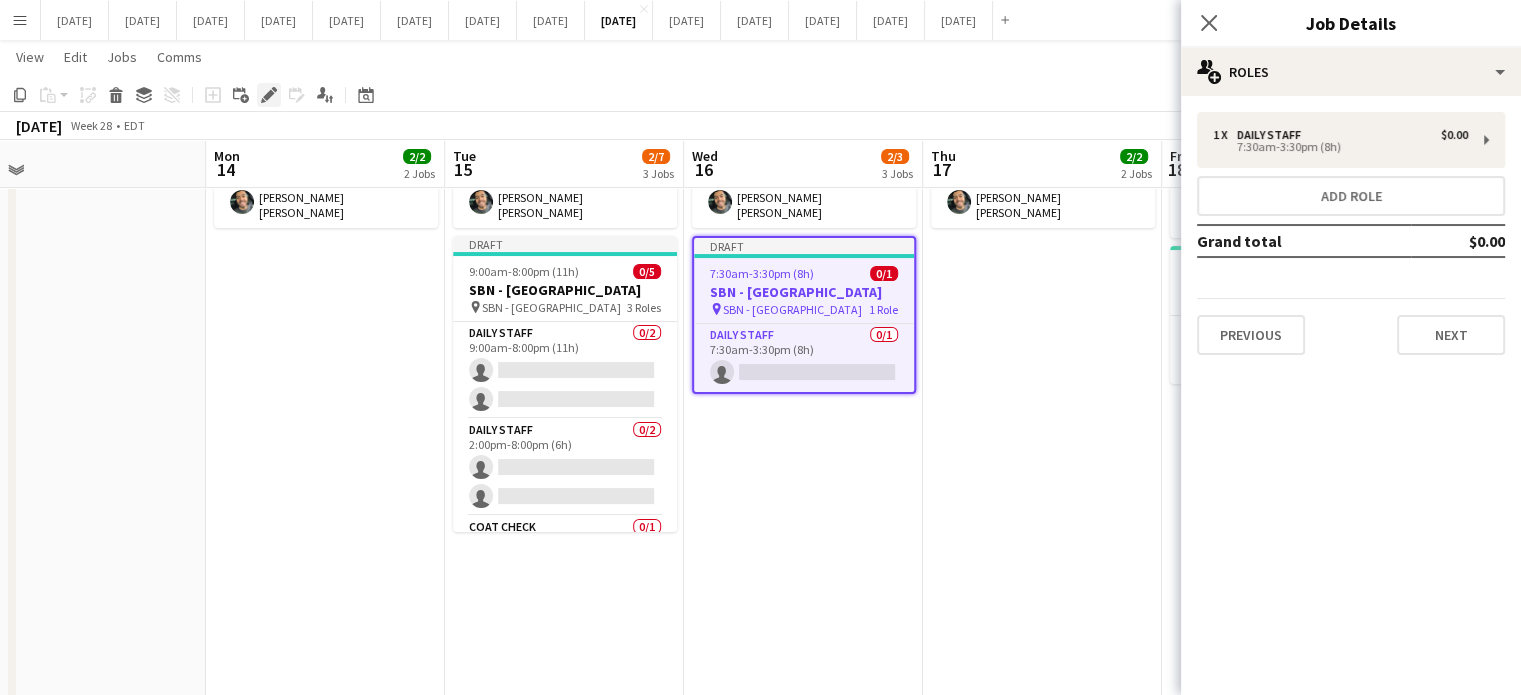 click on "Edit" at bounding box center [269, 95] 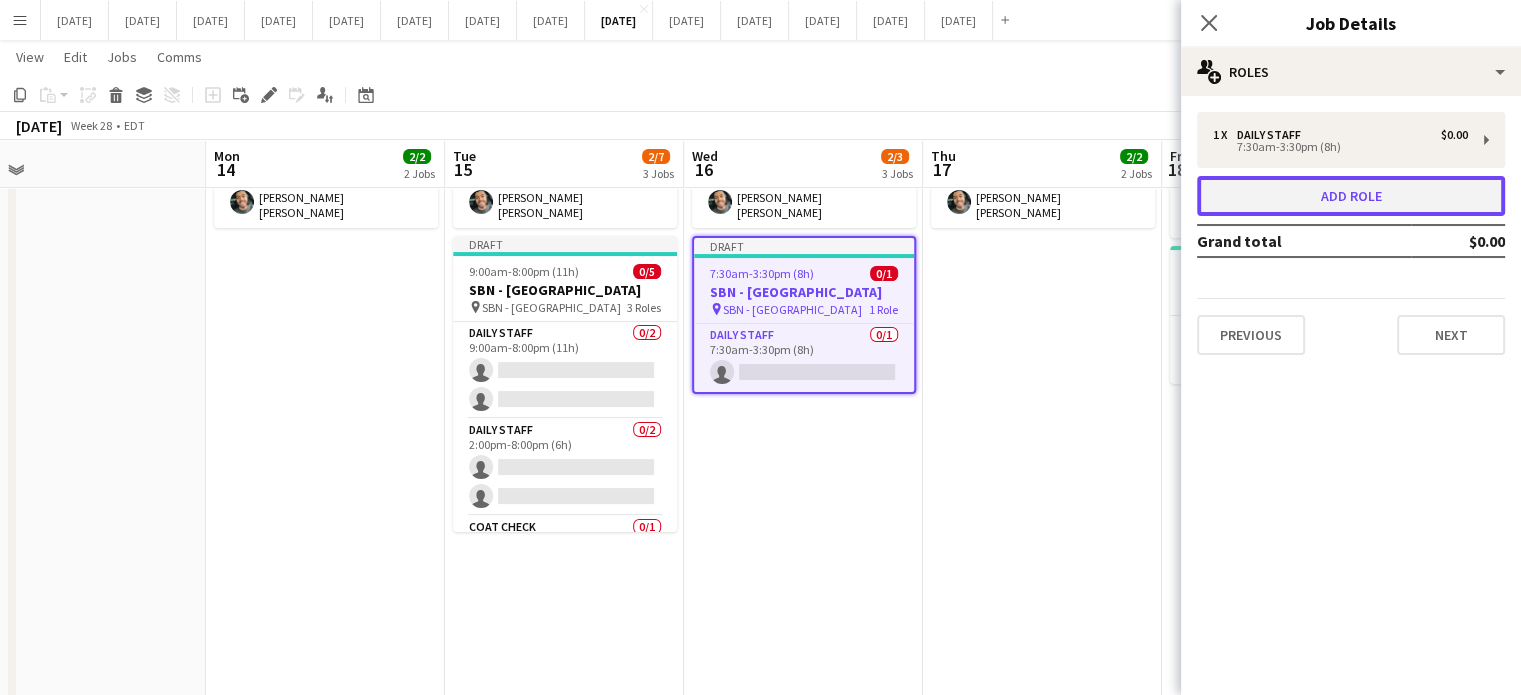 click on "Add role" at bounding box center (1351, 196) 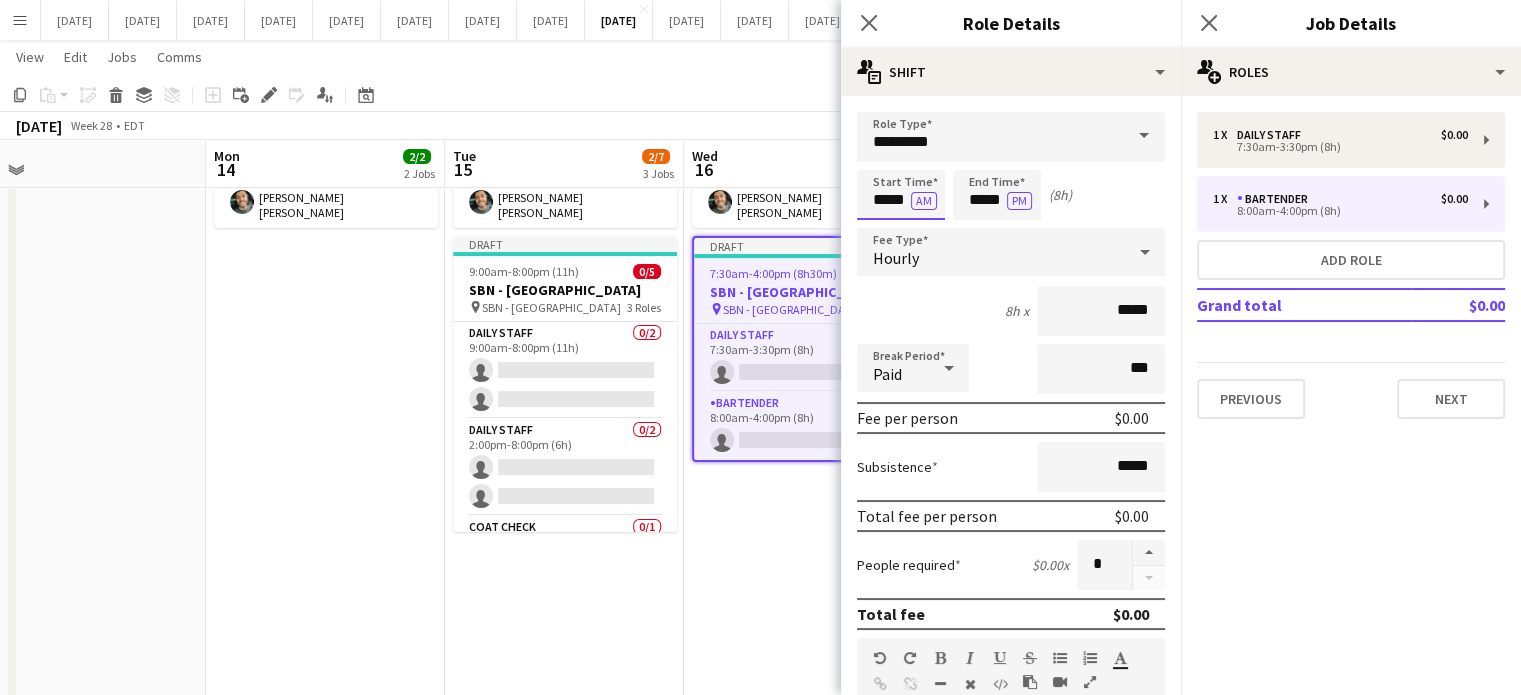 click on "*****" at bounding box center [901, 195] 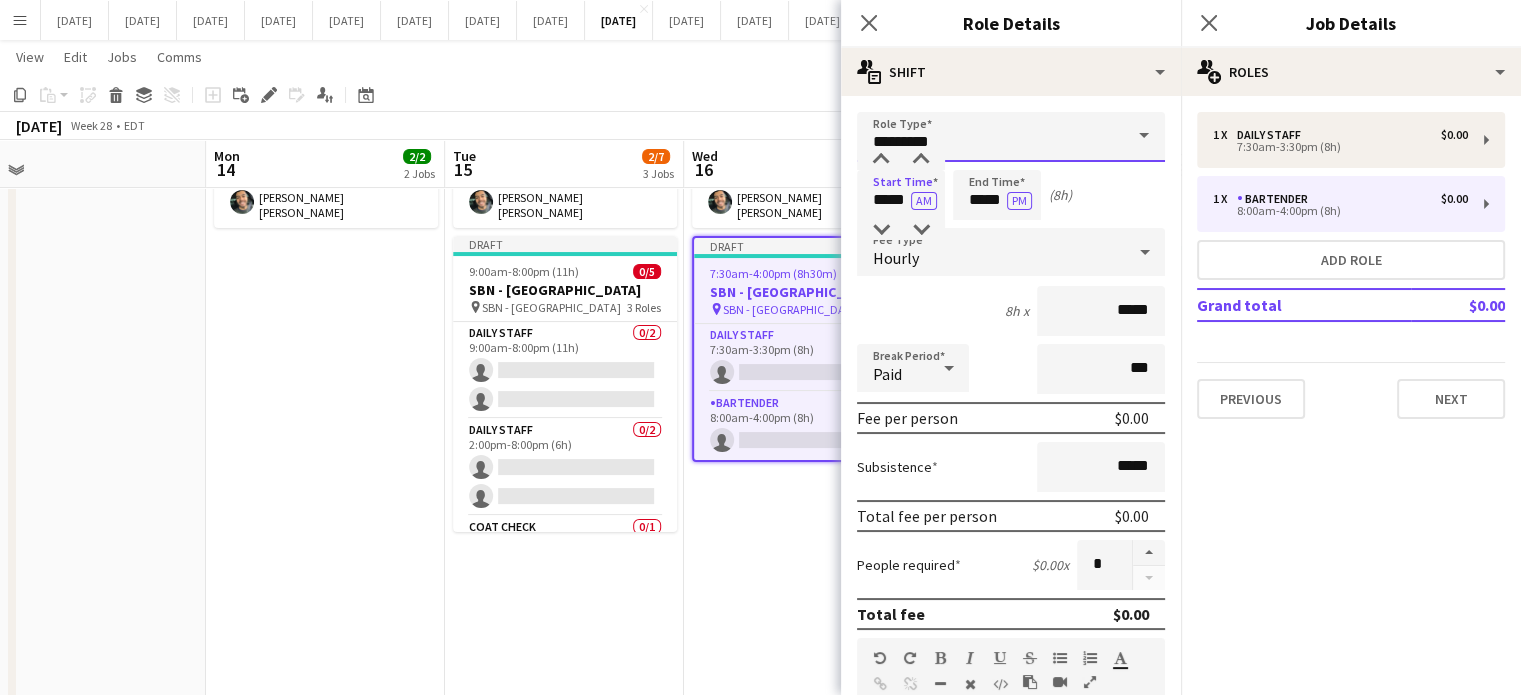 click on "*********" at bounding box center (1011, 137) 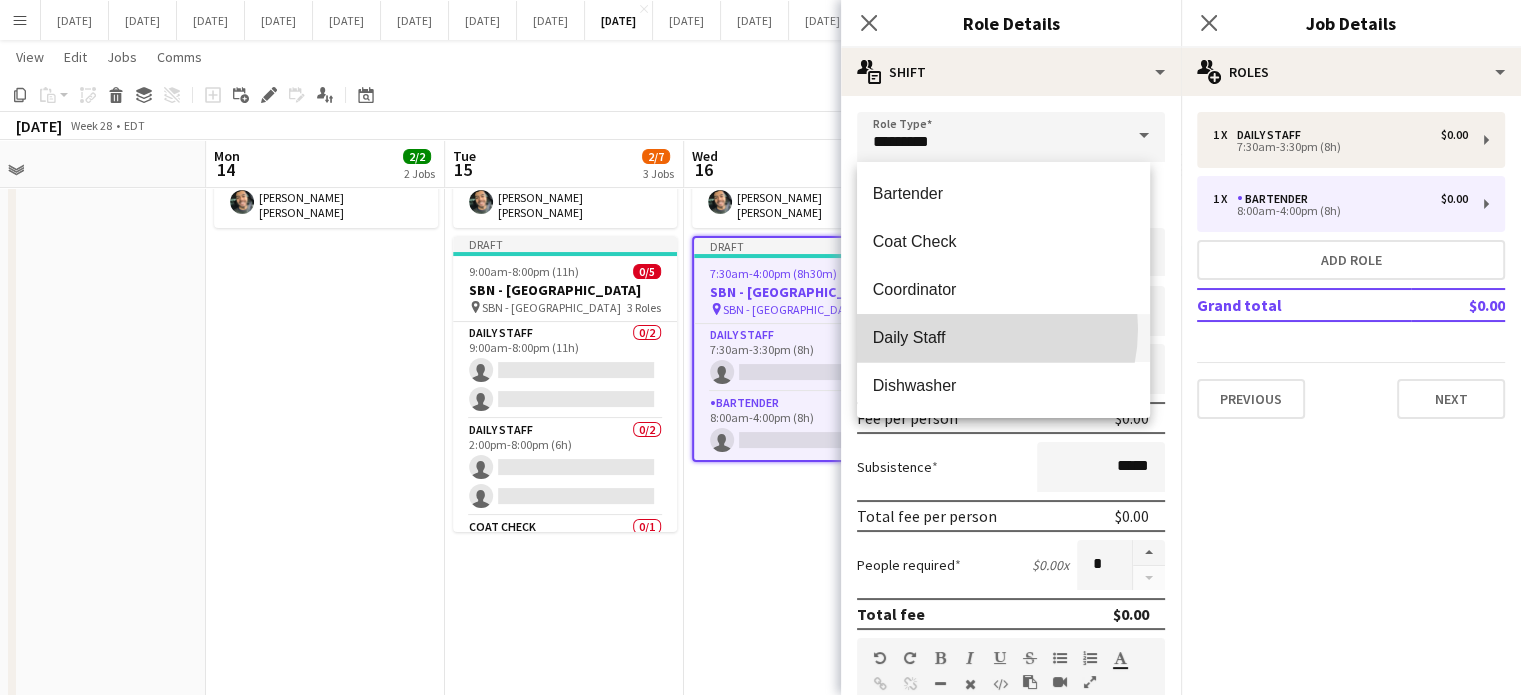 click on "Daily Staff" at bounding box center (1003, 337) 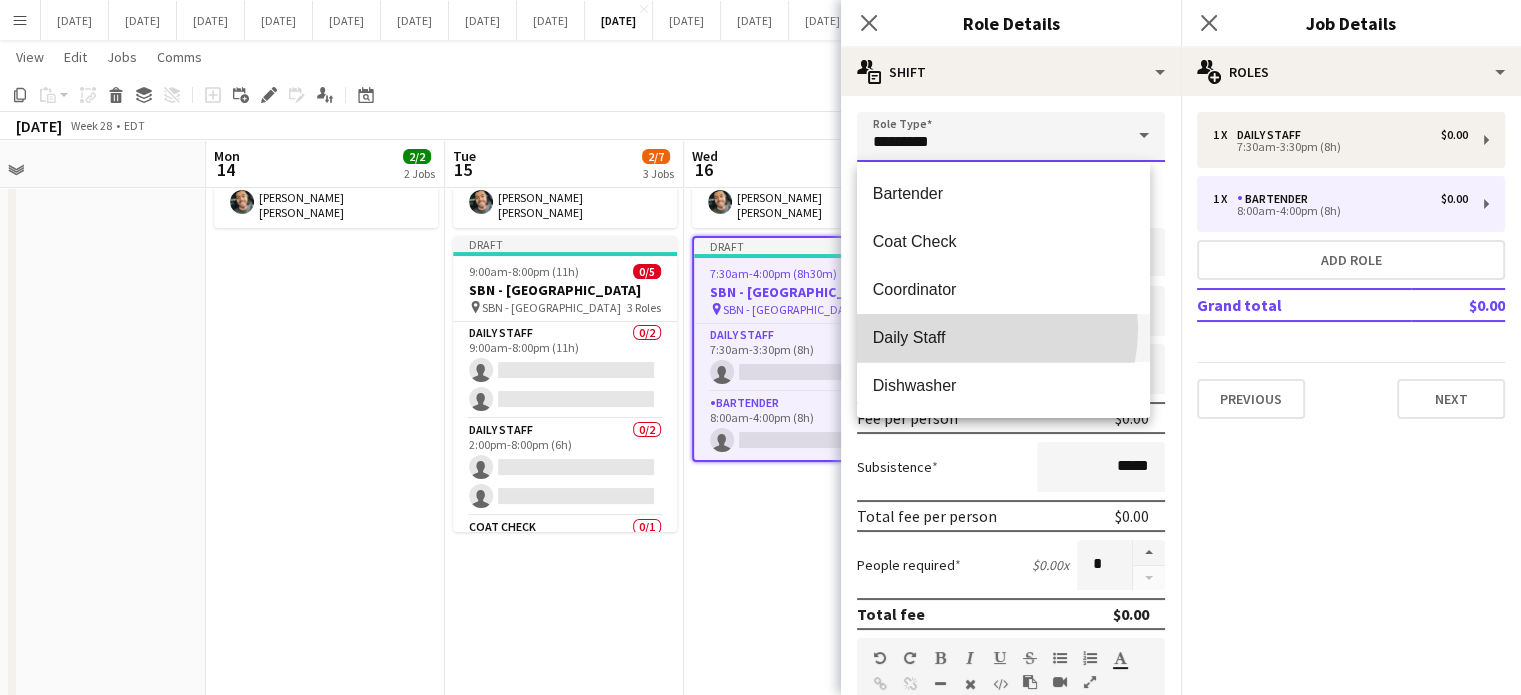 type on "**********" 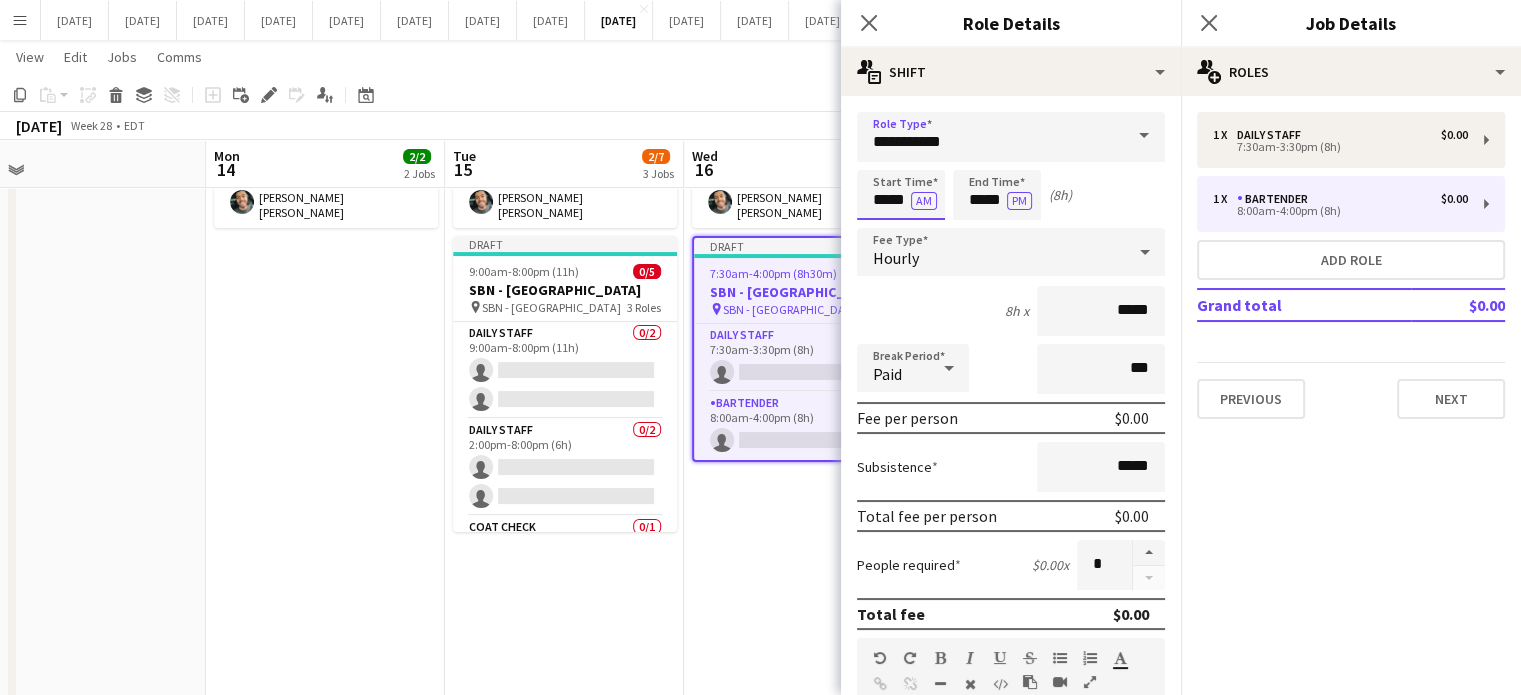 click on "*****" at bounding box center [901, 195] 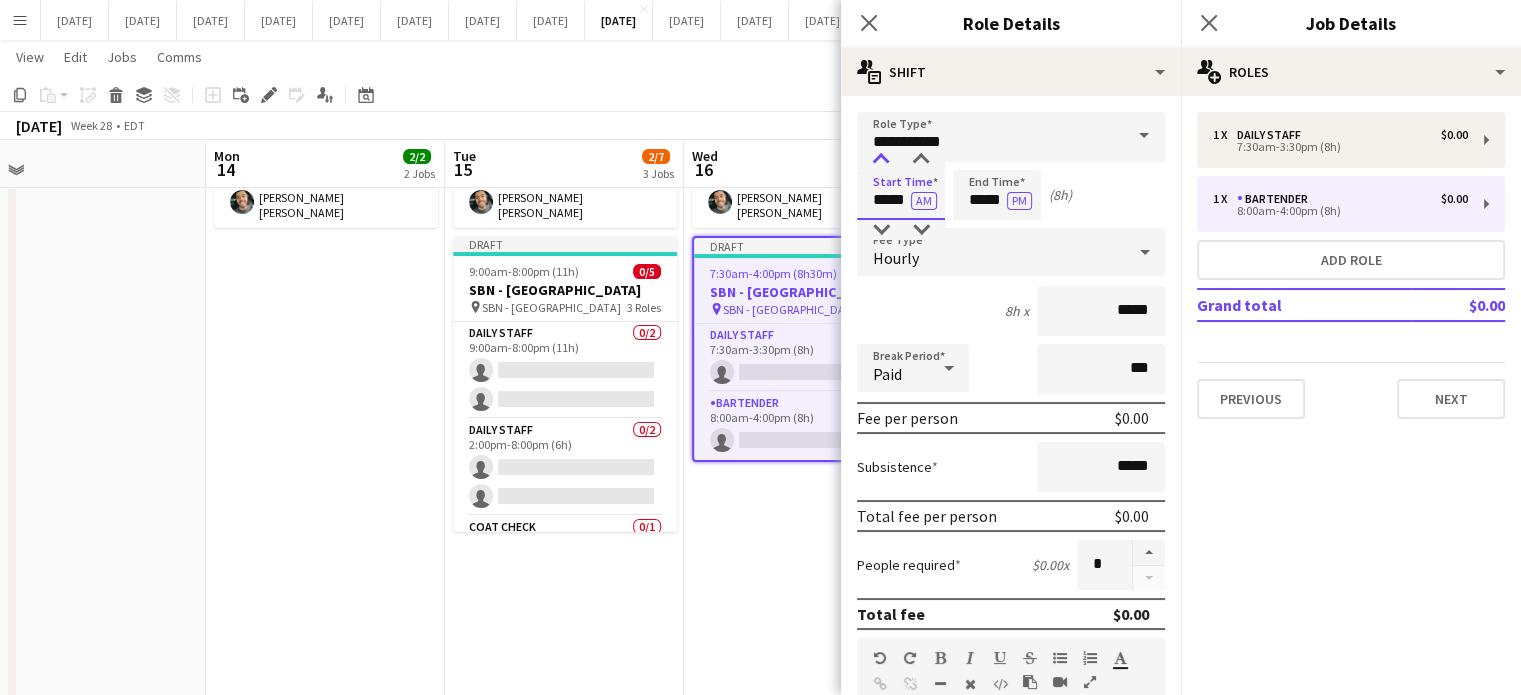 type on "*****" 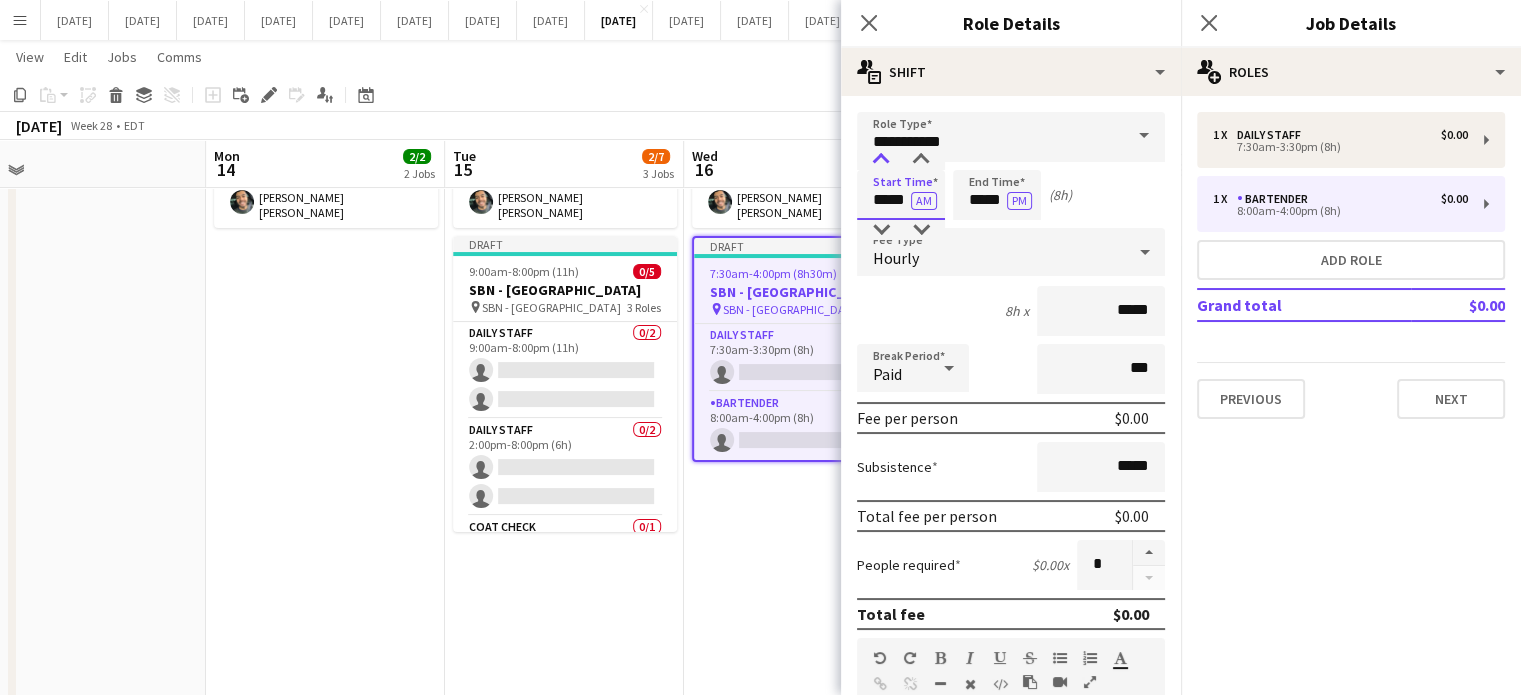 click at bounding box center (881, 160) 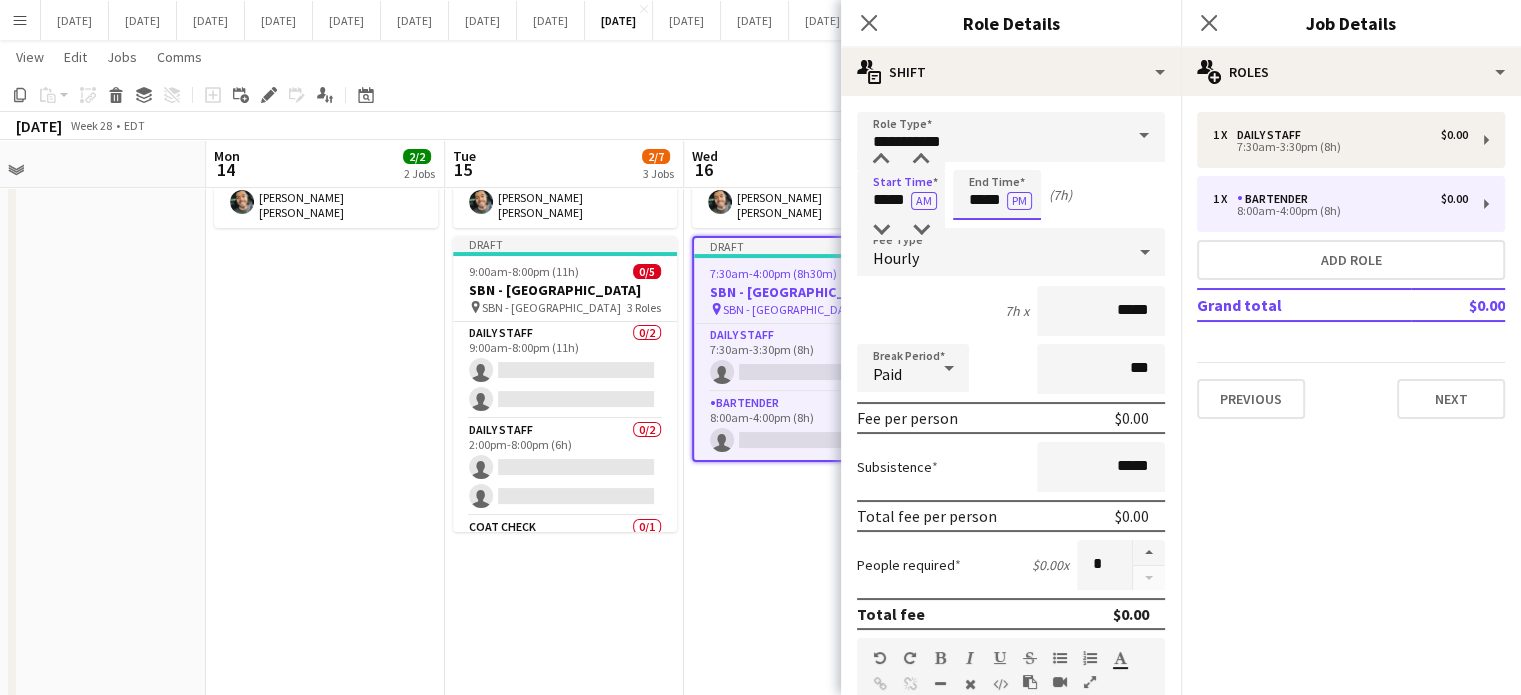 click on "*****" at bounding box center [997, 195] 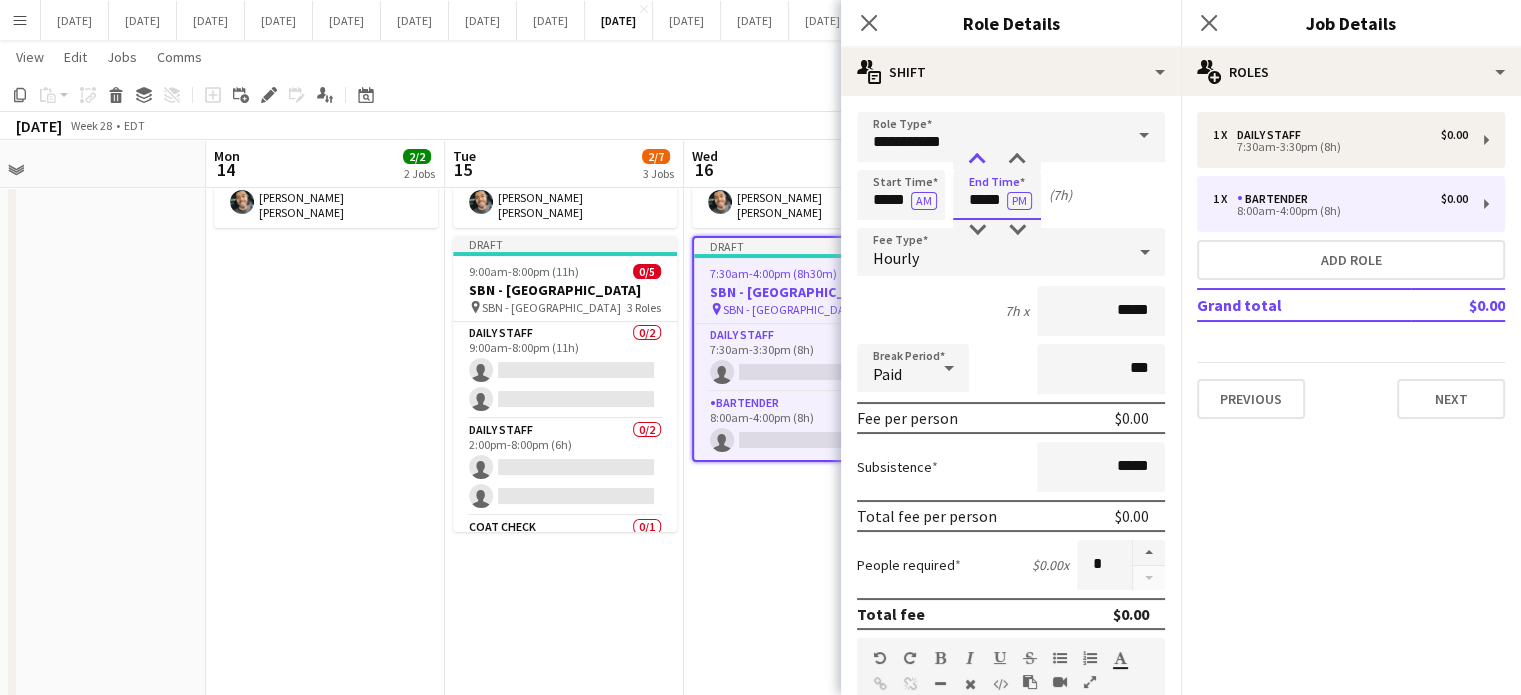 type on "*****" 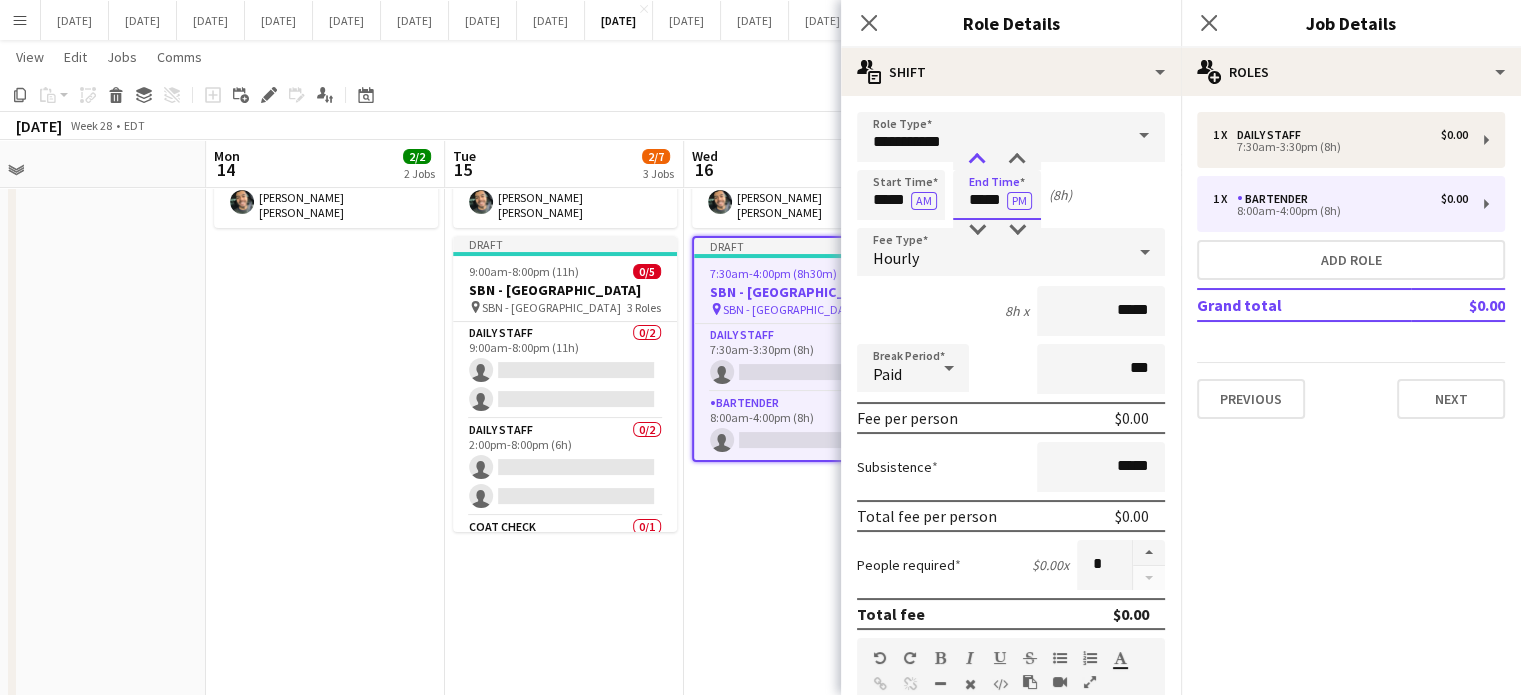 click at bounding box center [977, 160] 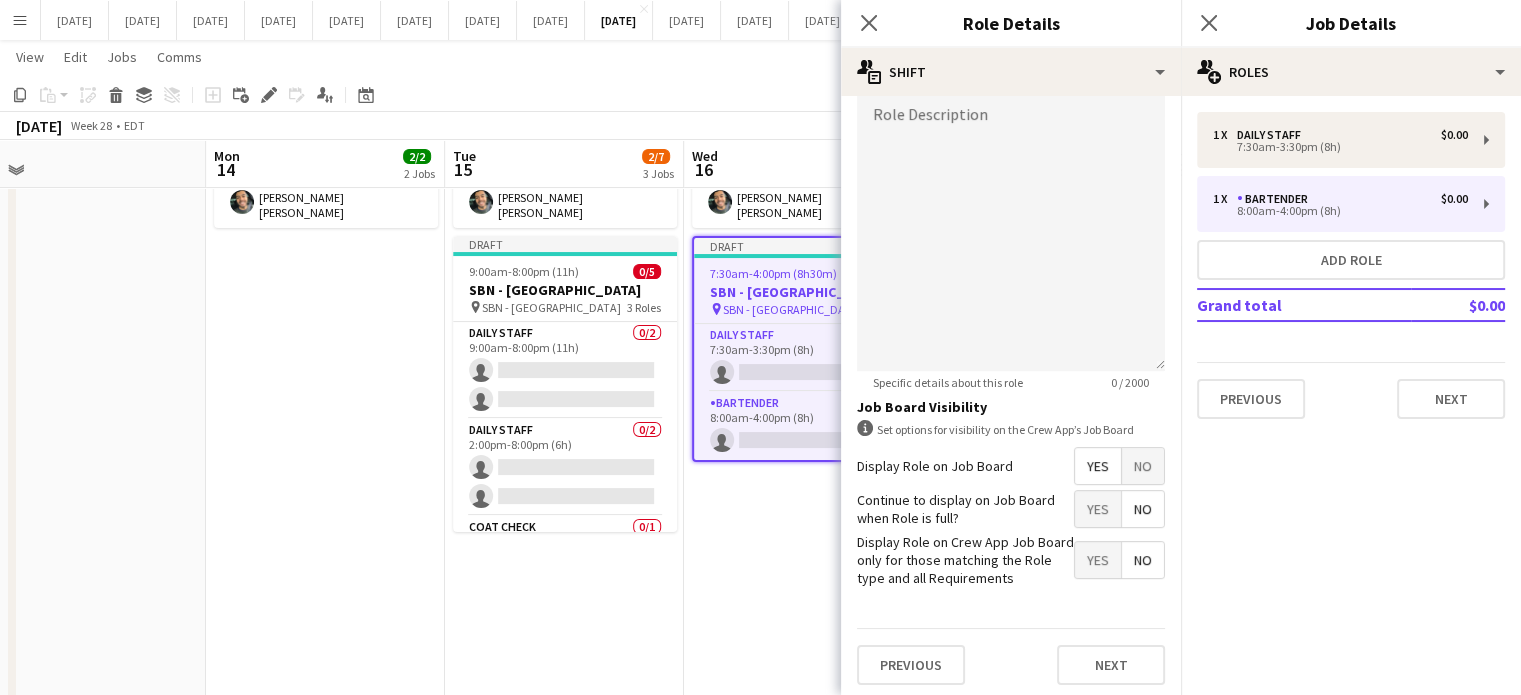 click on "No" at bounding box center [1143, 466] 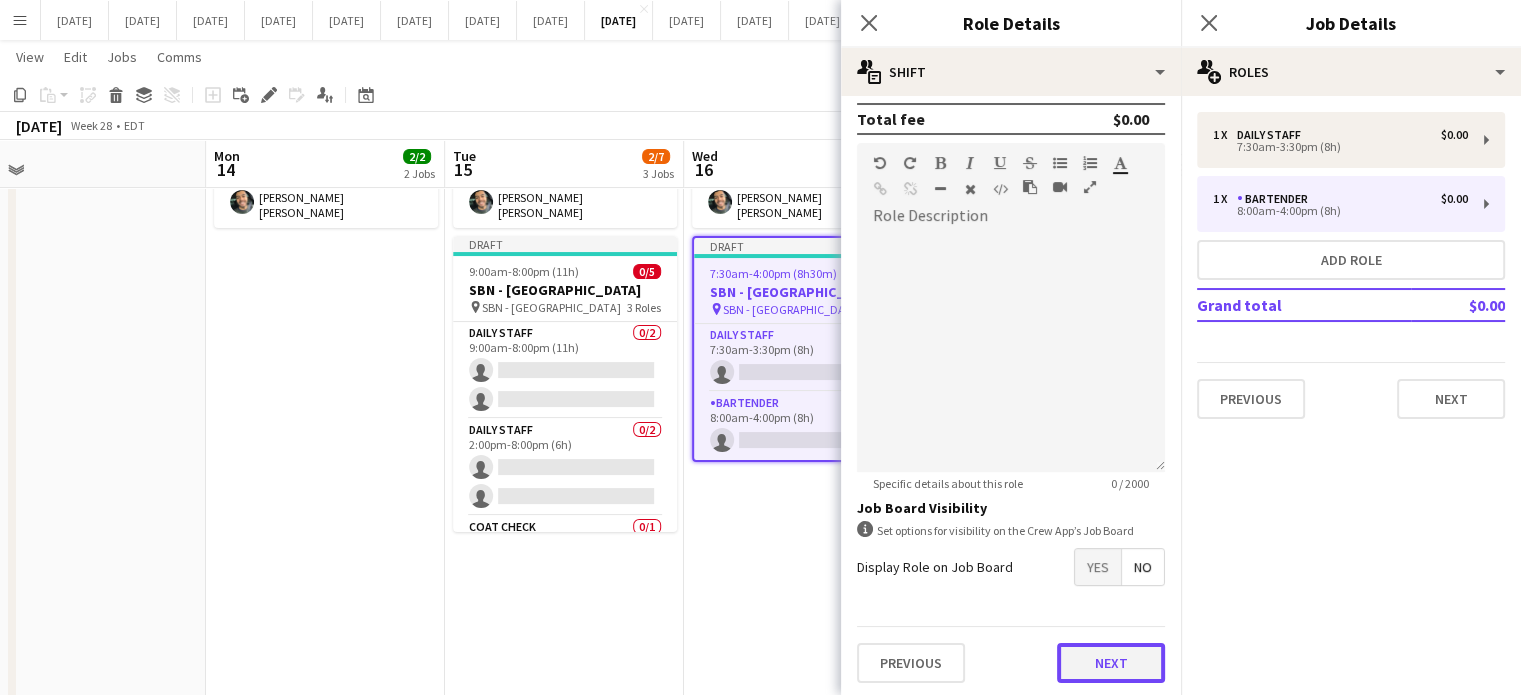 scroll, scrollTop: 496, scrollLeft: 0, axis: vertical 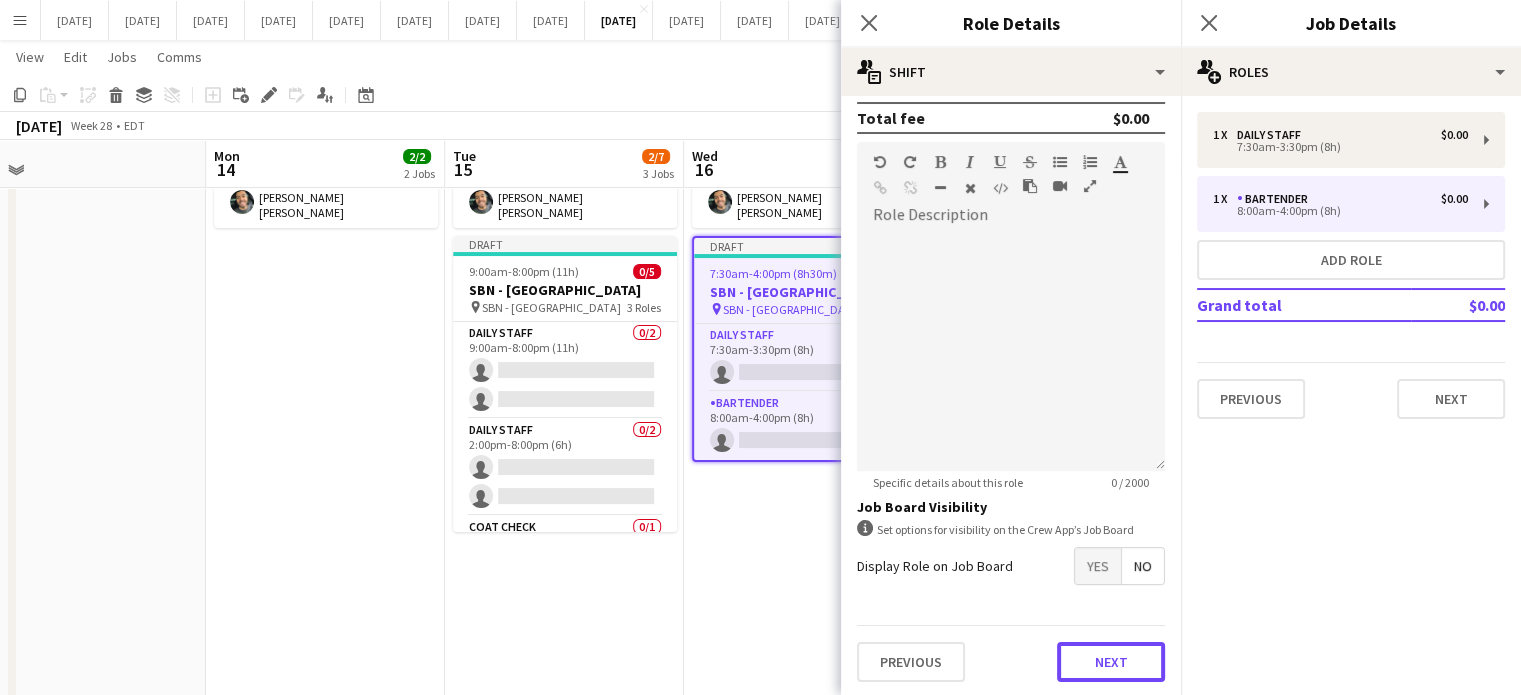 click on "Next" at bounding box center [1111, 662] 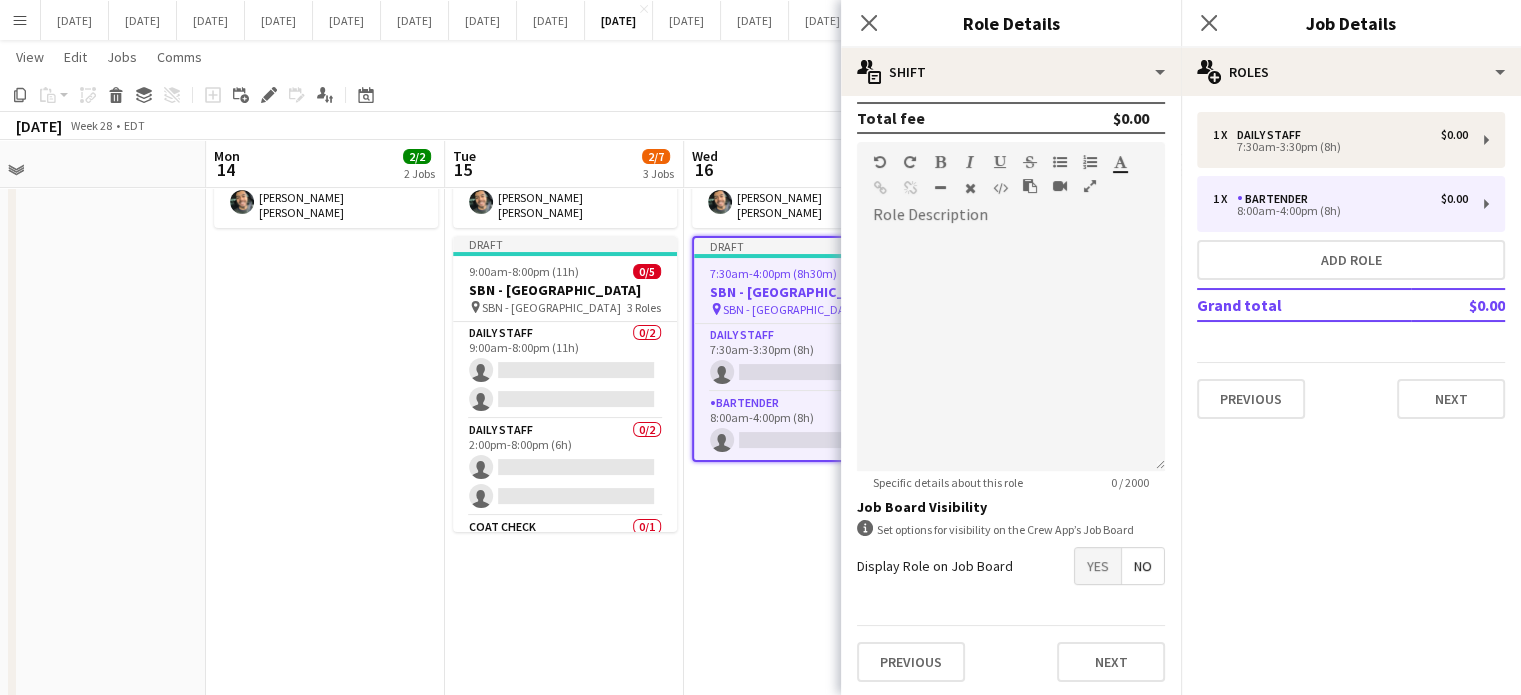 scroll, scrollTop: 0, scrollLeft: 0, axis: both 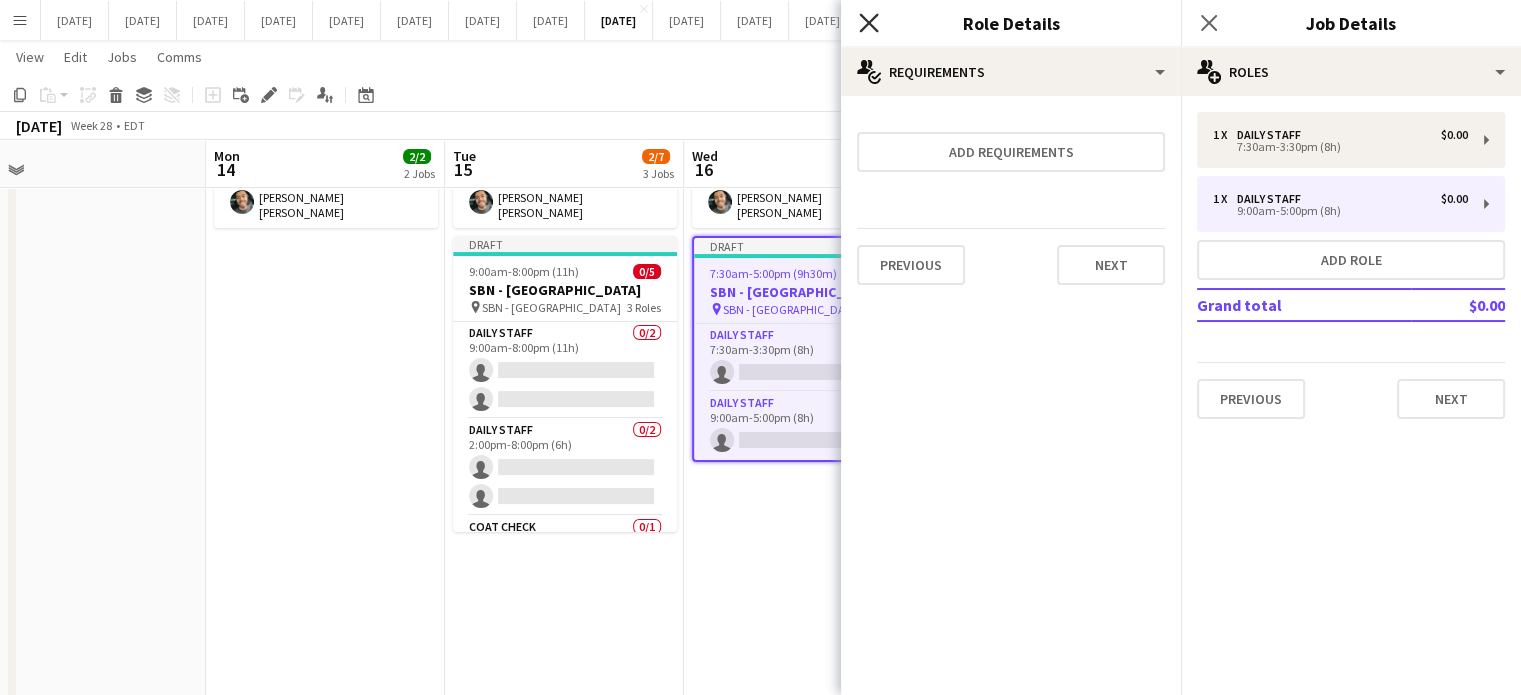 click on "Close pop-in" 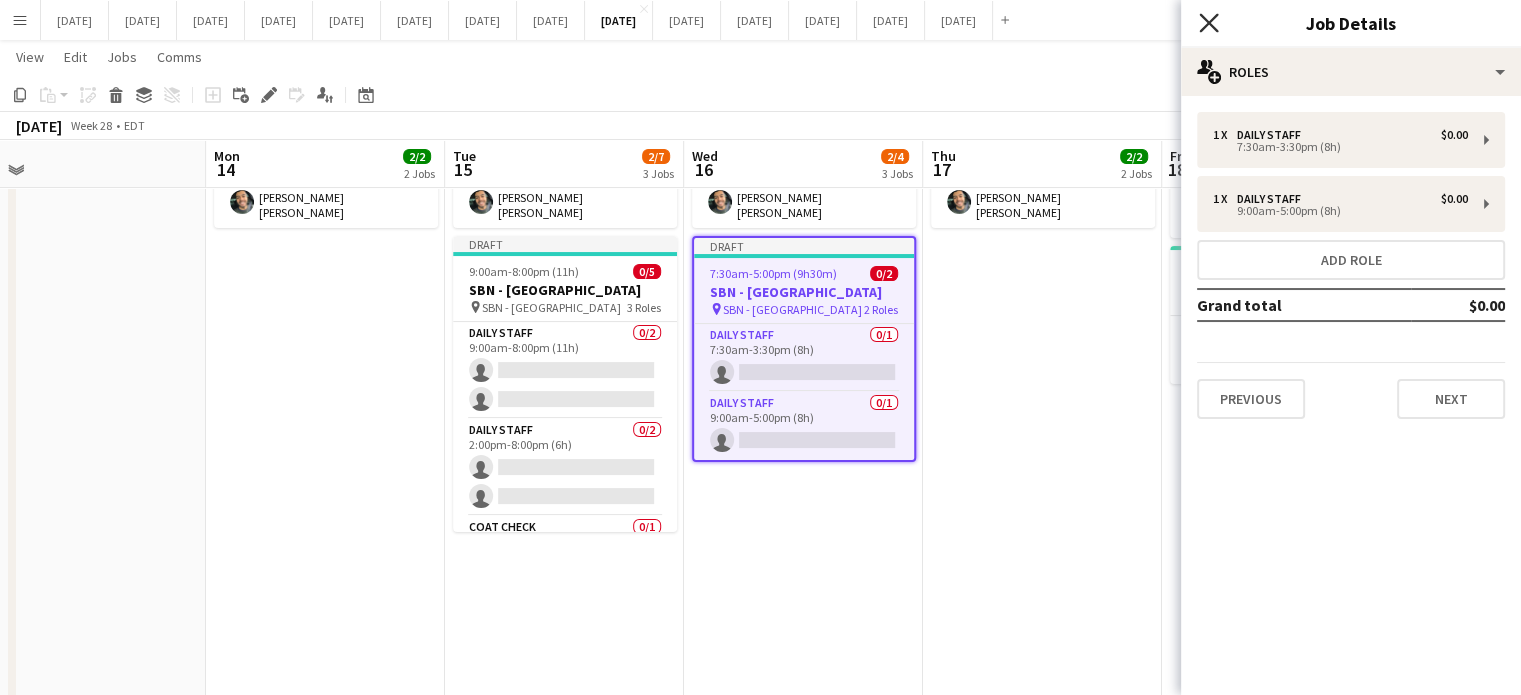 click on "Close pop-in" 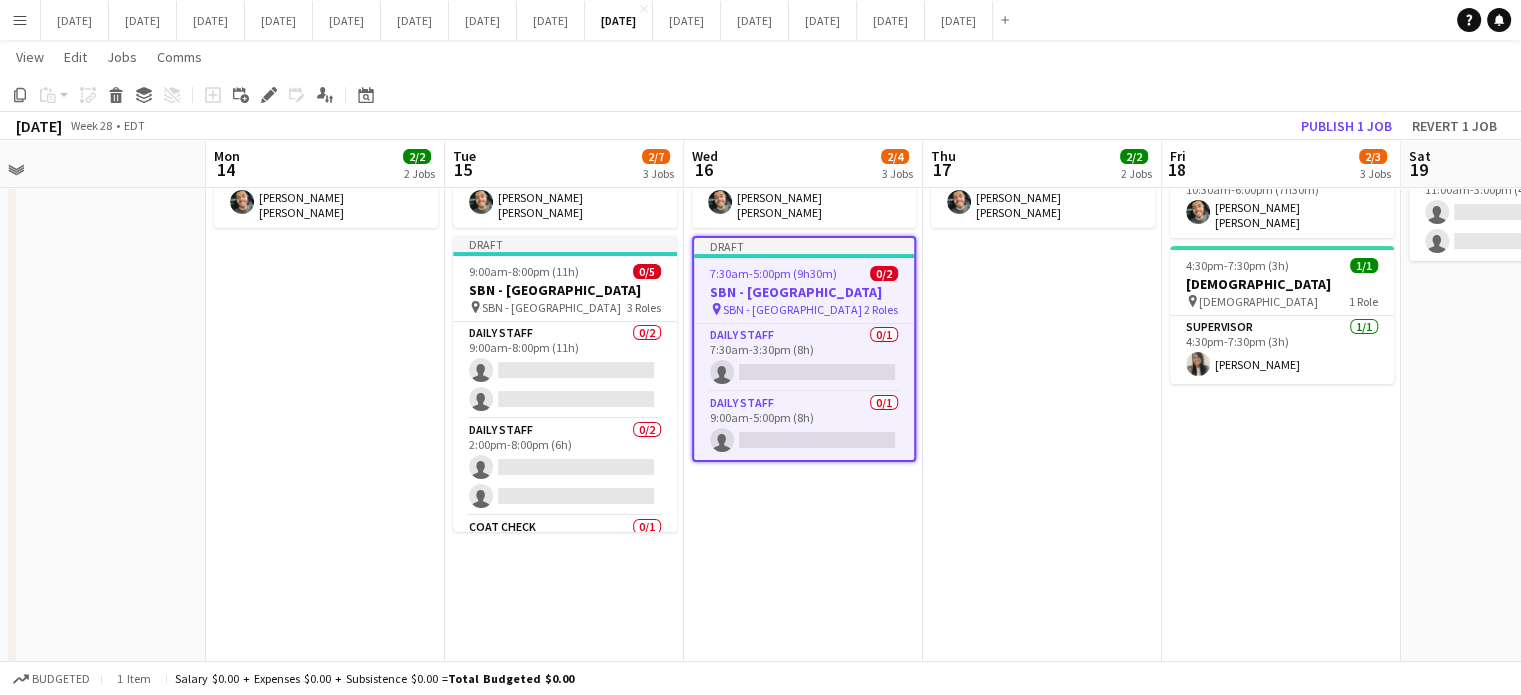 click on "8:00am-4:00pm (8h)    1/1   OMERS
pin
OMERS - 21st Floor   1 Role   Daily Staff   [DATE]   8:00am-4:00pm (8h)
[PERSON_NAME] S. e [PERSON_NAME]     11:00am-8:00pm (9h)    1/1   [PERSON_NAME]
pin
[PERSON_NAME] - 40th Floor   1 Role   Daily Staff   [DATE]   11:00am-8:00pm (9h)
[PERSON_NAME] [PERSON_NAME]" at bounding box center (1042, 472) 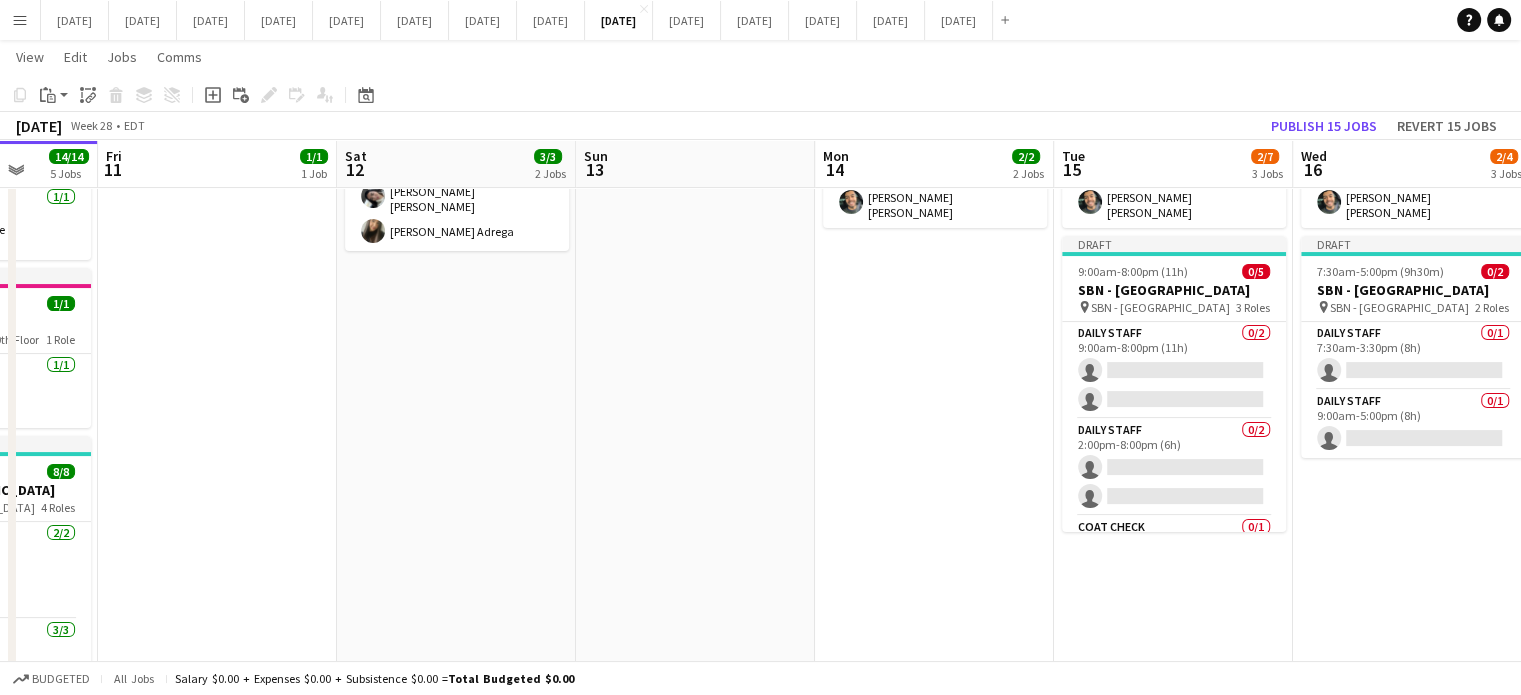 drag, startPoint x: 321, startPoint y: 463, endPoint x: 1446, endPoint y: 455, distance: 1125.0284 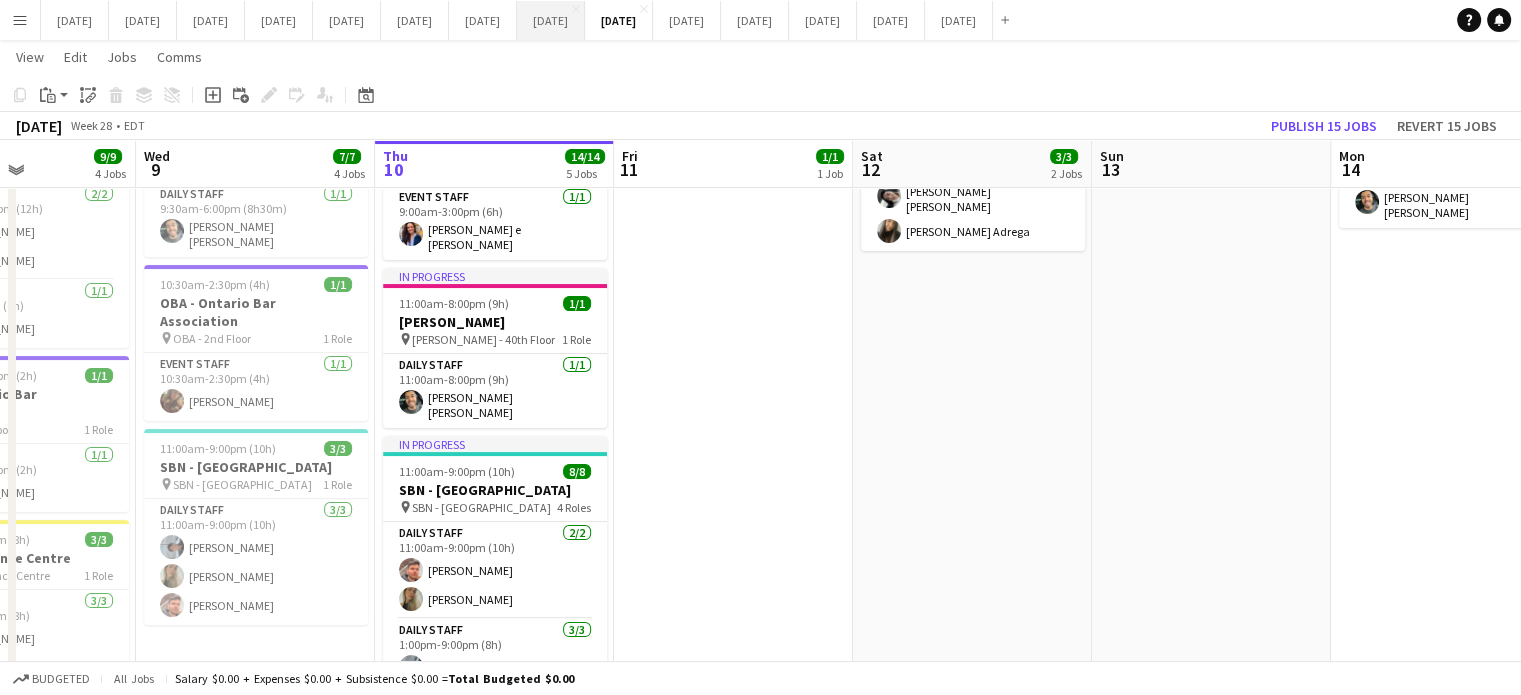 click on "[DATE]
Close" at bounding box center (551, 20) 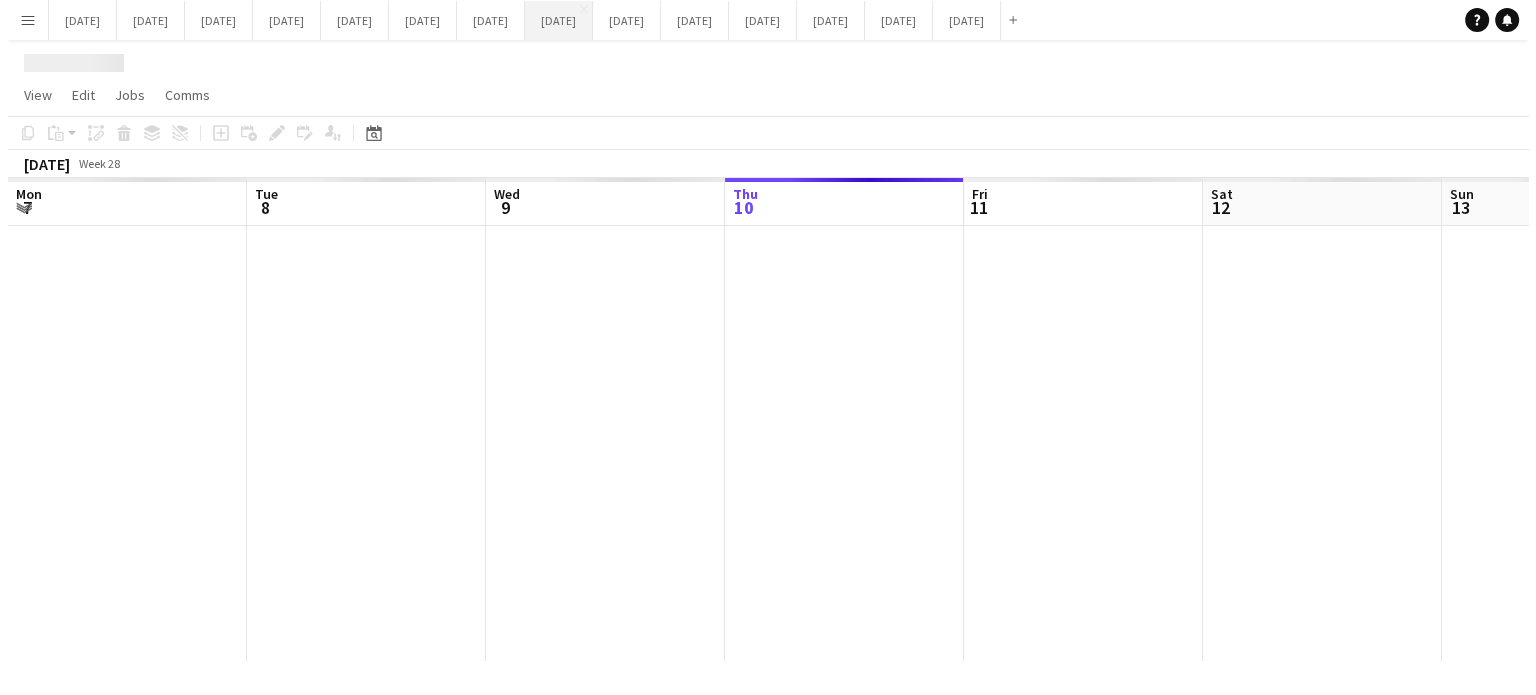 scroll, scrollTop: 0, scrollLeft: 0, axis: both 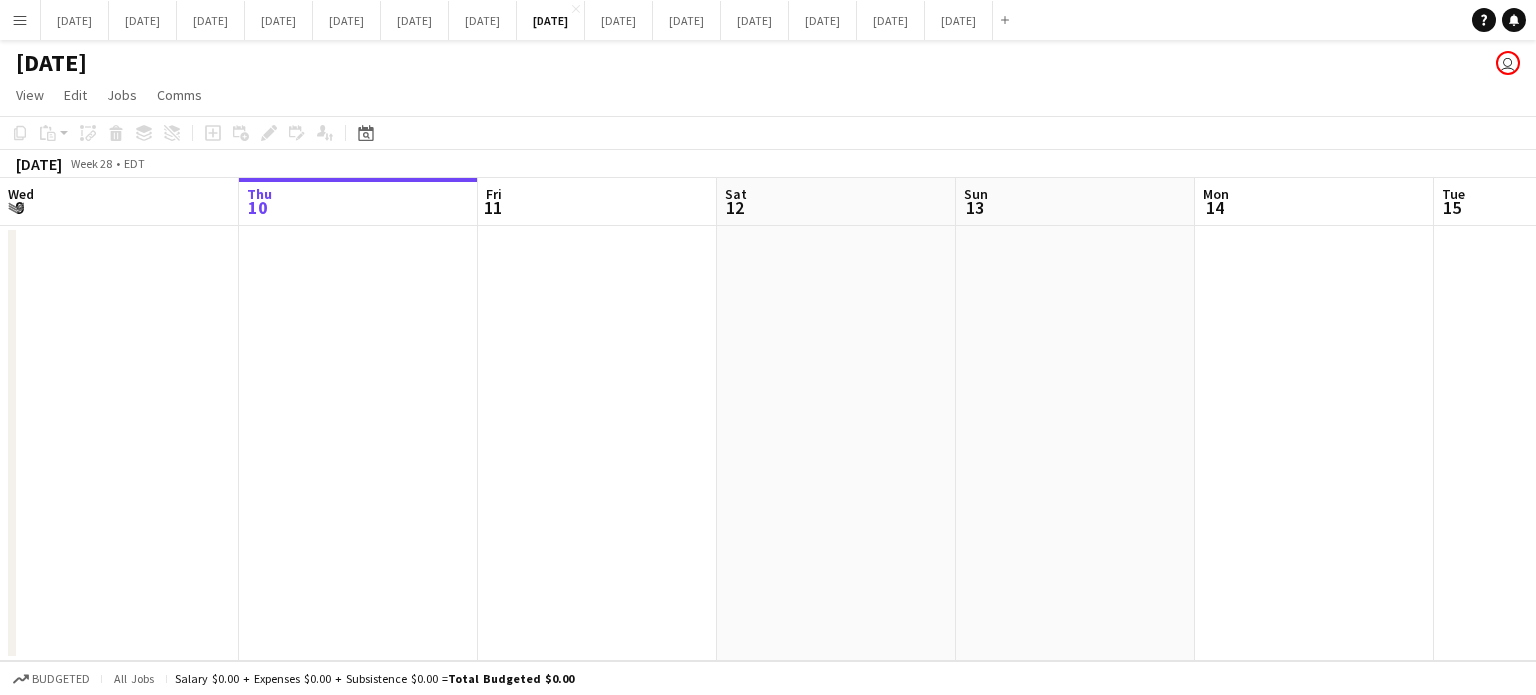 drag, startPoint x: 316, startPoint y: 424, endPoint x: 1369, endPoint y: 366, distance: 1054.5962 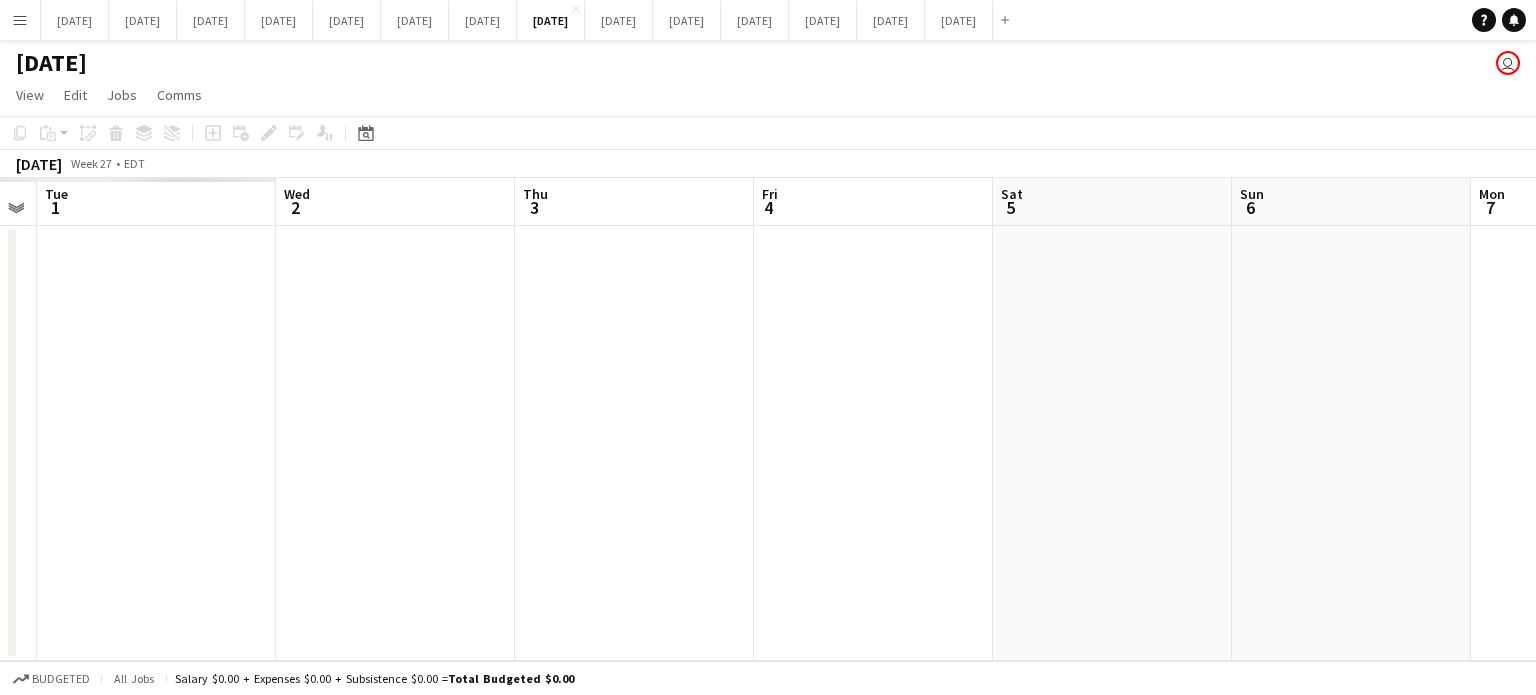 drag, startPoint x: 488, startPoint y: 478, endPoint x: 1033, endPoint y: 489, distance: 545.111 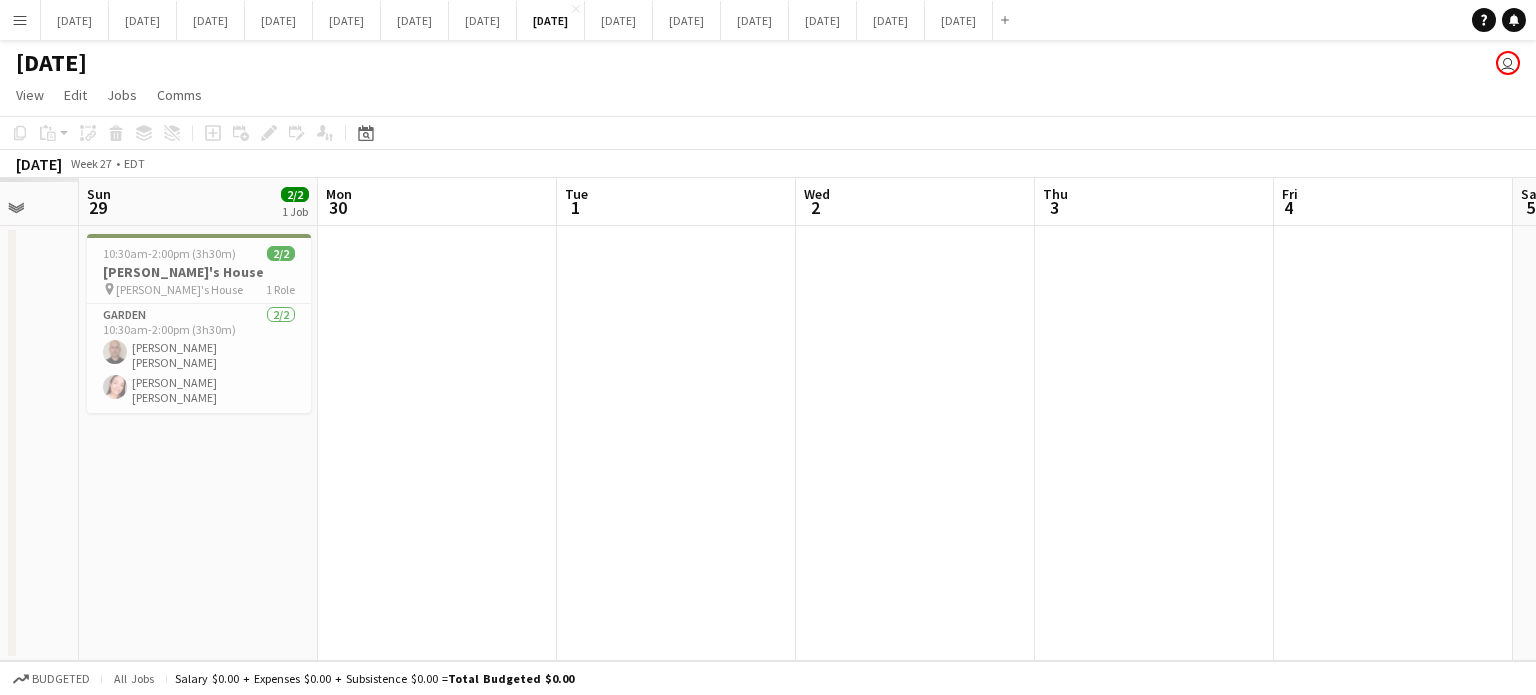 drag, startPoint x: 500, startPoint y: 513, endPoint x: 1302, endPoint y: 478, distance: 802.76337 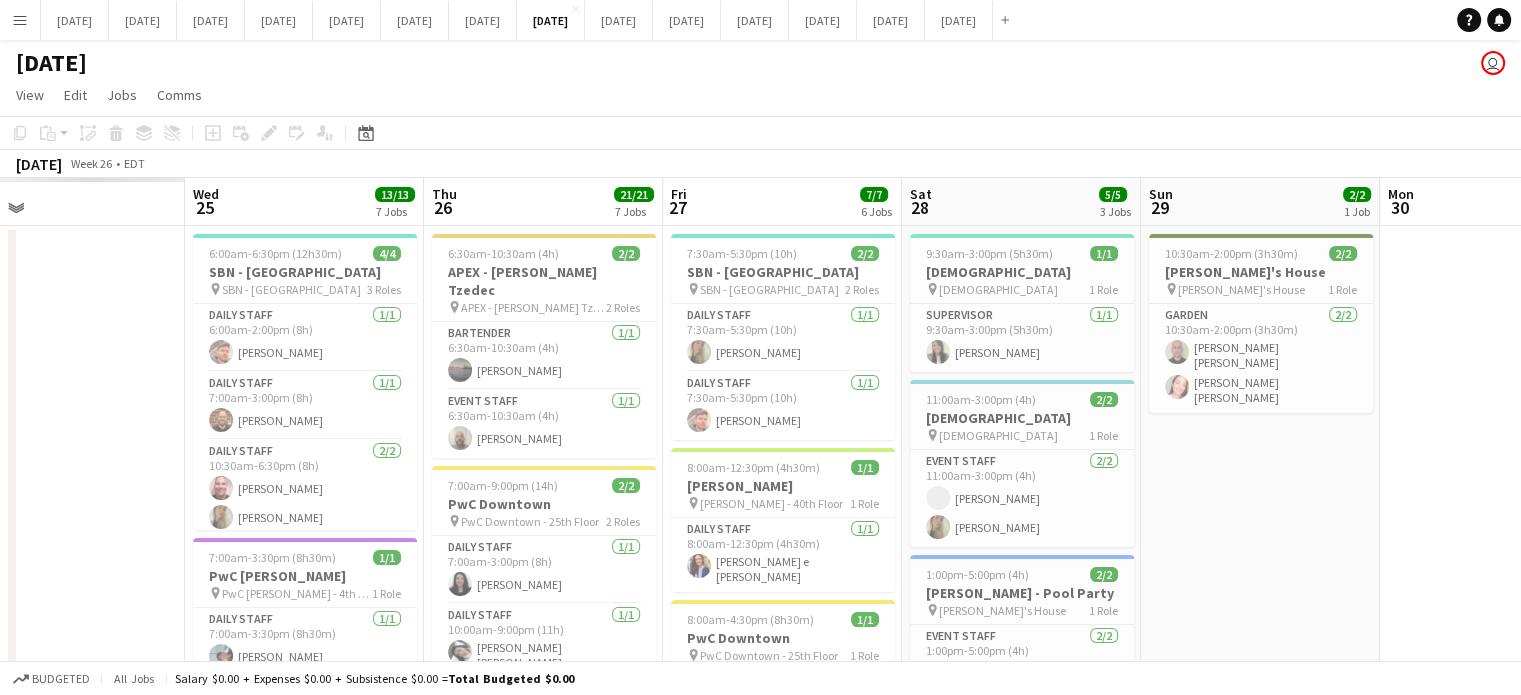 drag, startPoint x: 818, startPoint y: 459, endPoint x: 1535, endPoint y: 406, distance: 718.9562 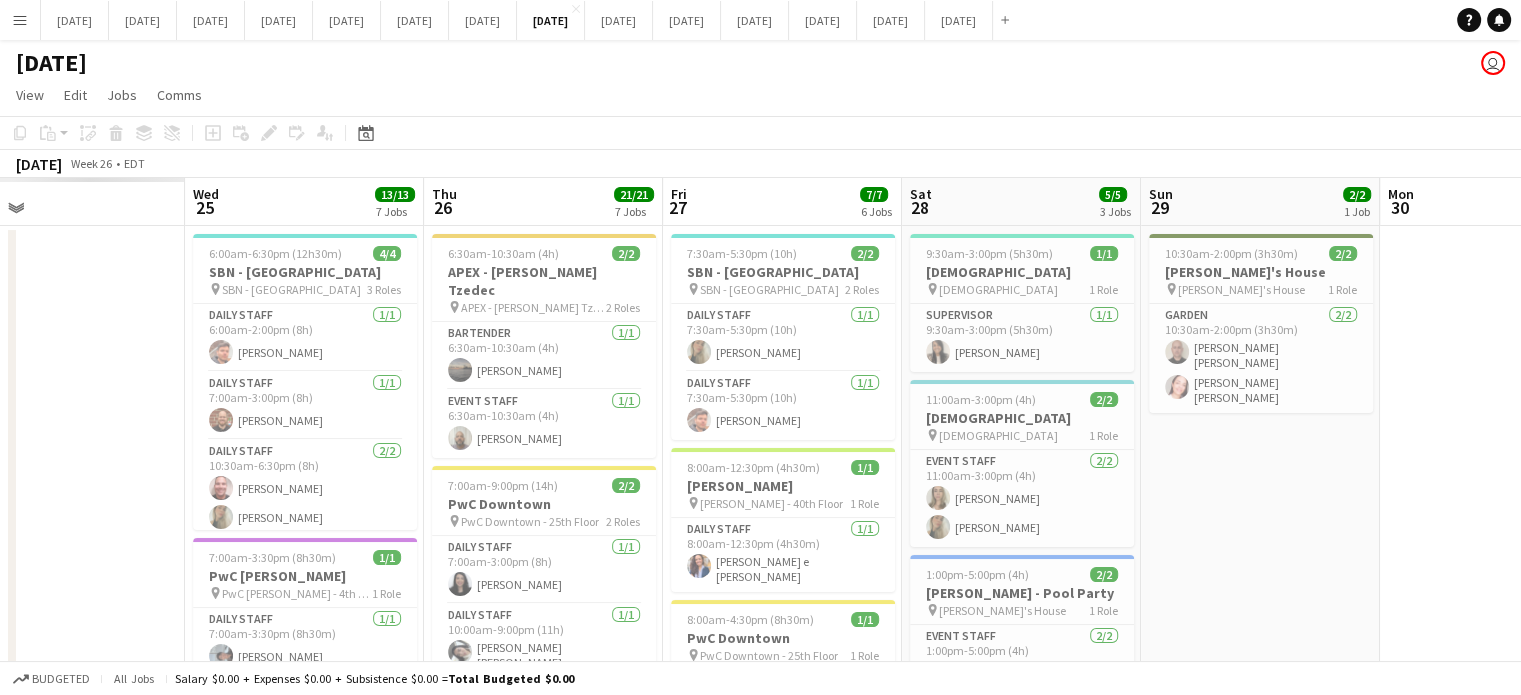 click on "Menu
Boards
Boards   Boards   All jobs   Status
Workforce
Workforce   My Workforce   Recruiting
Comms
Comms
Pay
Pay   Approvals   Payments   Reports   Invoices
Platform Settings
Platform Settings   App settings   Your settings   Profiles
Training Academy
Training Academy
Knowledge Base
Knowledge Base
Product Updates
Product Updates   Log Out   Privacy   [DATE]
Close
[DATE]
Close
[DATE]
Close
[DATE]
Close
[DATE]
Close
[DATE]
Close
[DATE]
Close
[DATE]
Close
[DATE]
Close" at bounding box center (760, 913) 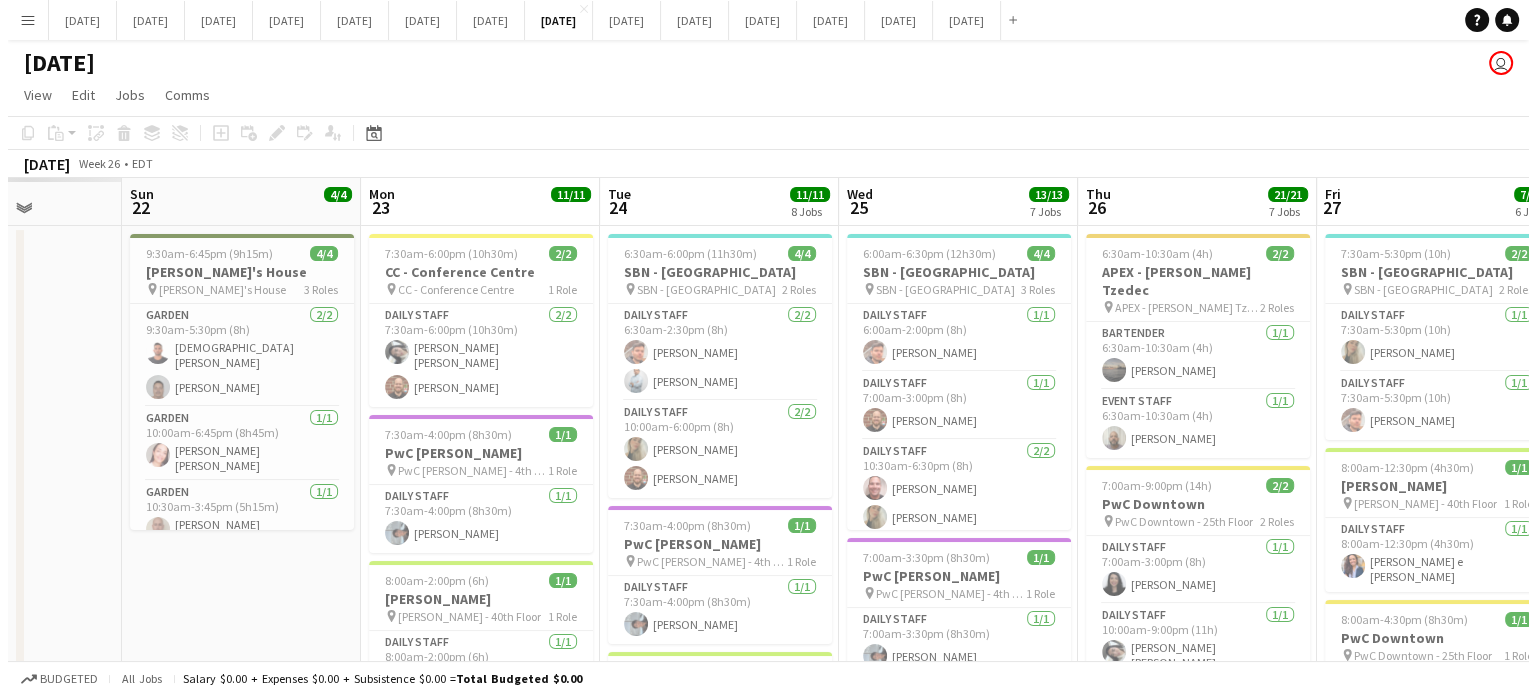 scroll, scrollTop: 0, scrollLeft: 514, axis: horizontal 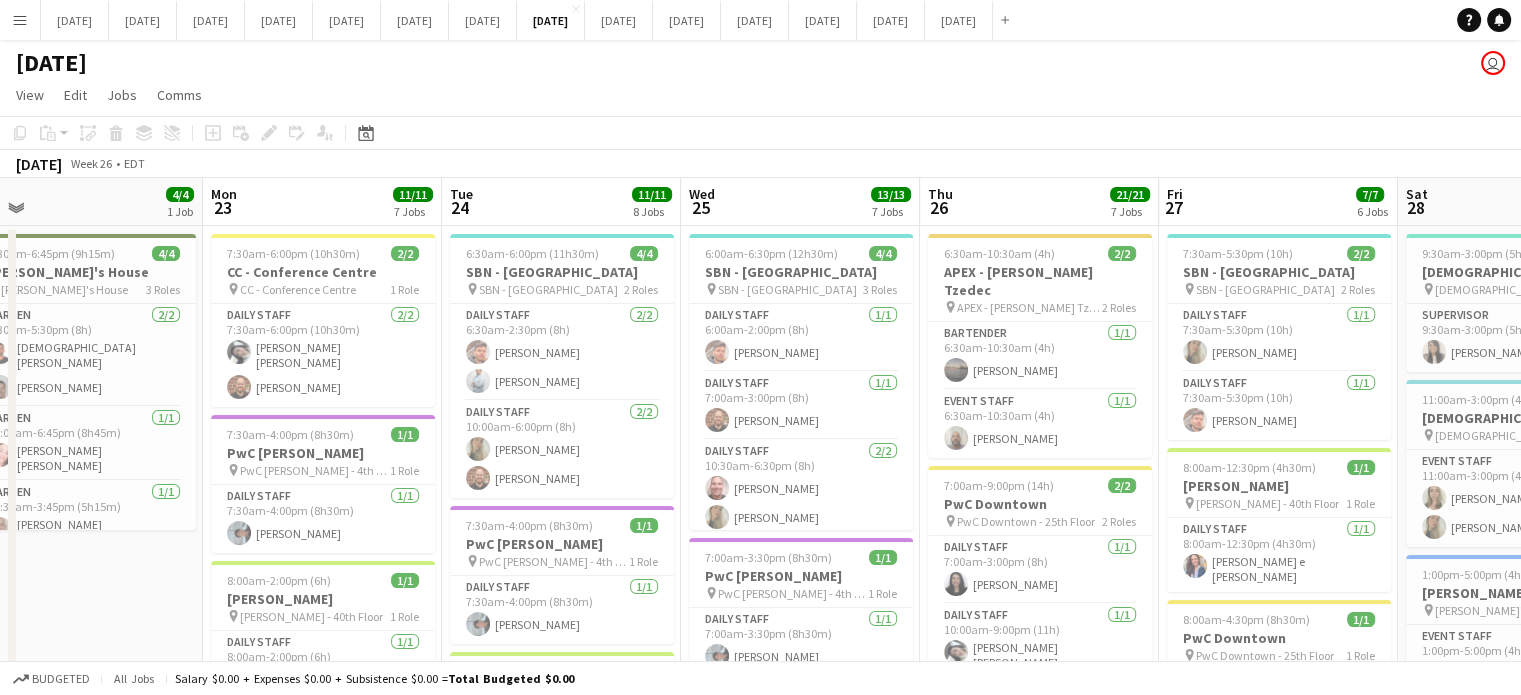 drag, startPoint x: 455, startPoint y: 438, endPoint x: 928, endPoint y: 407, distance: 474.01477 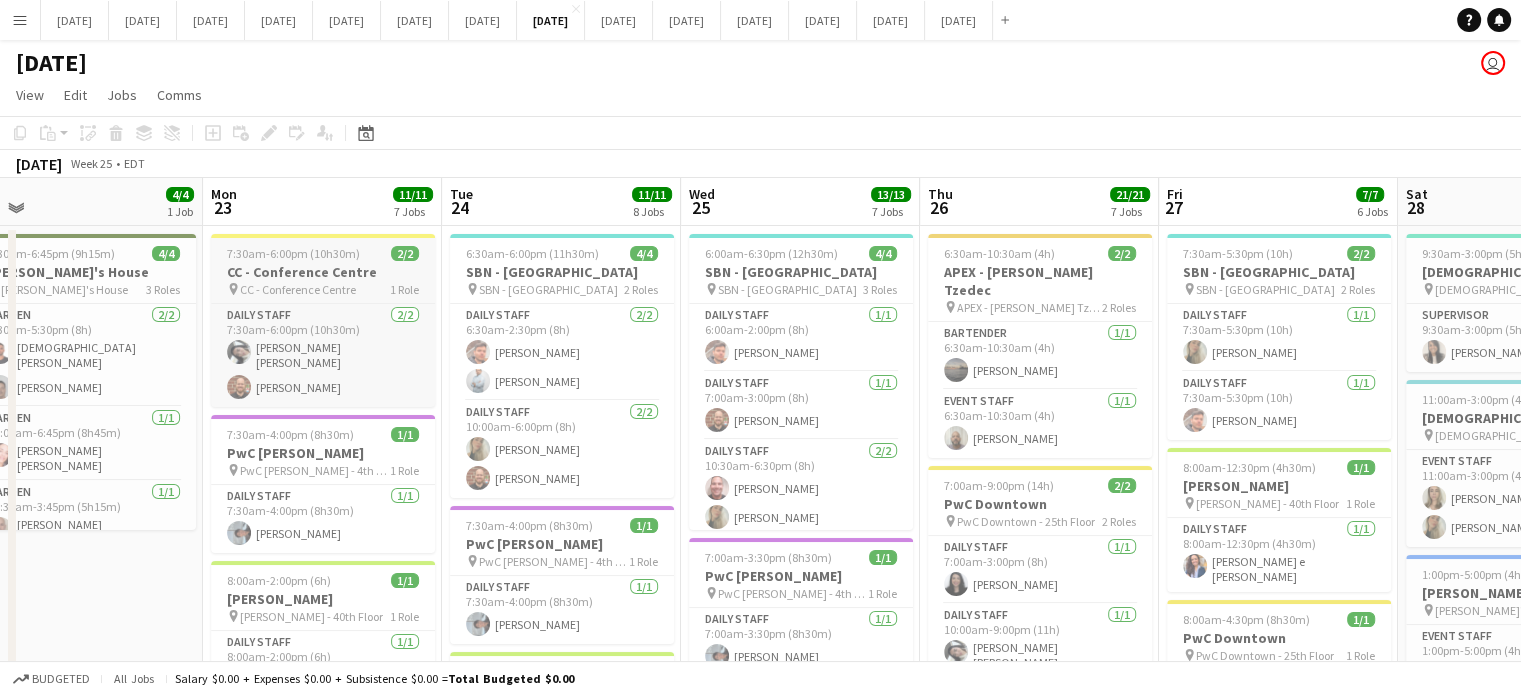 click on "7:30am-6:00pm (10h30m)    2/2" at bounding box center [323, 253] 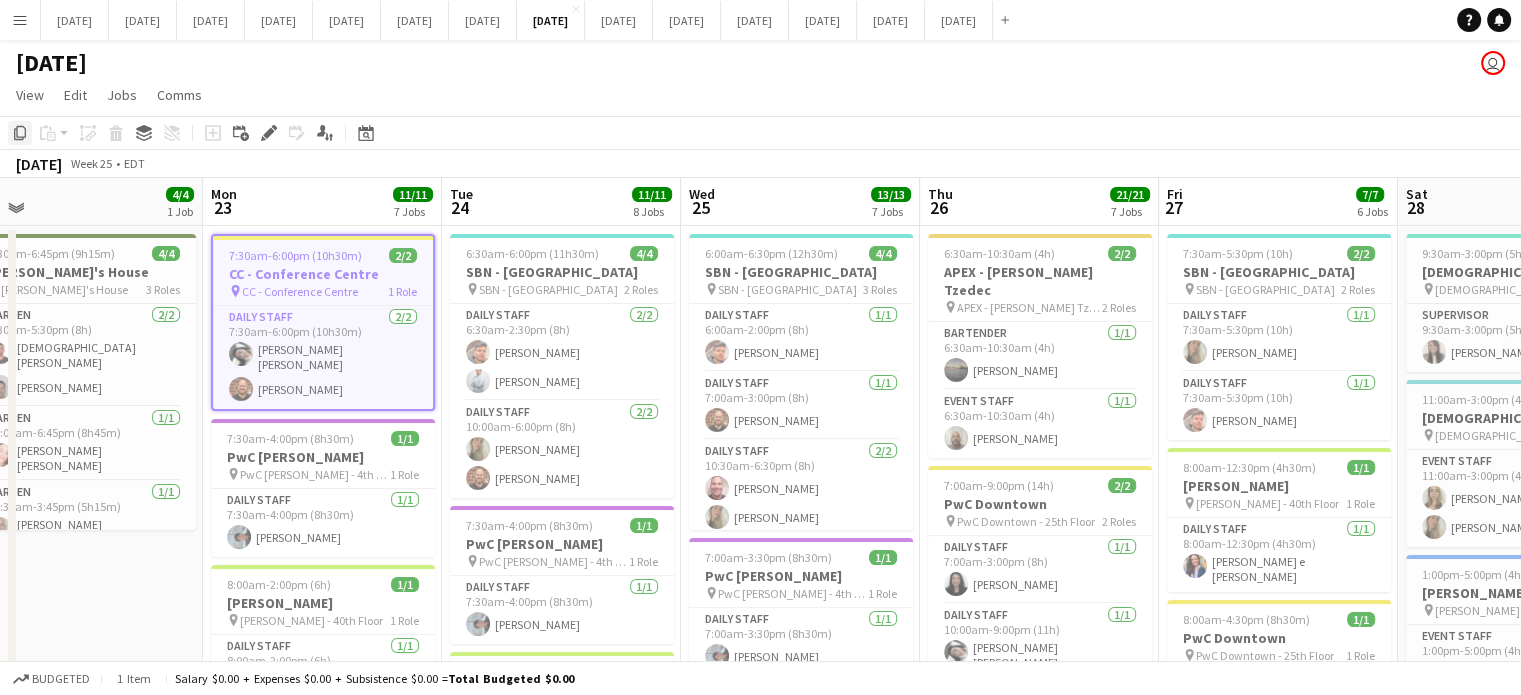 click on "Copy" 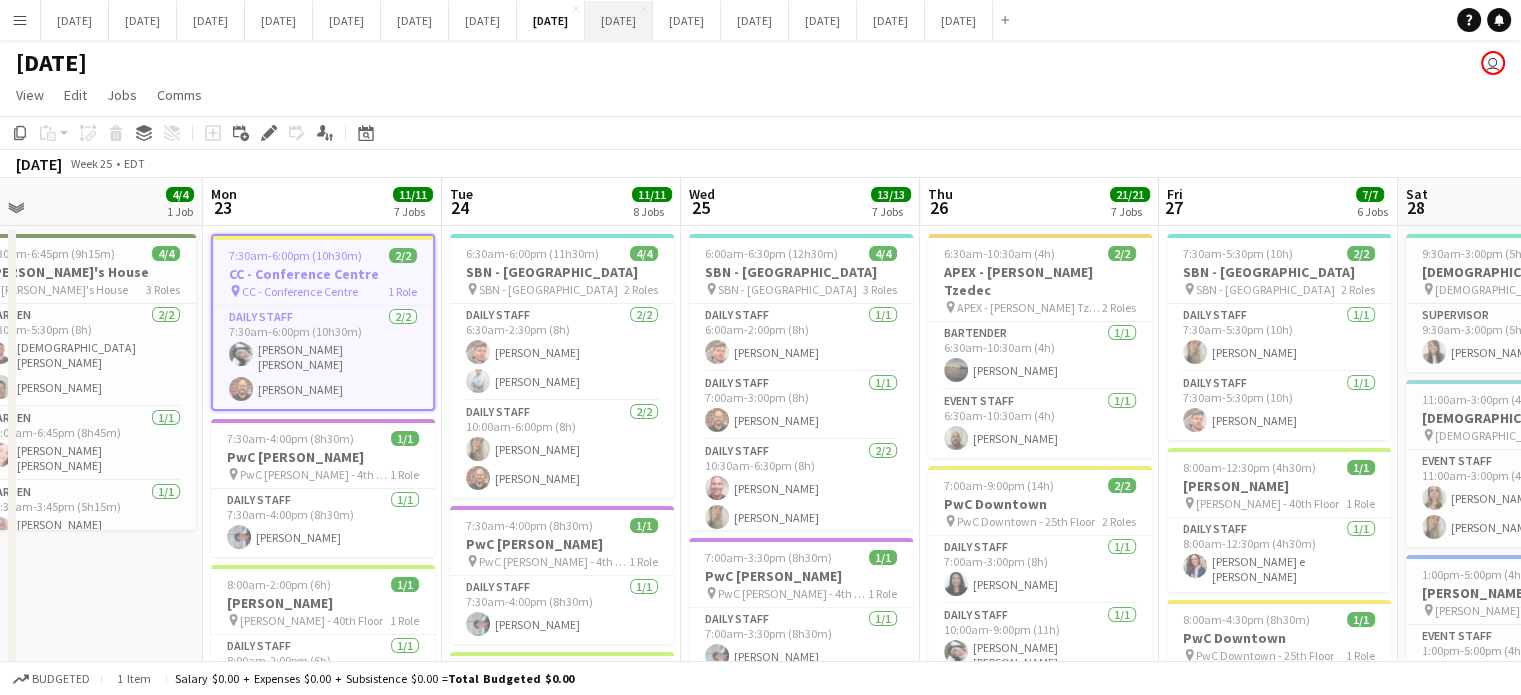 click on "[DATE]
Close" at bounding box center (619, 20) 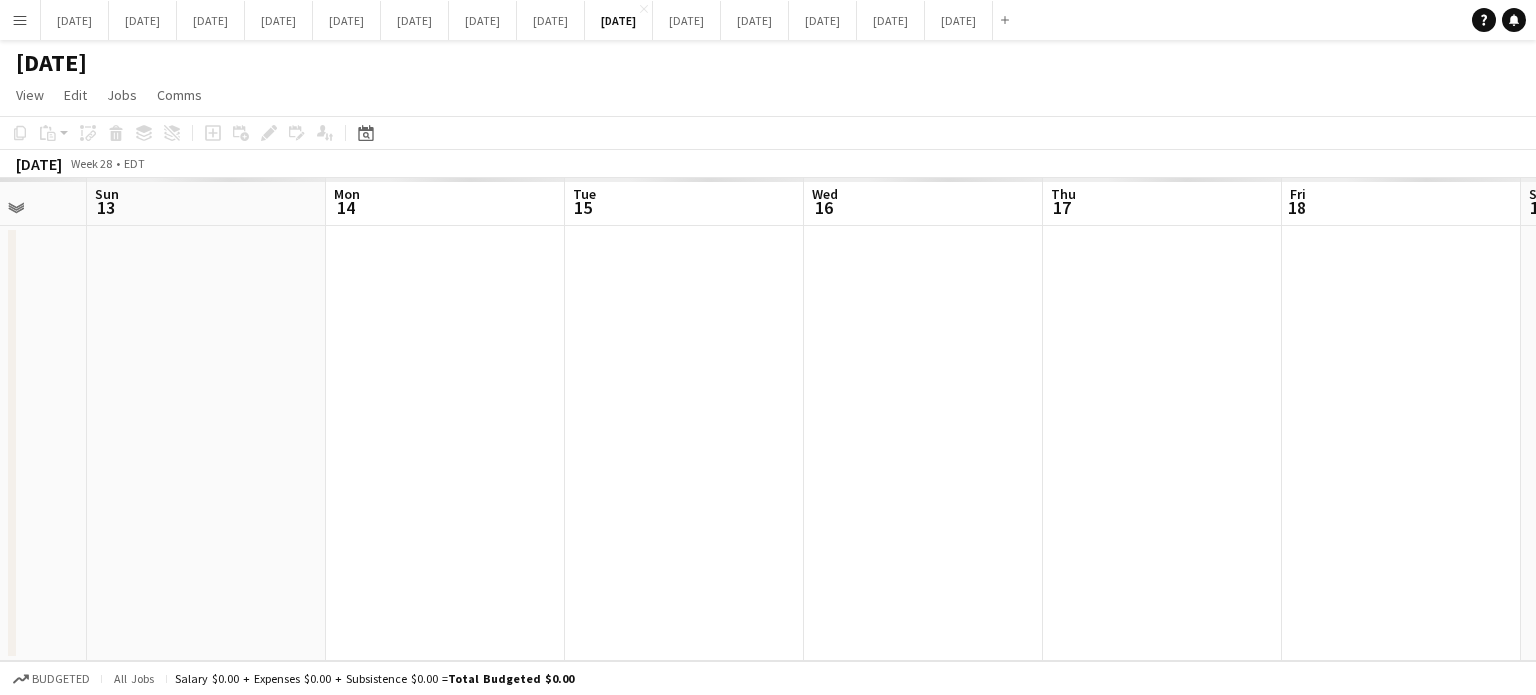 drag, startPoint x: 648, startPoint y: 339, endPoint x: 395, endPoint y: 355, distance: 253.50542 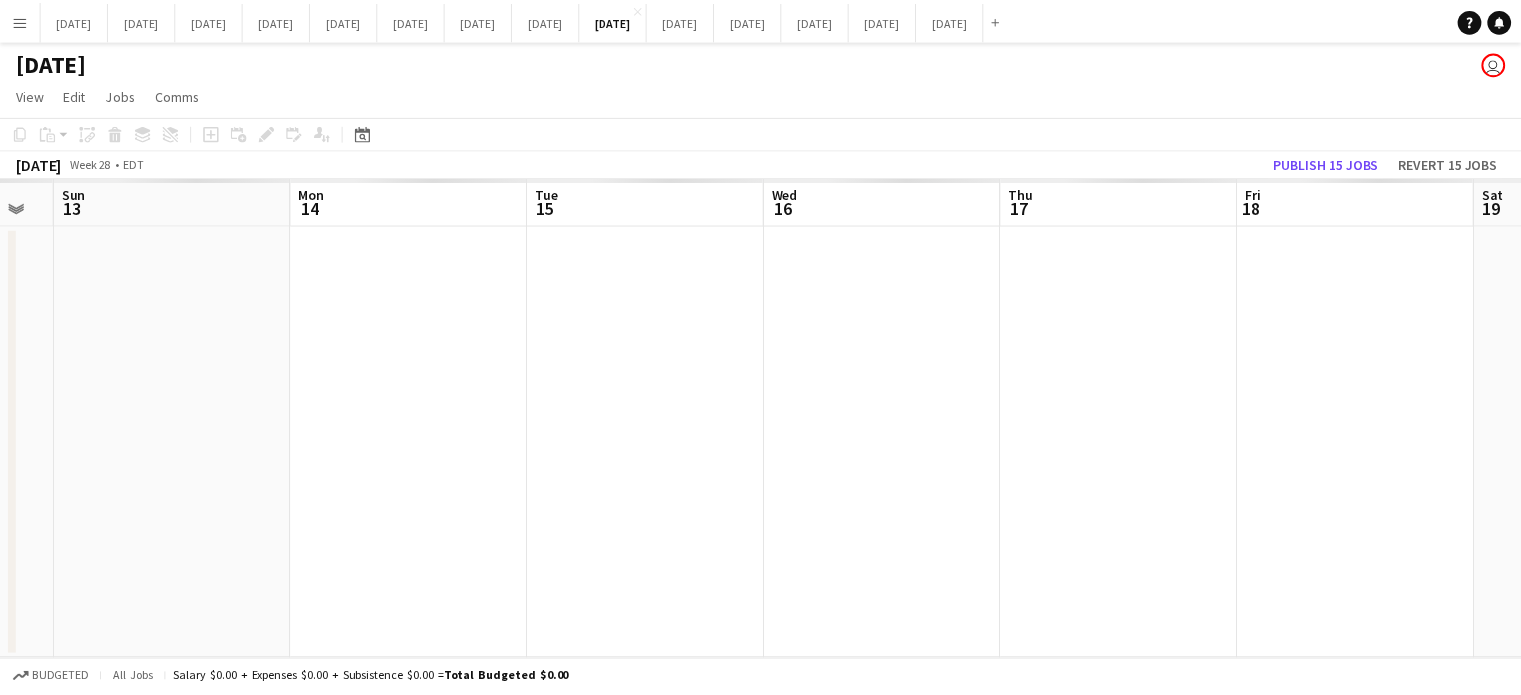 scroll, scrollTop: 0, scrollLeft: 942, axis: horizontal 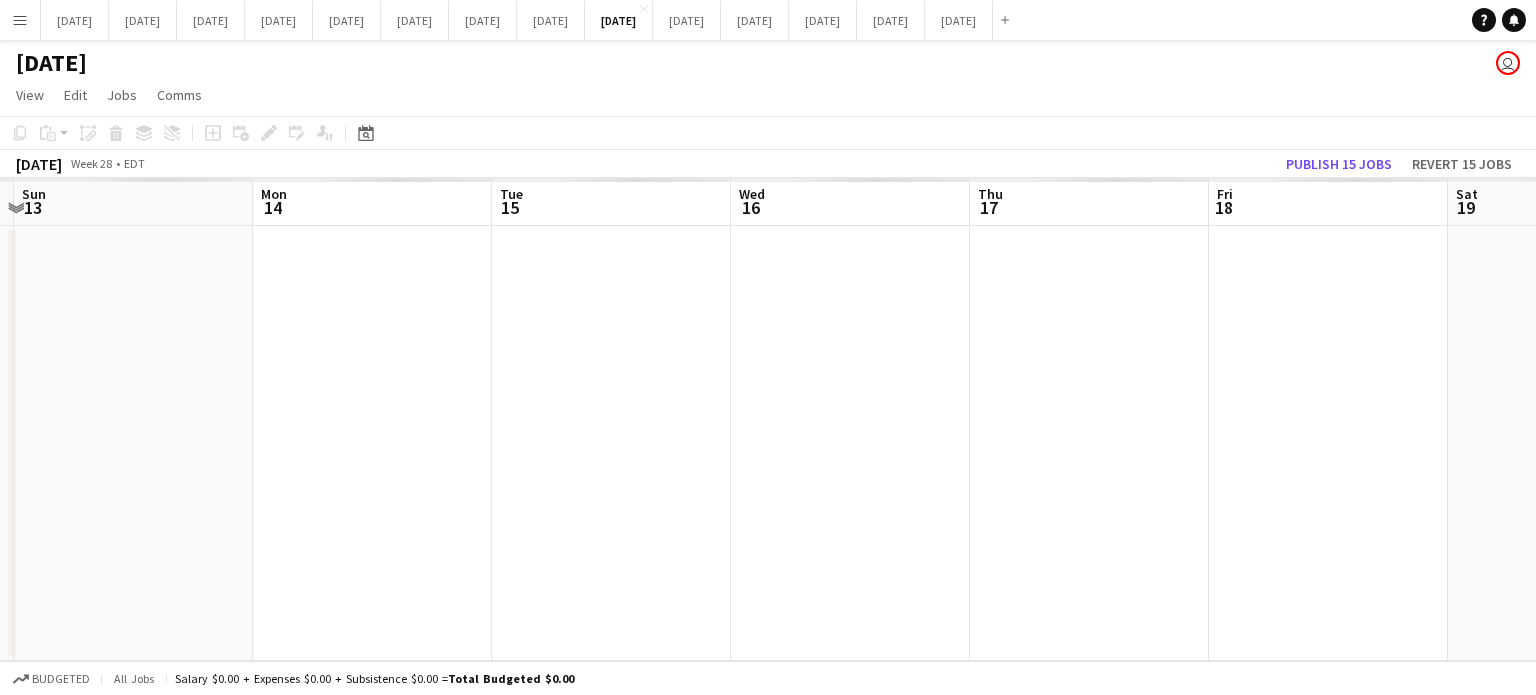 drag, startPoint x: 1222, startPoint y: 408, endPoint x: 1188, endPoint y: 415, distance: 34.713108 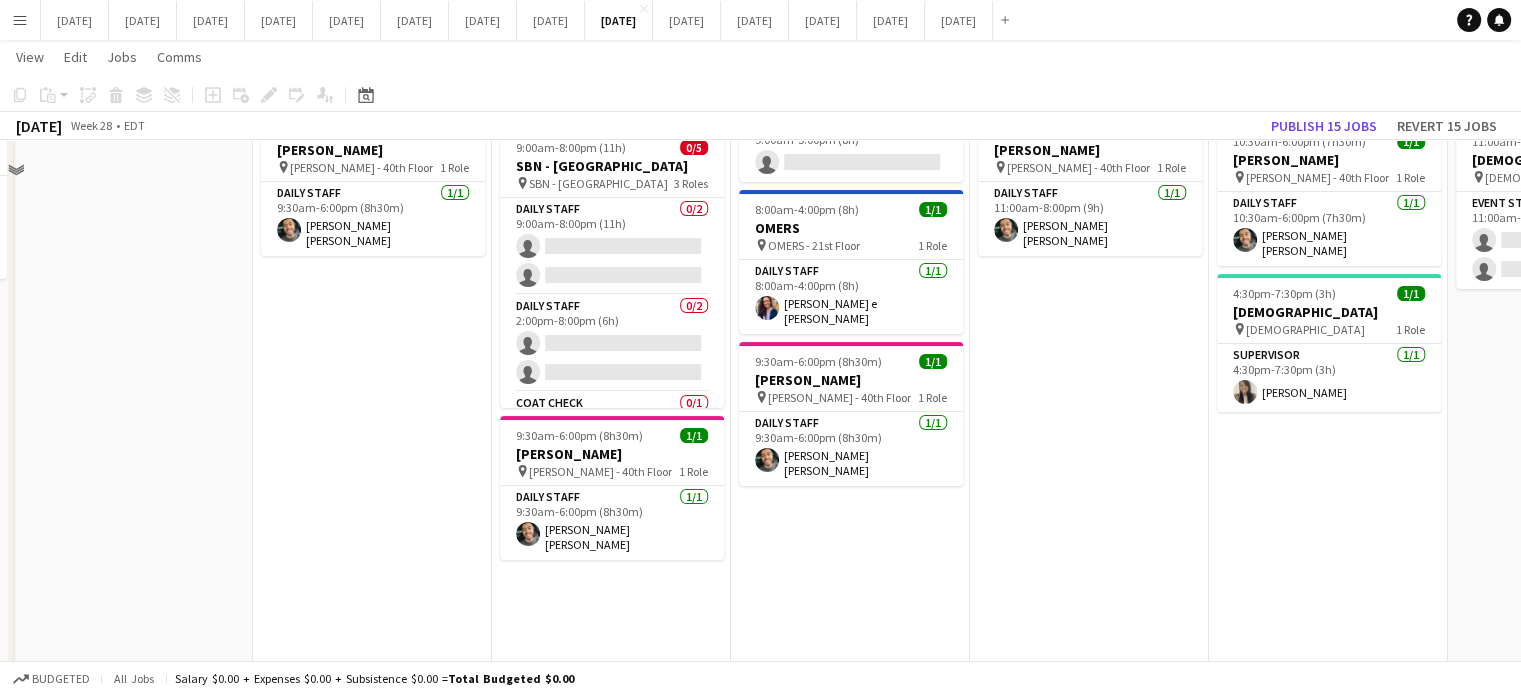 scroll, scrollTop: 300, scrollLeft: 0, axis: vertical 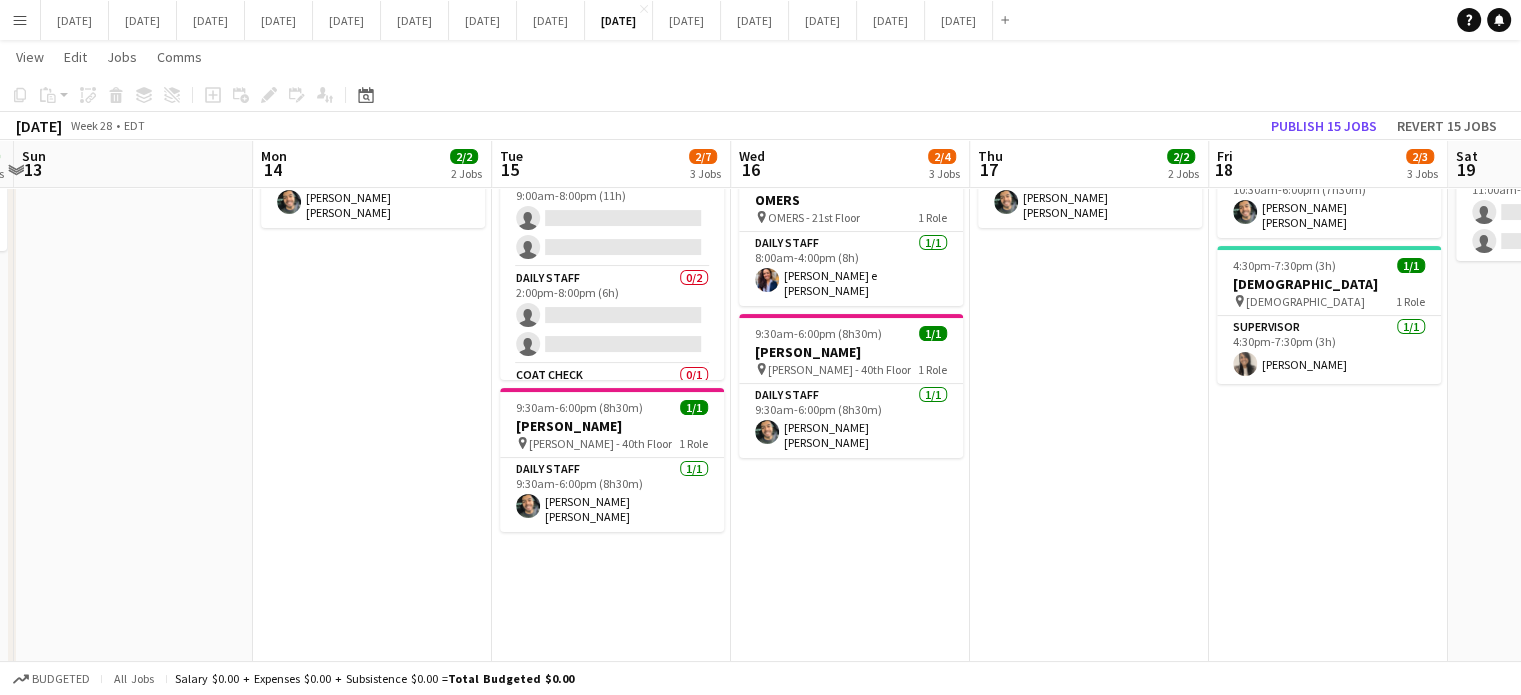 click on "Draft   7:30am-5:00pm (9h30m)    0/2   SBN - [GEOGRAPHIC_DATA]
pin
SBN - [GEOGRAPHIC_DATA]   2 Roles   Daily Staff   0/1   7:30am-3:30pm (8h)
single-neutral-actions
Daily Staff   0/1   9:00am-5:00pm (8h)
single-neutral-actions
8:00am-4:00pm (8h)    1/1   OMERS
pin
OMERS - 21st Floor   1 Role   Daily Staff   [DATE]   8:00am-4:00pm (8h)
[PERSON_NAME] S. e [PERSON_NAME]     9:30am-6:00pm (8h30m)    1/1   [PERSON_NAME]
pin
[PERSON_NAME] - 40th Floor   1 Role   Daily Staff   [DATE]   9:30am-6:00pm (8h30m)
[PERSON_NAME] [PERSON_NAME]" at bounding box center (850, 472) 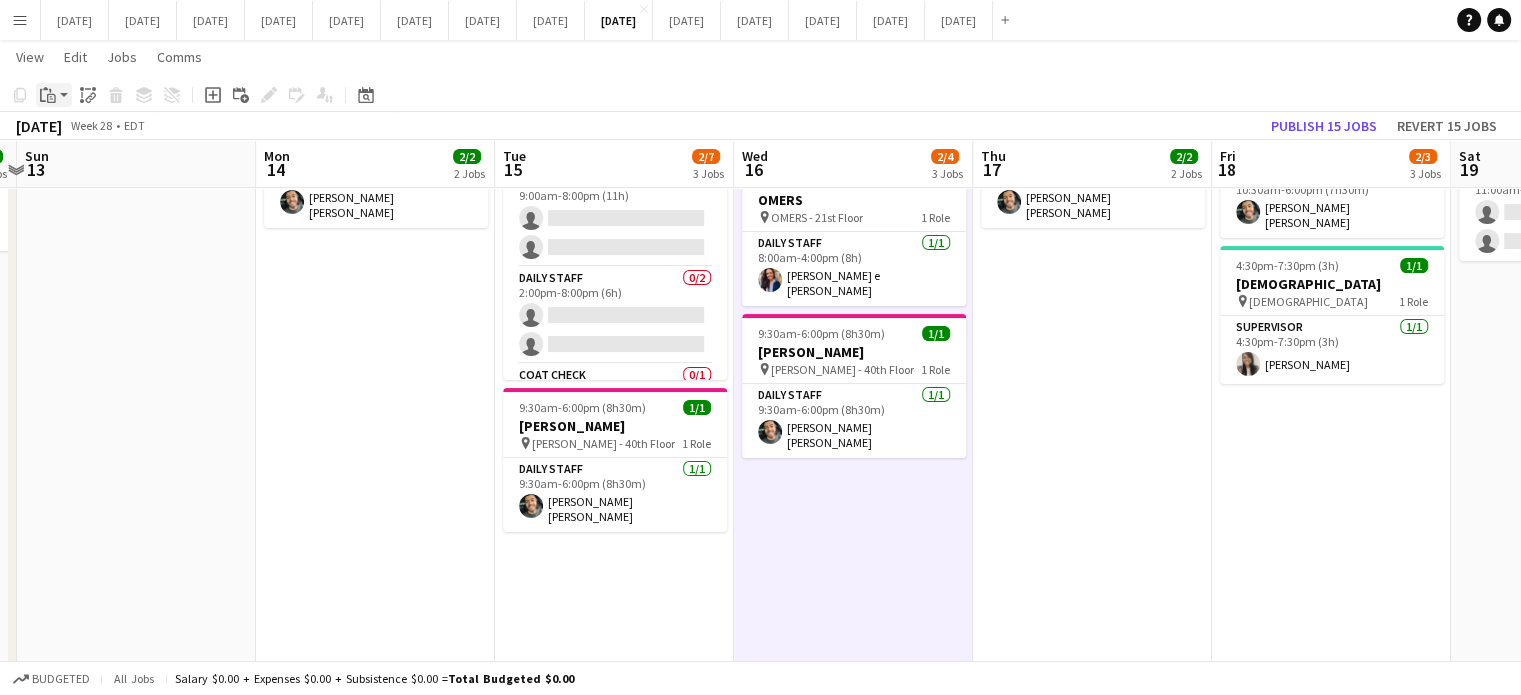 click on "Paste" at bounding box center (48, 95) 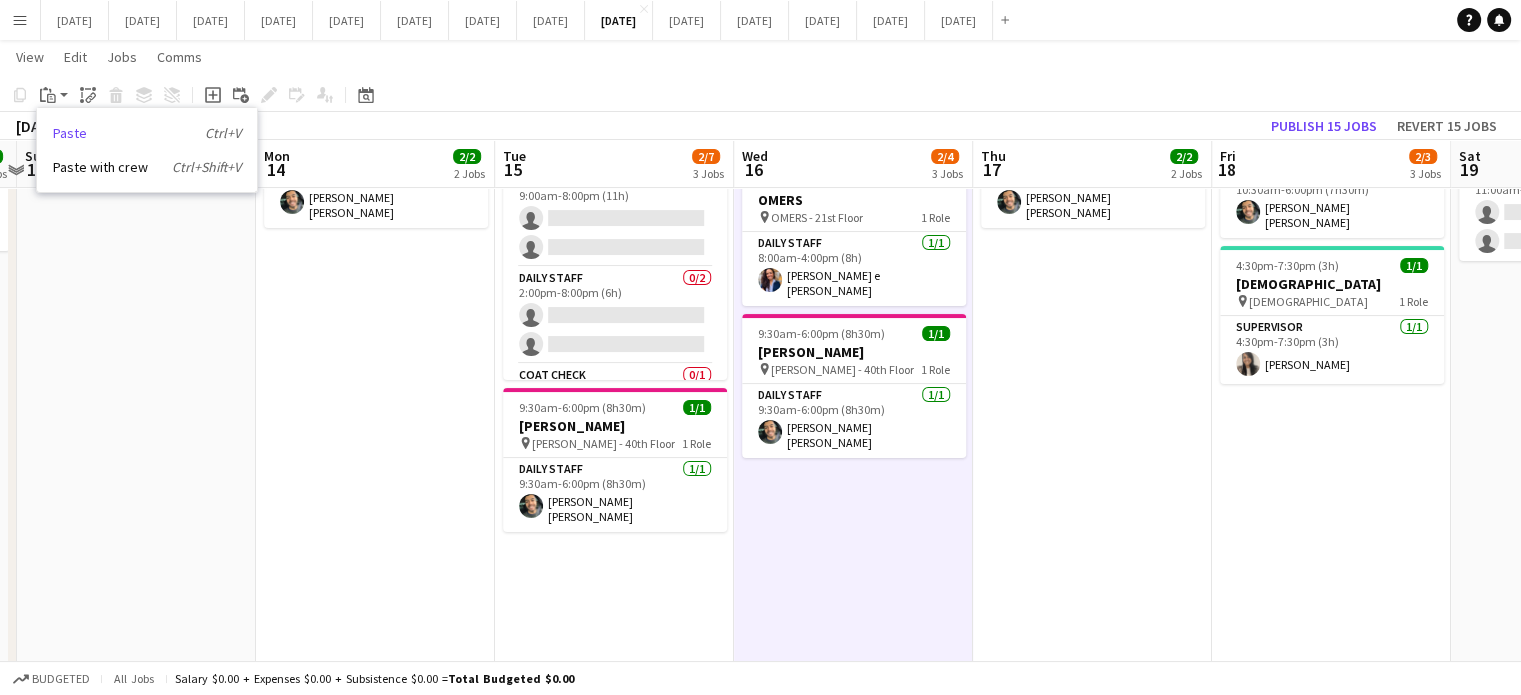 click on "Paste   Ctrl+V" at bounding box center [147, 133] 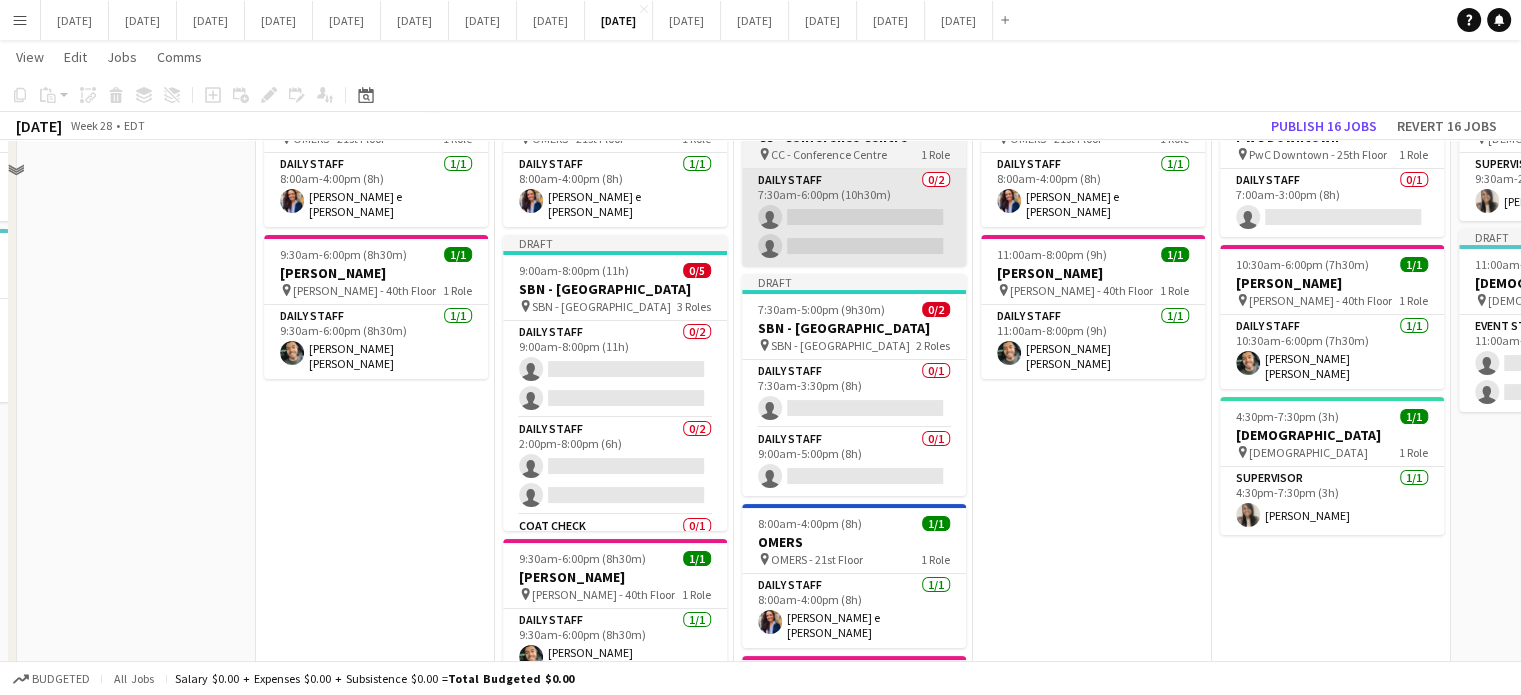 scroll, scrollTop: 0, scrollLeft: 0, axis: both 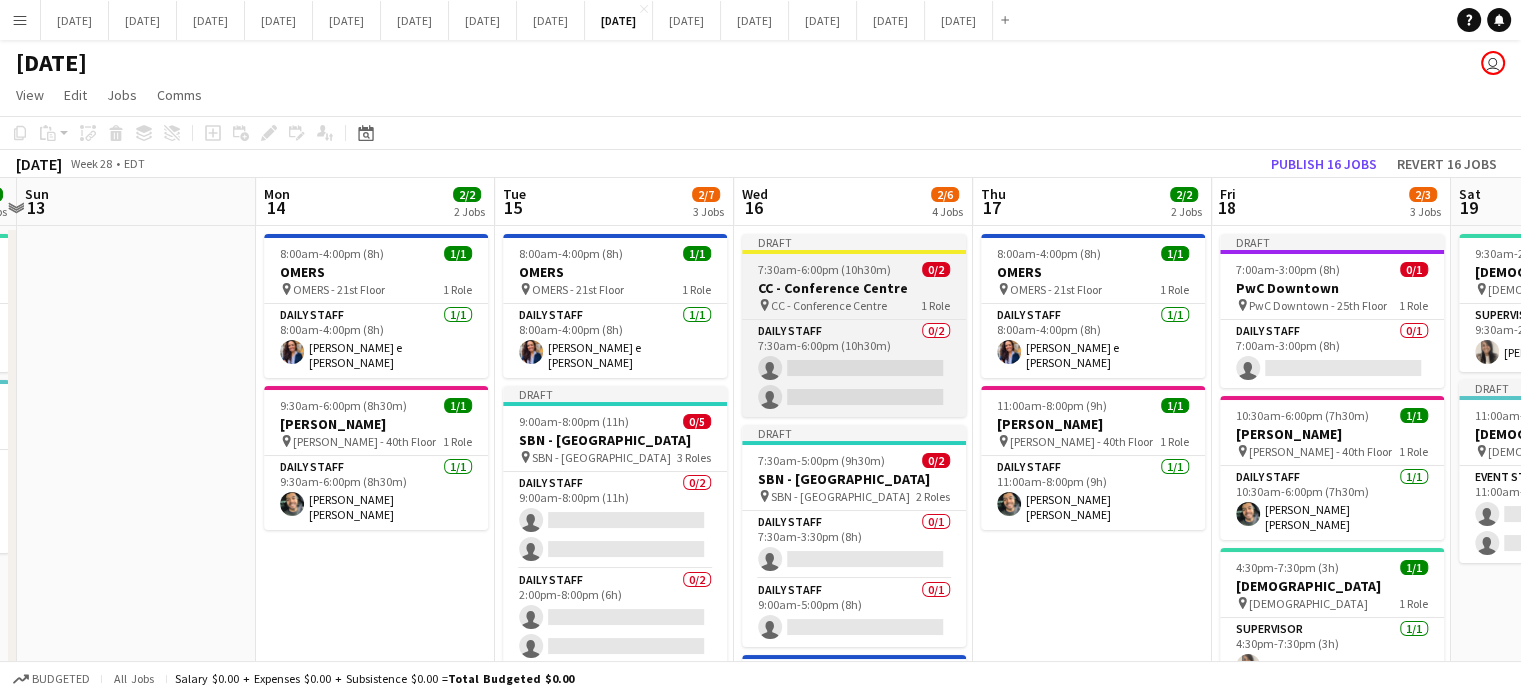 click on "CC - Conference Centre" at bounding box center (854, 288) 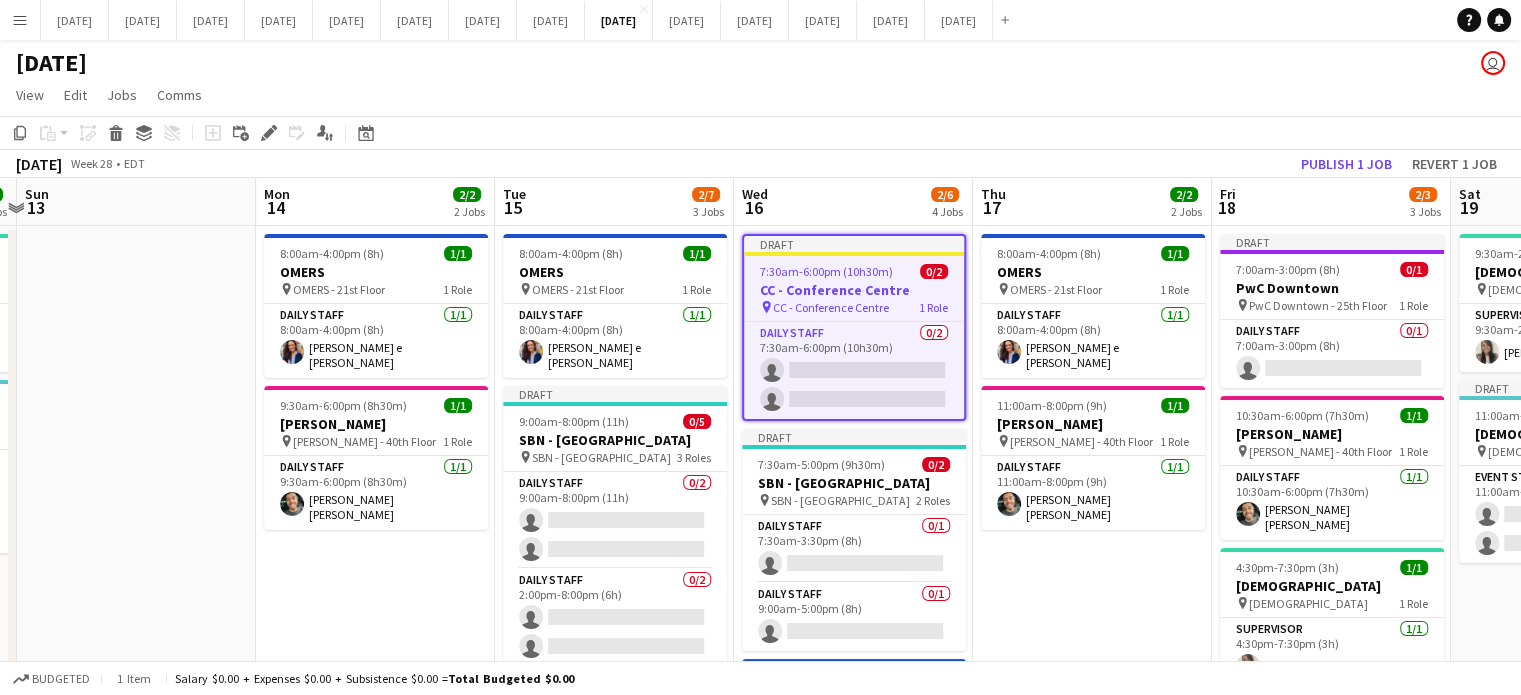 scroll, scrollTop: 0, scrollLeft: 938, axis: horizontal 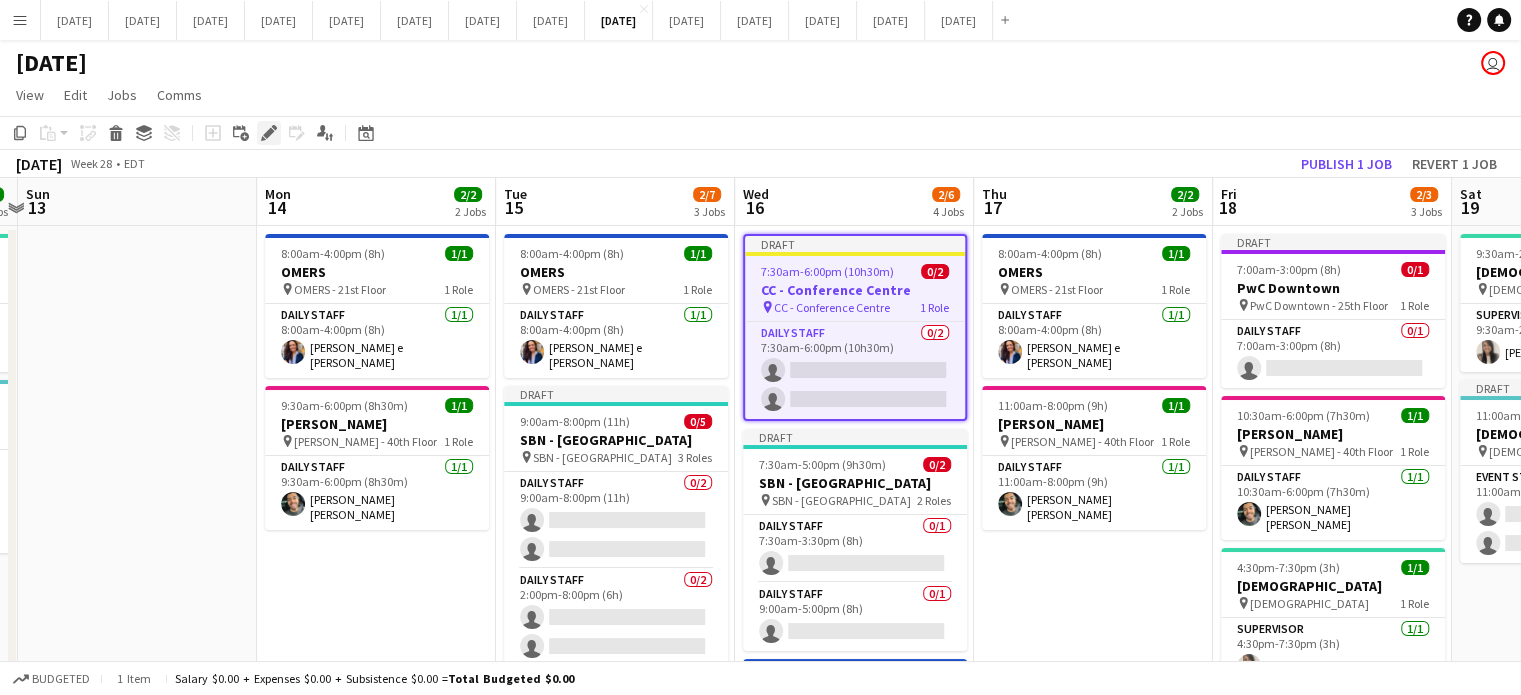 click 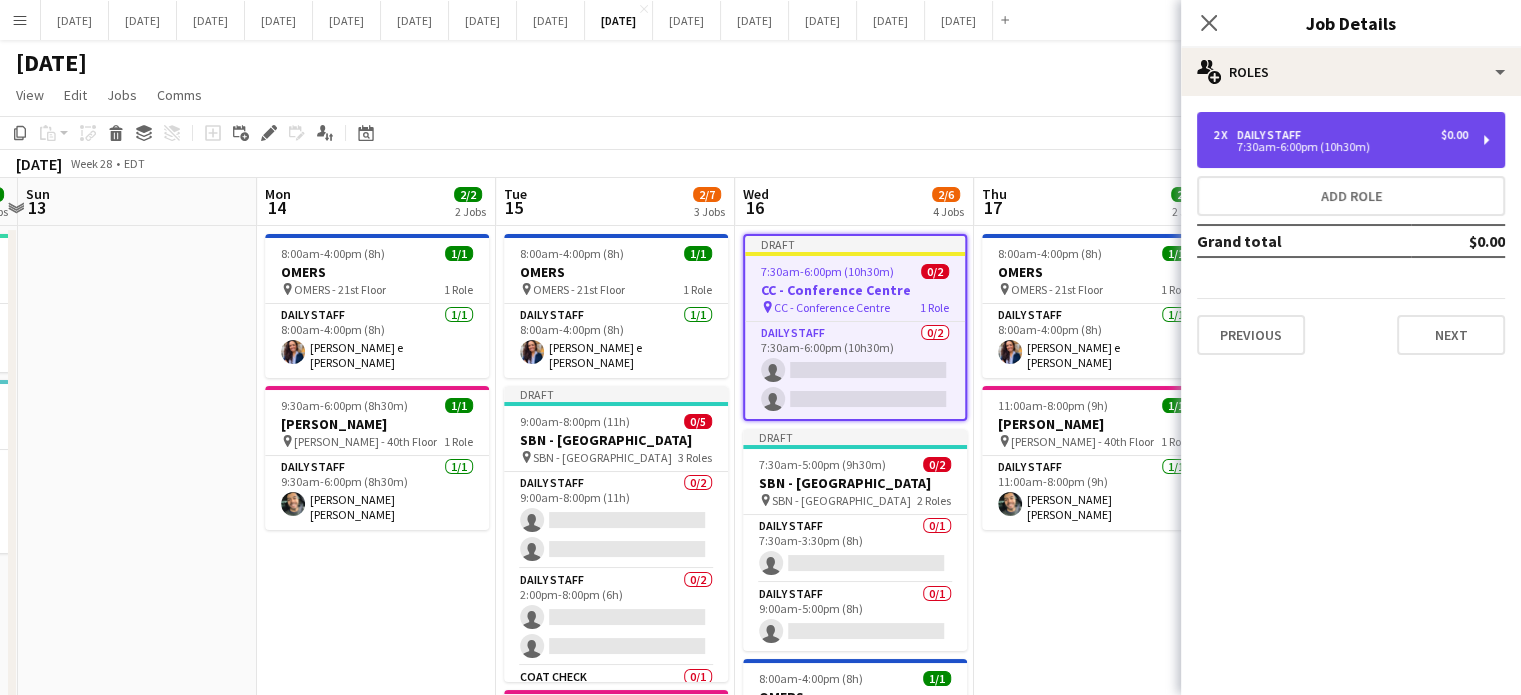 click on "2 x   Daily Staff   $0.00" at bounding box center (1340, 135) 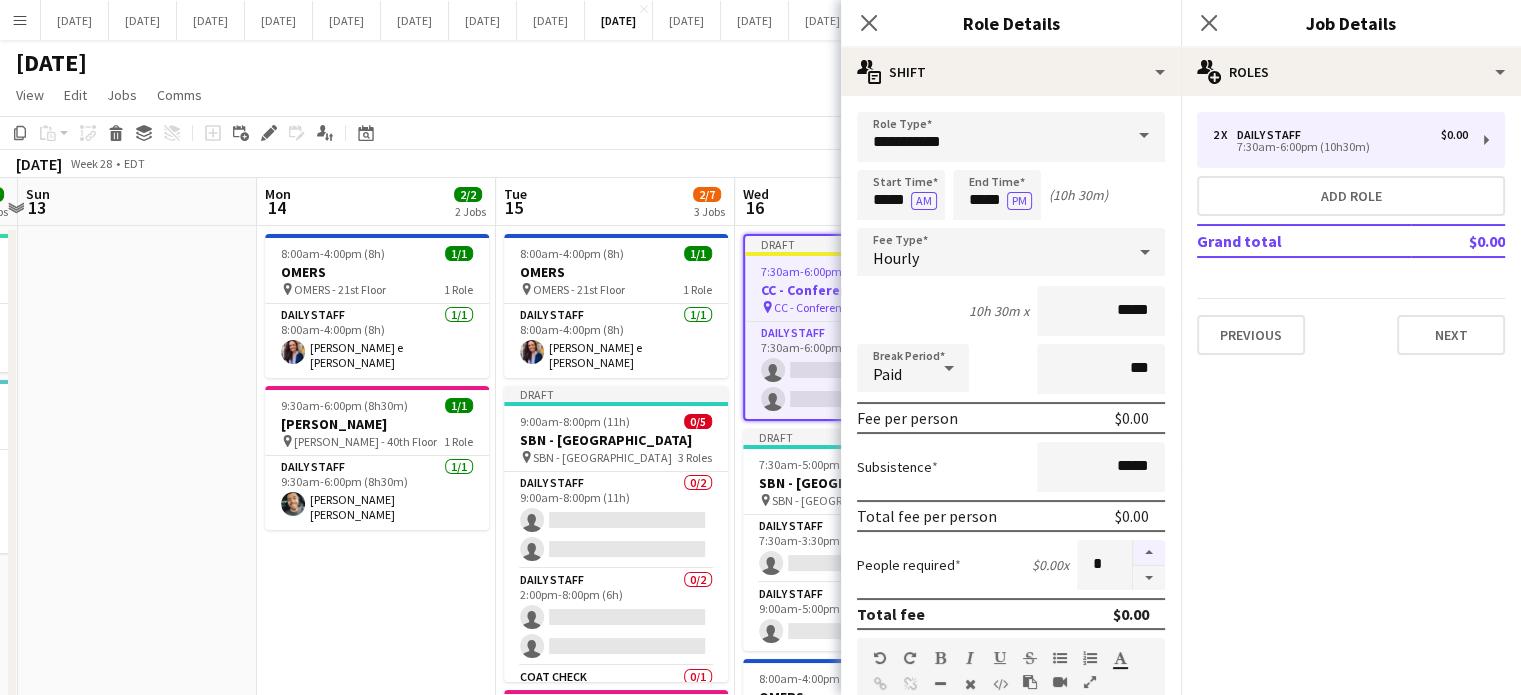 click at bounding box center [1149, 553] 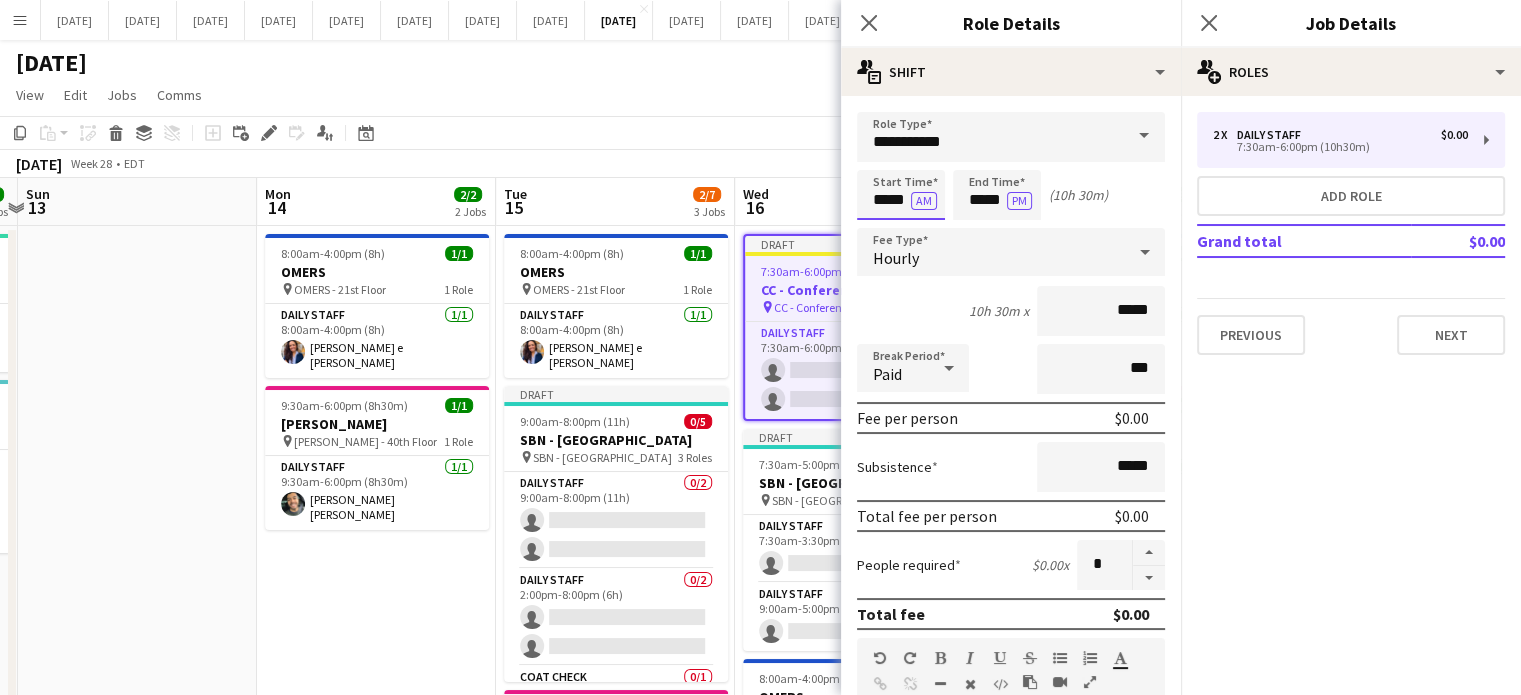 click on "*****" at bounding box center (901, 195) 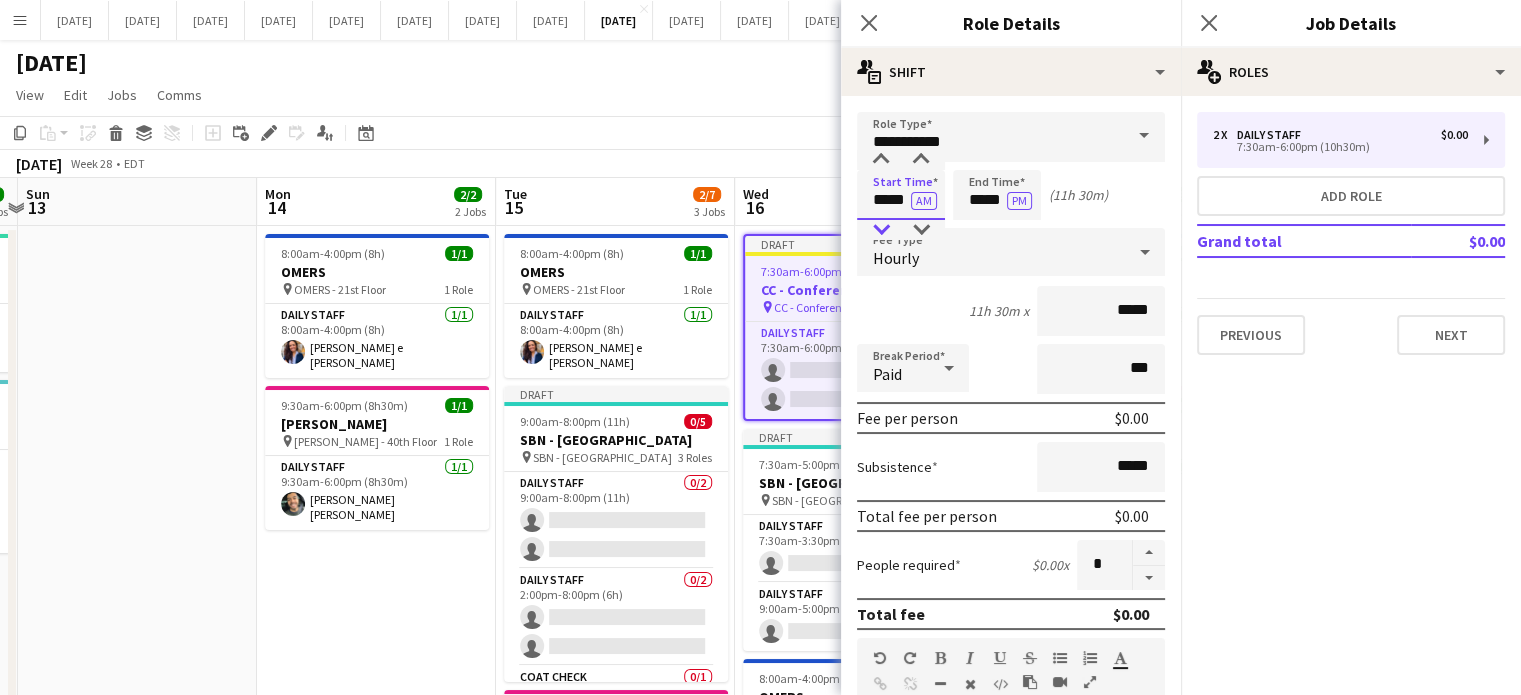 click at bounding box center [881, 230] 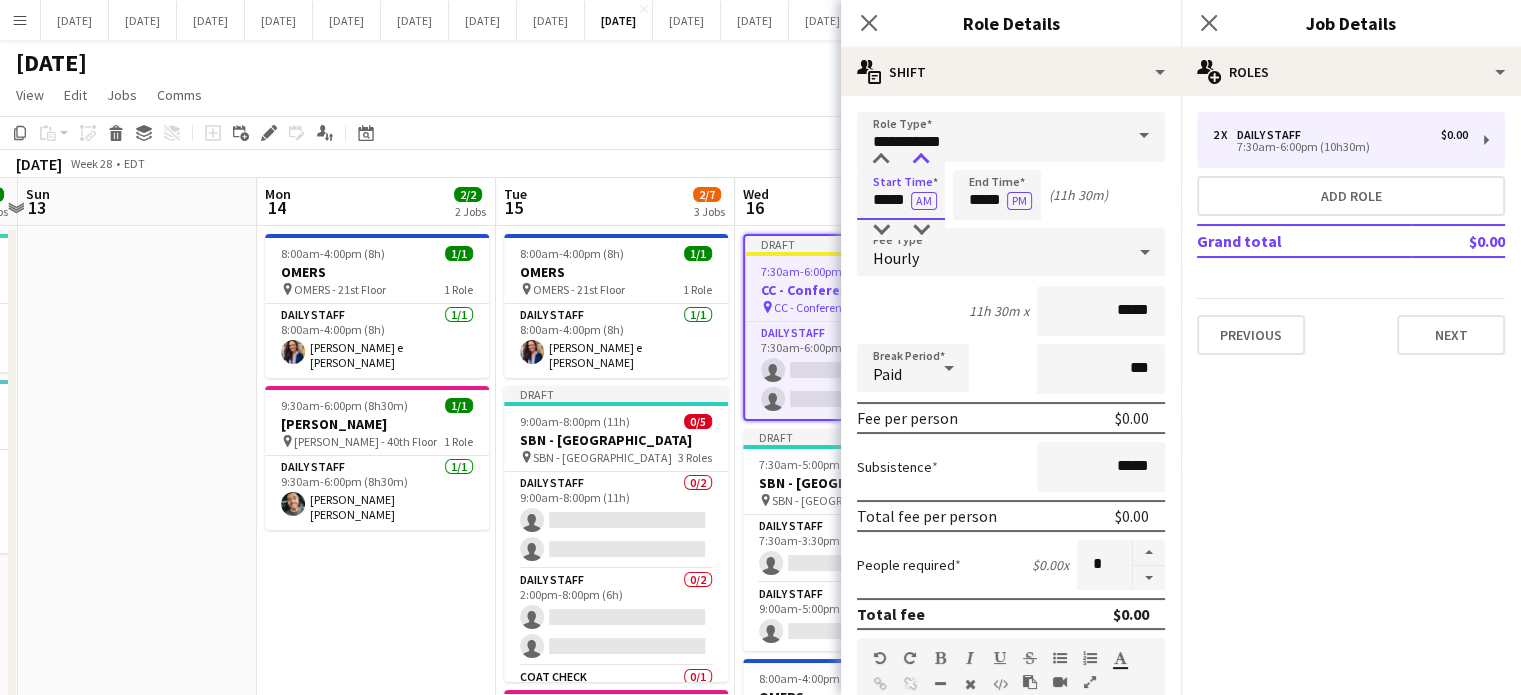 type on "*****" 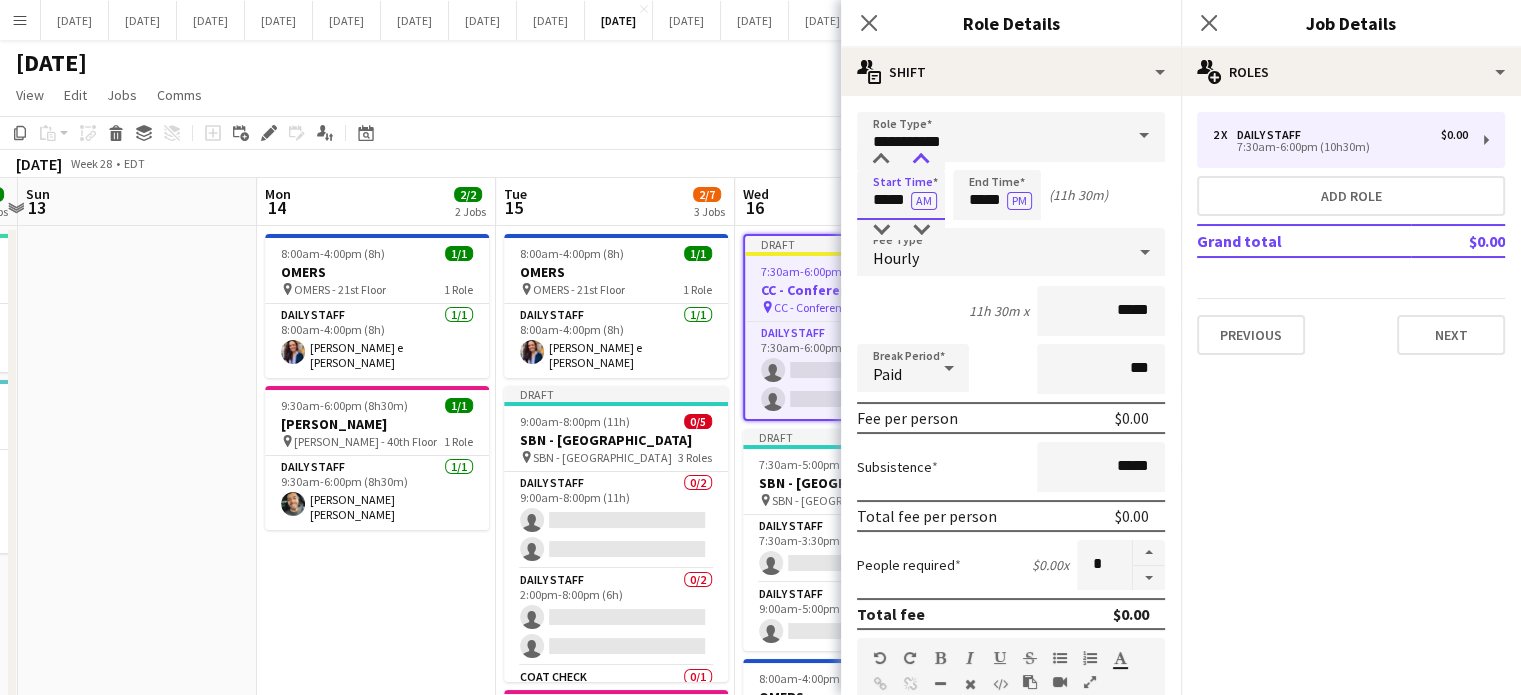 drag, startPoint x: 914, startPoint y: 163, endPoint x: 930, endPoint y: 167, distance: 16.492422 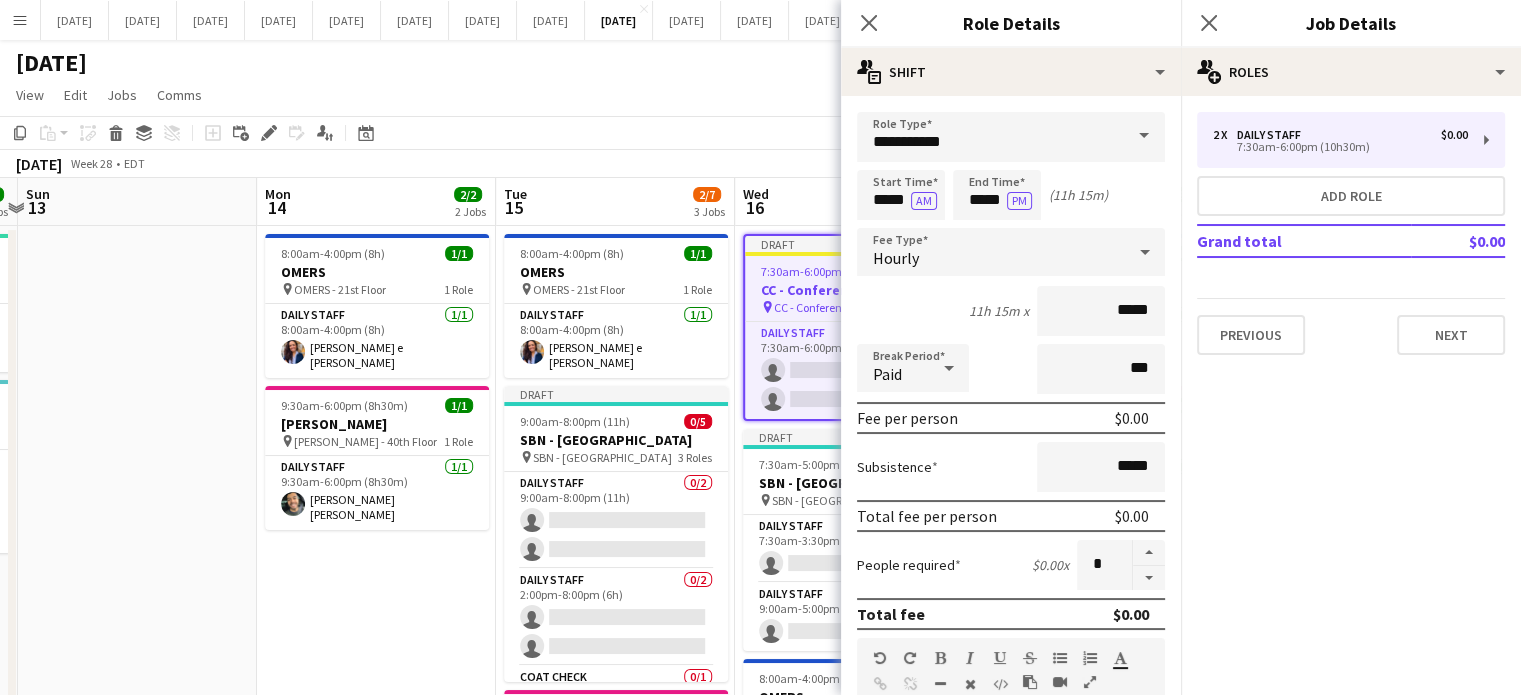click on "**********" at bounding box center (1011, 653) 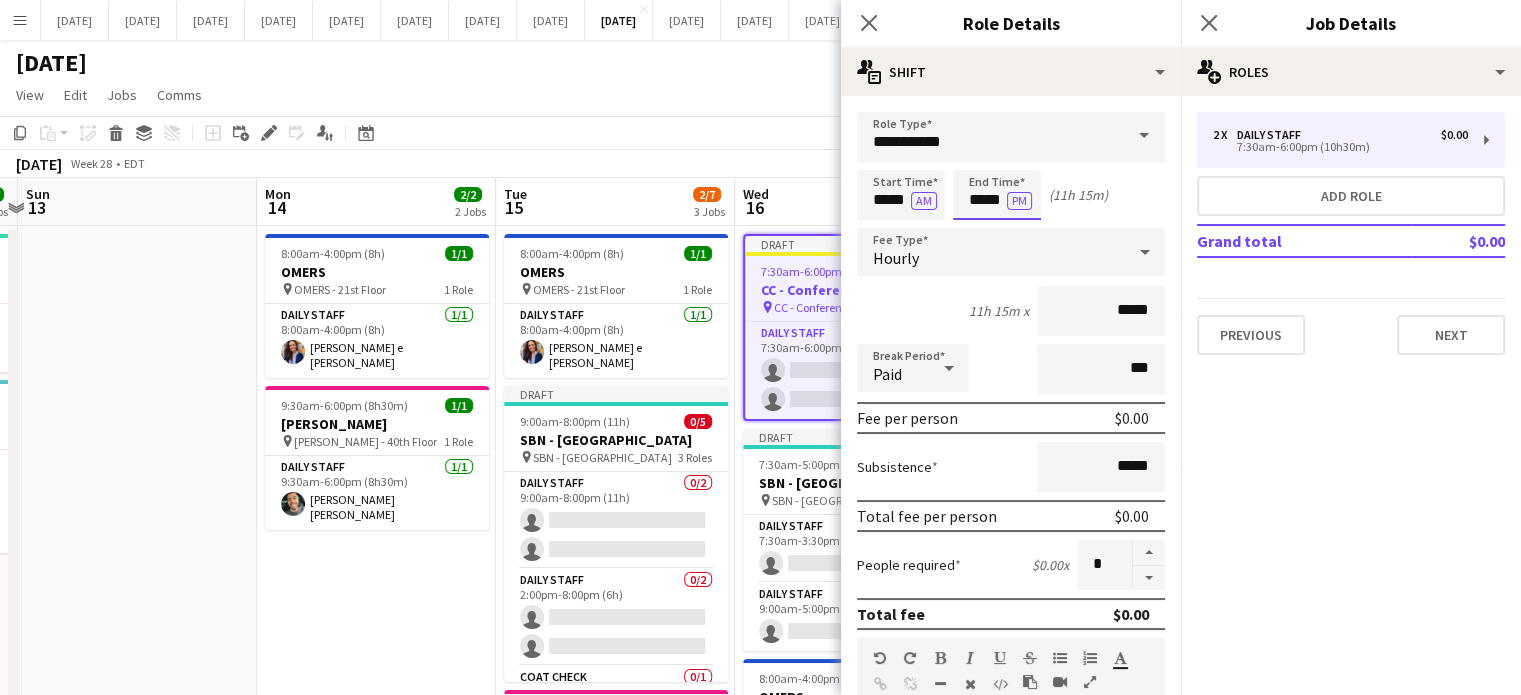 click on "*****" at bounding box center [997, 195] 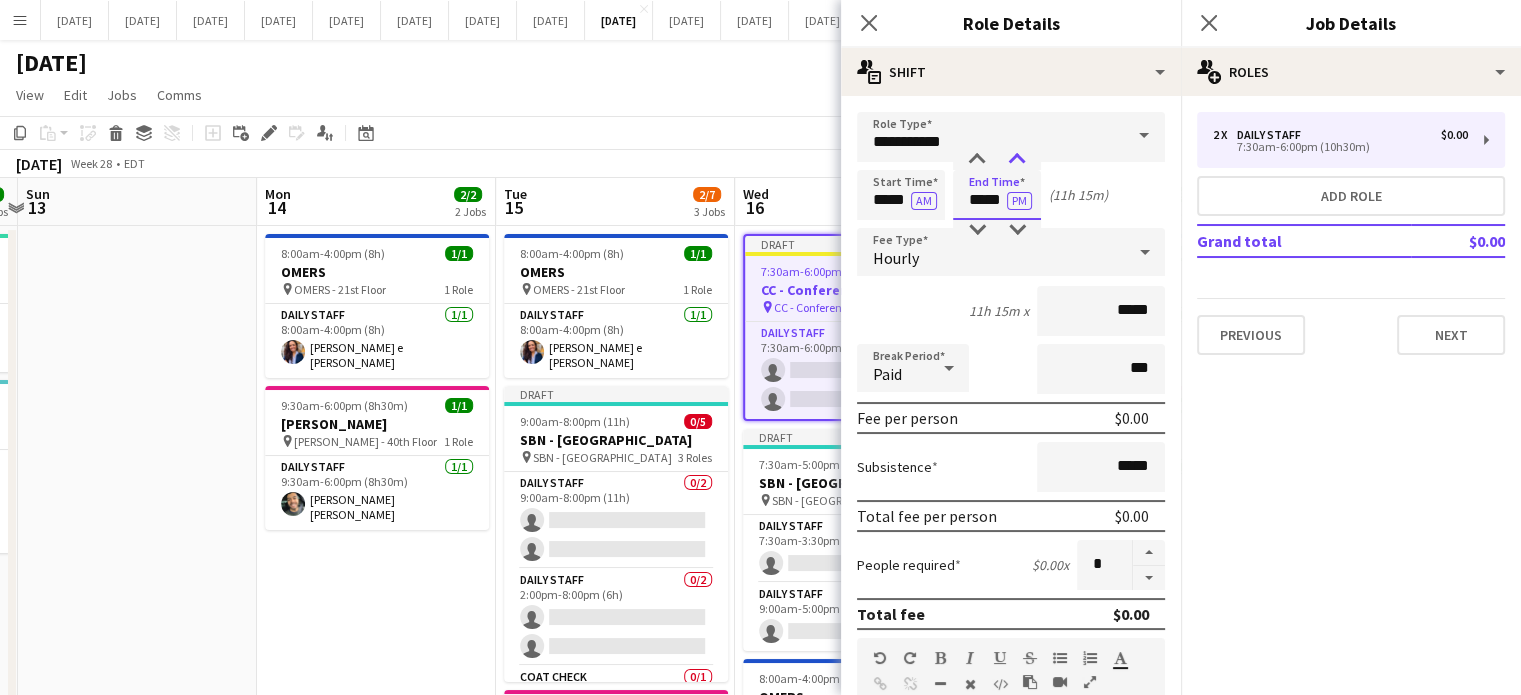 click at bounding box center (1017, 160) 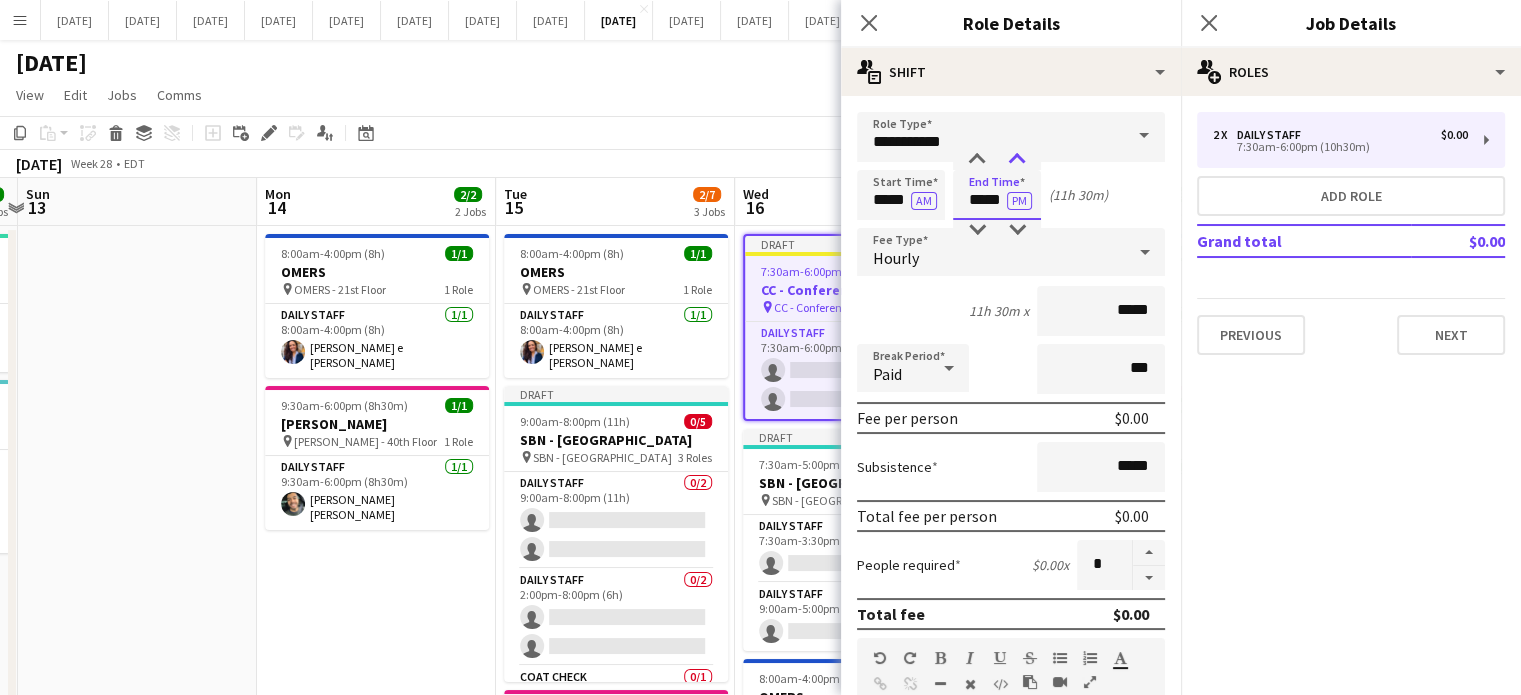 type on "*****" 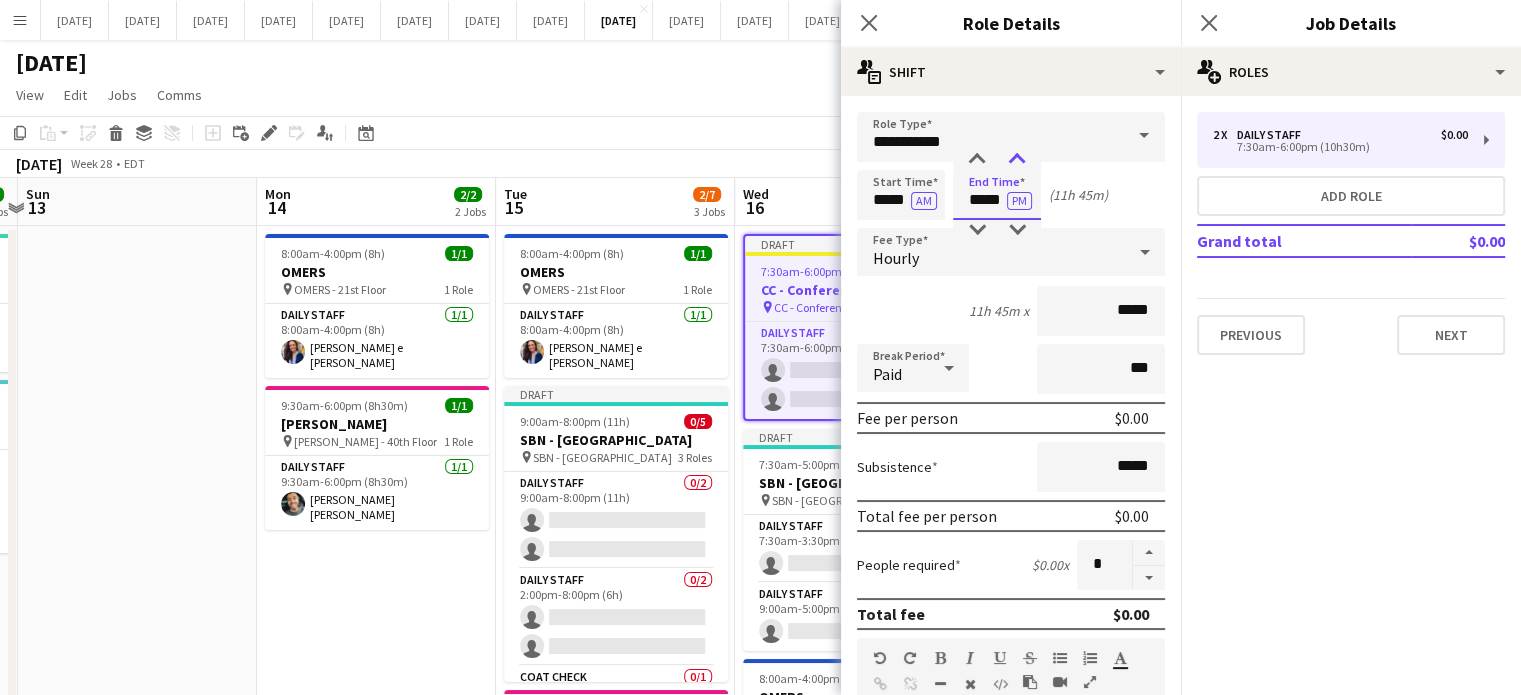 click at bounding box center [1017, 160] 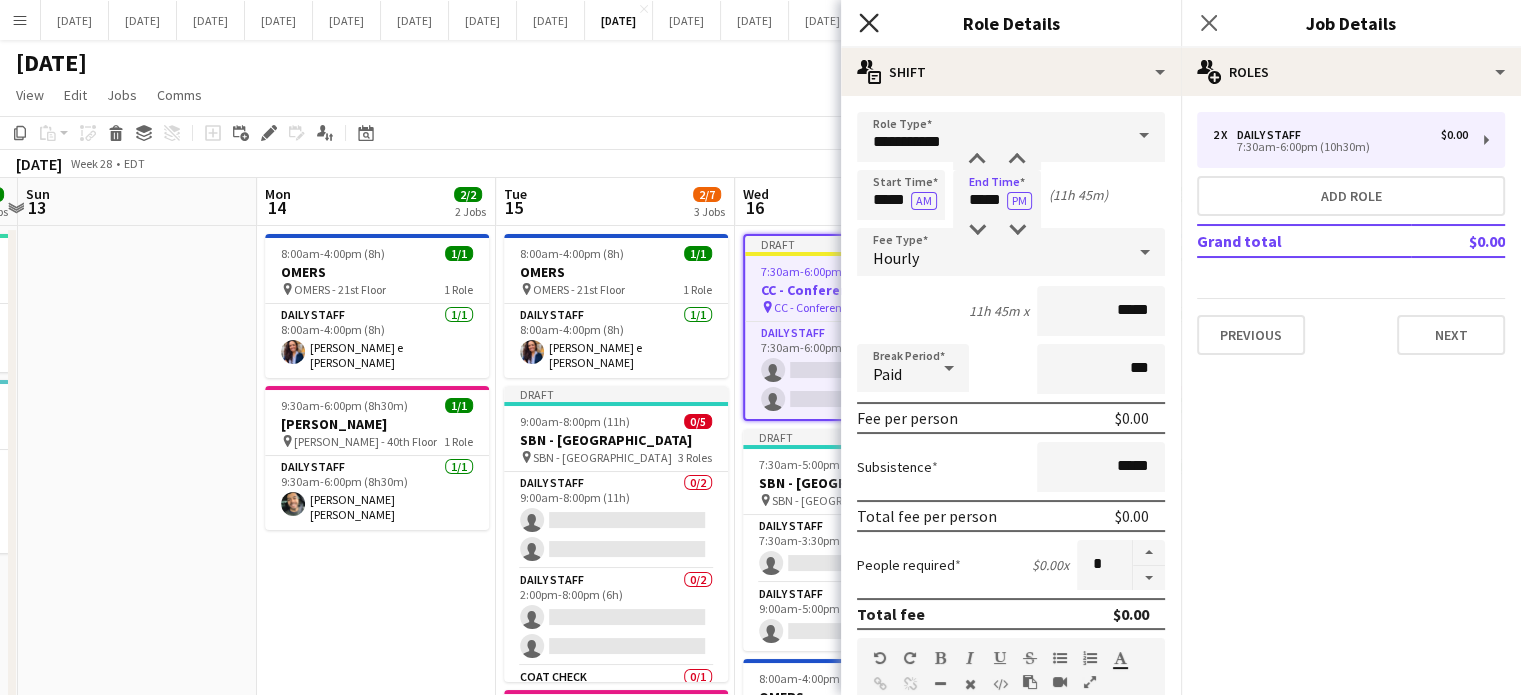 click on "Close pop-in" 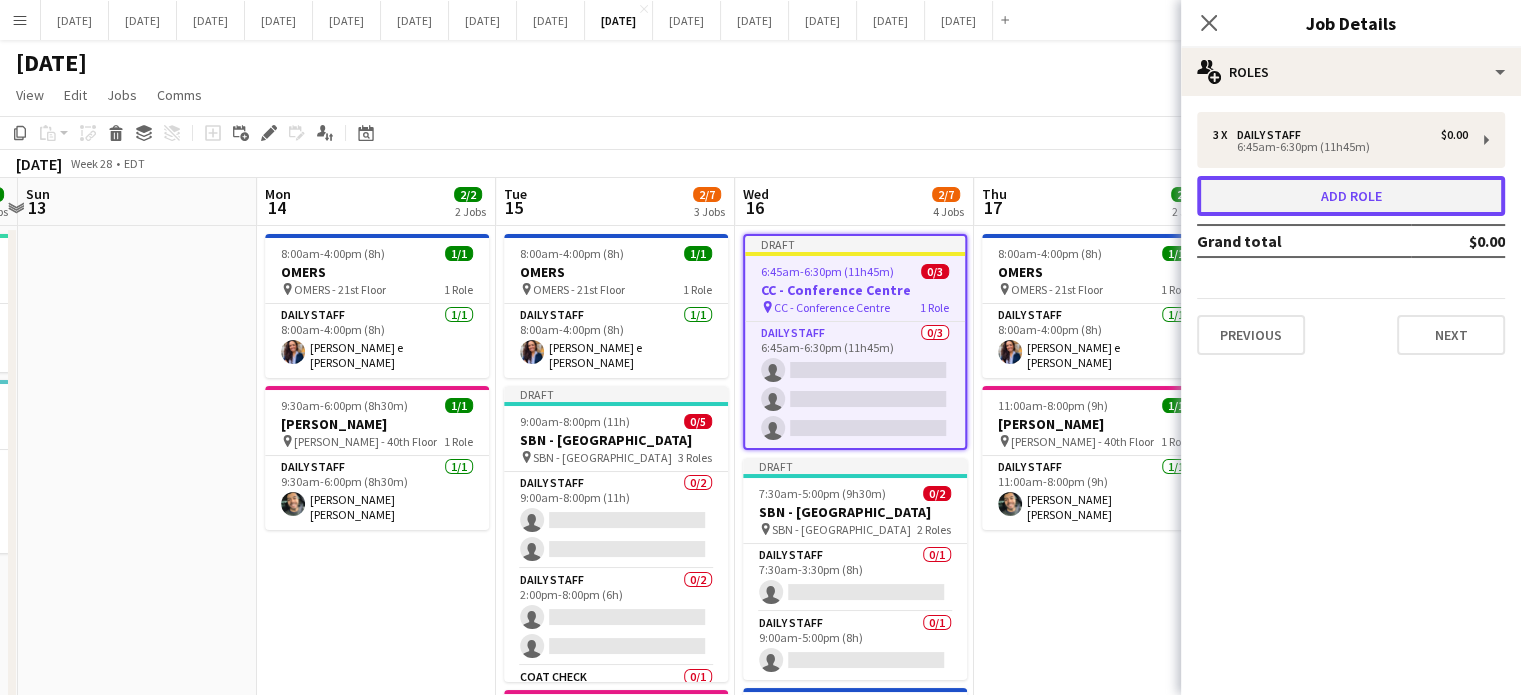 click on "Add role" at bounding box center [1351, 196] 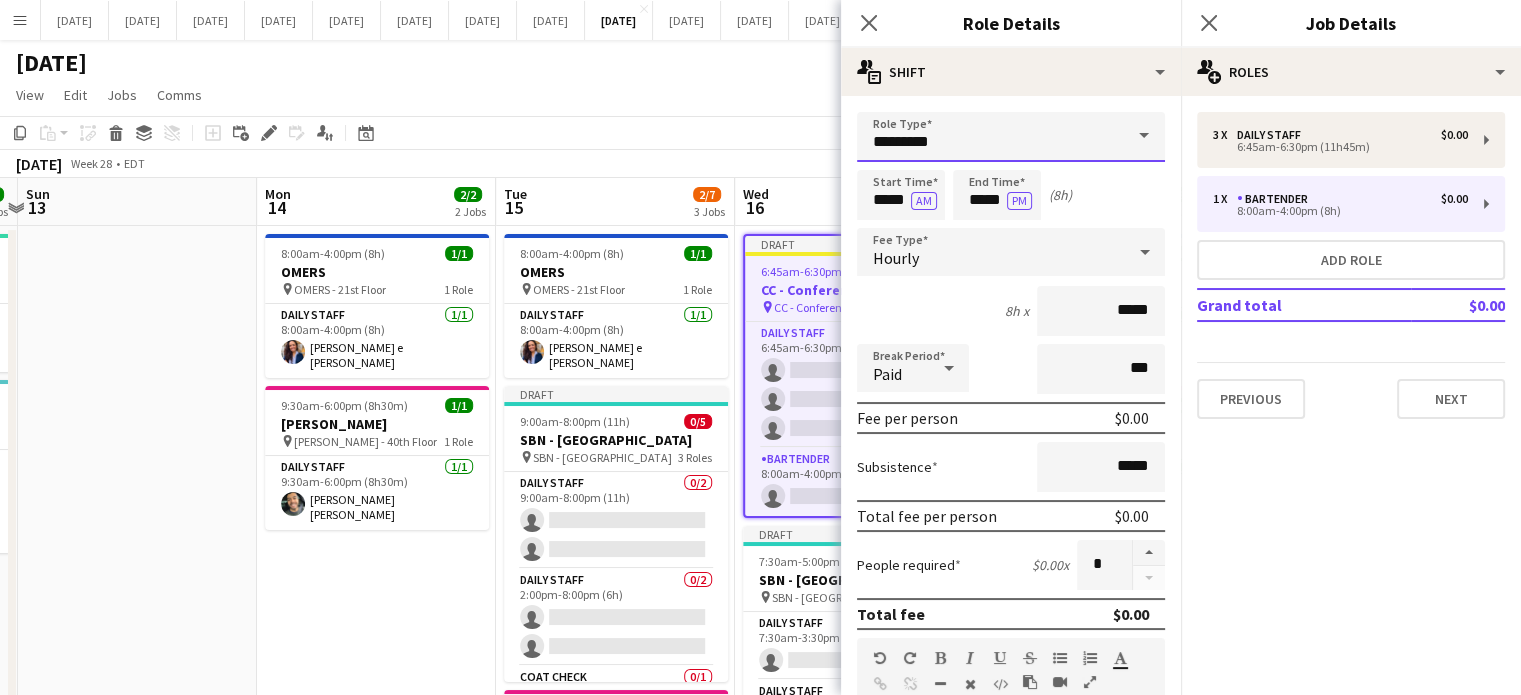 click on "*********" at bounding box center [1011, 137] 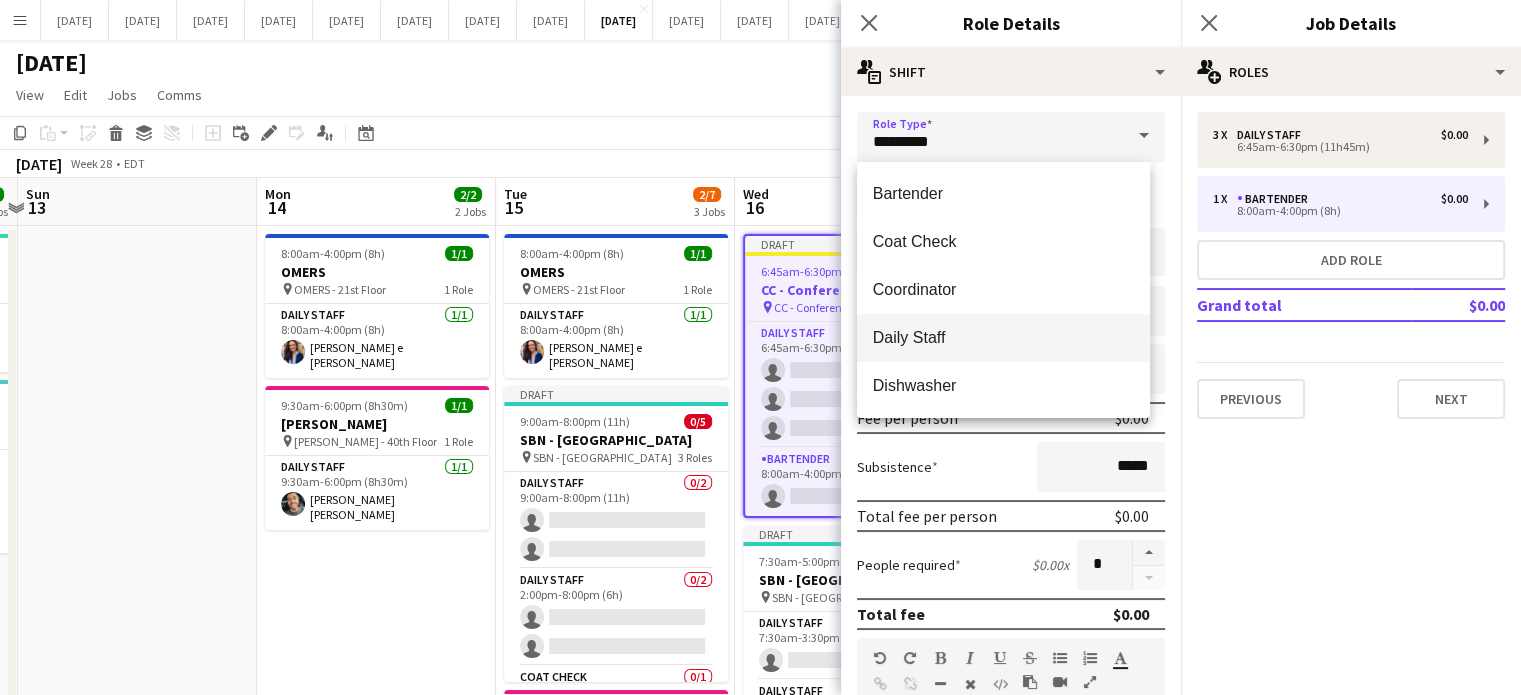 click on "Daily Staff" at bounding box center (1003, 337) 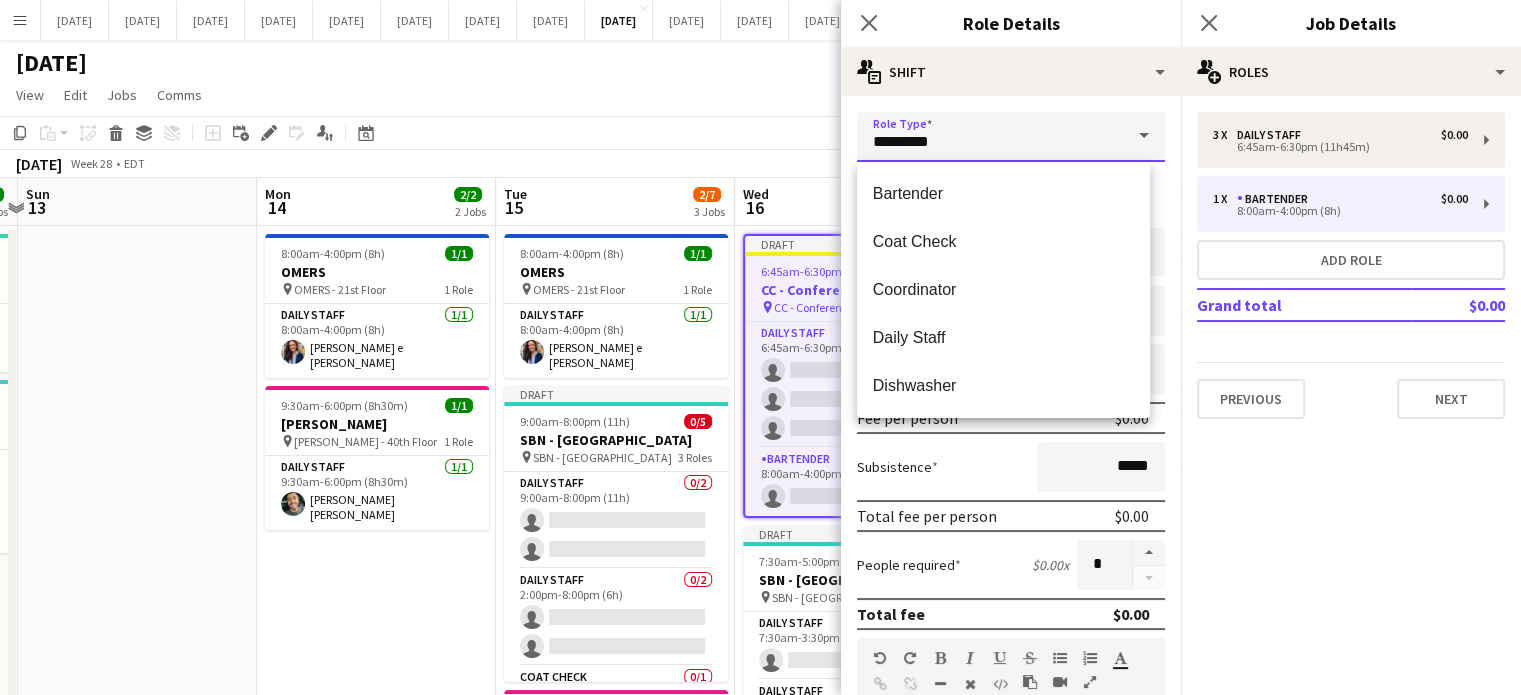 type on "**********" 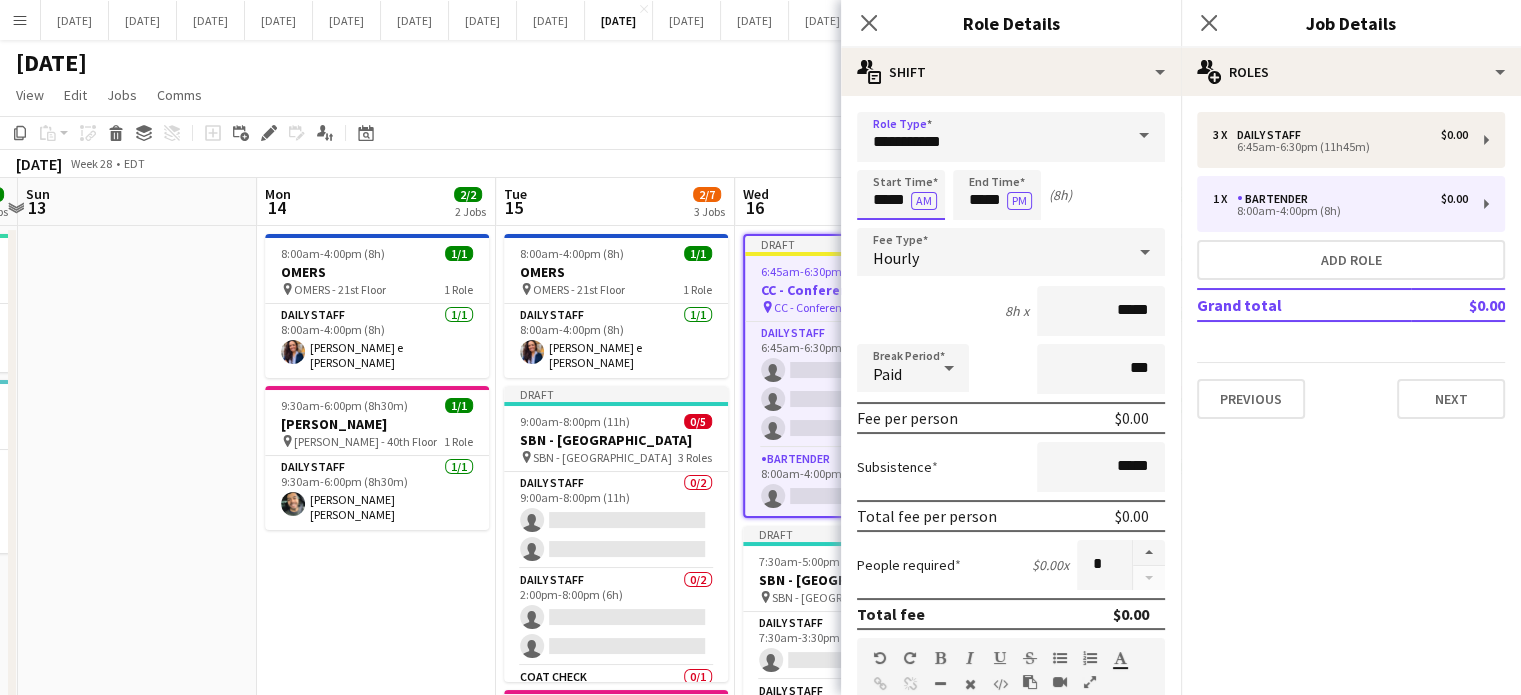 click on "*****" at bounding box center (901, 195) 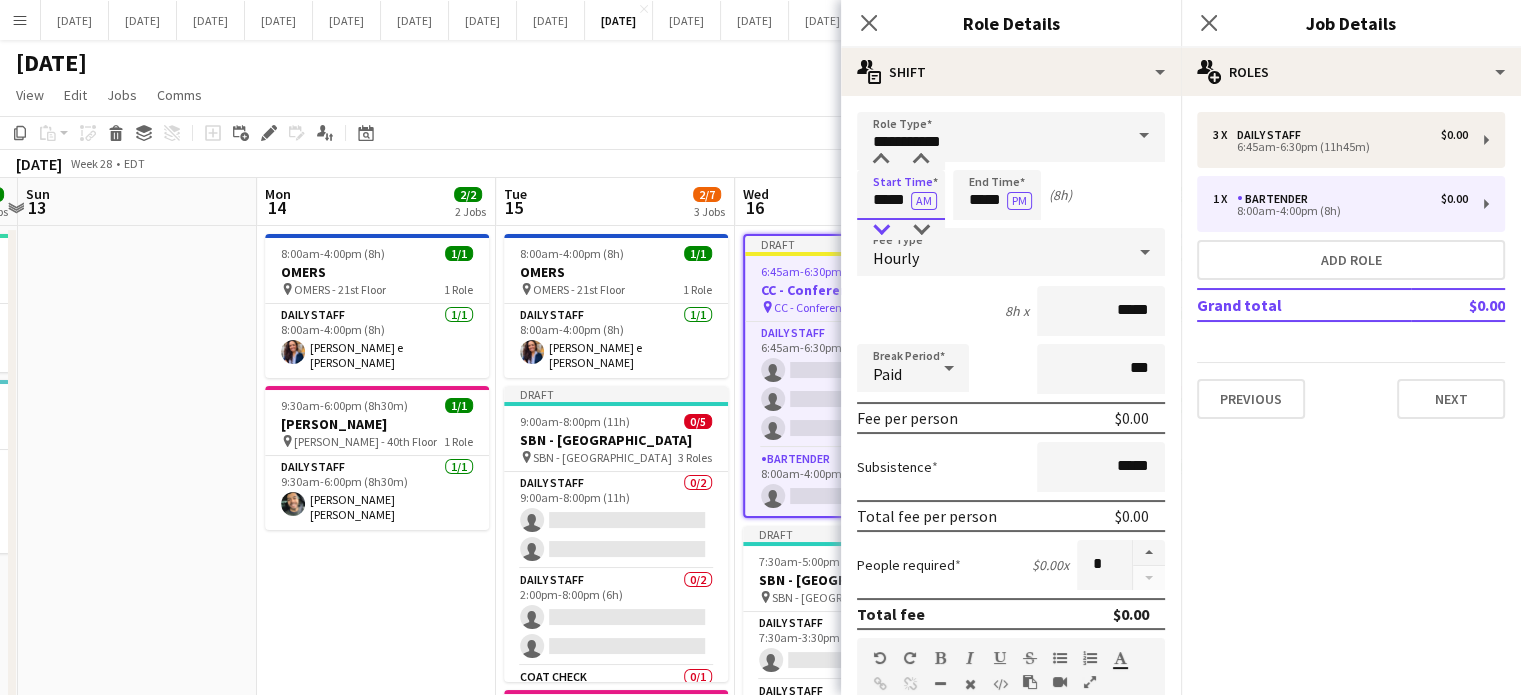 click at bounding box center (881, 230) 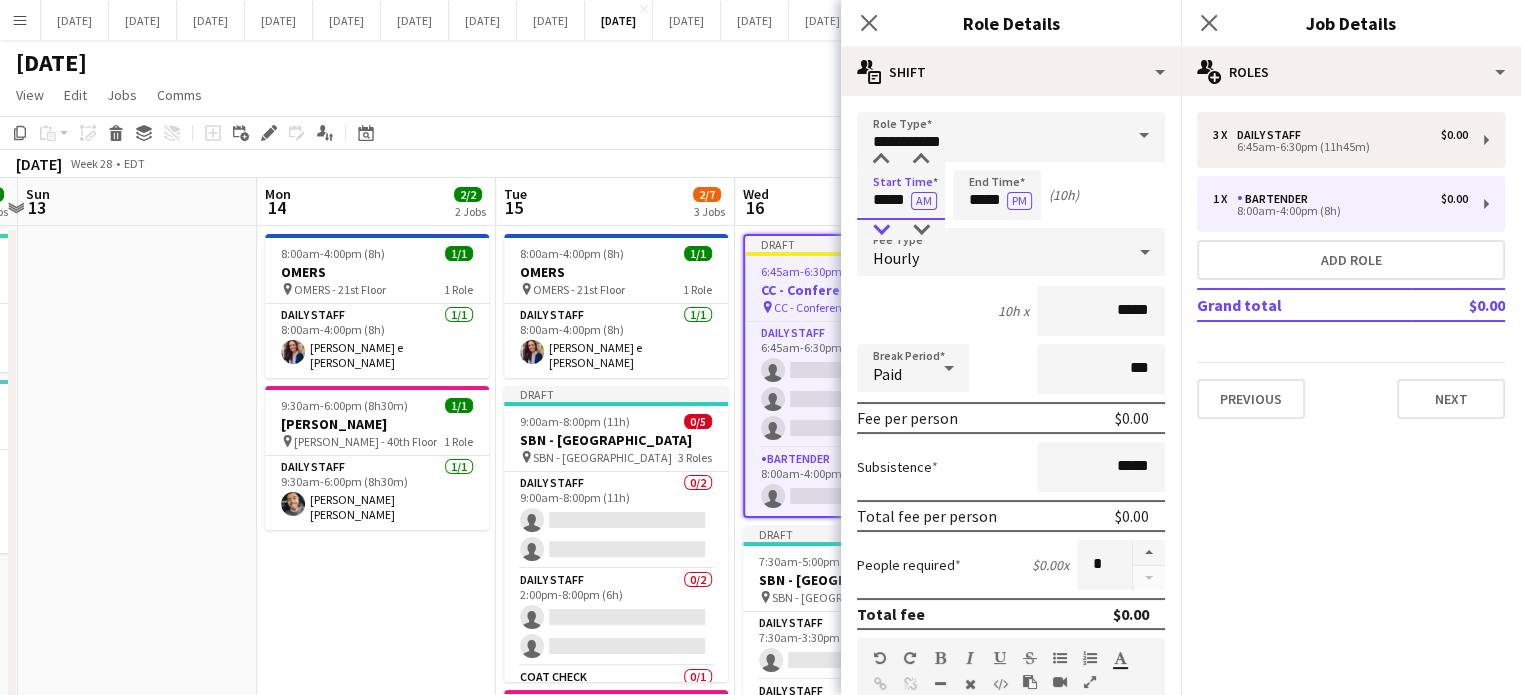 click at bounding box center (881, 230) 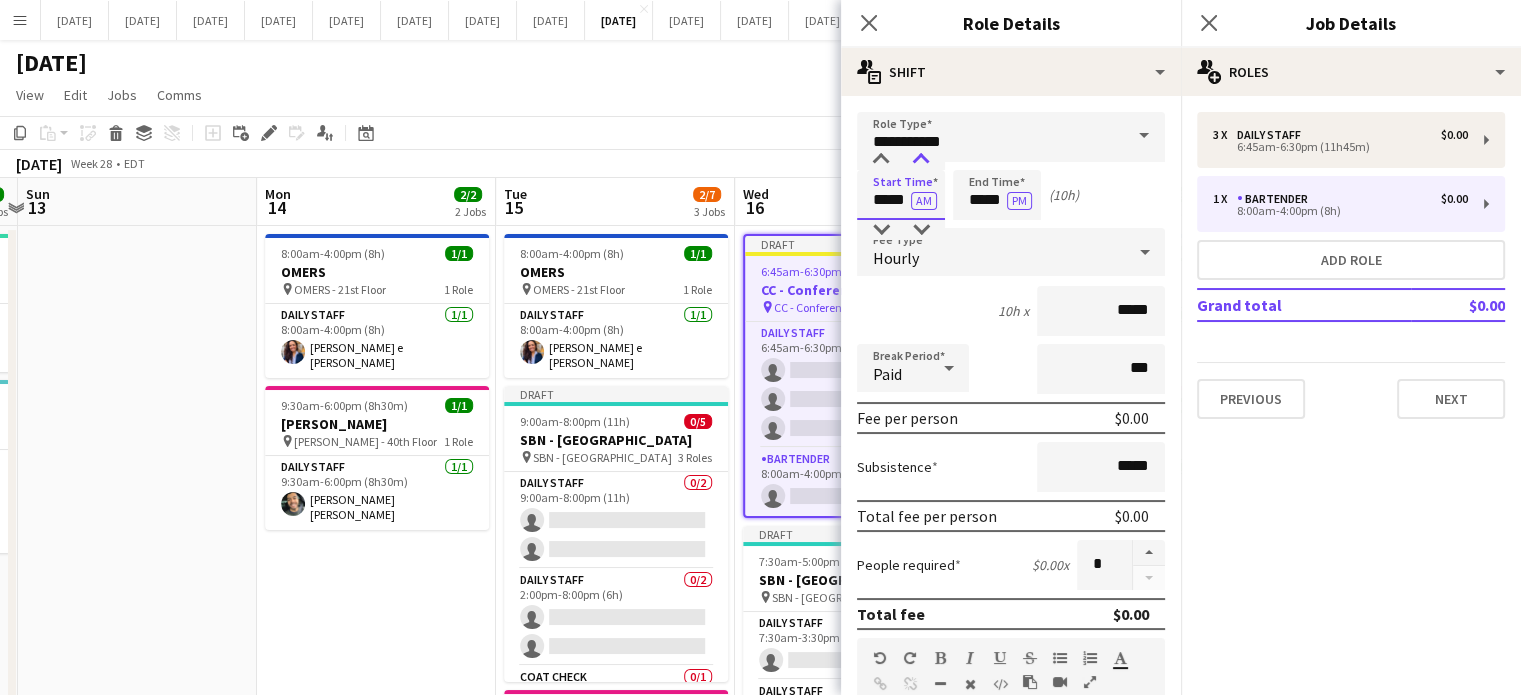click at bounding box center (921, 160) 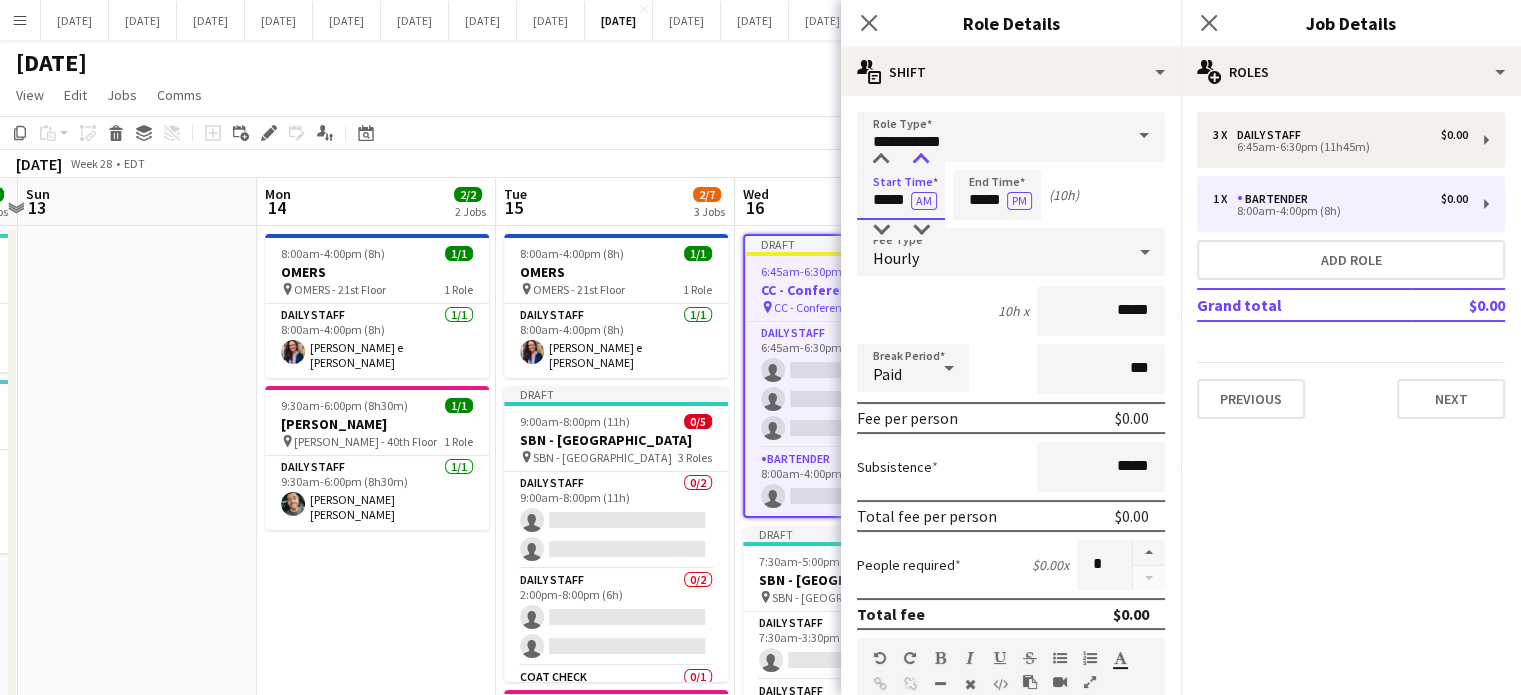click at bounding box center (921, 160) 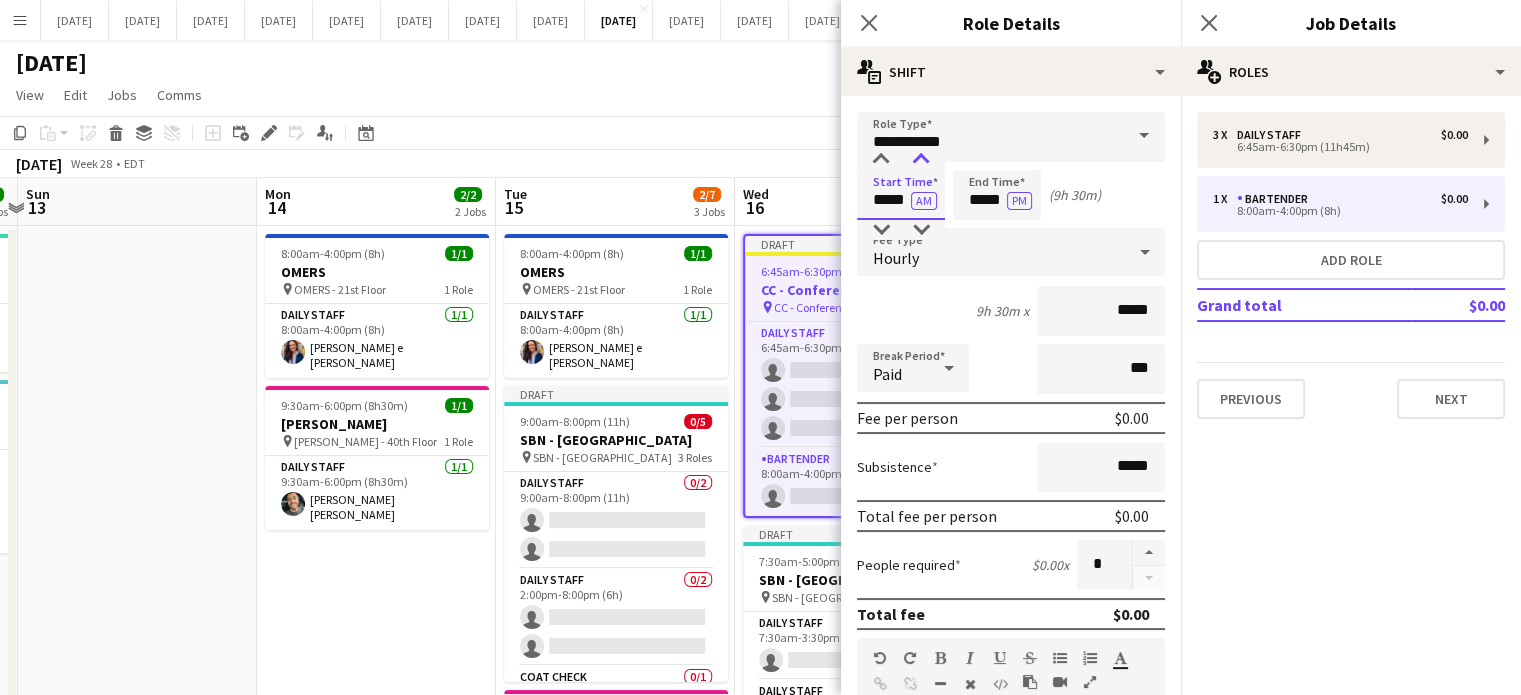type on "*****" 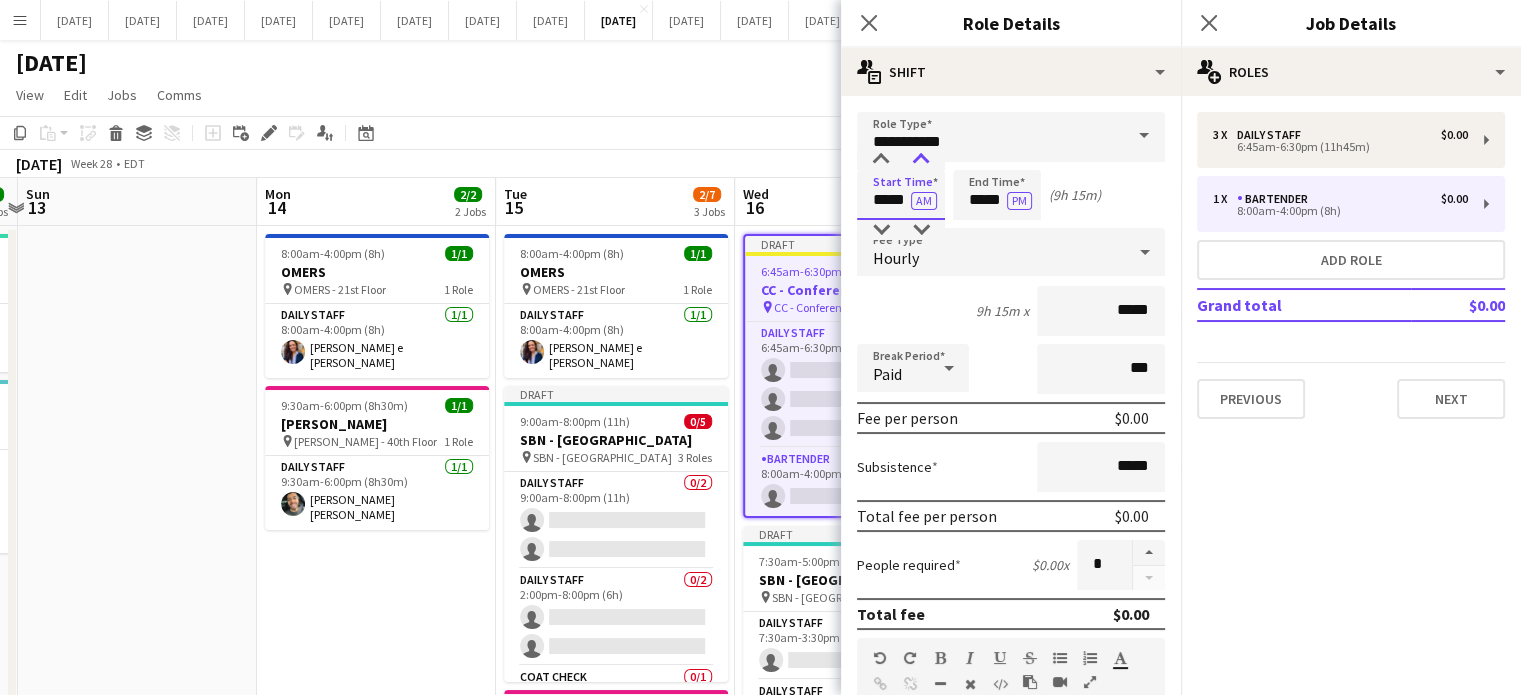 click at bounding box center (921, 160) 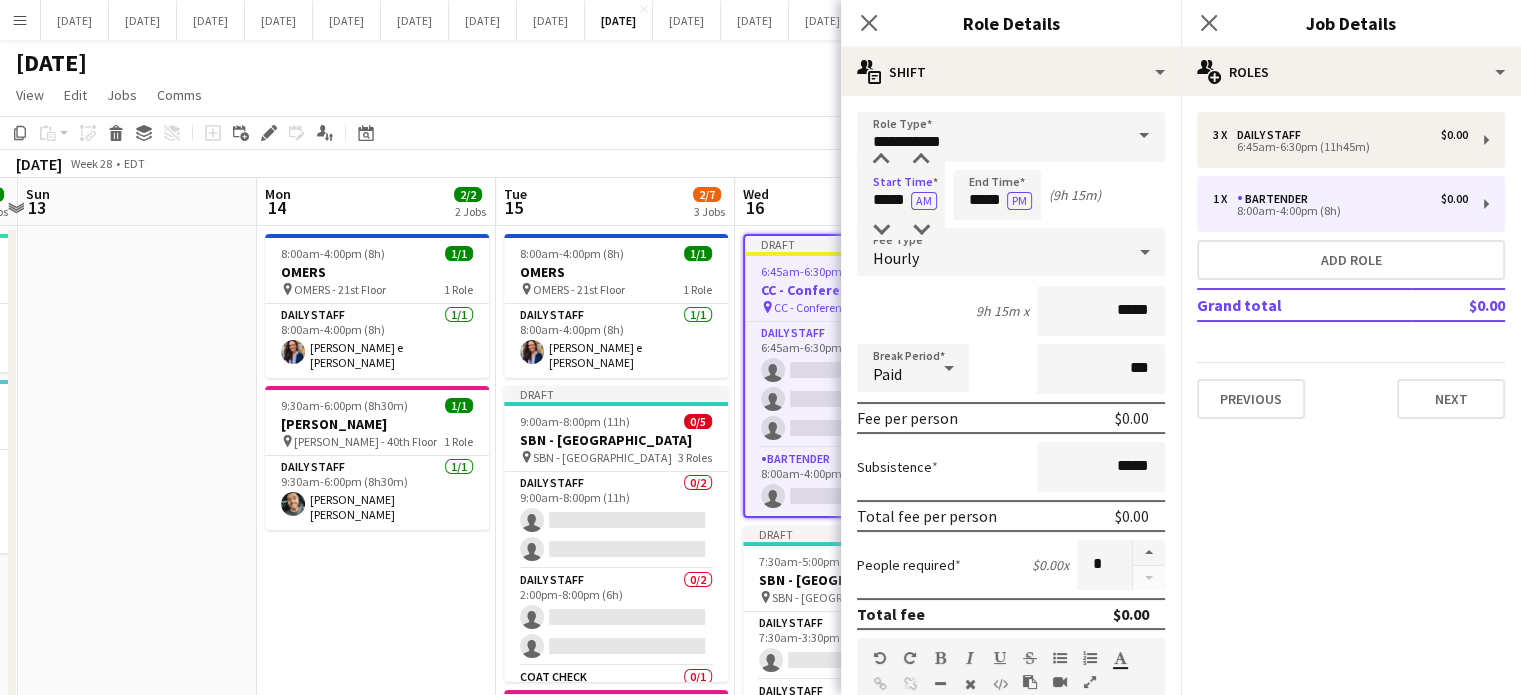 click on "**********" at bounding box center [1011, 704] 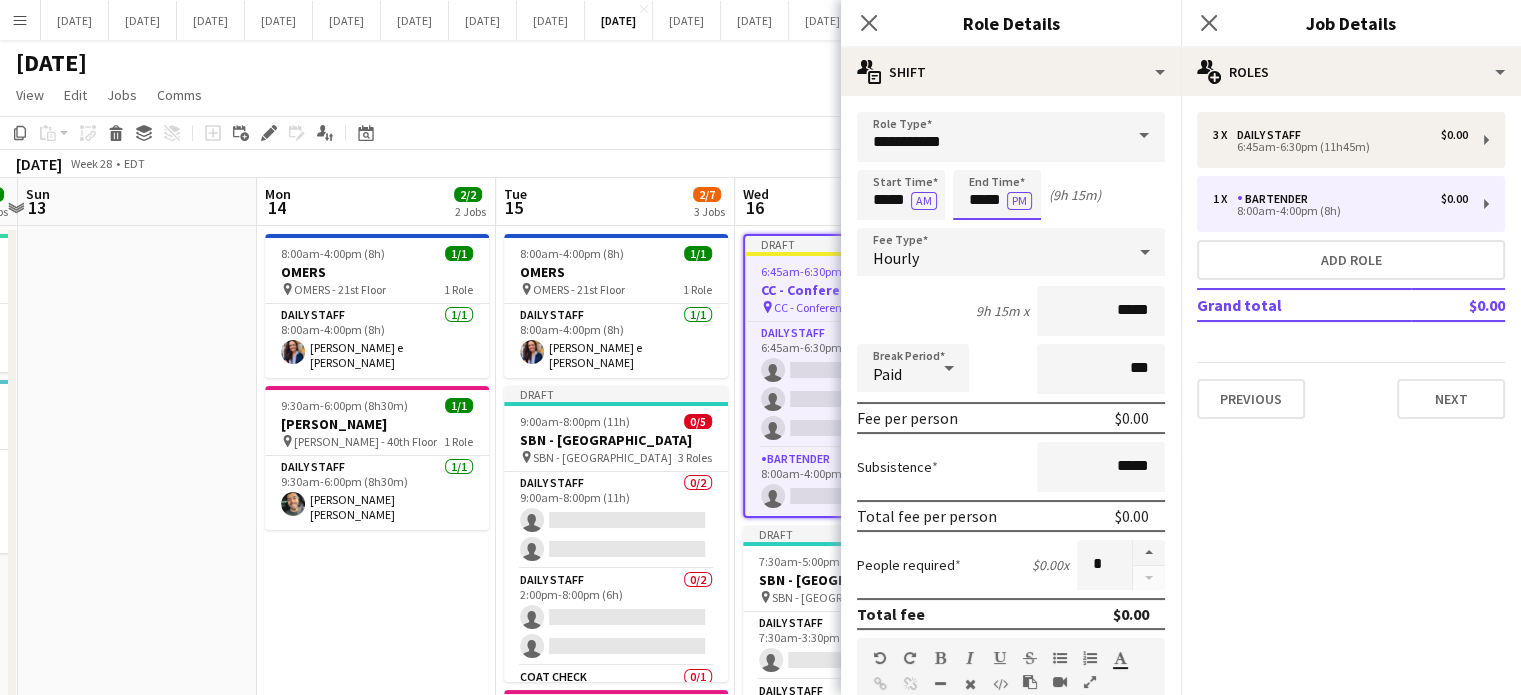 click on "*****" at bounding box center [997, 195] 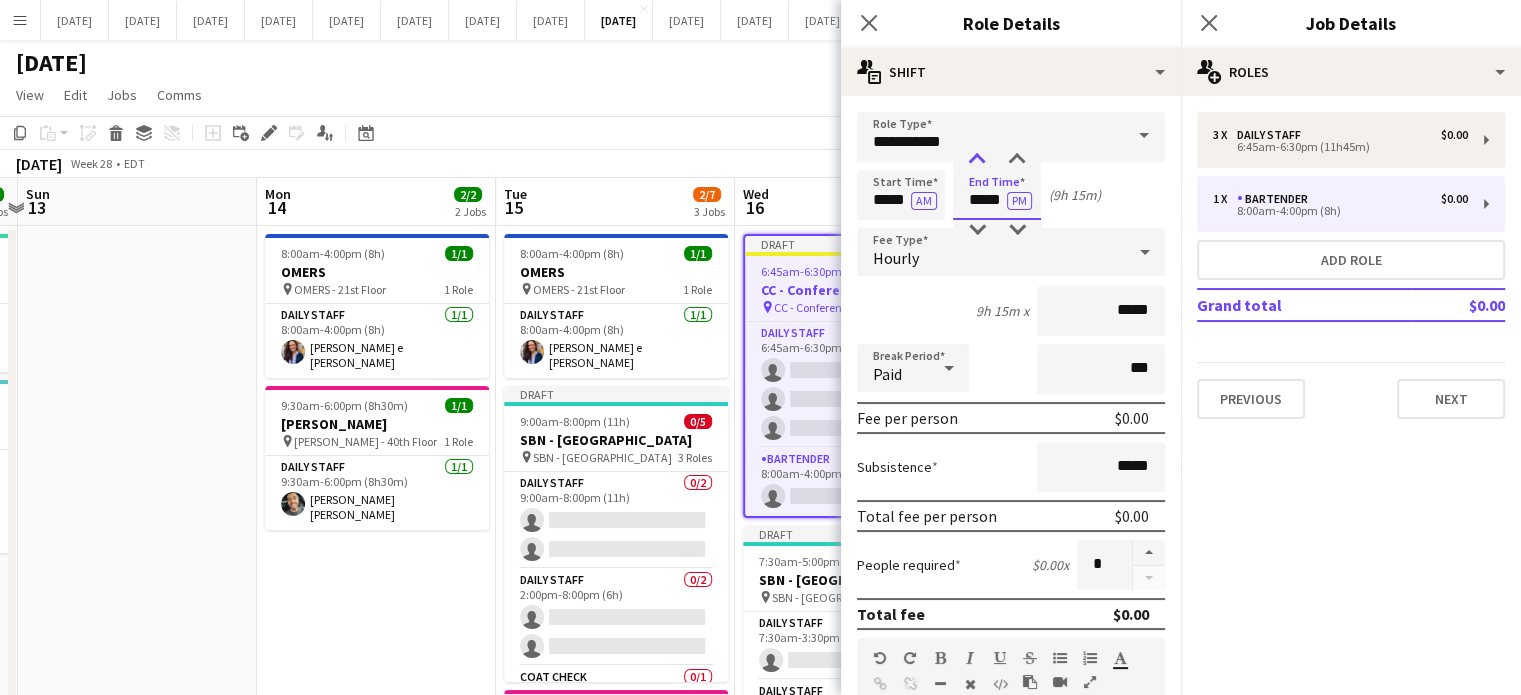 click at bounding box center [977, 160] 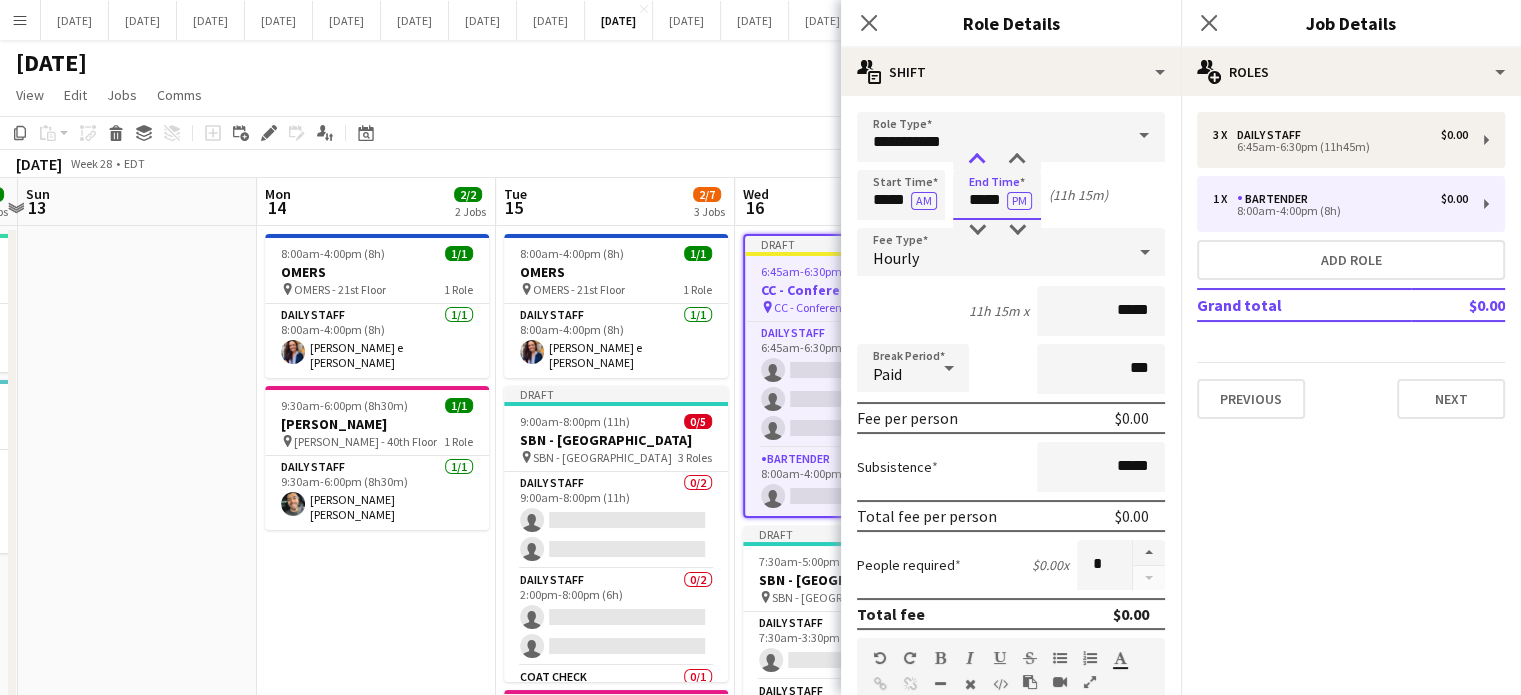 click at bounding box center [977, 160] 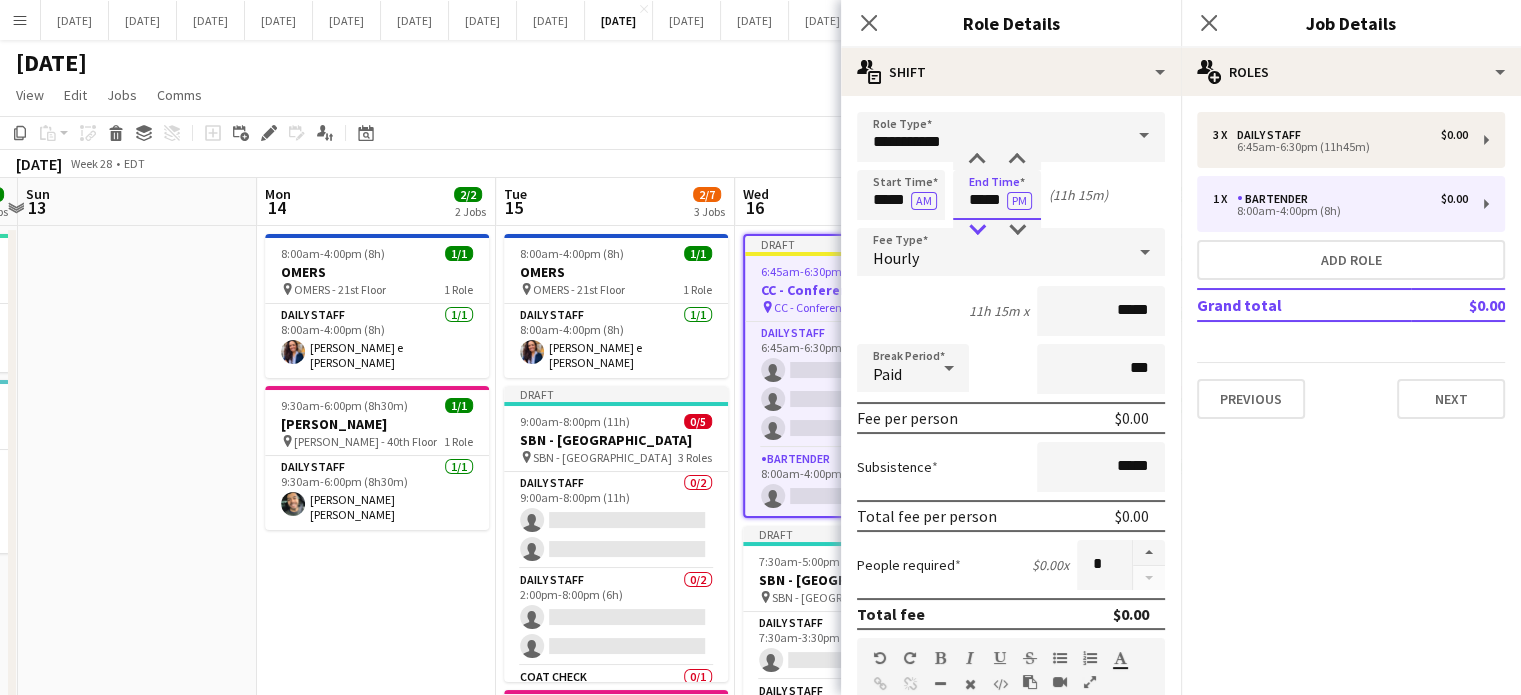 click at bounding box center [977, 230] 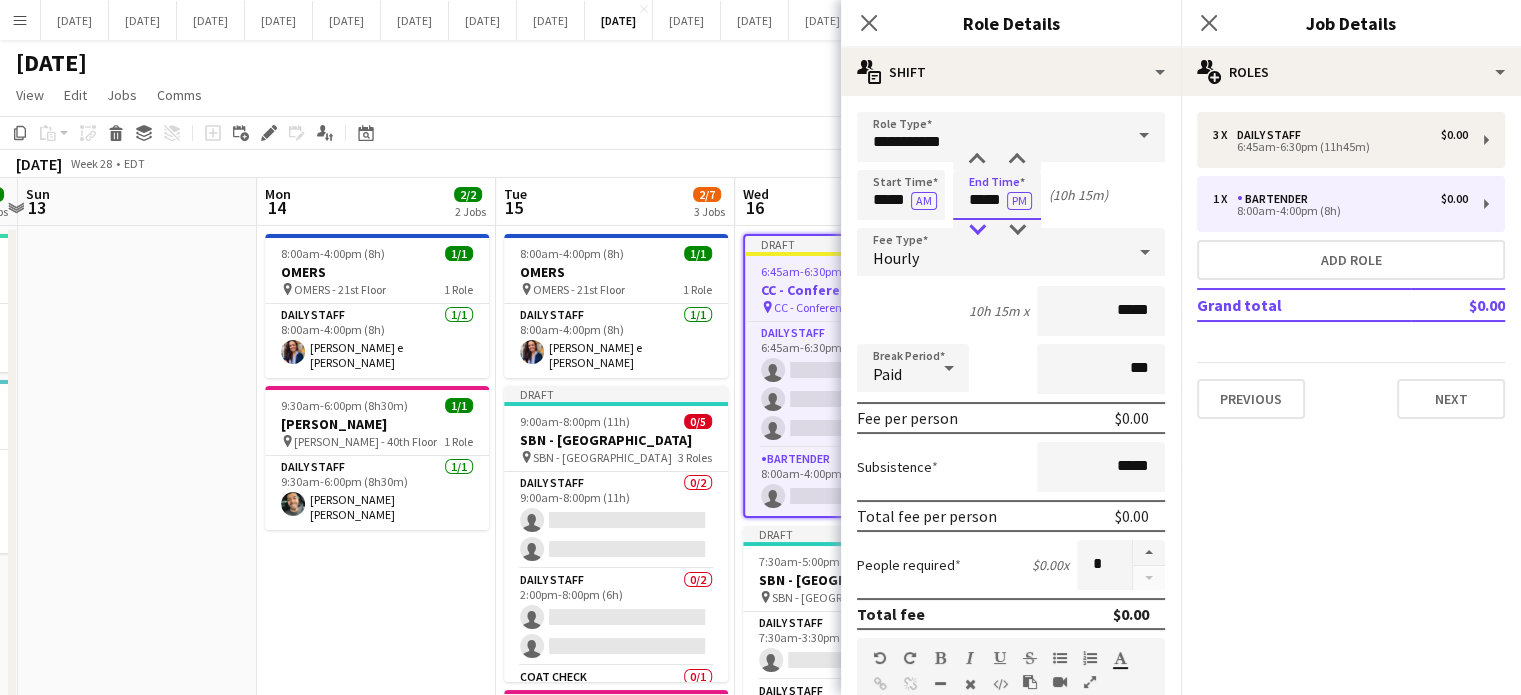 click at bounding box center [977, 230] 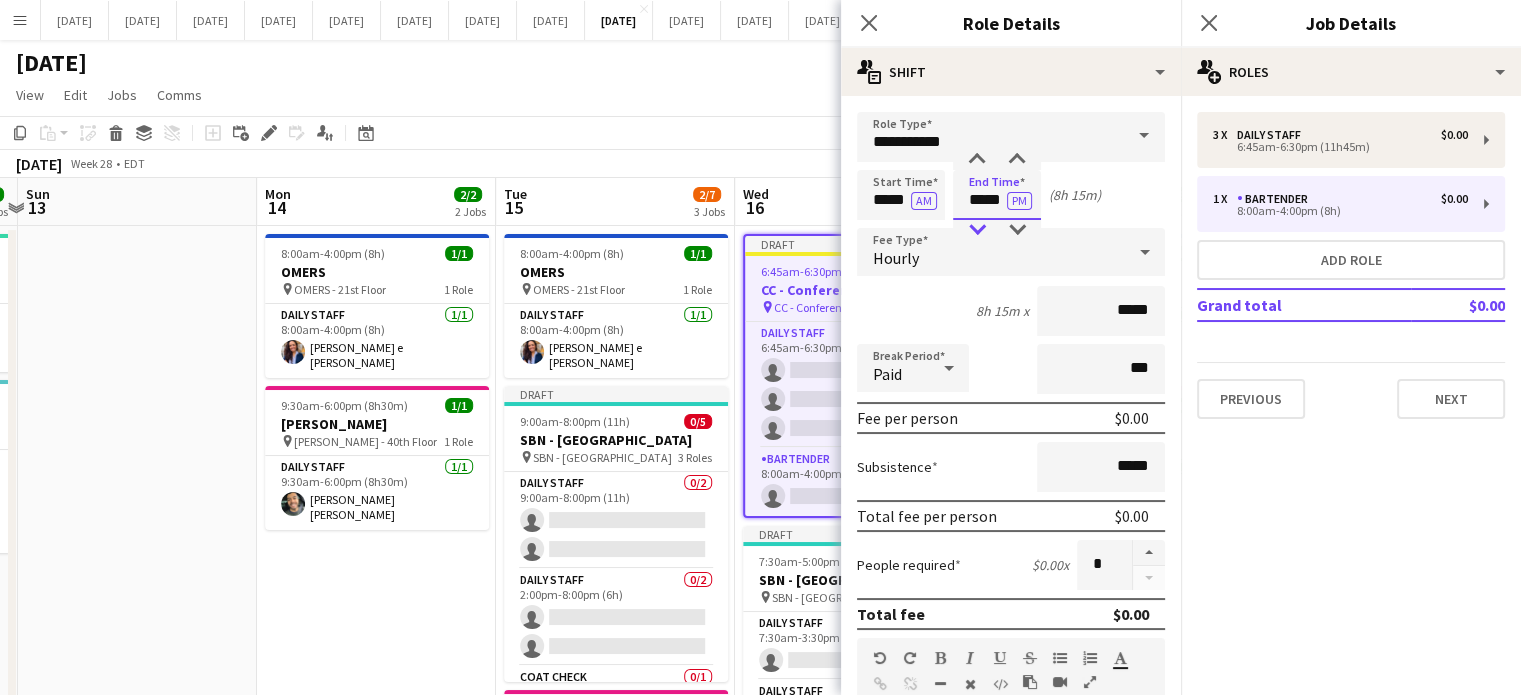 type on "*****" 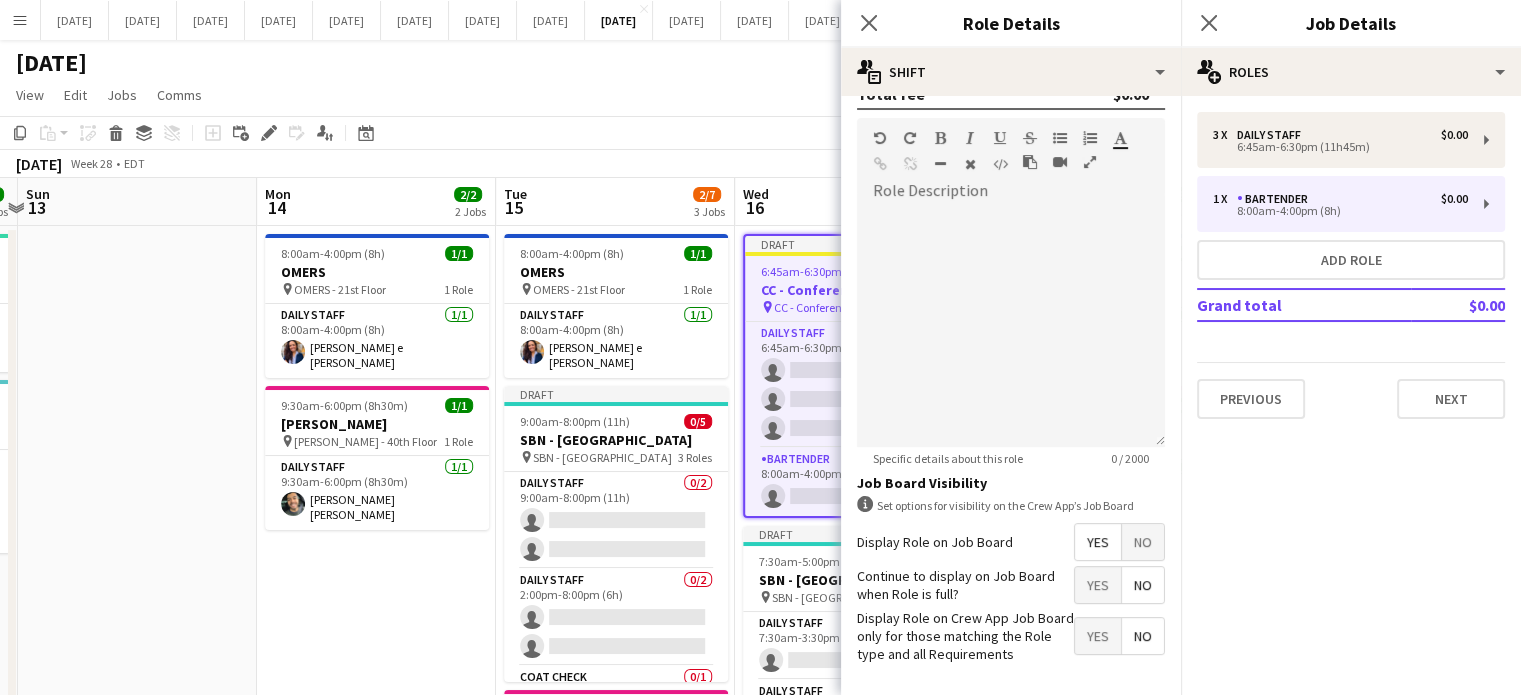 scroll, scrollTop: 596, scrollLeft: 0, axis: vertical 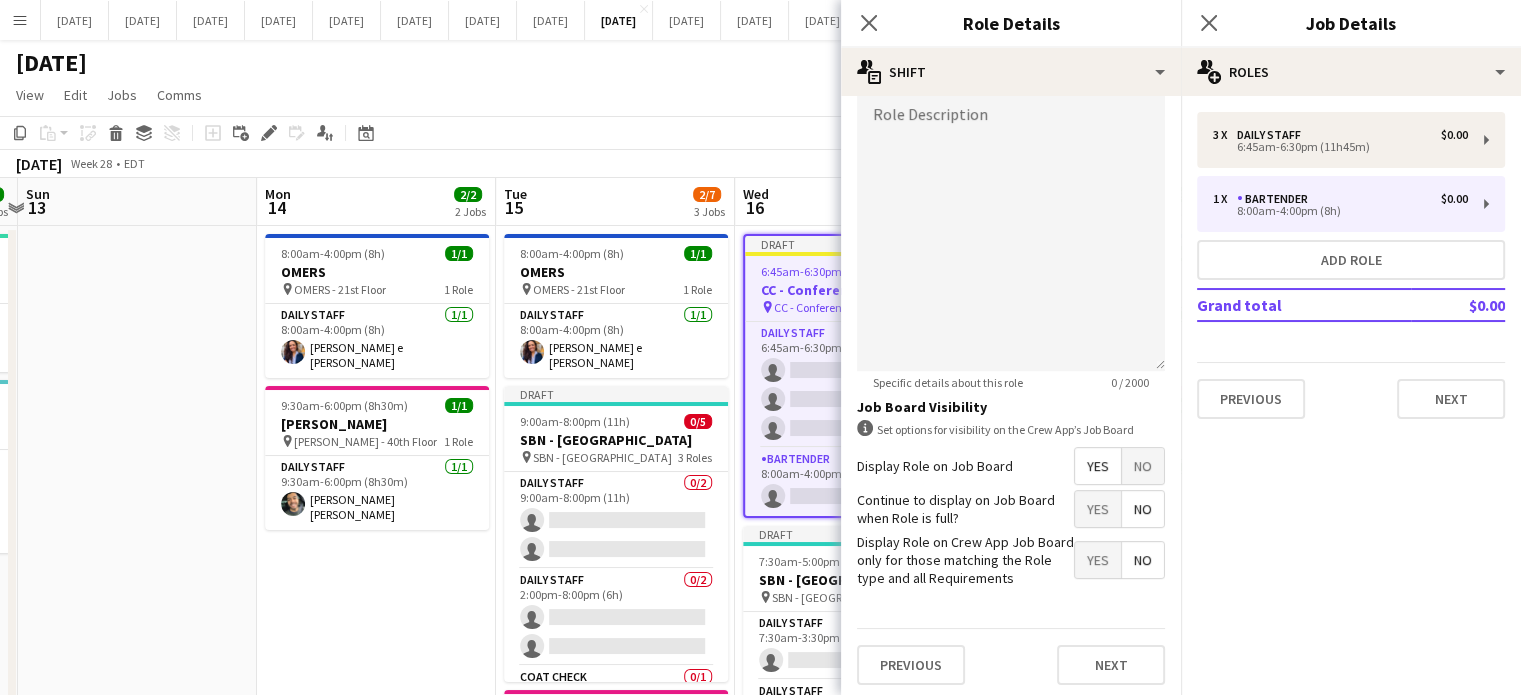 click on "Yes   No" at bounding box center (1119, 466) 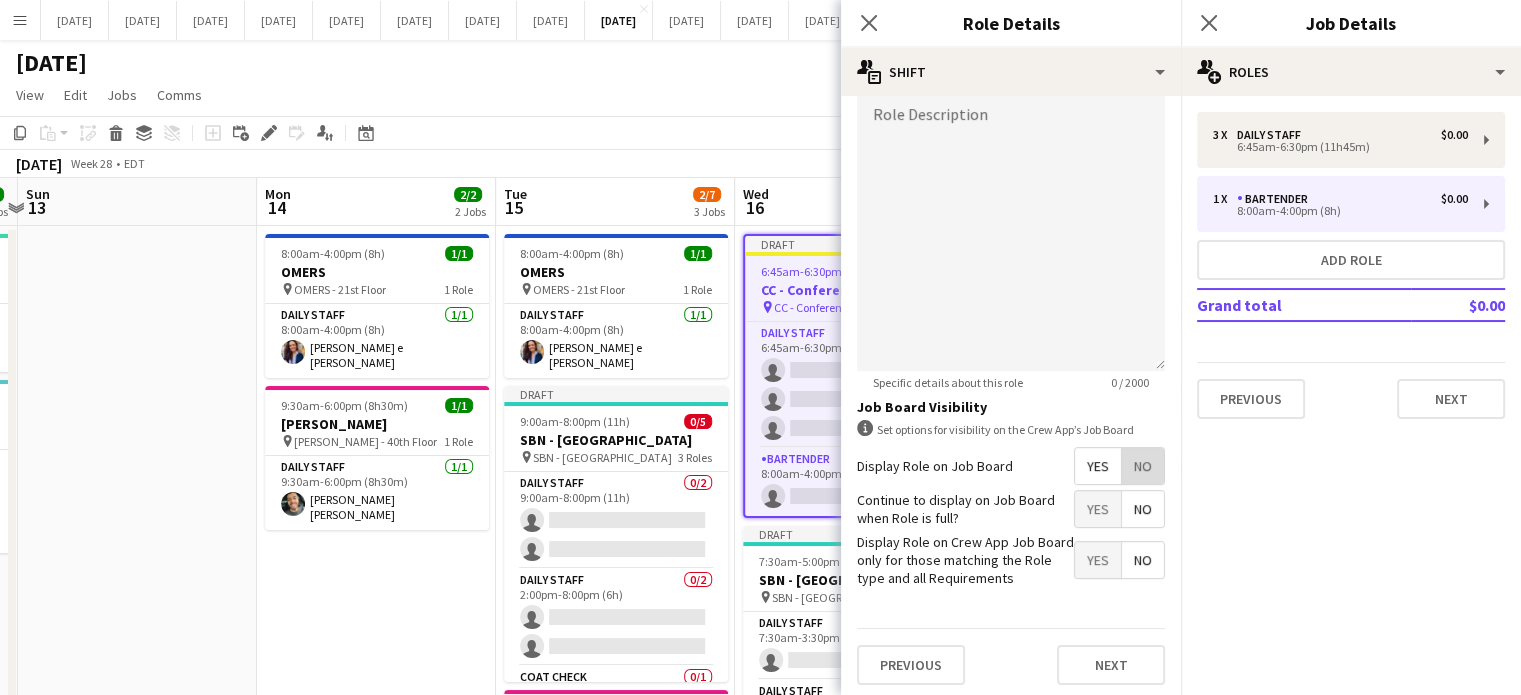click on "No" at bounding box center (1143, 466) 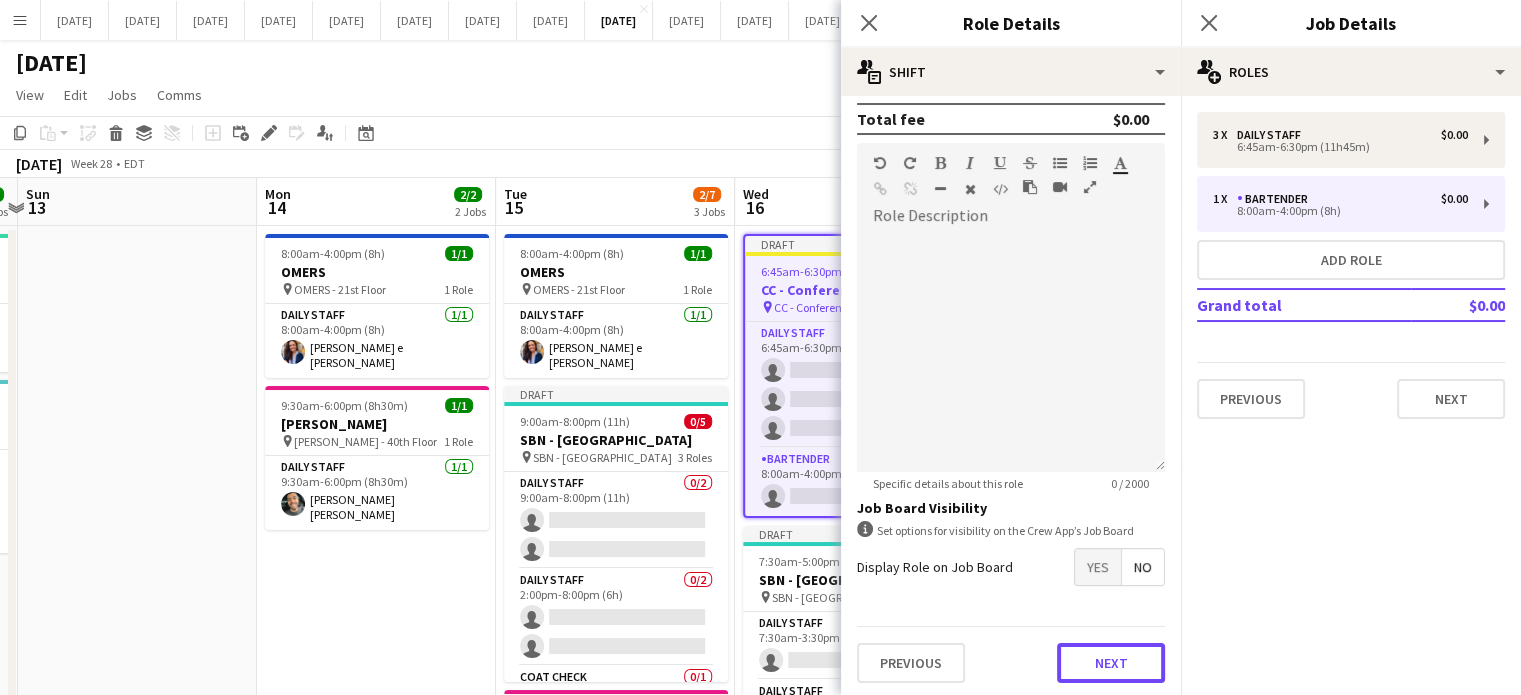 drag, startPoint x: 1099, startPoint y: 644, endPoint x: 1100, endPoint y: 617, distance: 27.018513 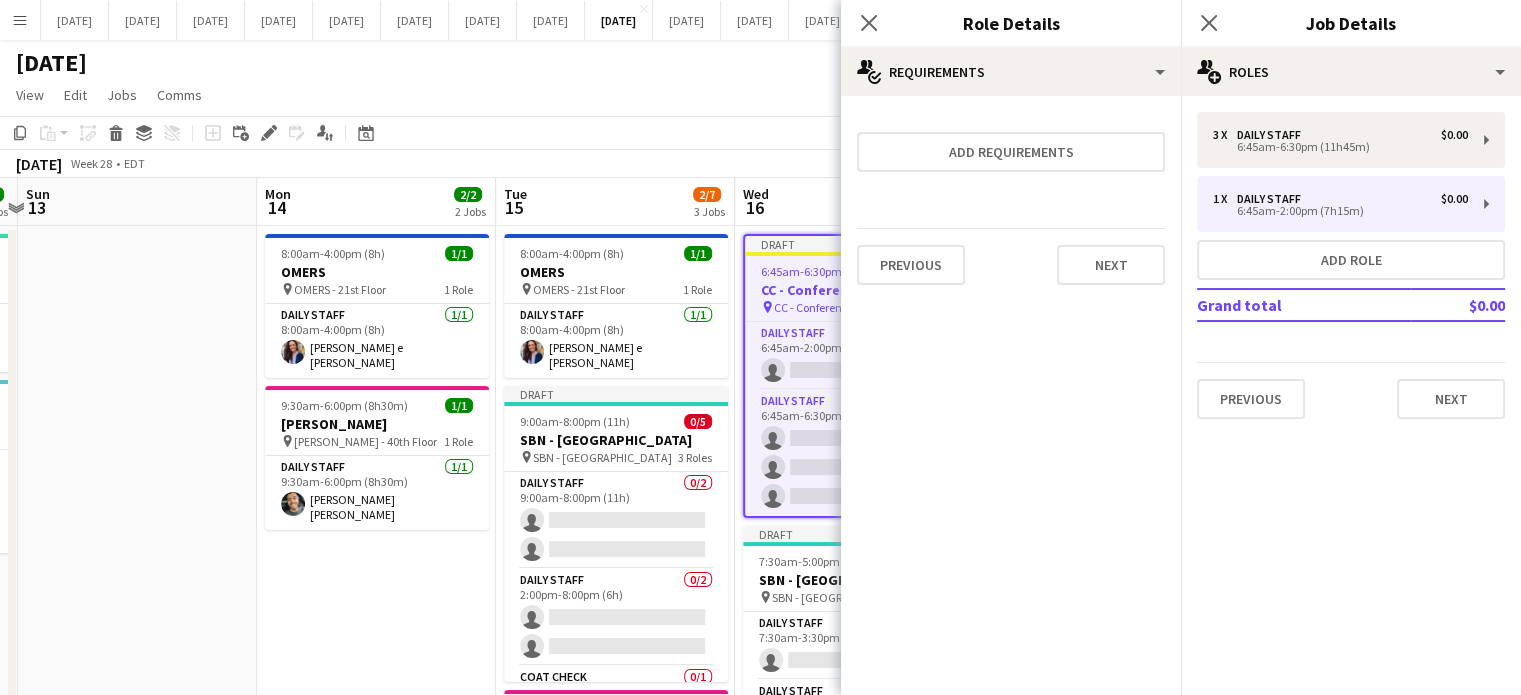 scroll, scrollTop: 0, scrollLeft: 0, axis: both 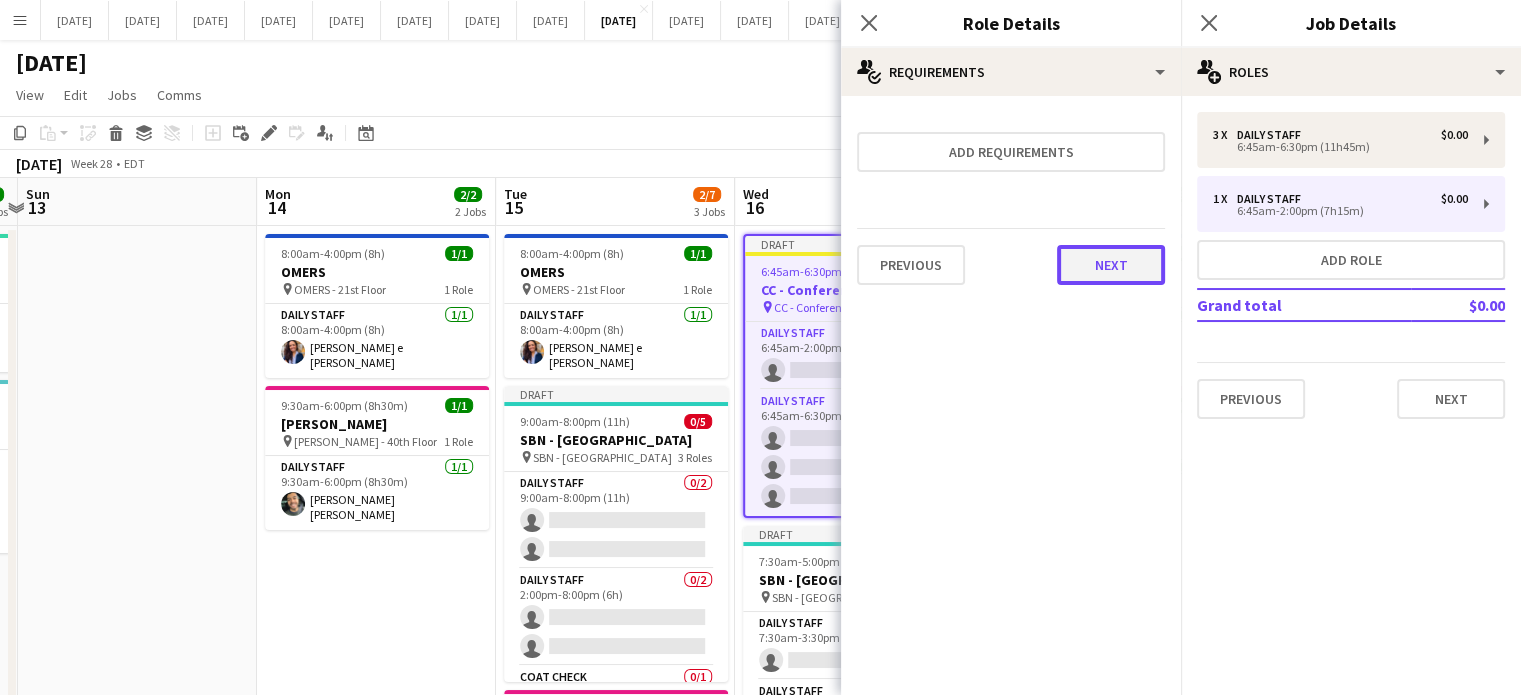 click on "Next" at bounding box center (1111, 265) 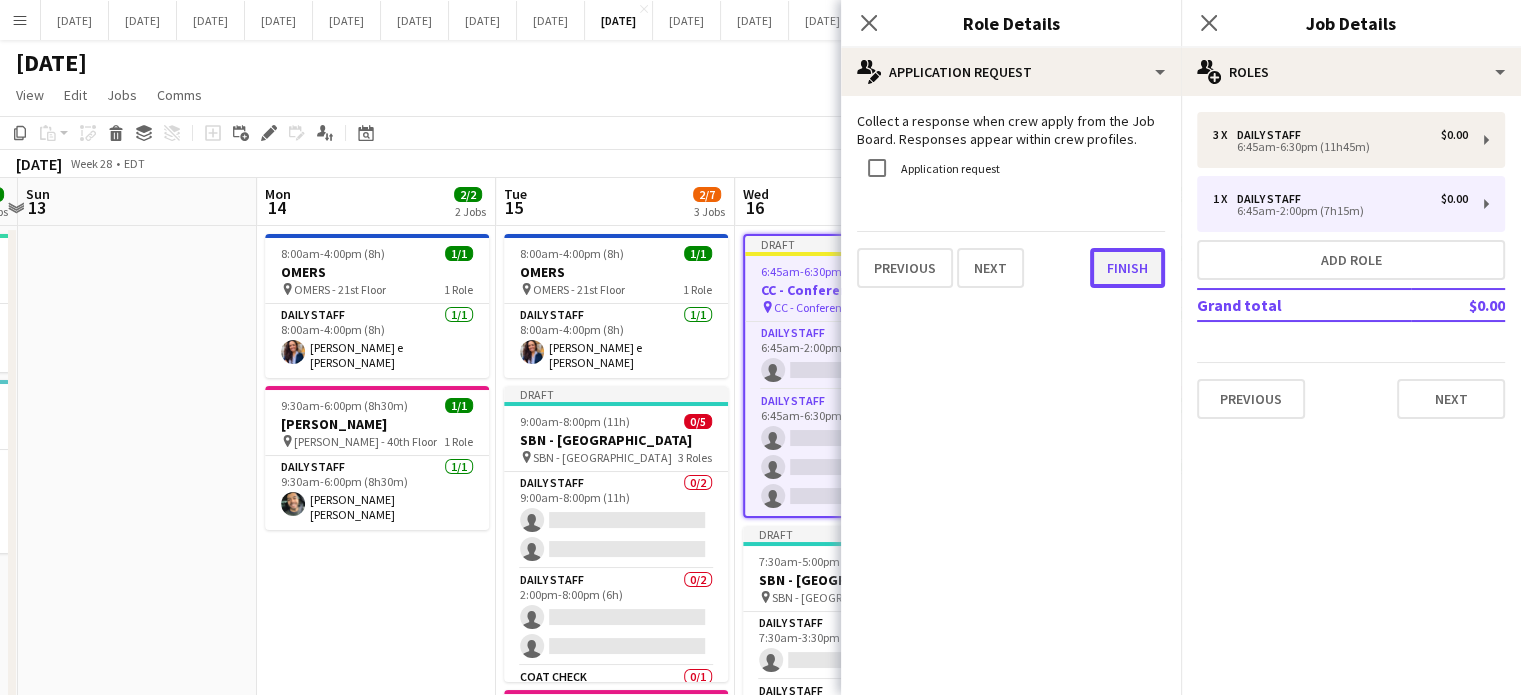 click on "Finish" at bounding box center [1127, 268] 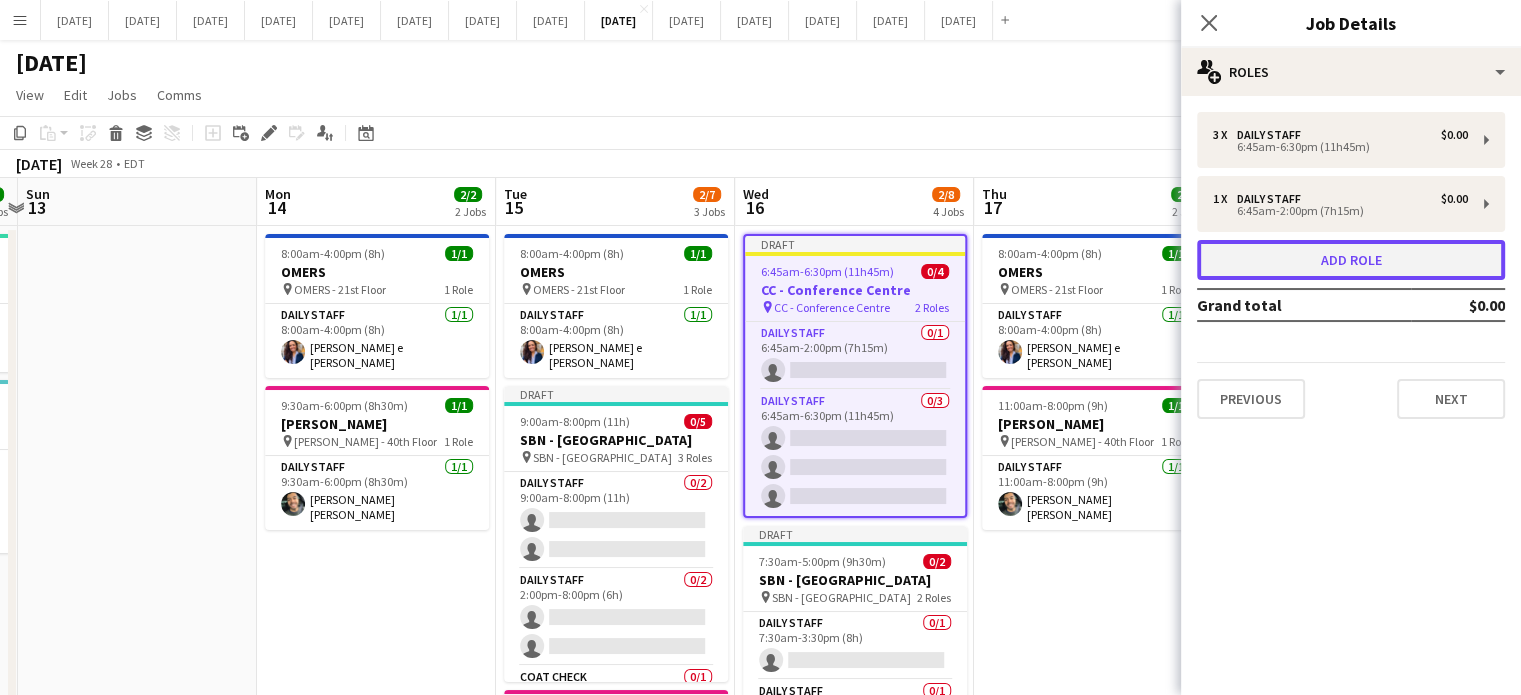 click on "Add role" at bounding box center (1351, 260) 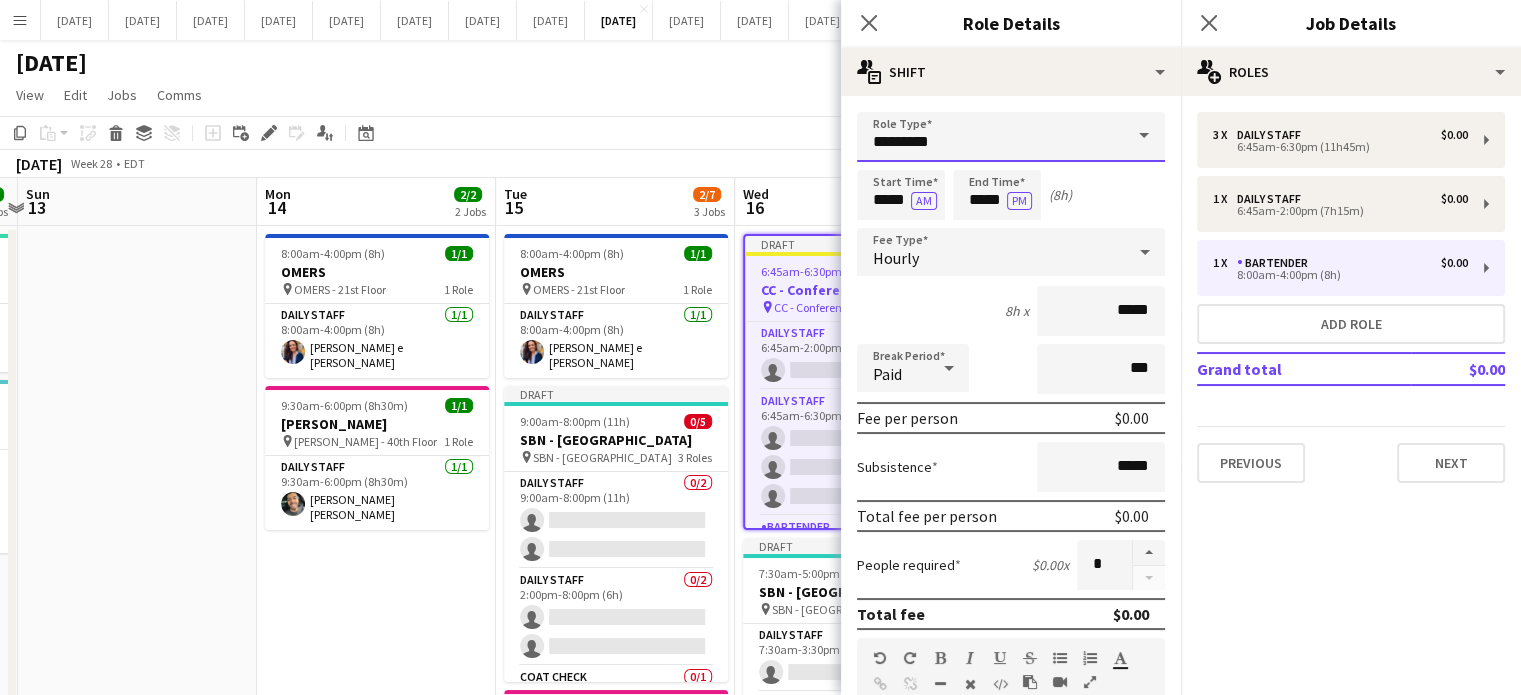 click on "*********" at bounding box center [1011, 137] 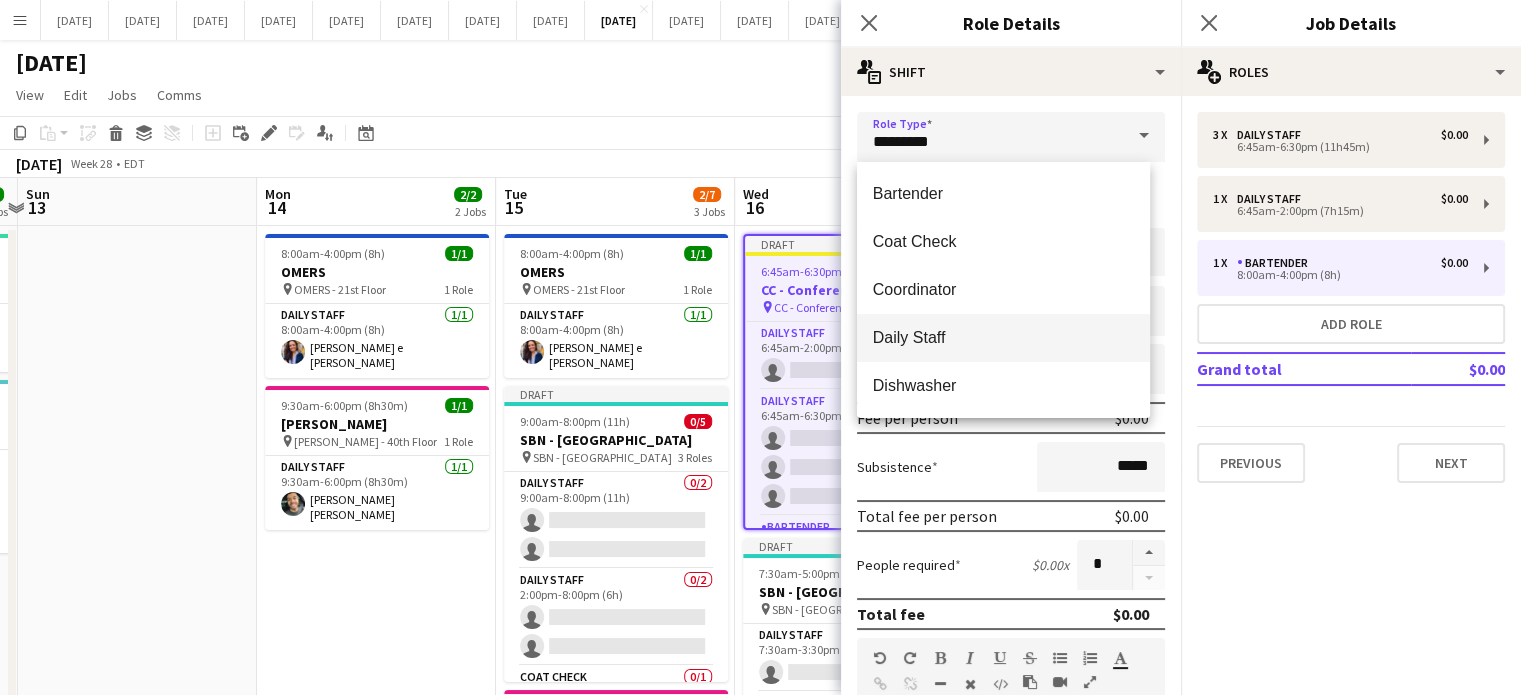 click on "Daily Staff" at bounding box center (1003, 337) 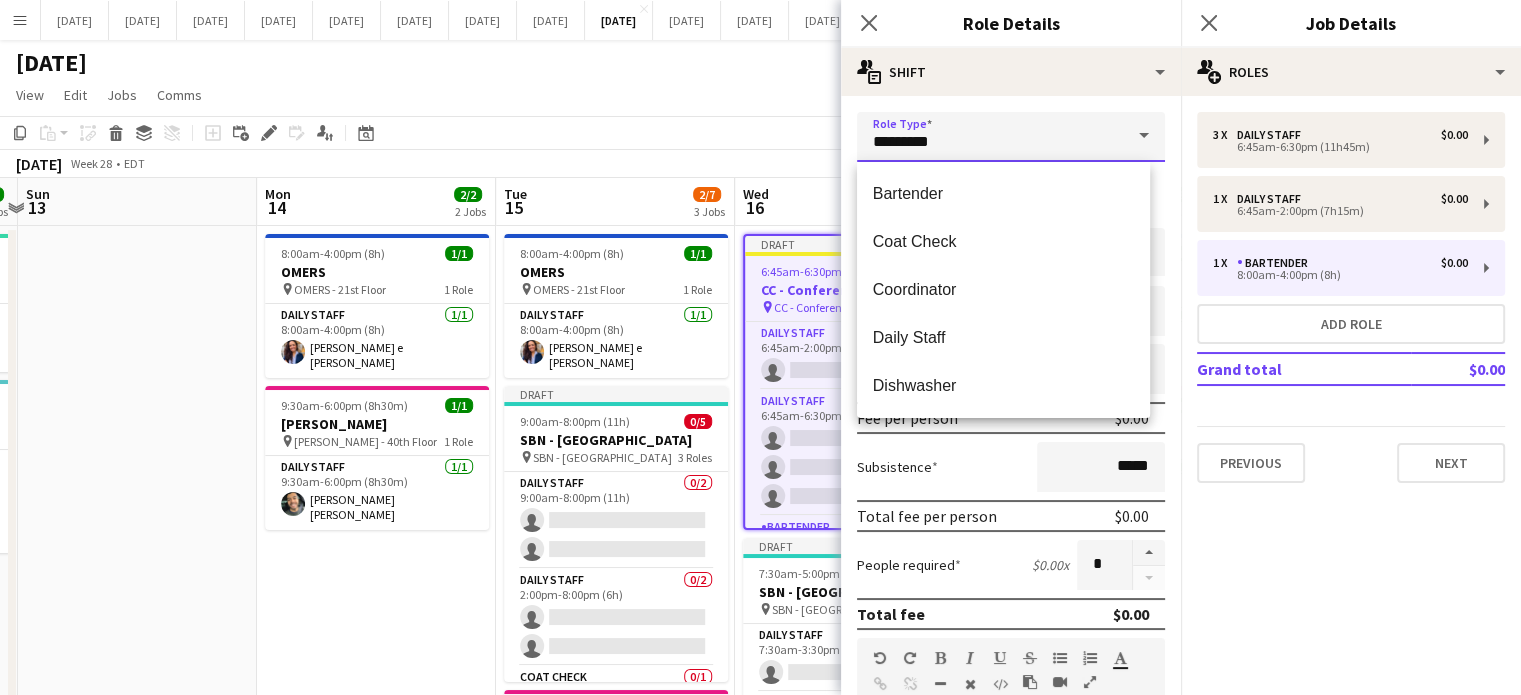 type on "**********" 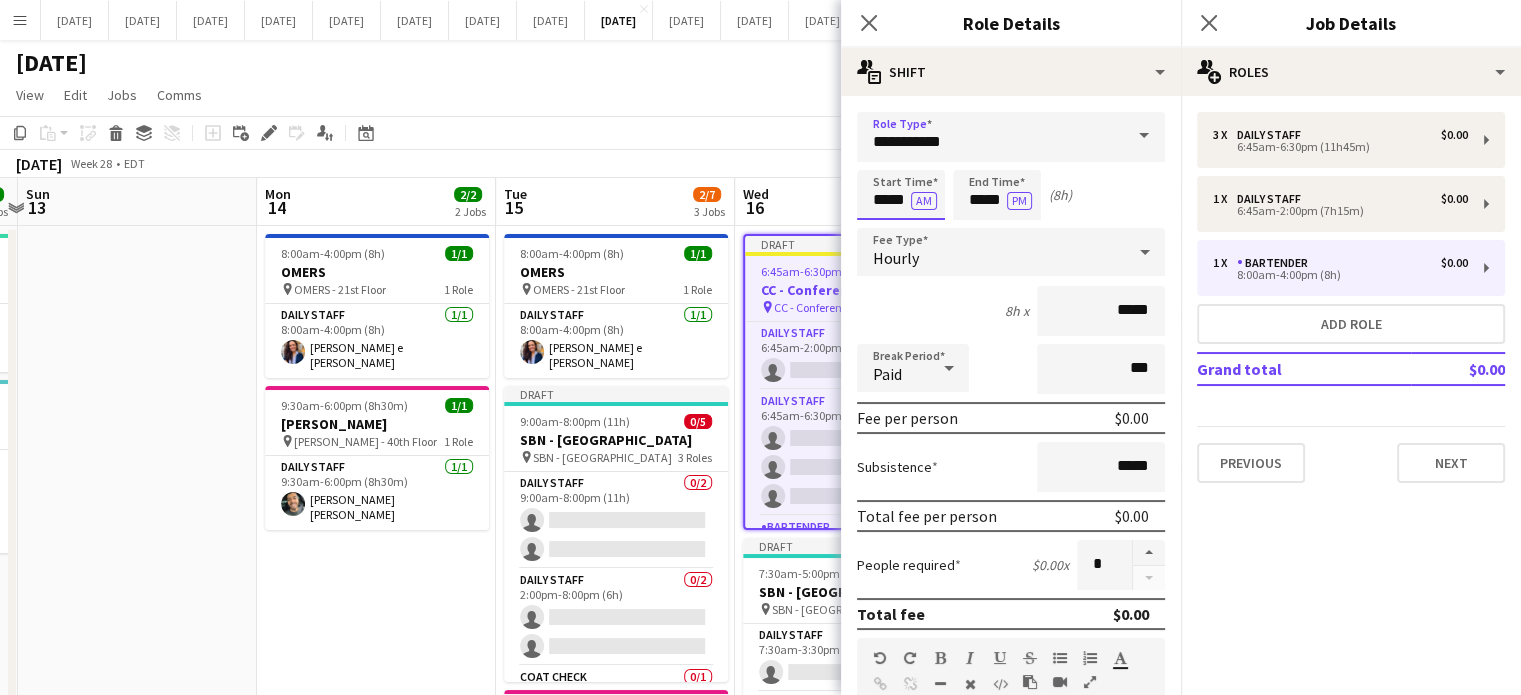 click on "*****" at bounding box center (901, 195) 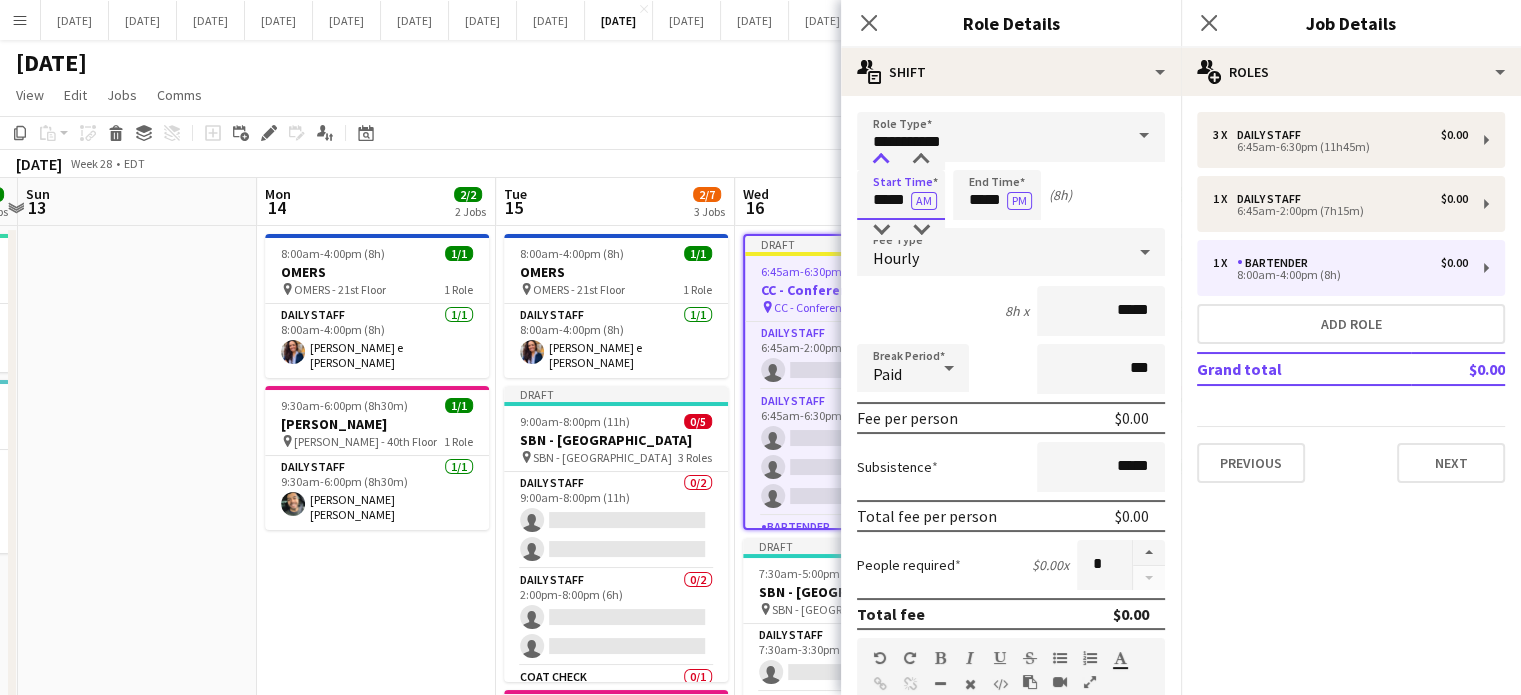 click at bounding box center [881, 160] 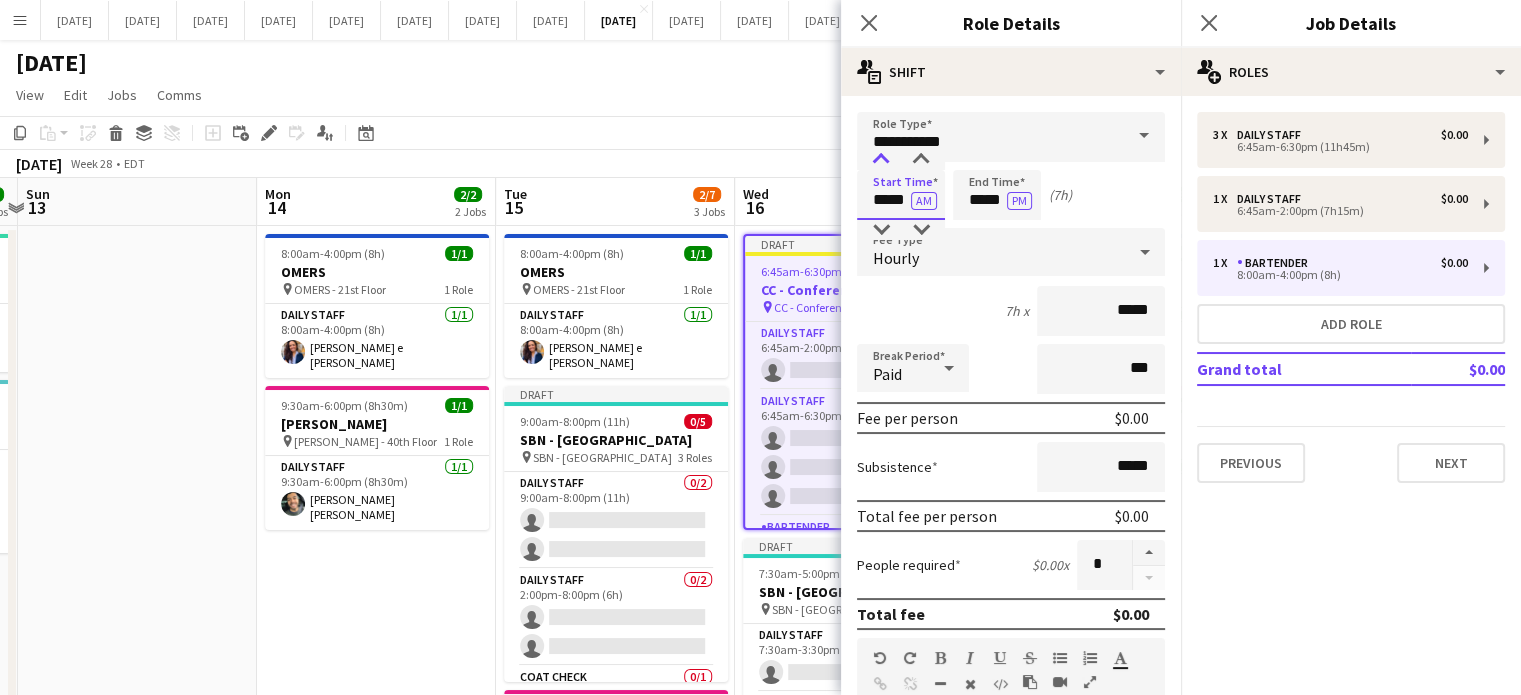 click at bounding box center [881, 160] 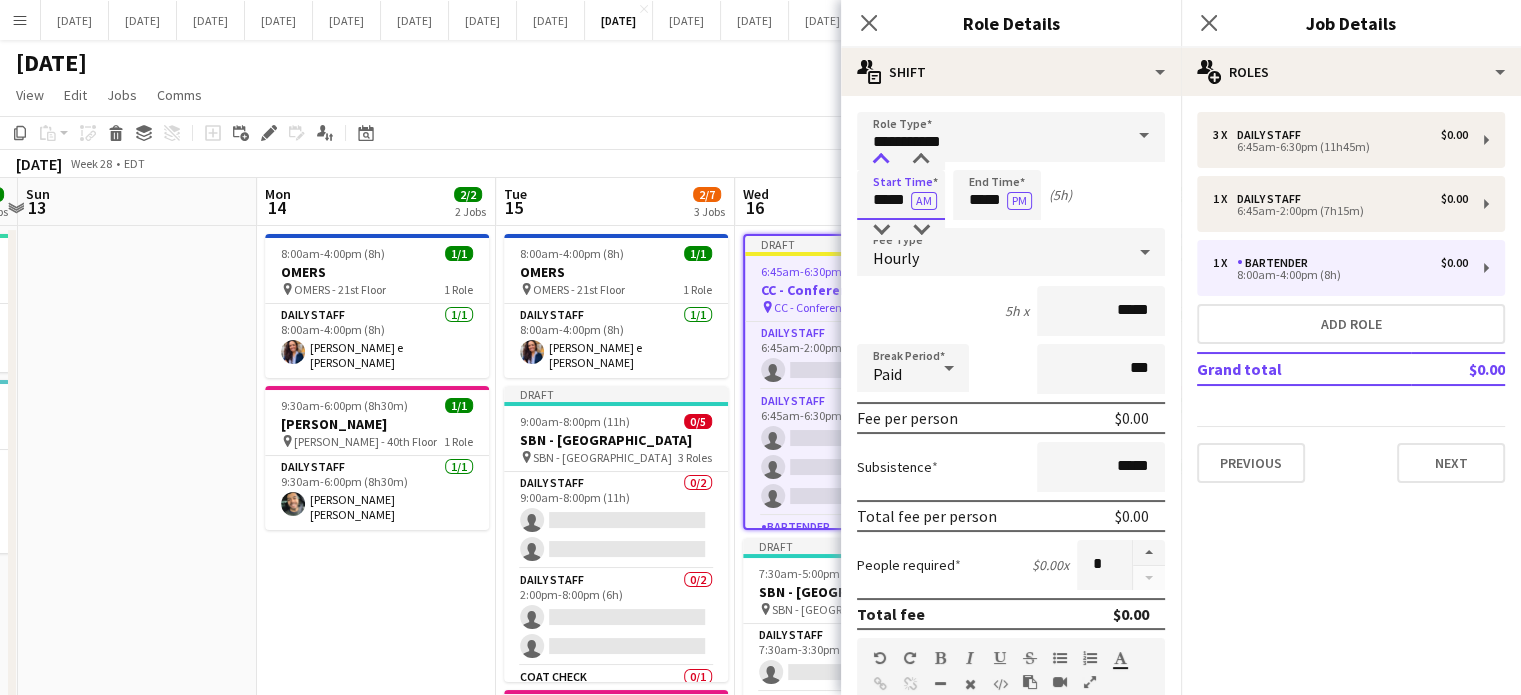 click at bounding box center (881, 160) 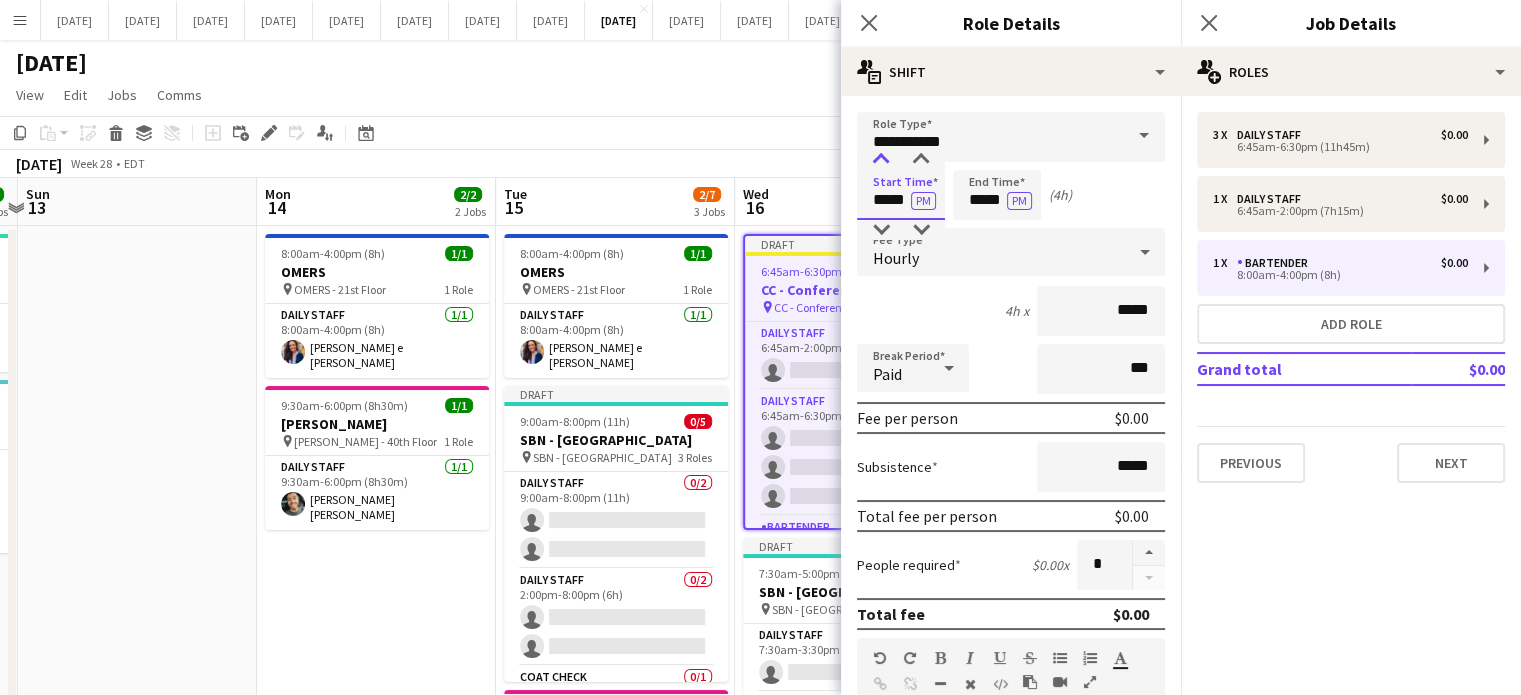 click at bounding box center [881, 160] 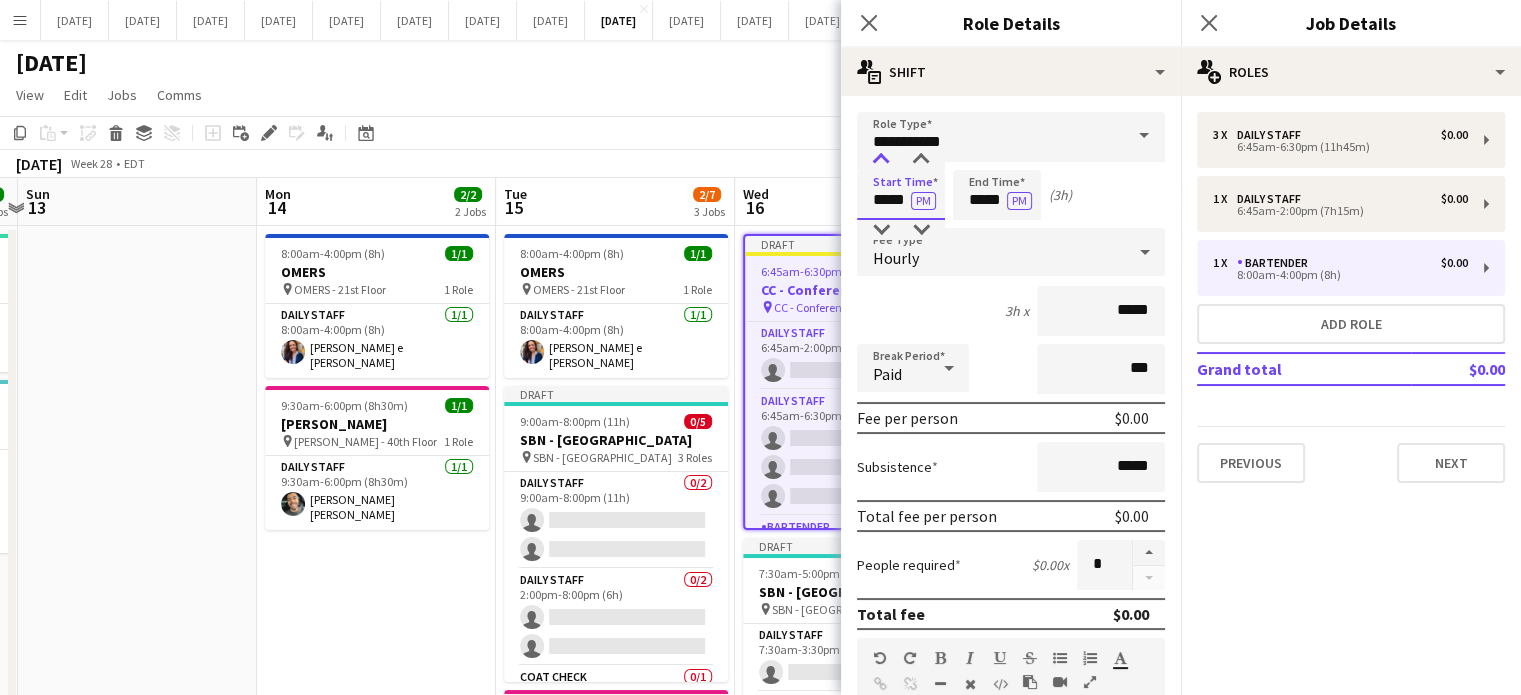 type on "*****" 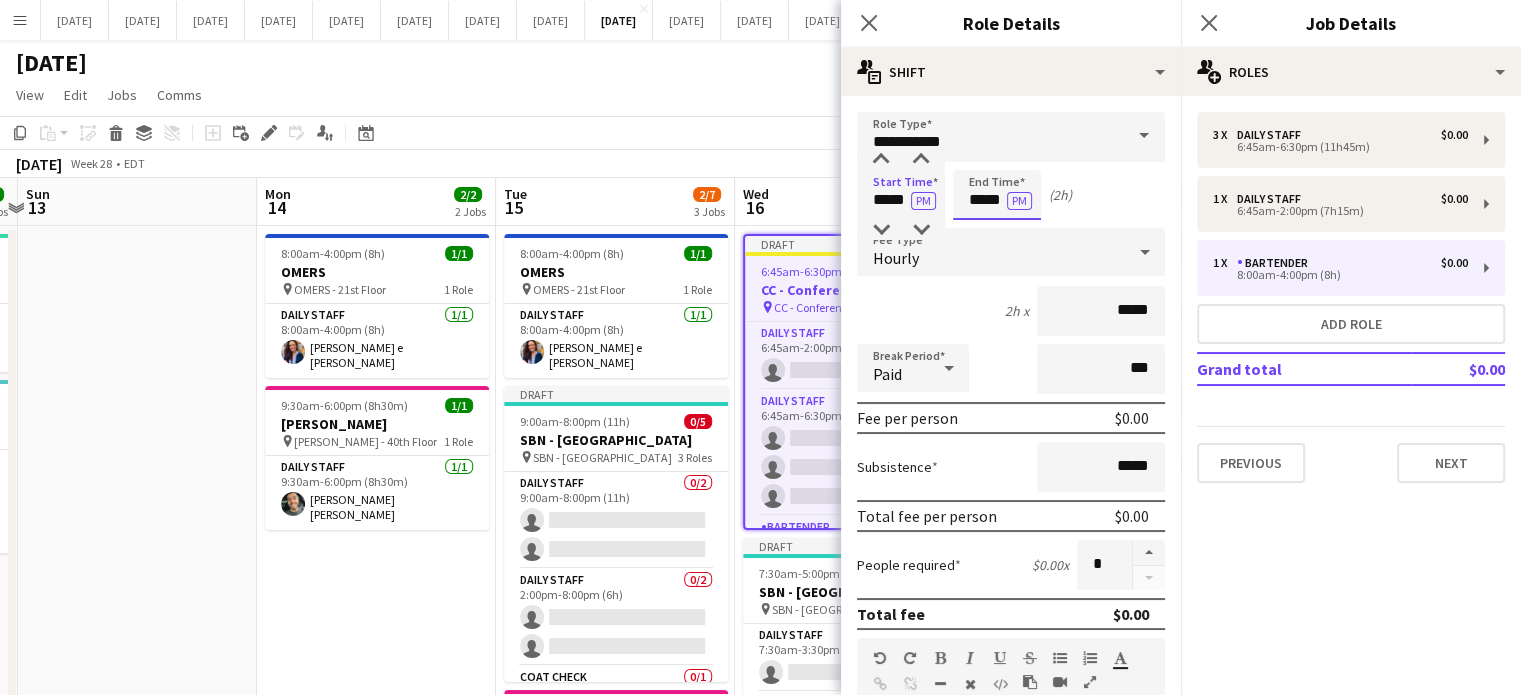 click on "*****" at bounding box center (997, 195) 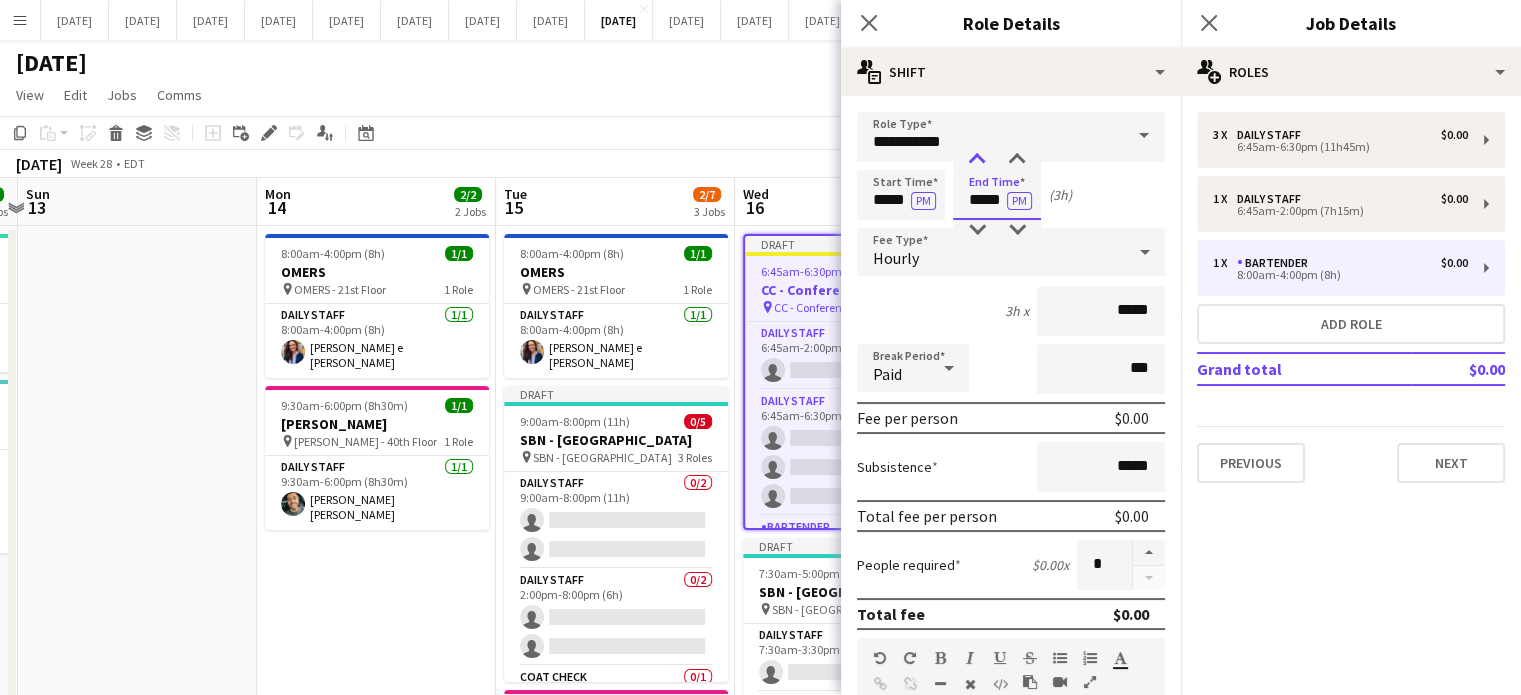 click at bounding box center [977, 160] 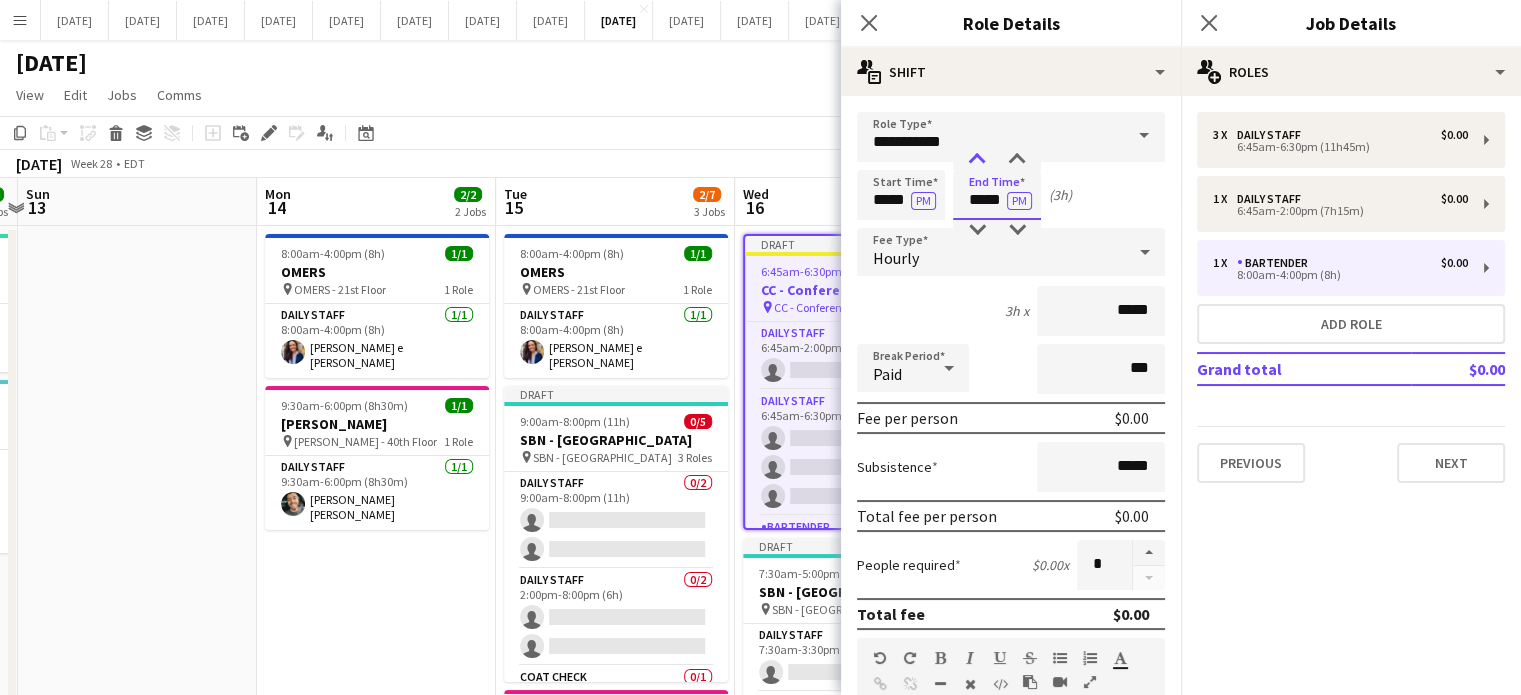 click at bounding box center [977, 160] 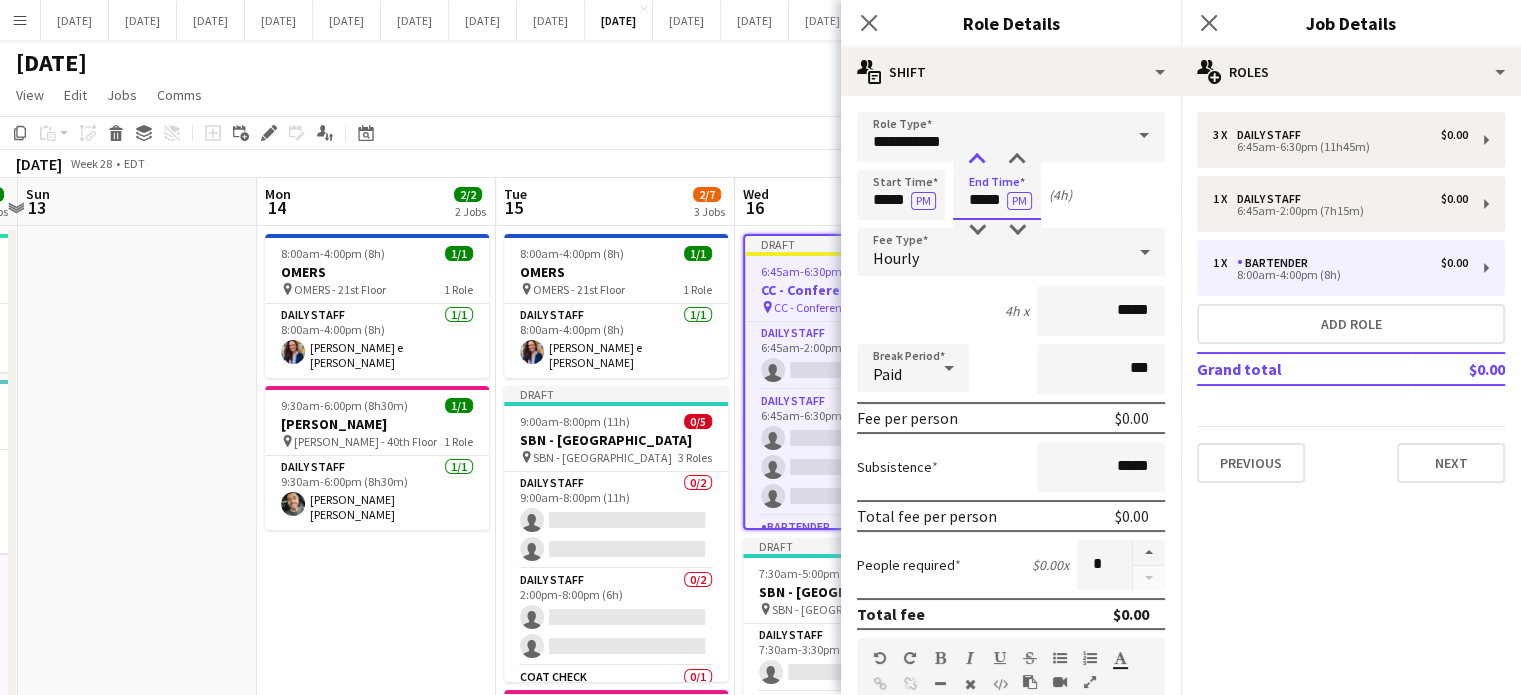 click at bounding box center (977, 160) 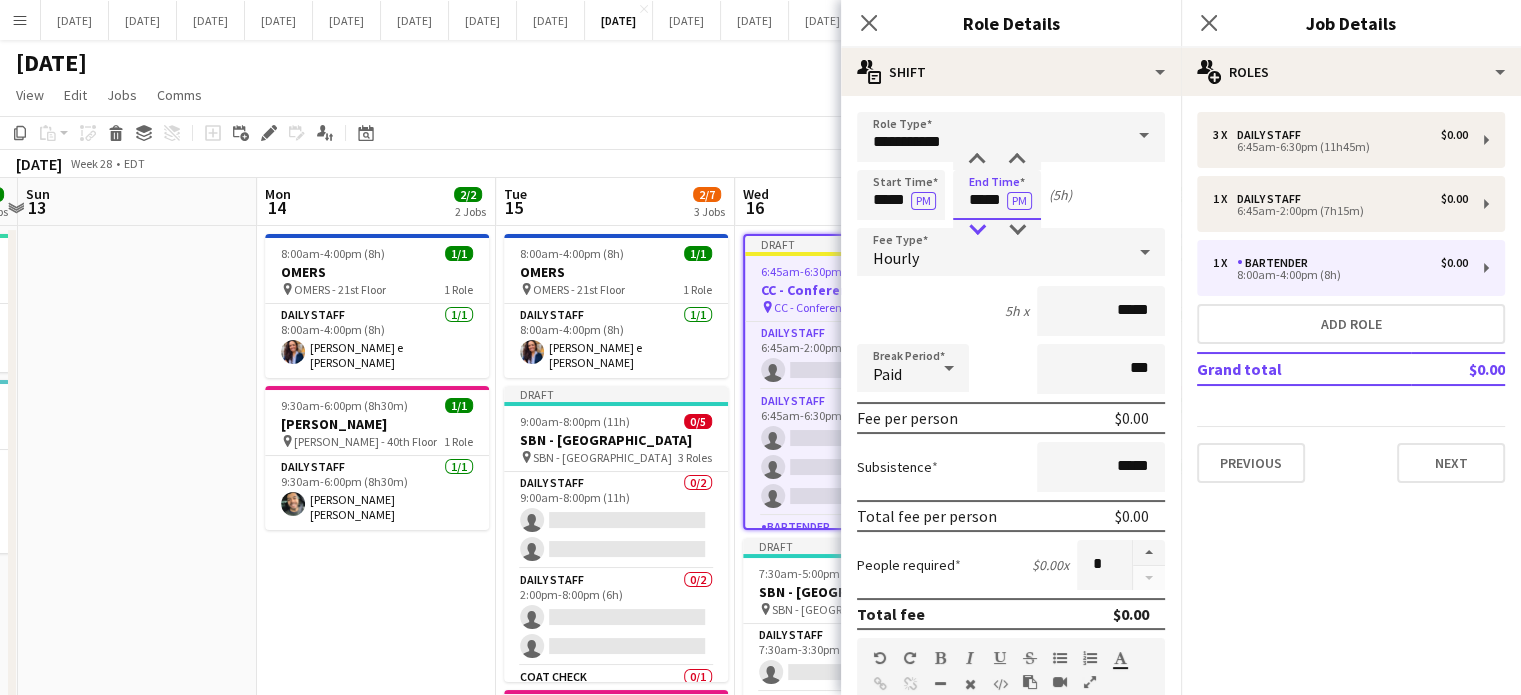 click at bounding box center [977, 230] 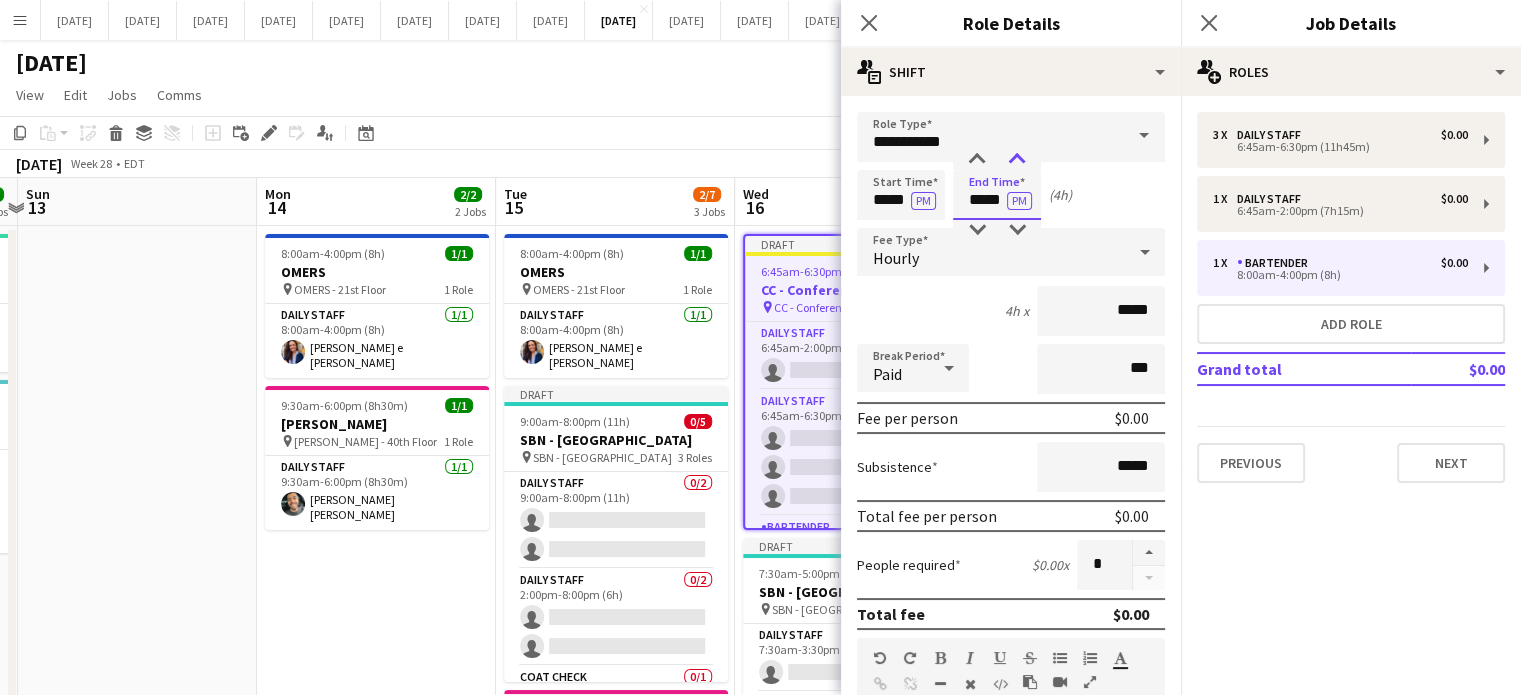click at bounding box center [1017, 160] 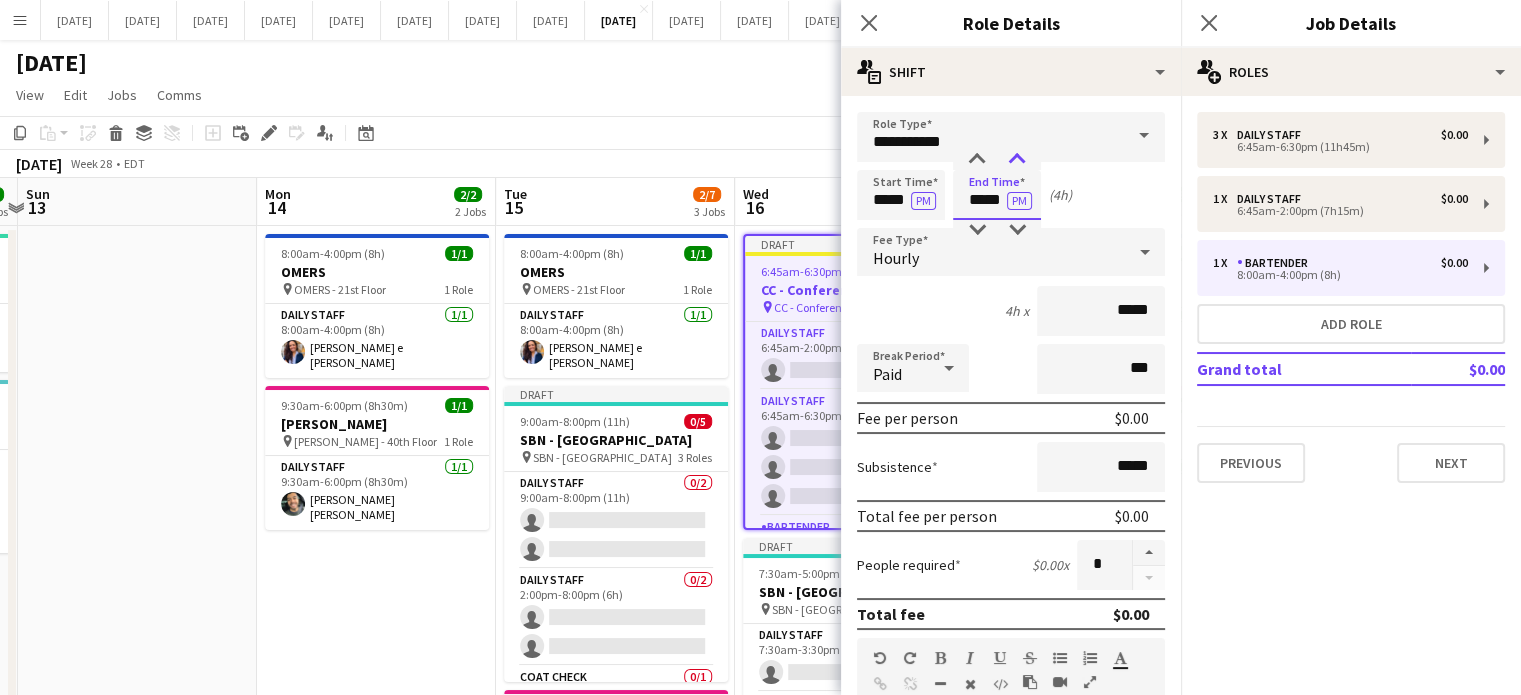 type on "*****" 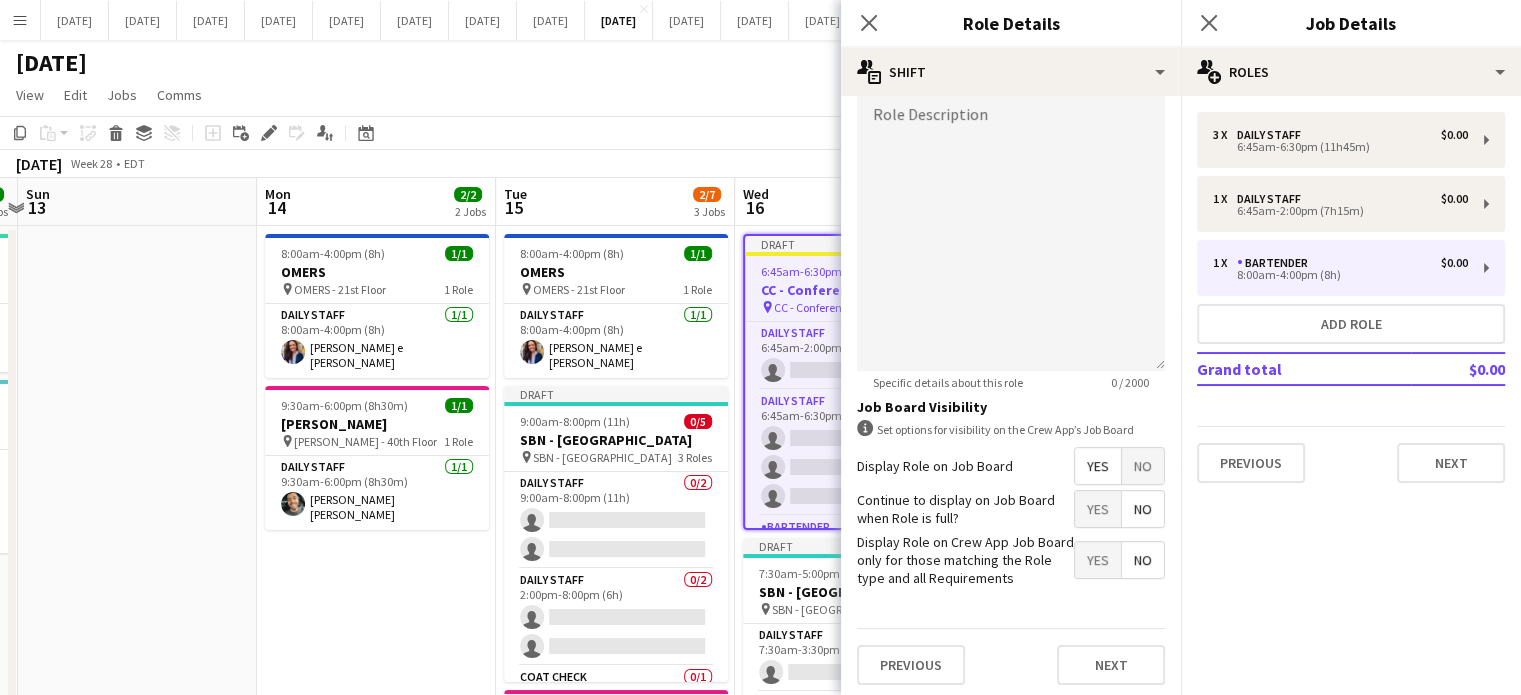 click on "No" at bounding box center (1143, 466) 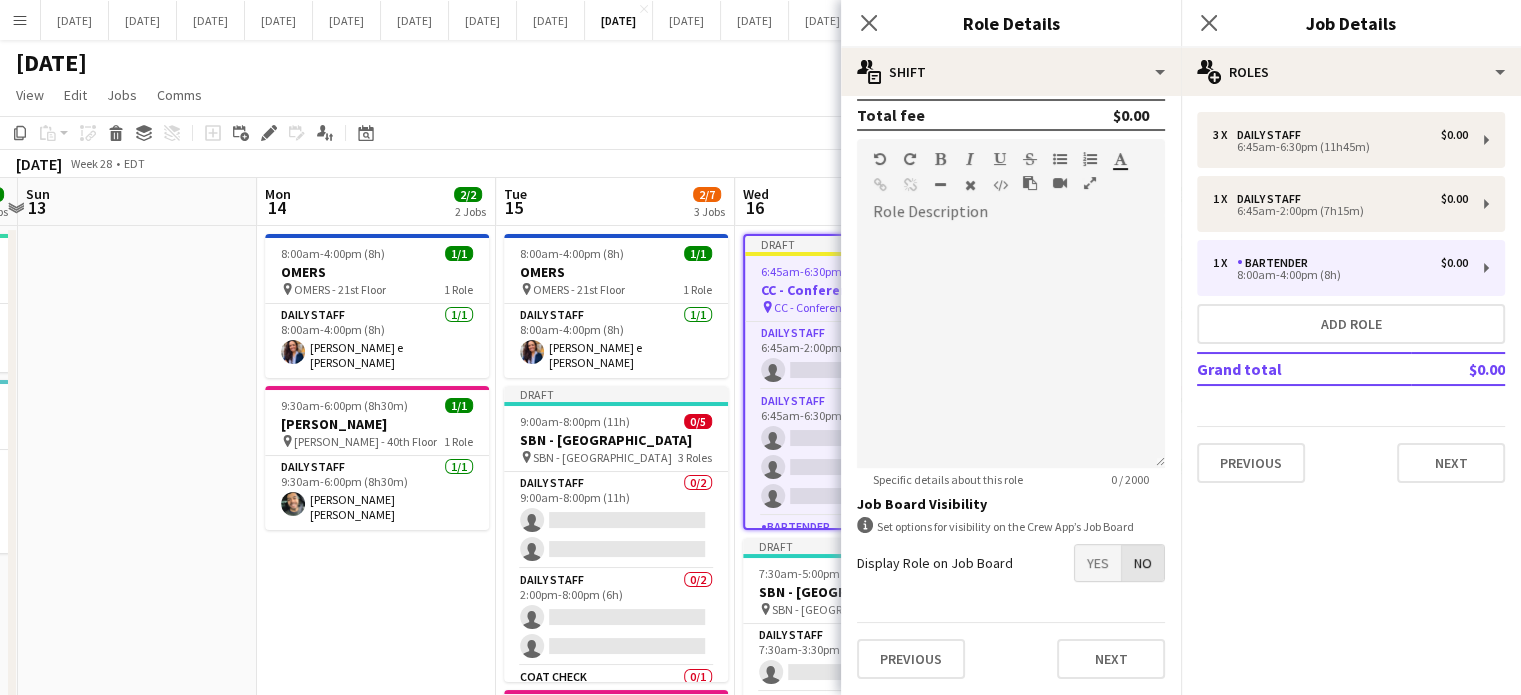 scroll, scrollTop: 495, scrollLeft: 0, axis: vertical 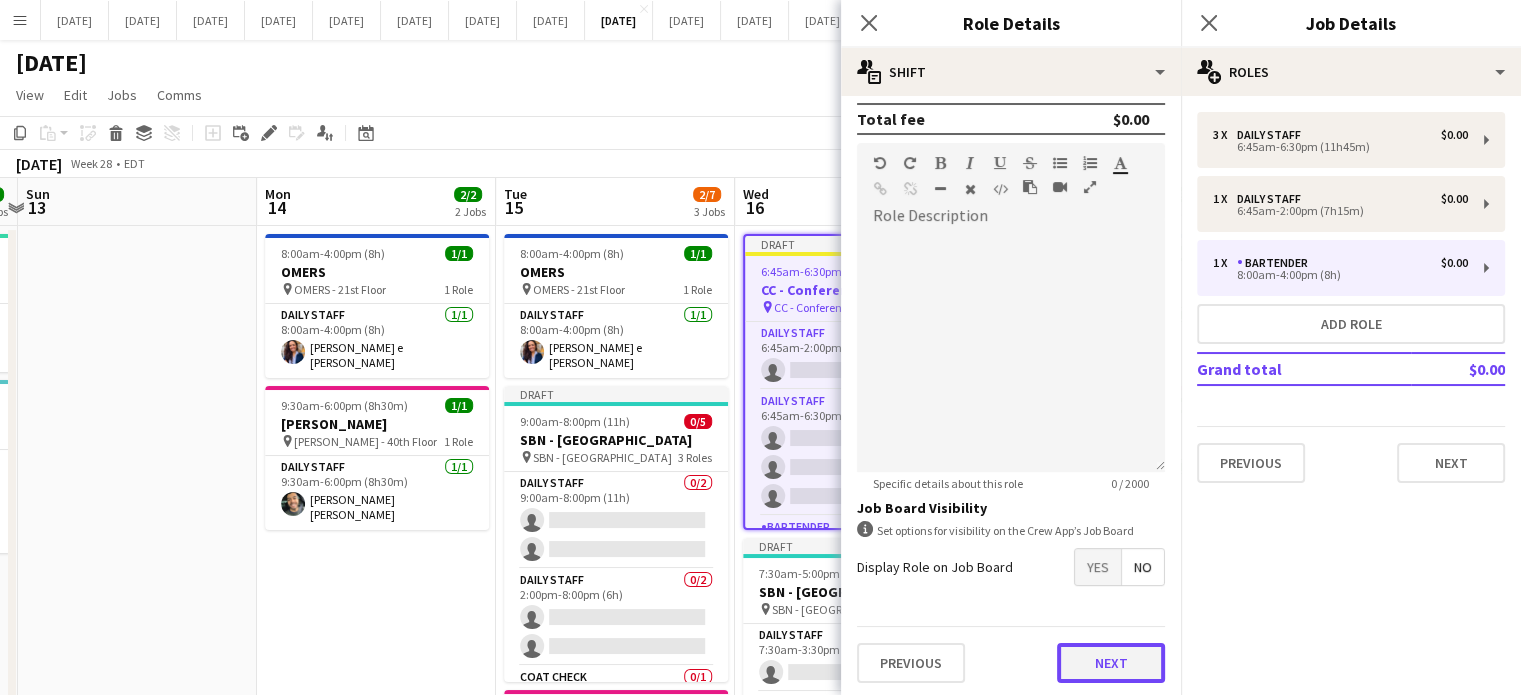 click on "Next" at bounding box center (1111, 663) 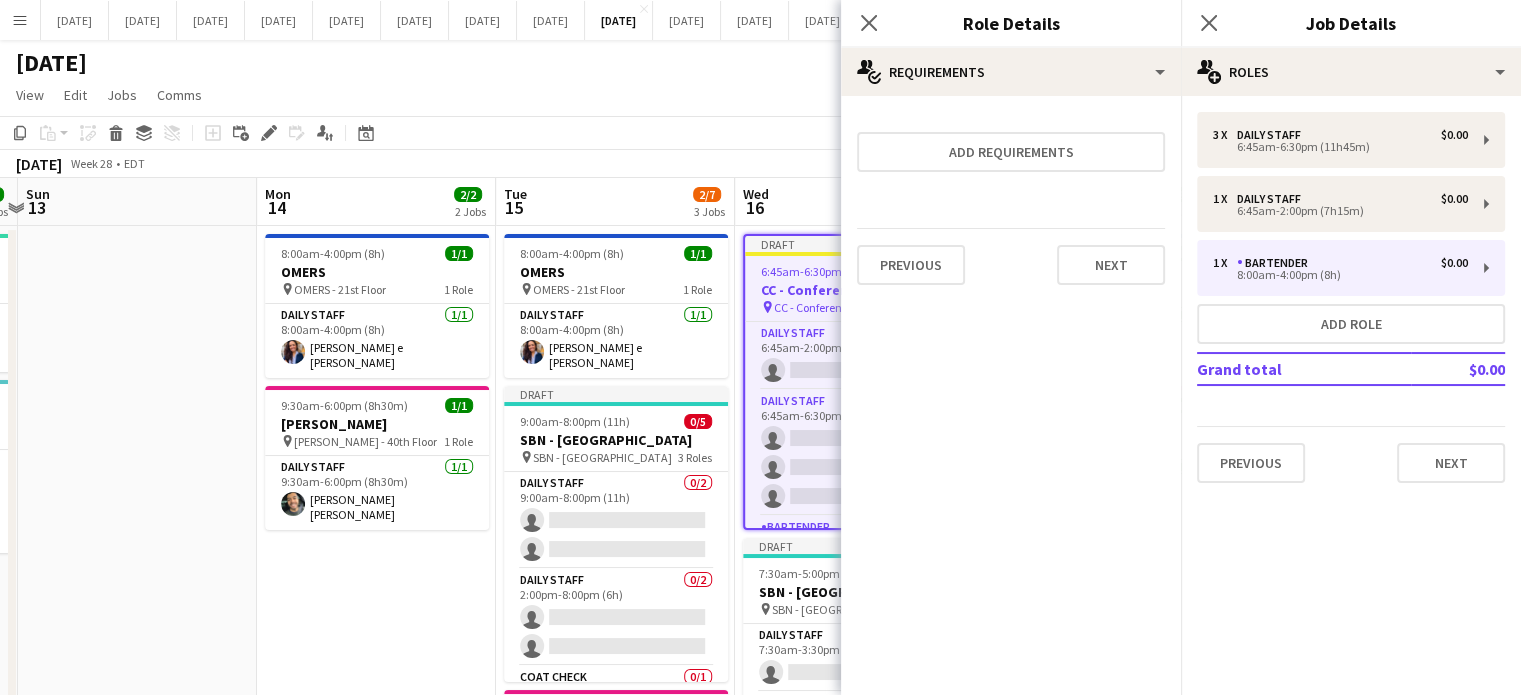 scroll, scrollTop: 0, scrollLeft: 0, axis: both 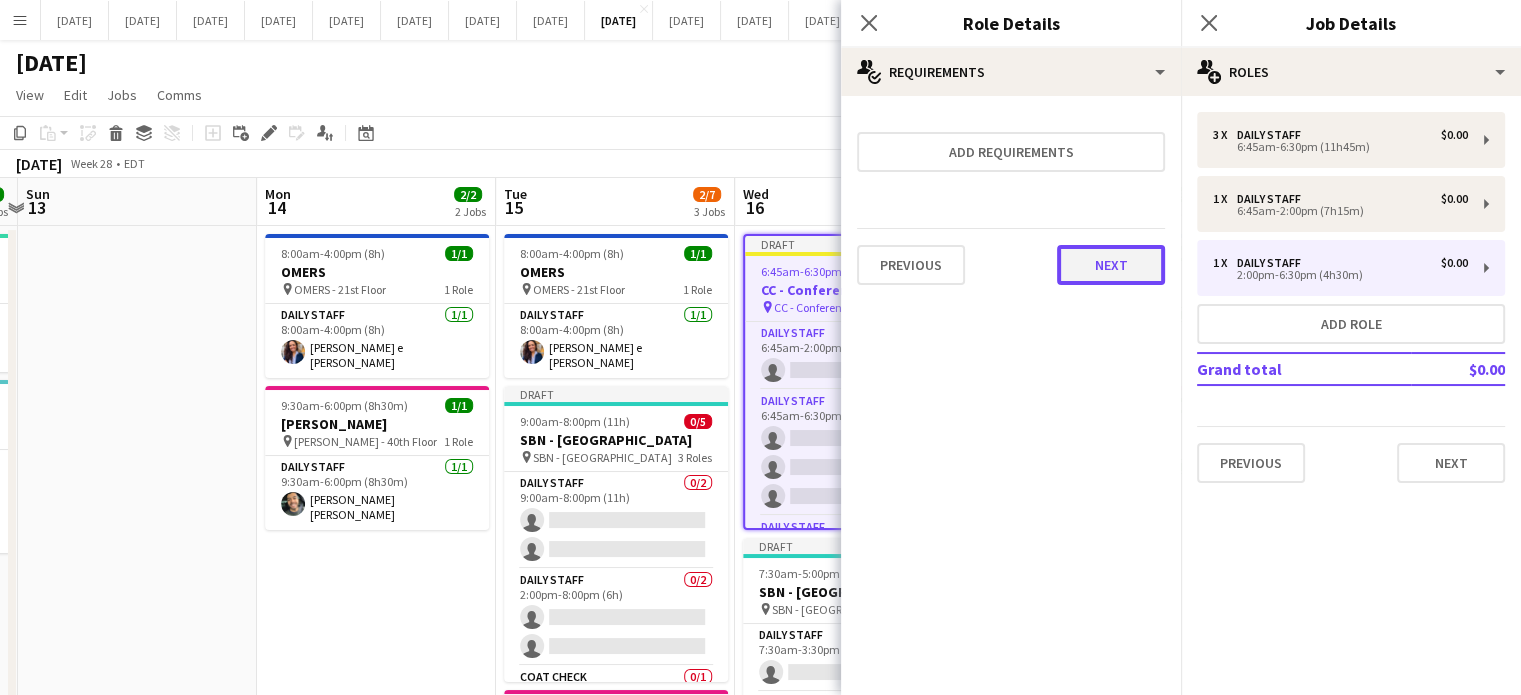 click on "Next" at bounding box center [1111, 265] 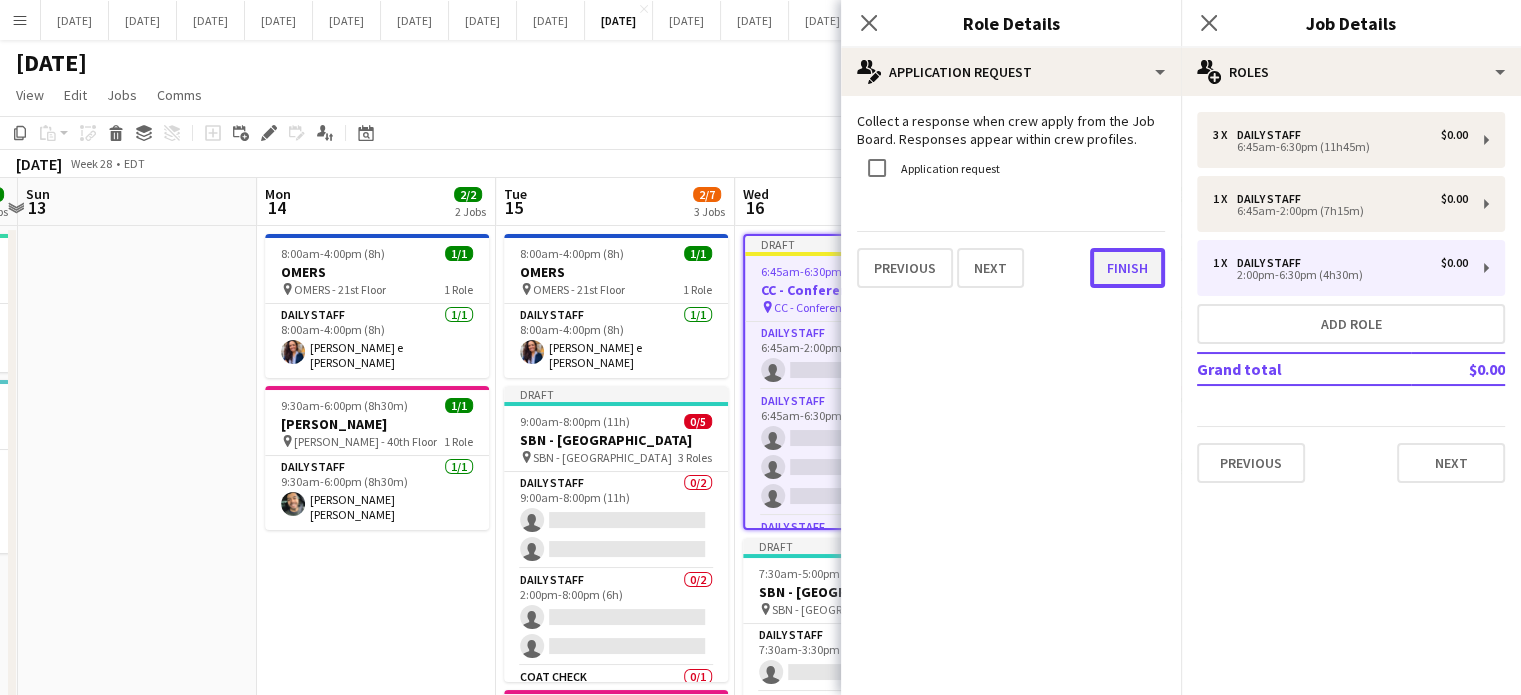 click on "Finish" at bounding box center (1127, 268) 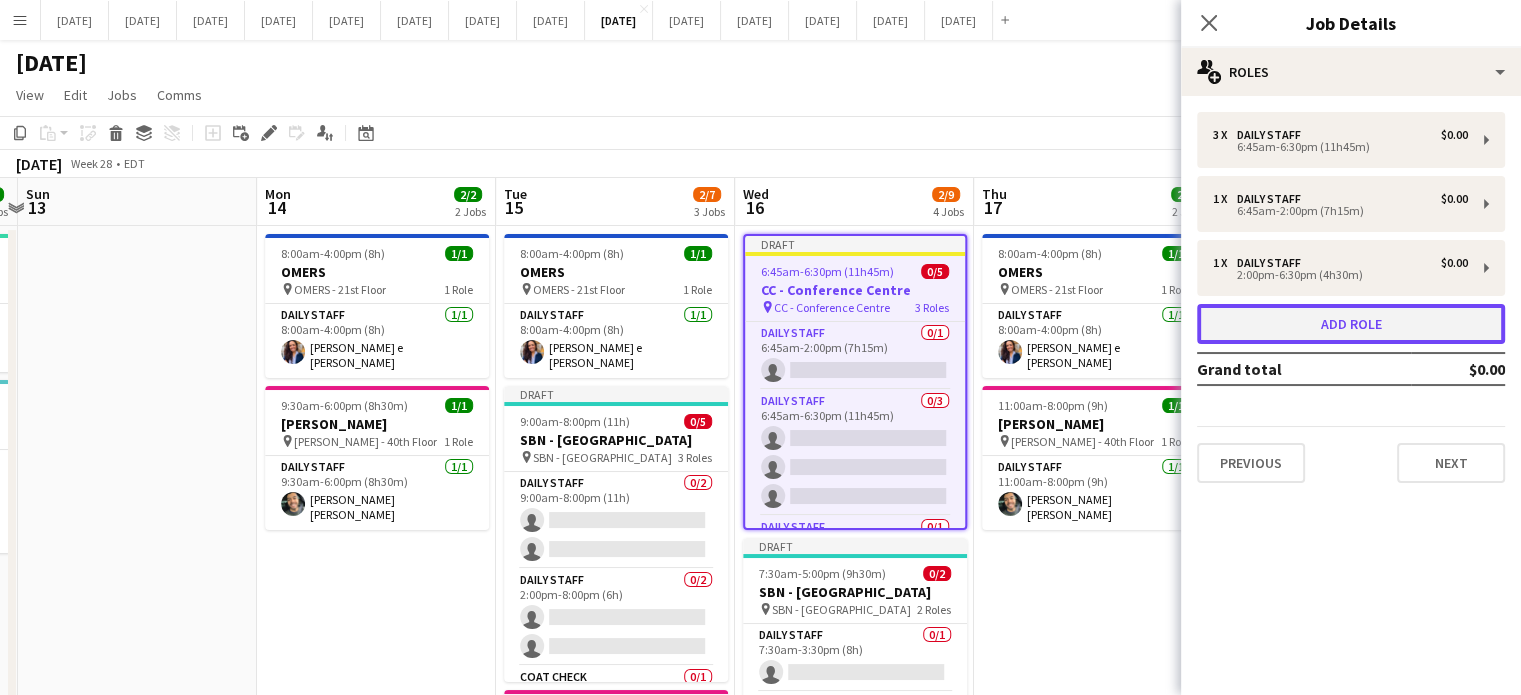 click on "Add role" at bounding box center [1351, 324] 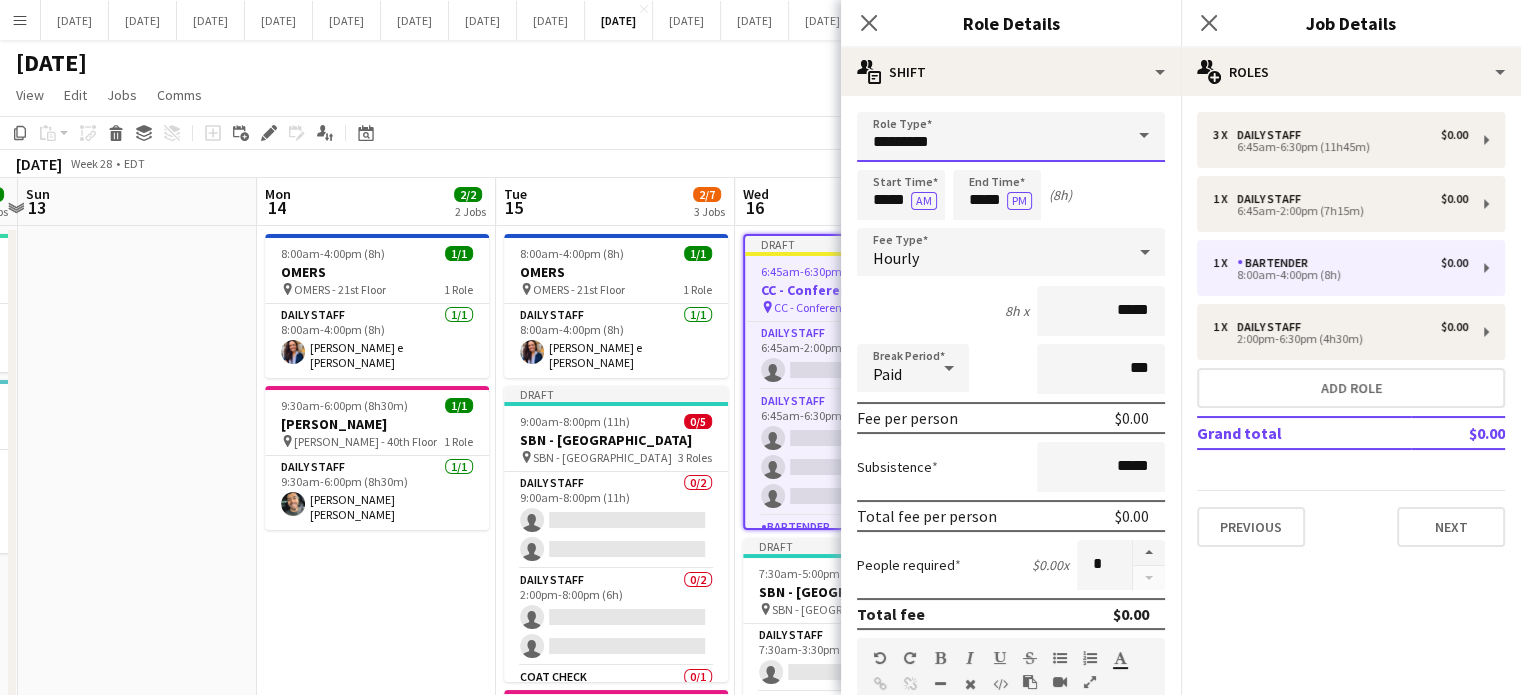 click on "*********" at bounding box center (1011, 137) 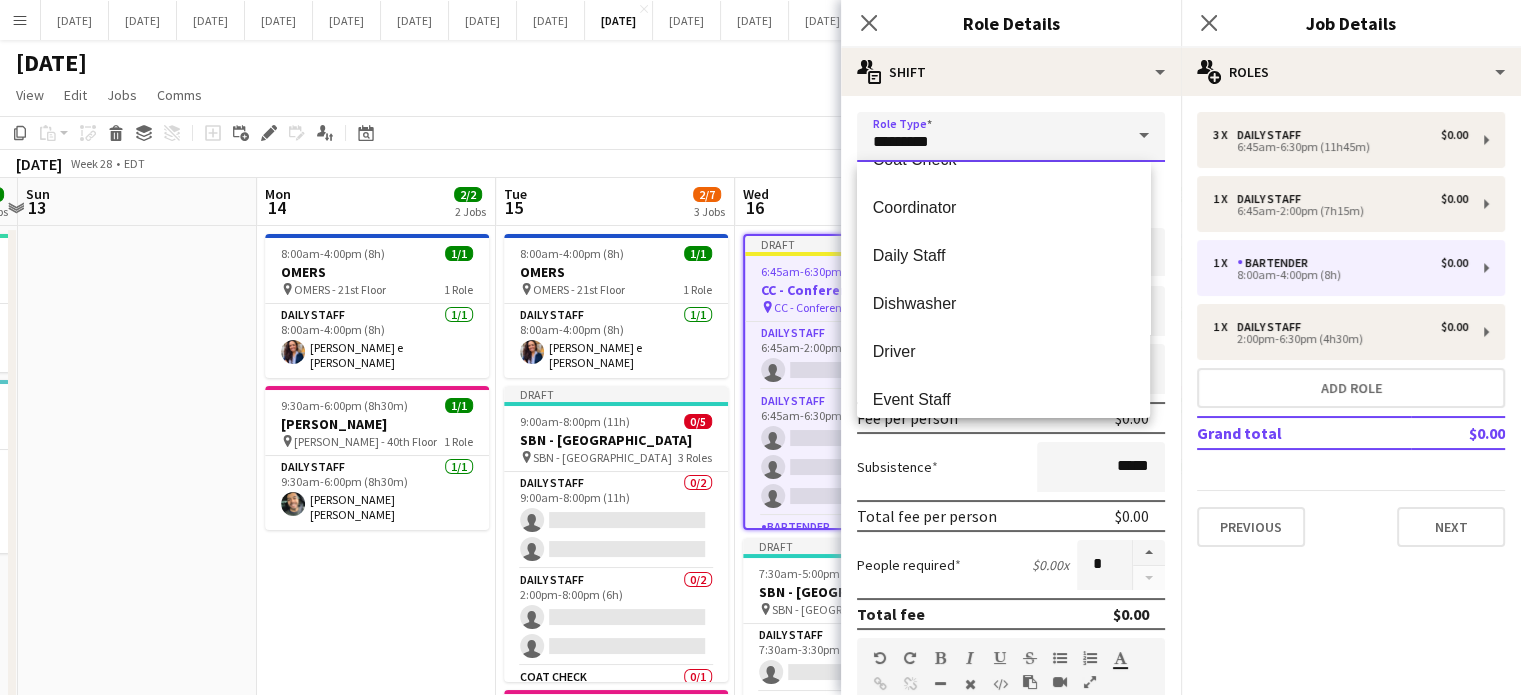 scroll, scrollTop: 200, scrollLeft: 0, axis: vertical 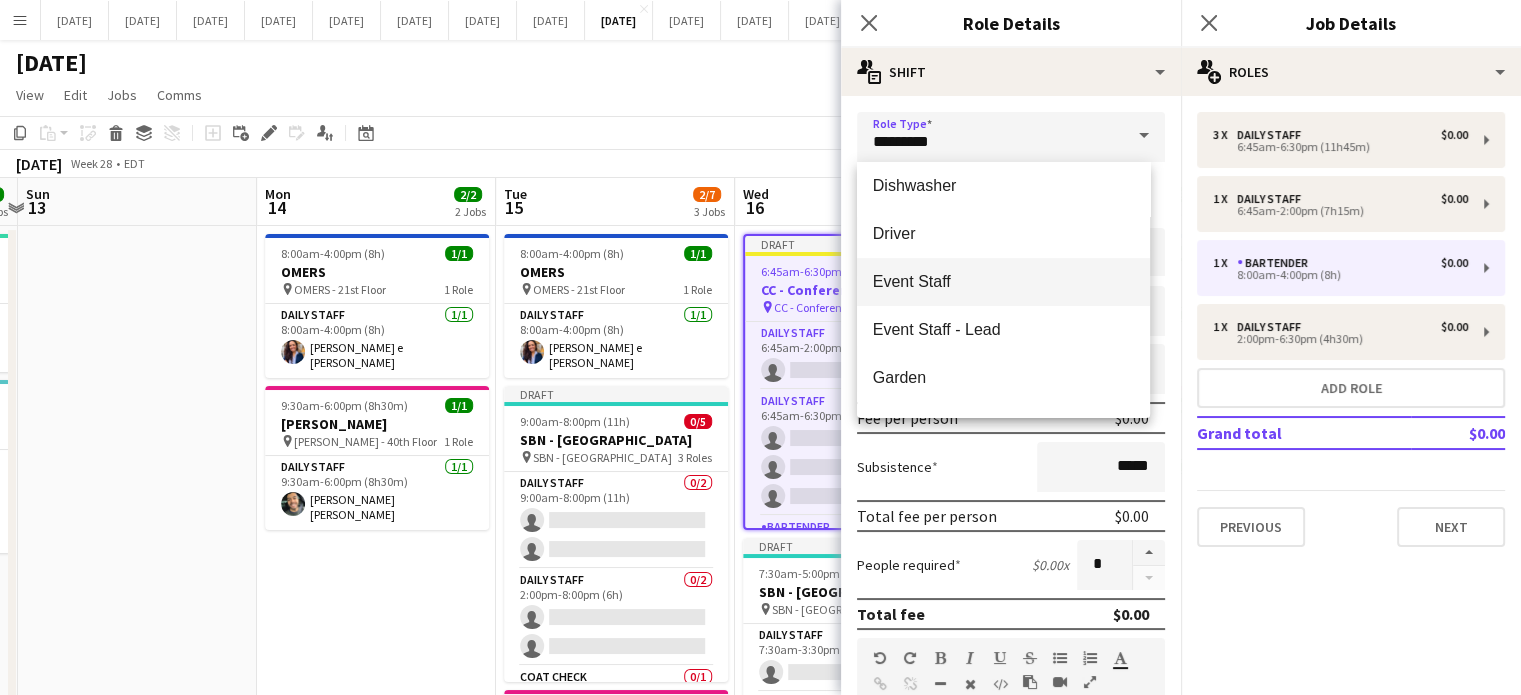click on "Event Staff" at bounding box center (1003, 282) 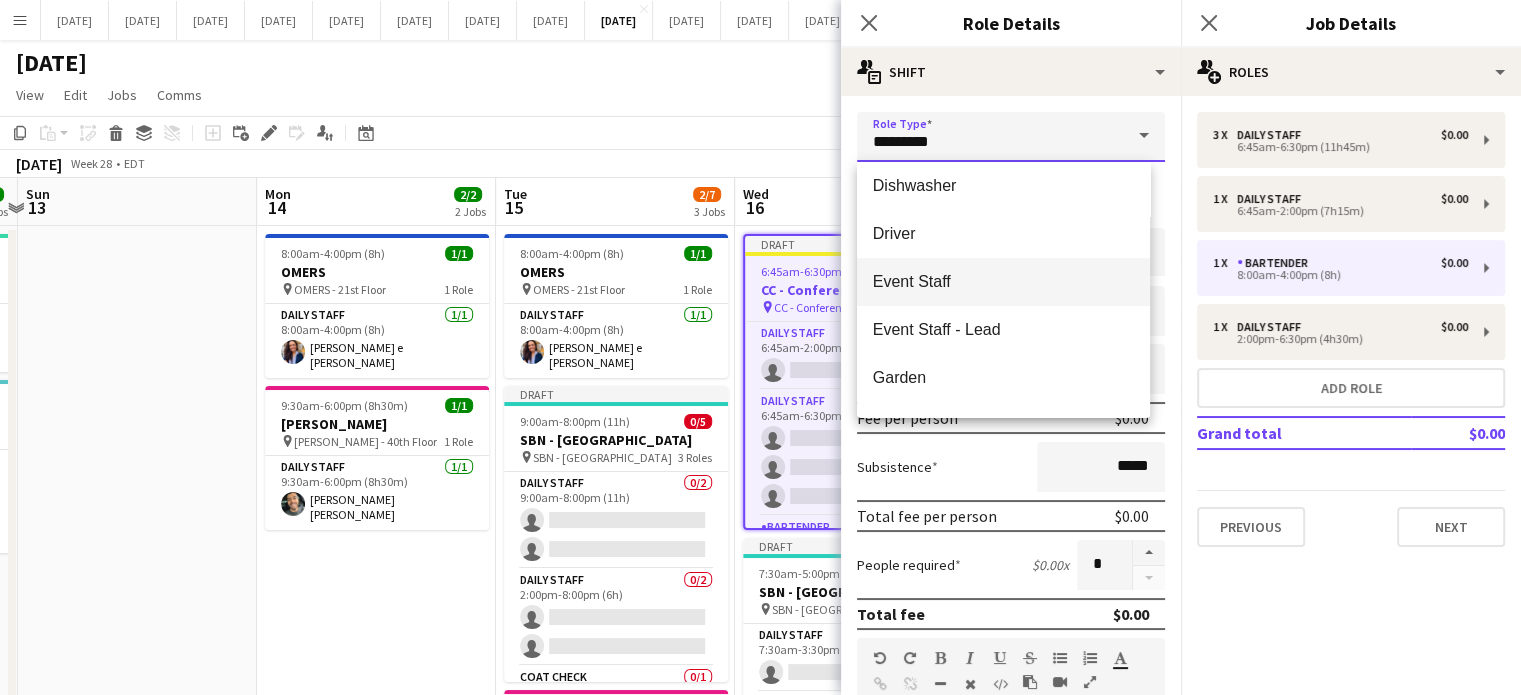 type on "**********" 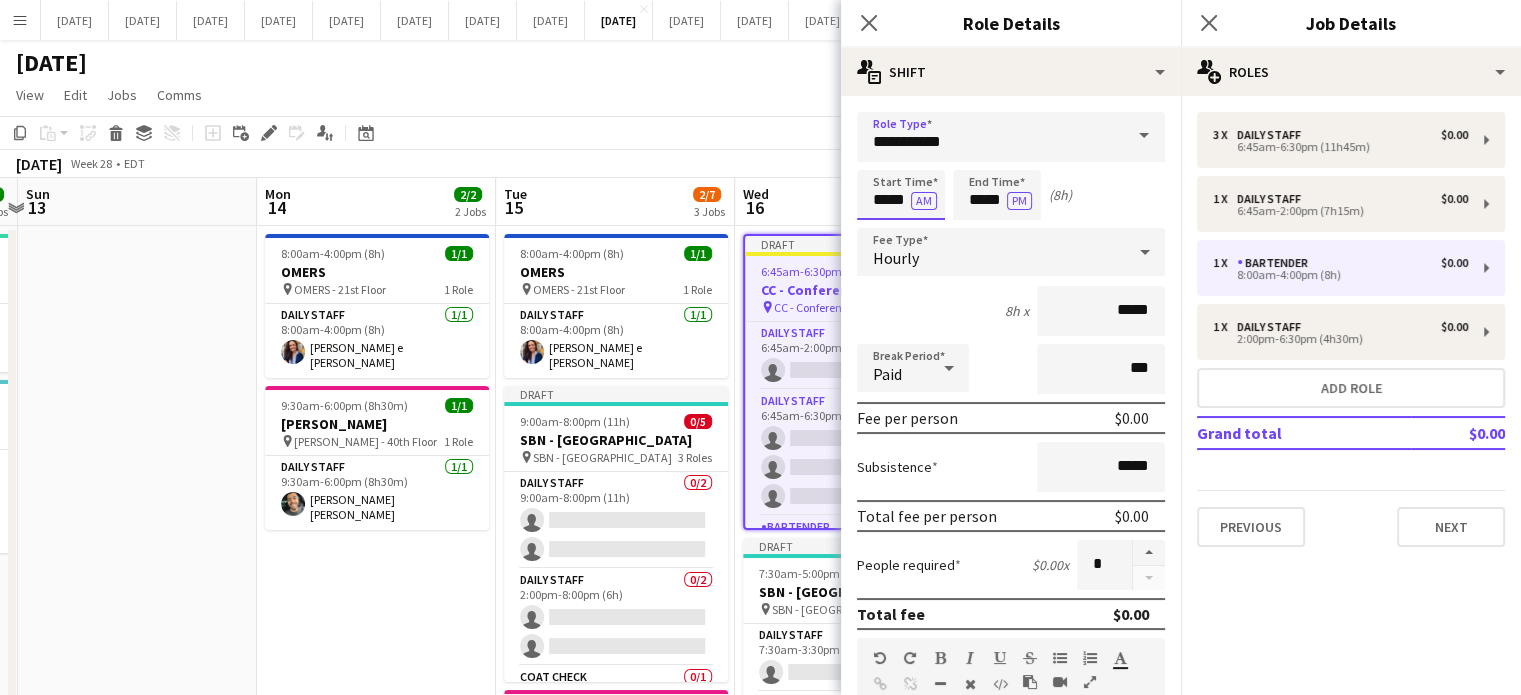 click on "*****" at bounding box center [901, 195] 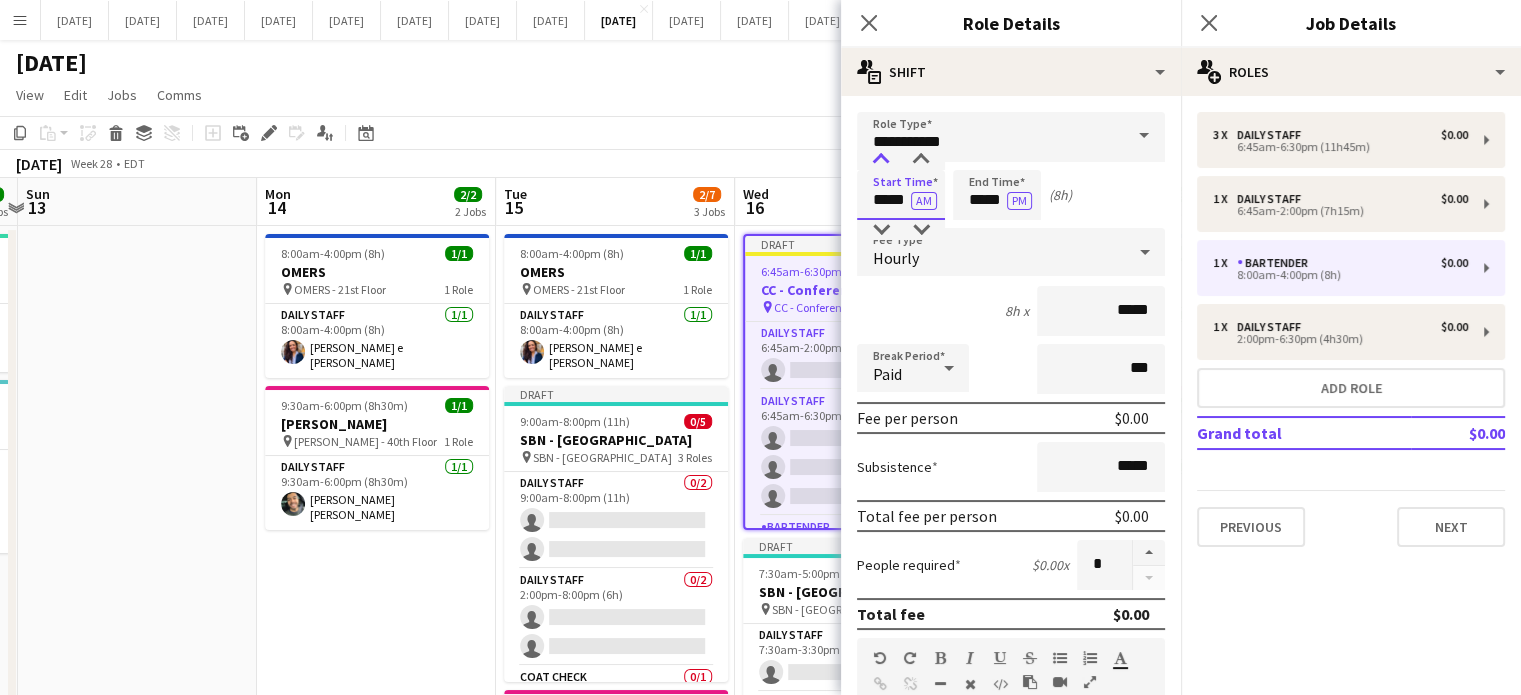 click at bounding box center (881, 160) 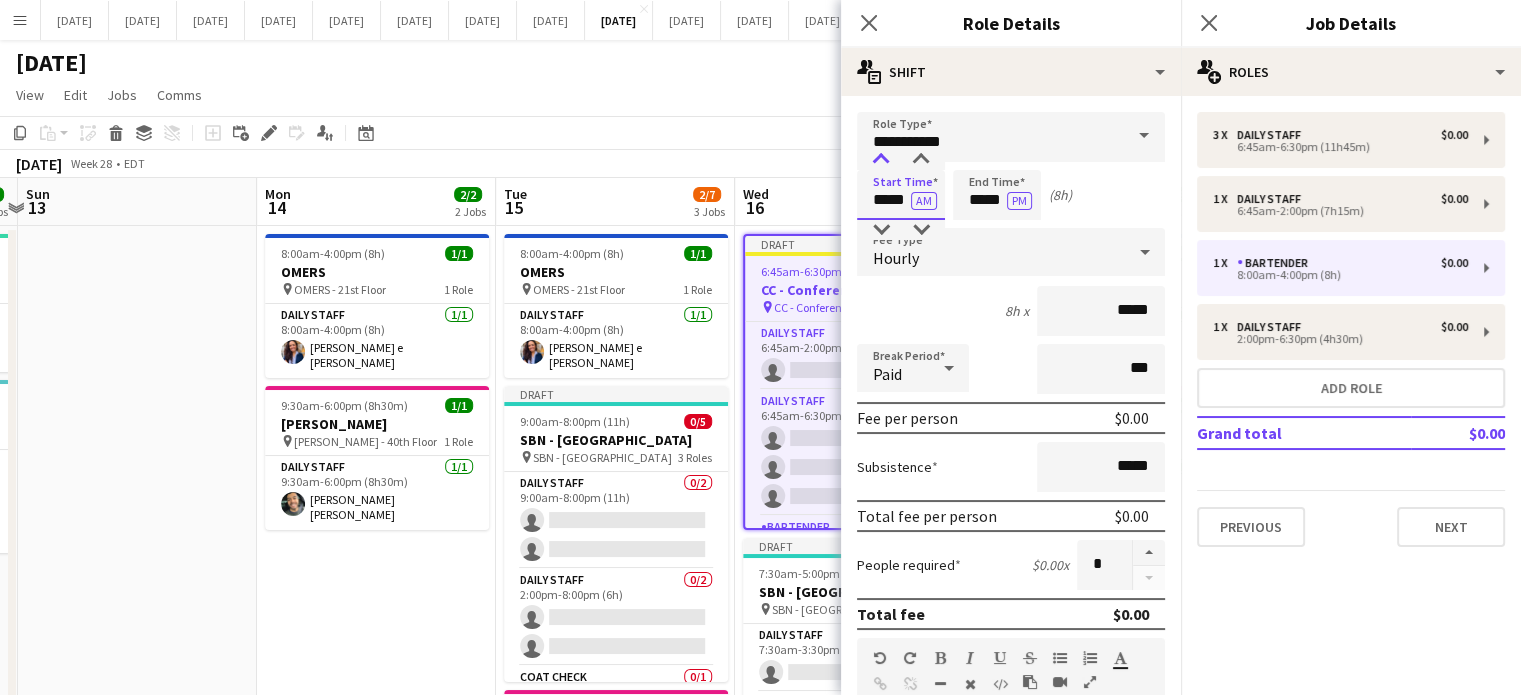 click at bounding box center [881, 160] 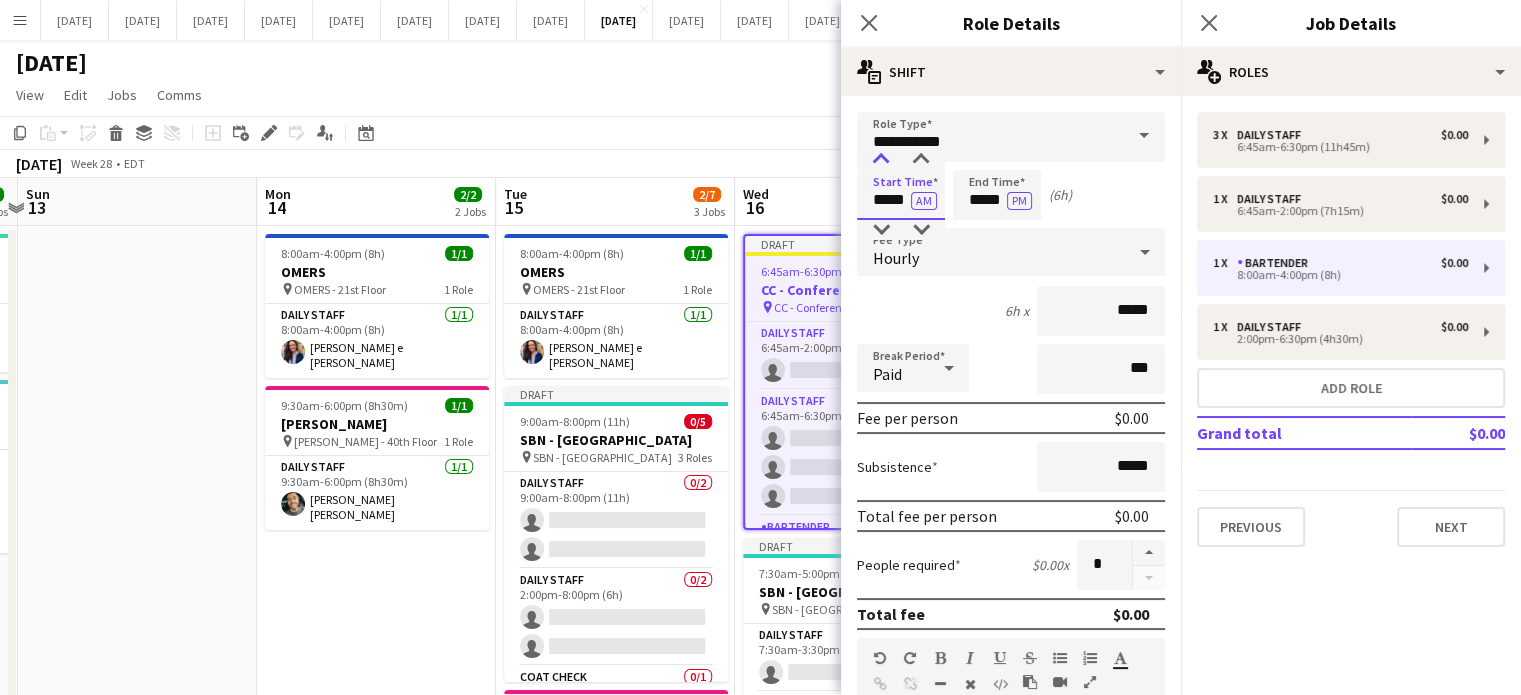 click at bounding box center (881, 160) 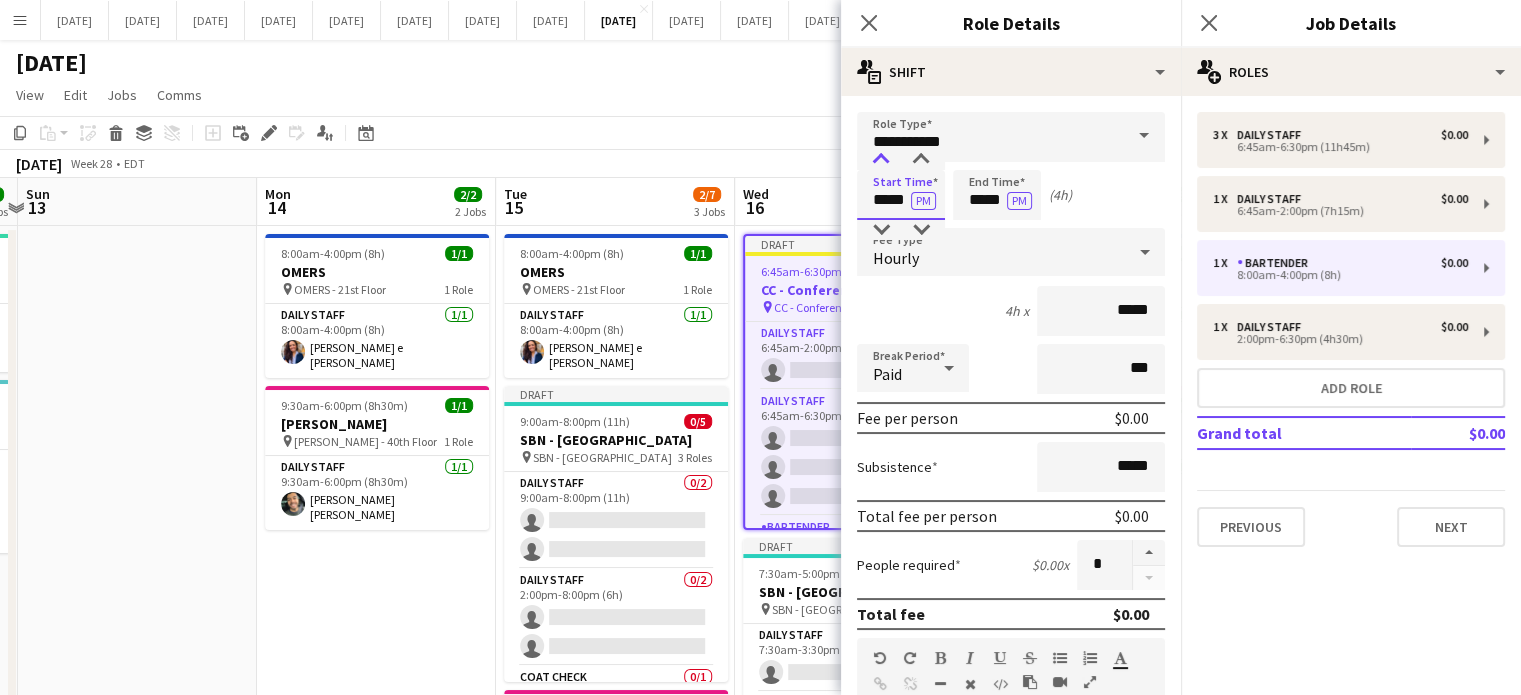 click at bounding box center (881, 160) 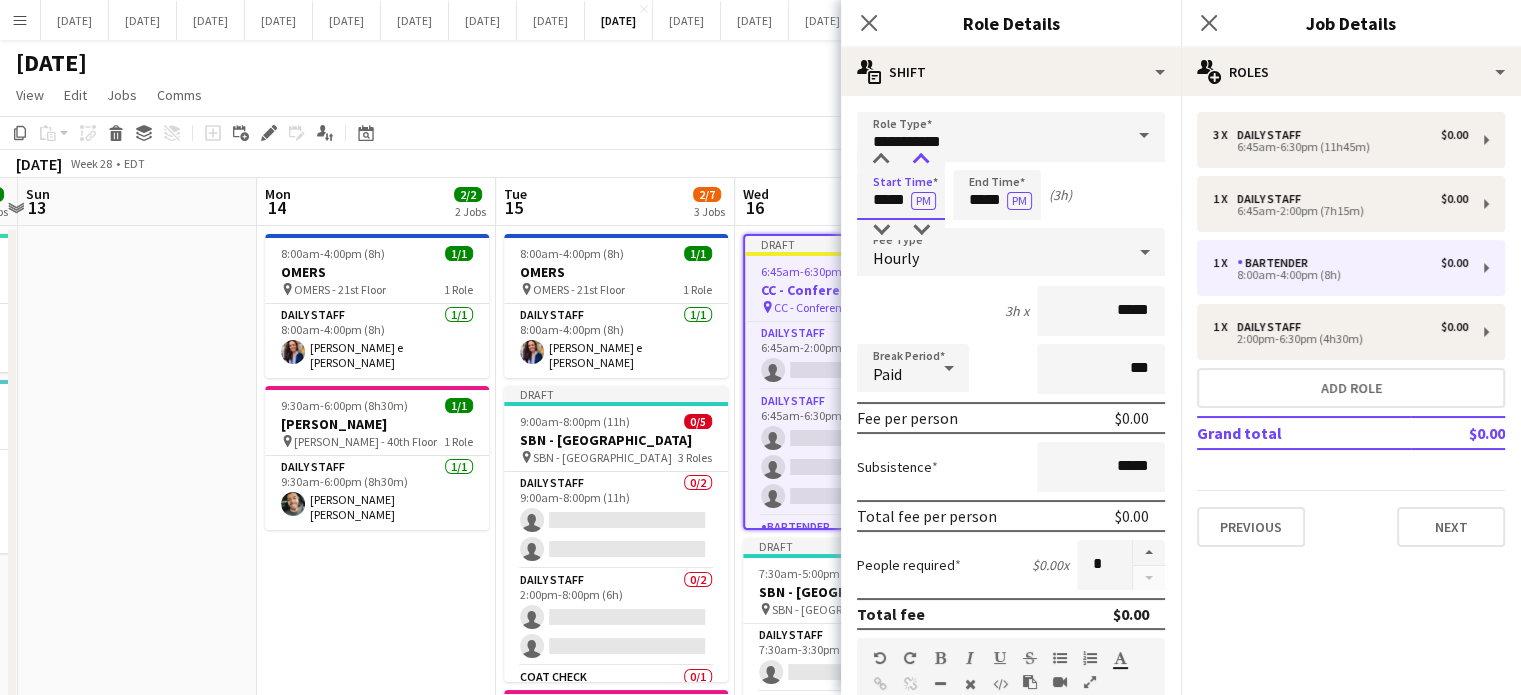 click at bounding box center (921, 160) 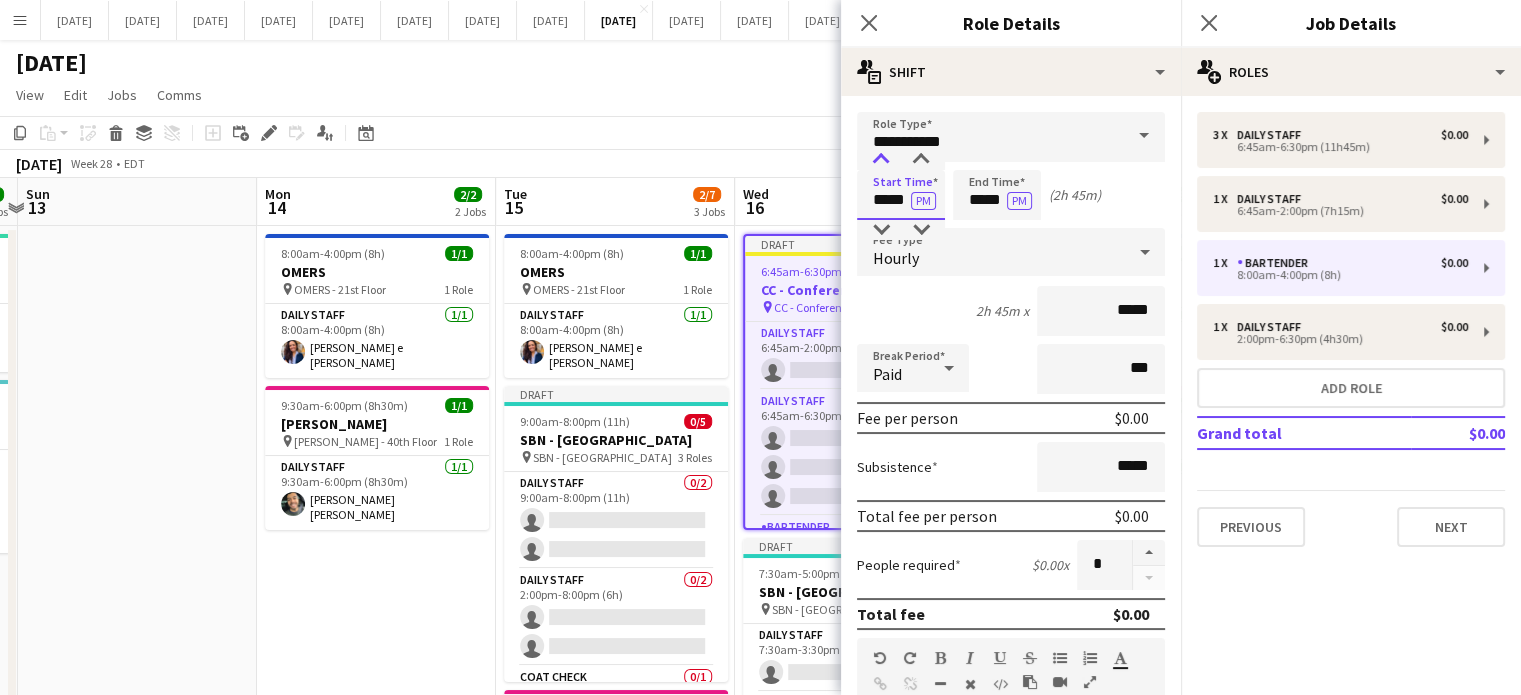 click at bounding box center (881, 160) 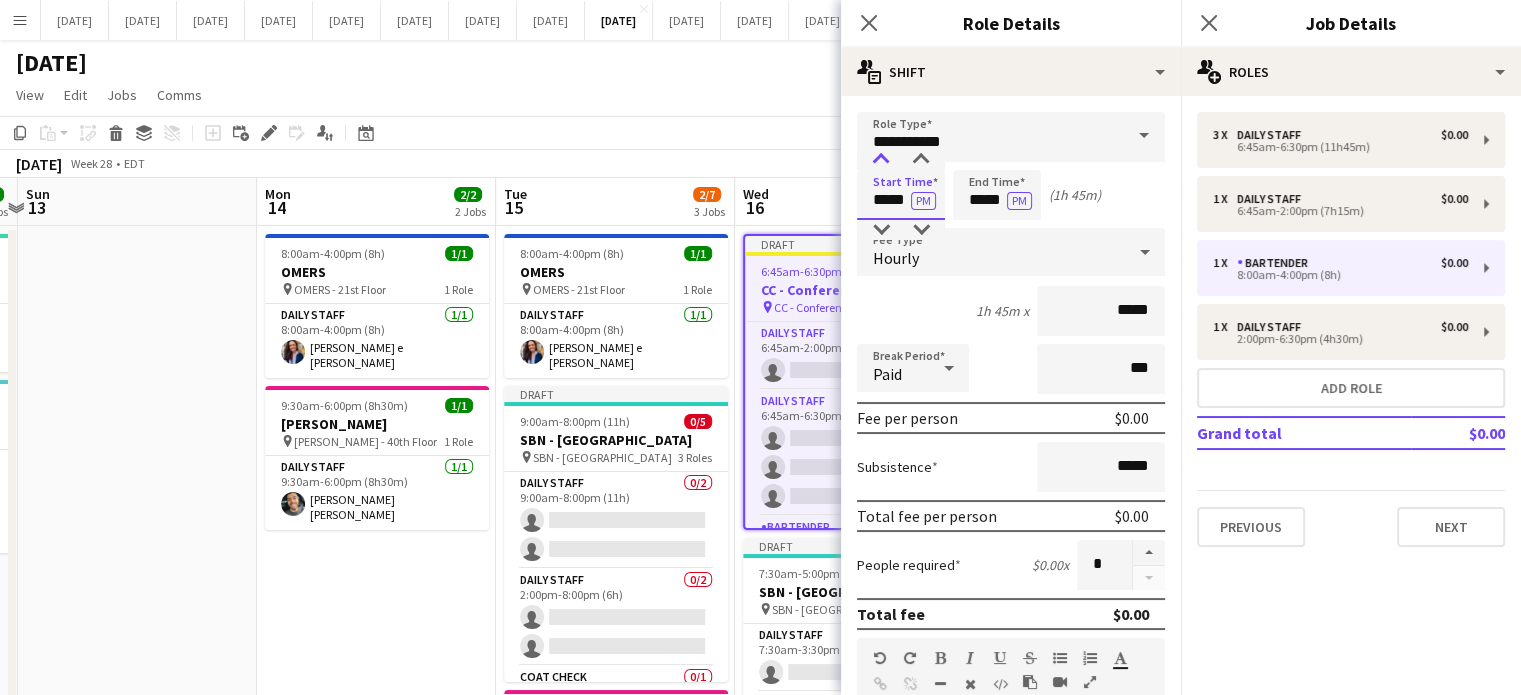 click at bounding box center (881, 160) 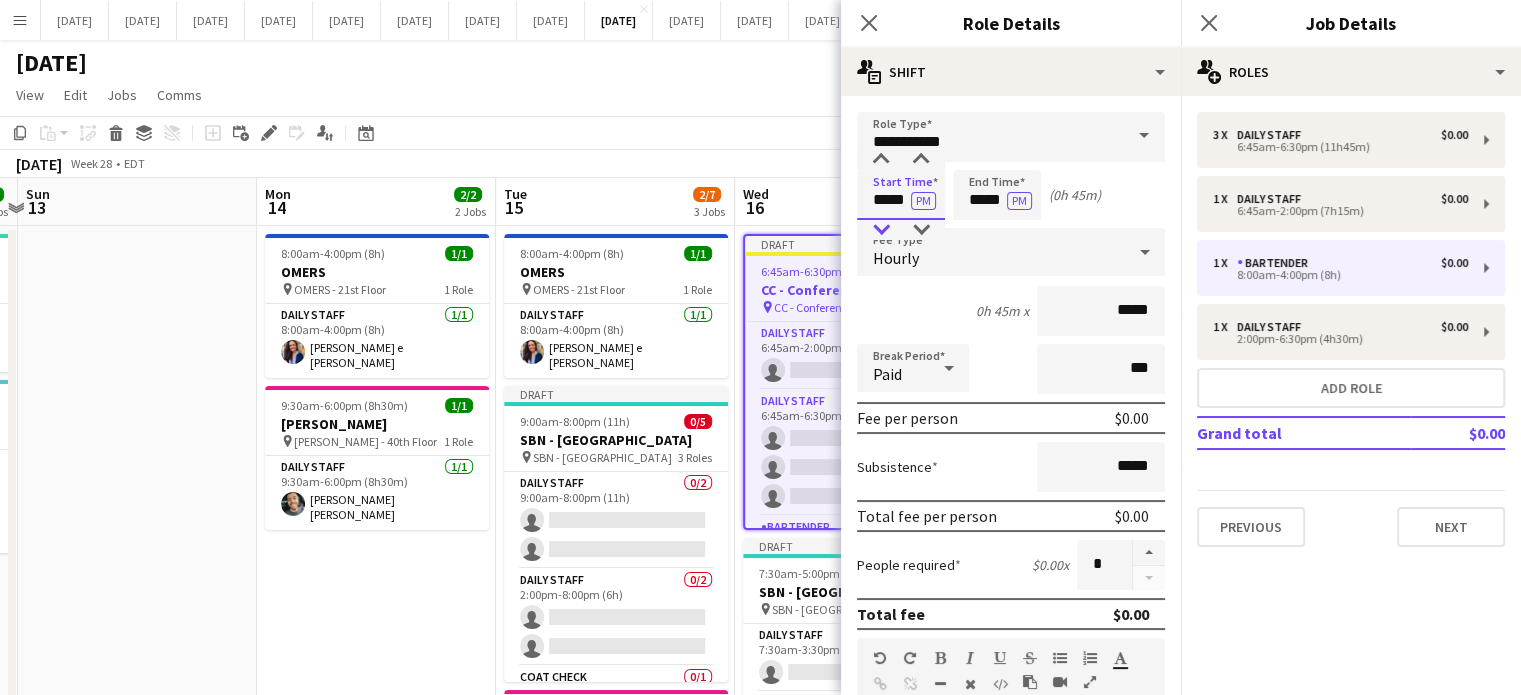 click at bounding box center [881, 230] 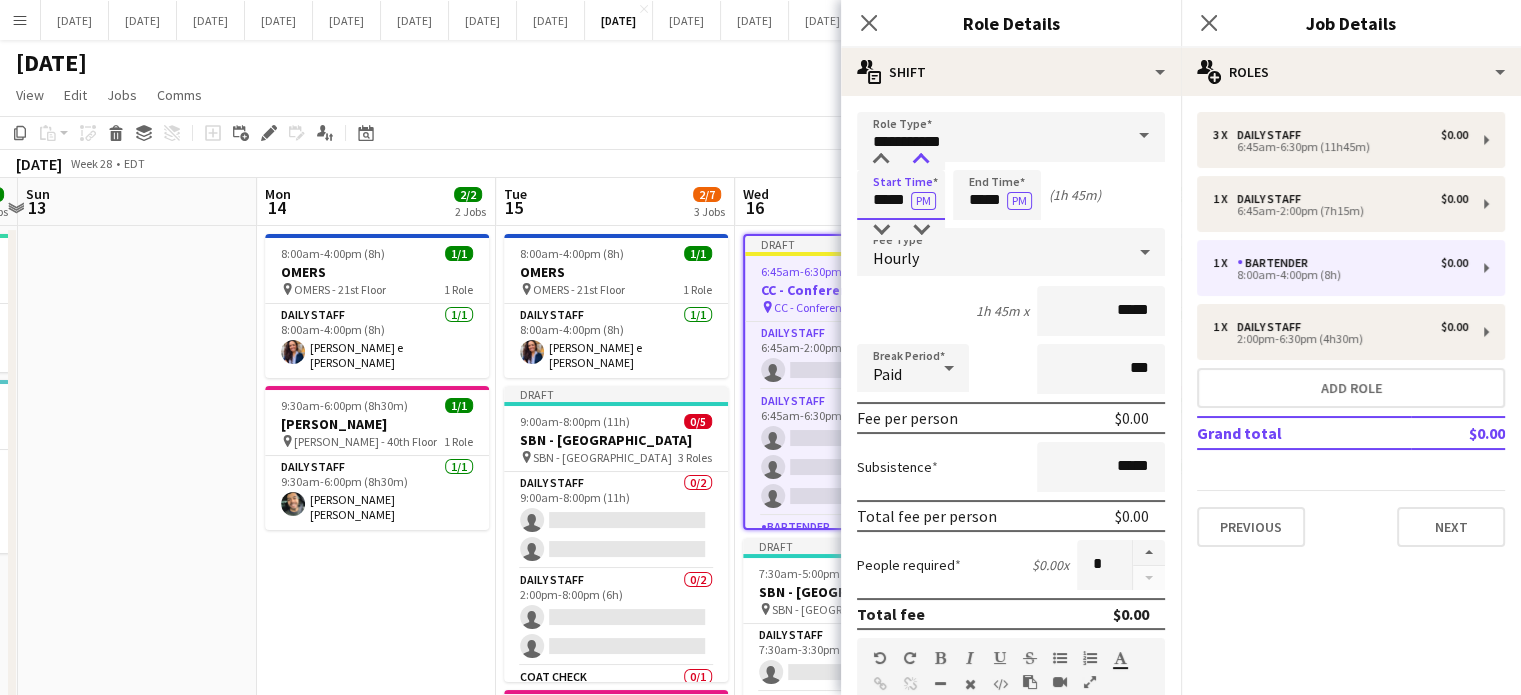 type on "*****" 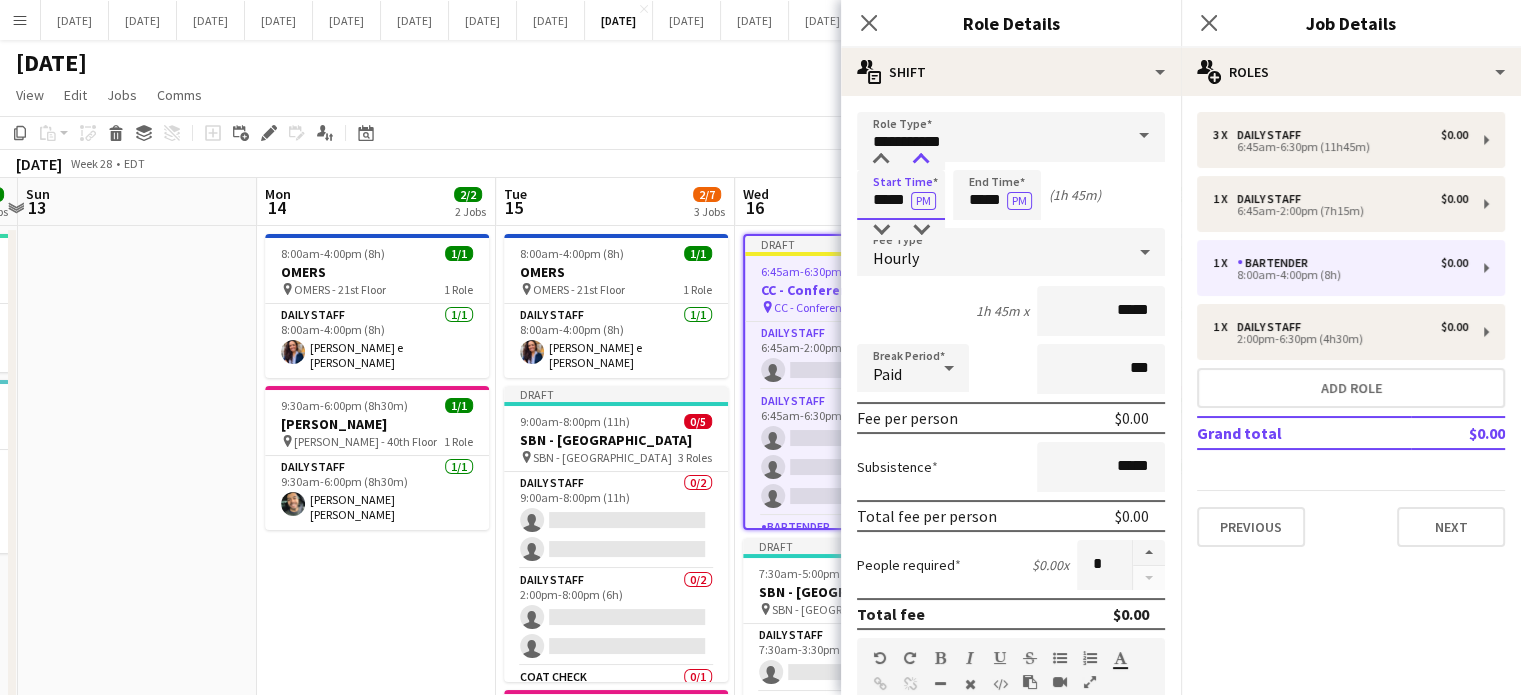 click at bounding box center [921, 160] 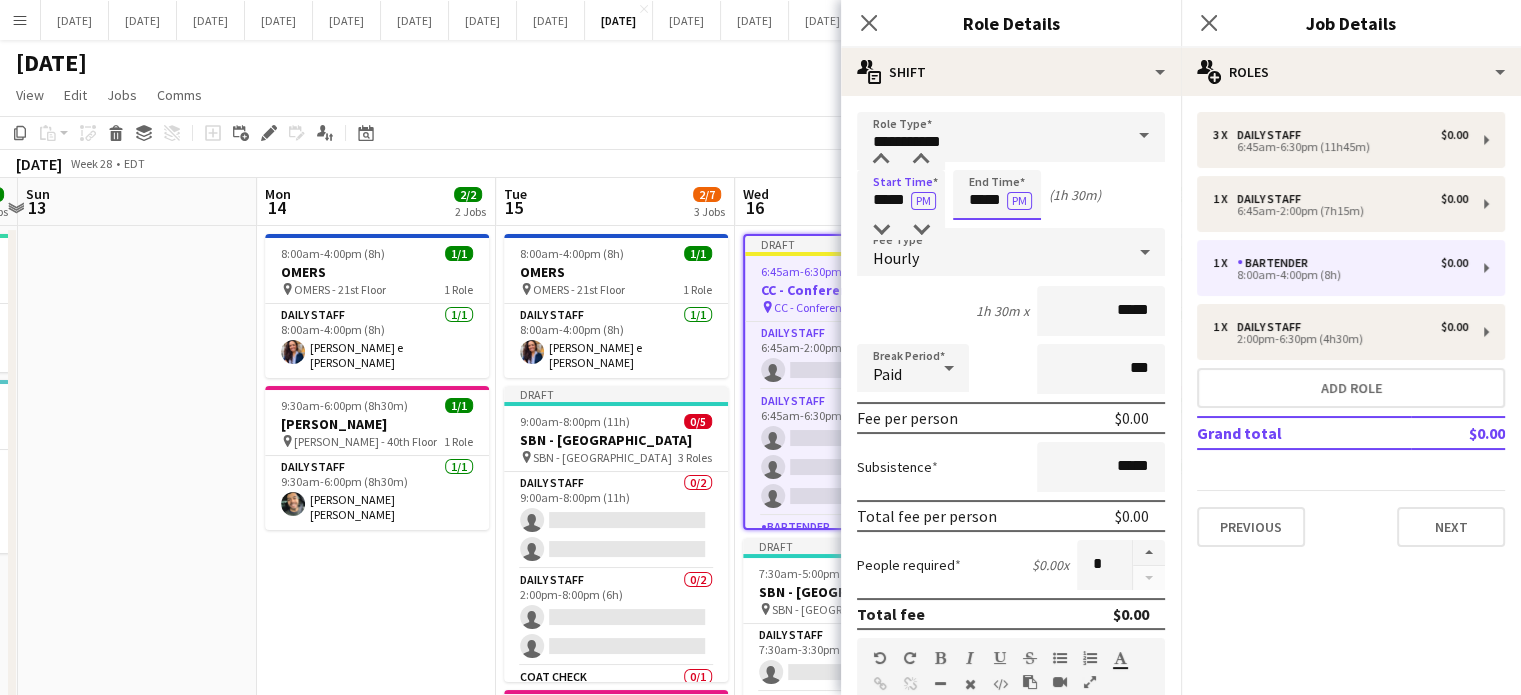 click on "*****" at bounding box center [997, 195] 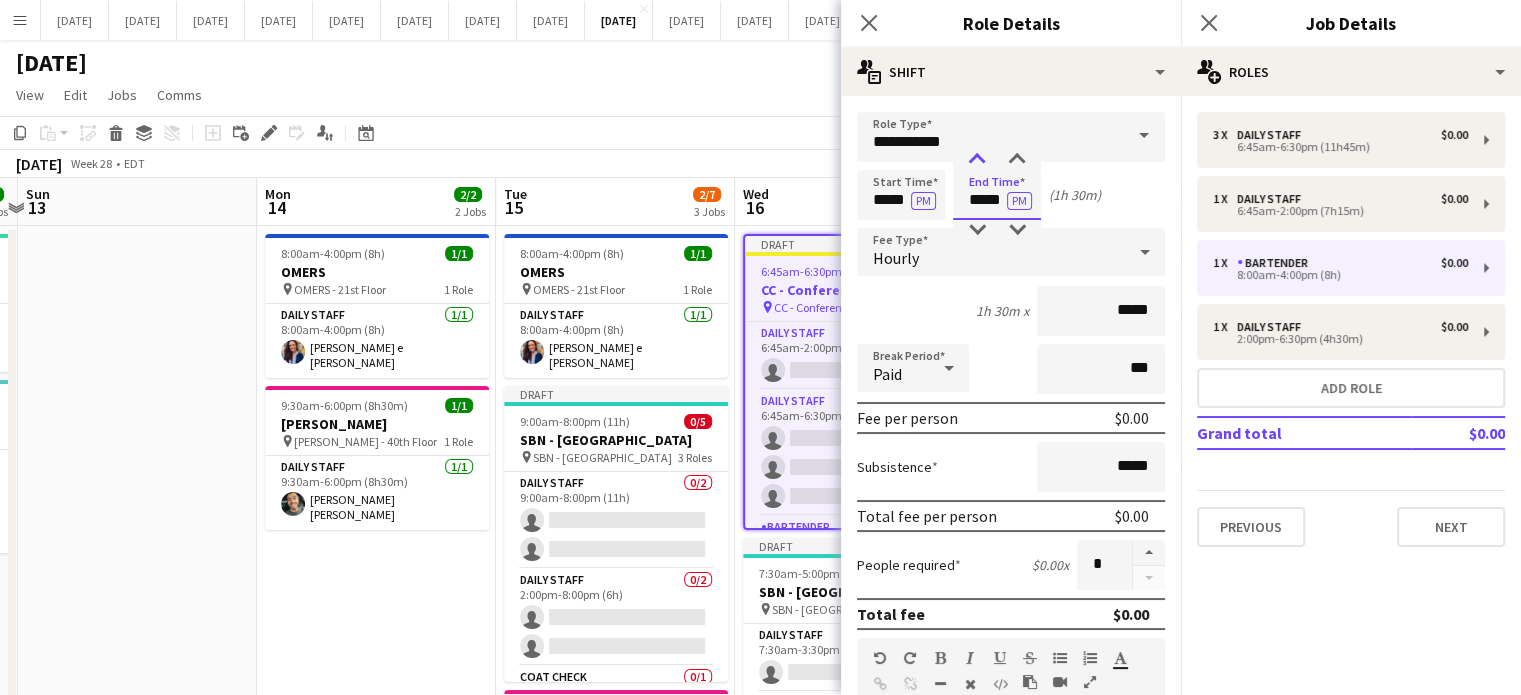click at bounding box center [977, 160] 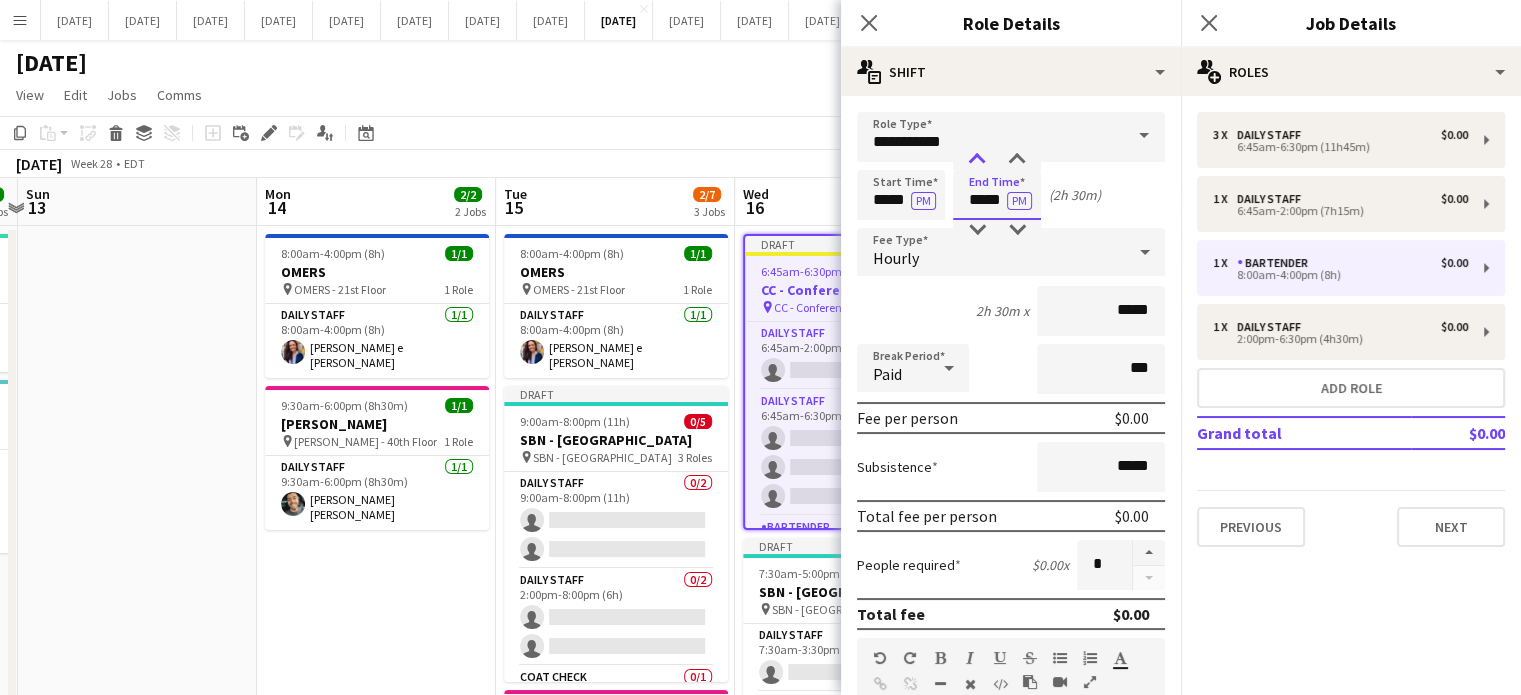 click at bounding box center (977, 160) 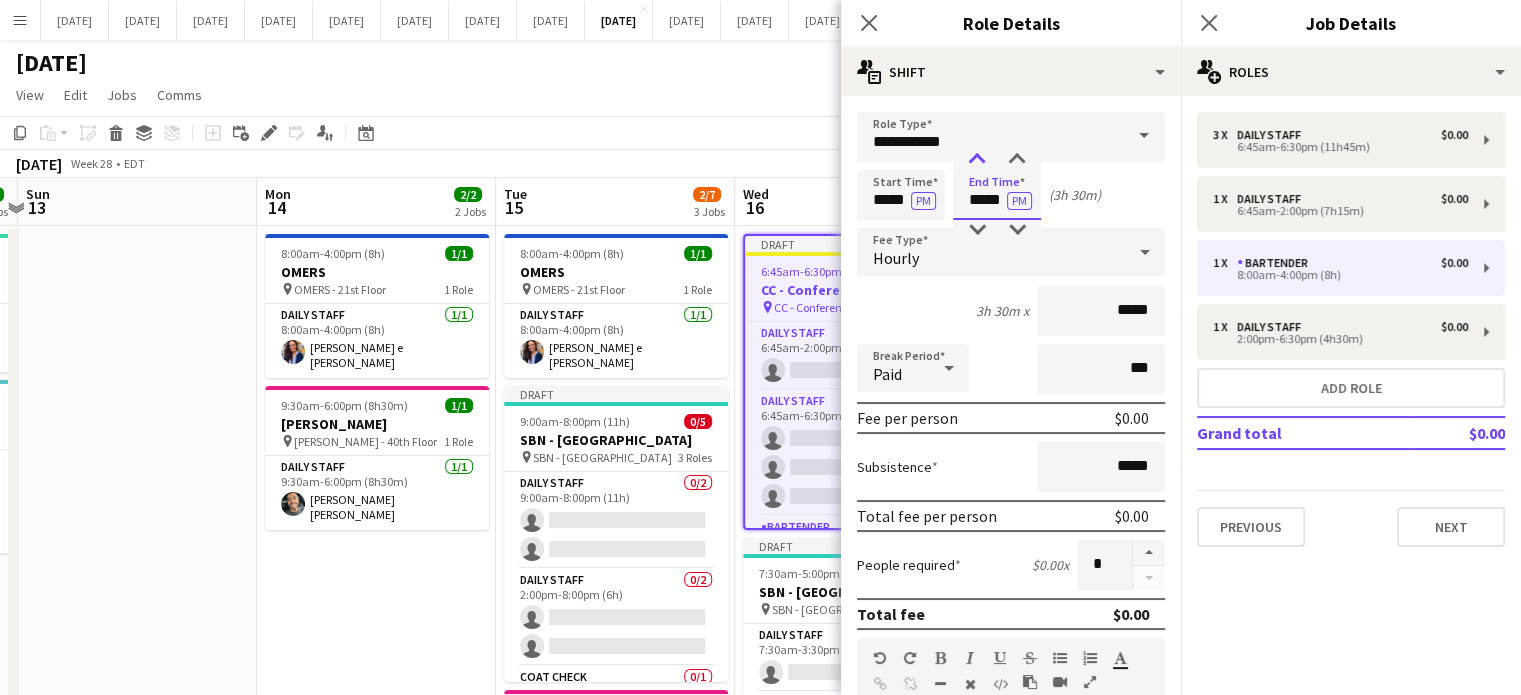 click at bounding box center [977, 160] 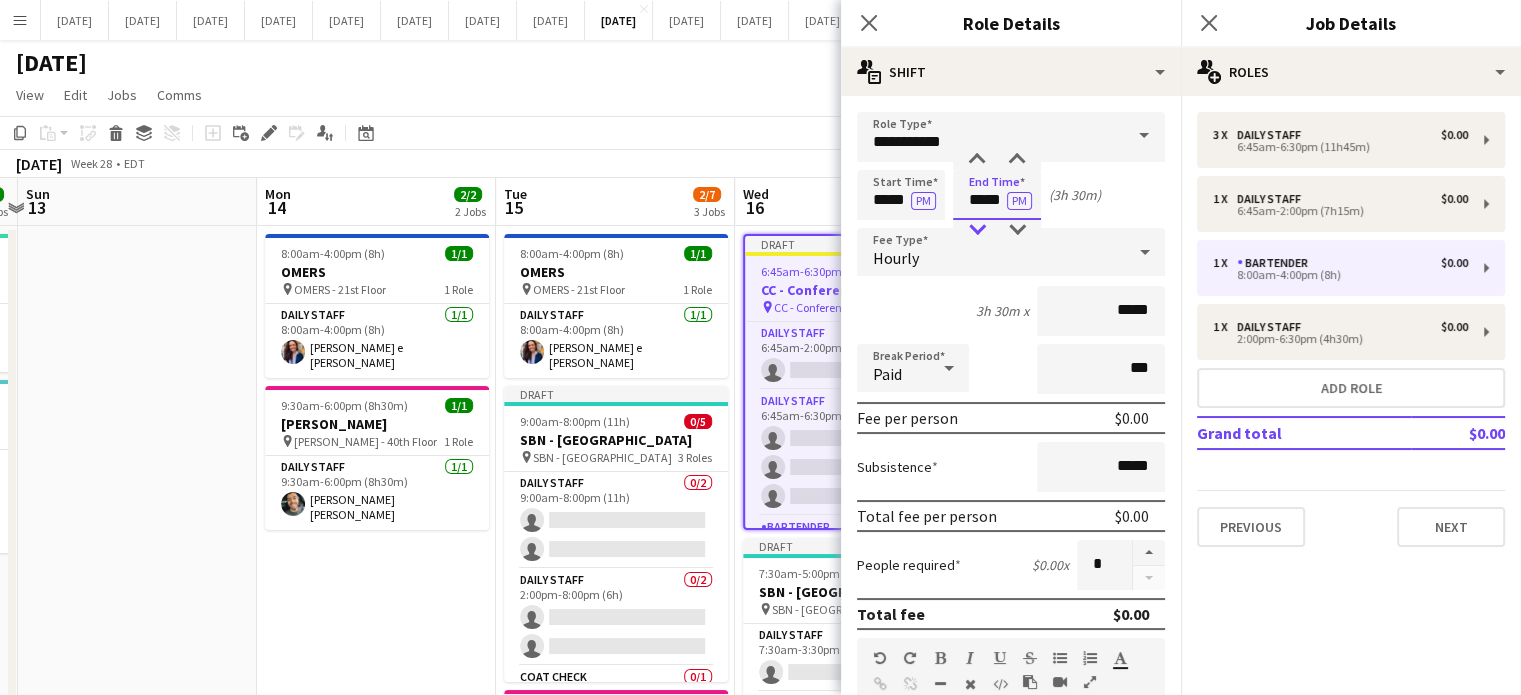 click at bounding box center (977, 230) 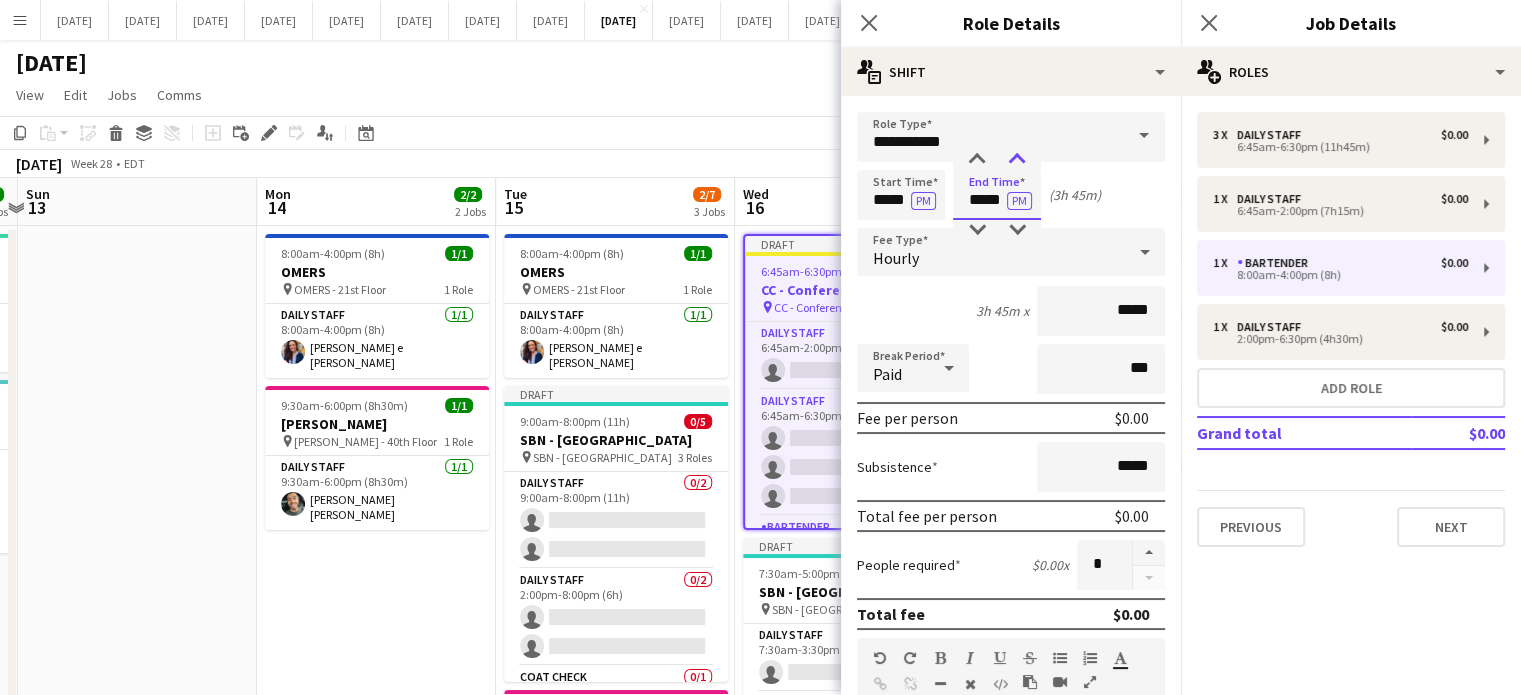 click at bounding box center (1017, 160) 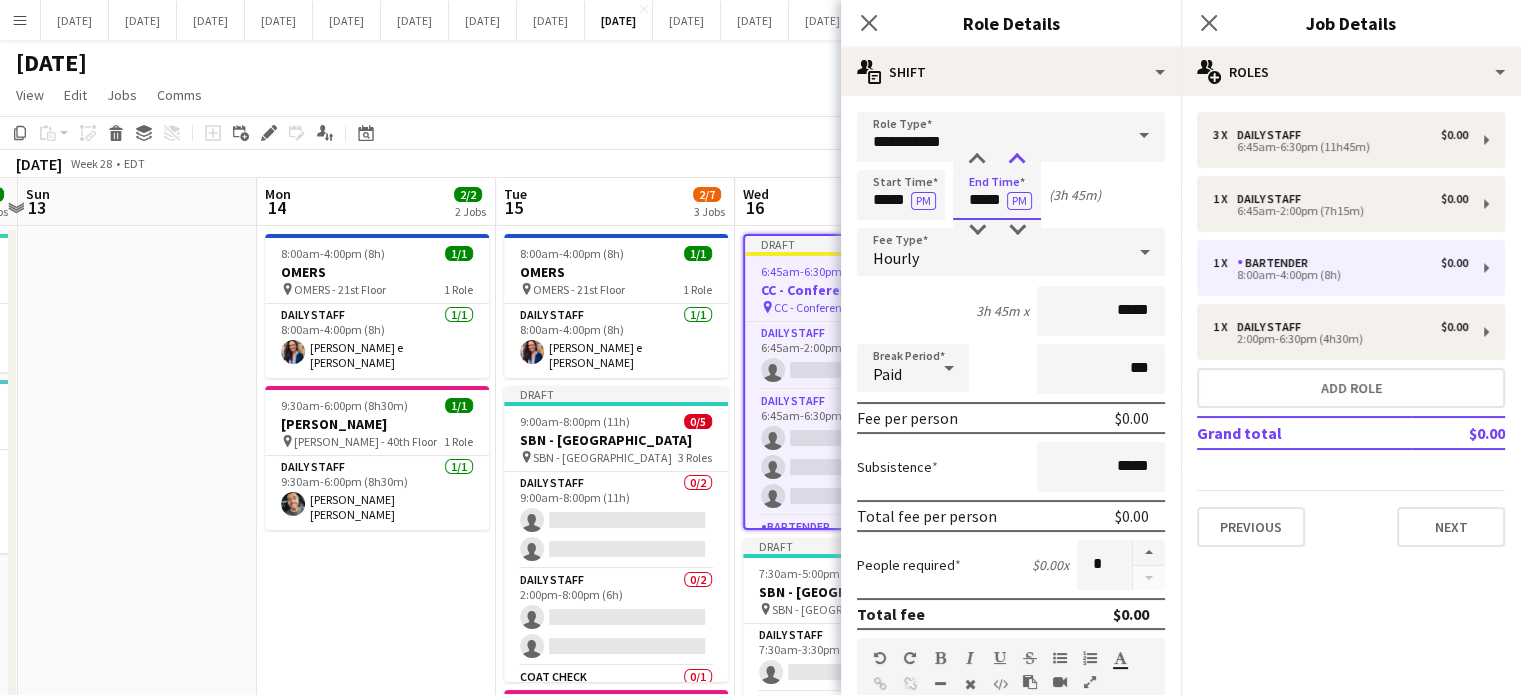 type on "*****" 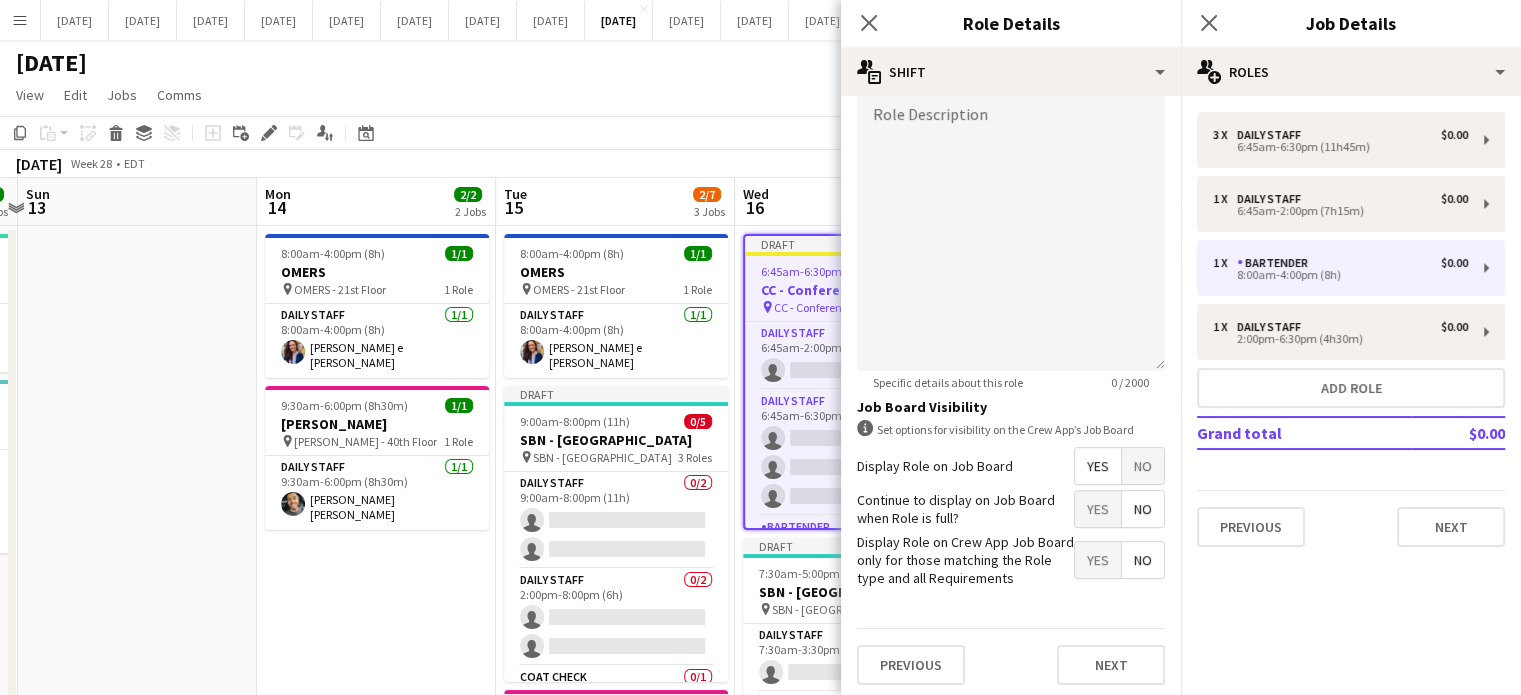 drag, startPoint x: 1135, startPoint y: 464, endPoint x: 1133, endPoint y: 477, distance: 13.152946 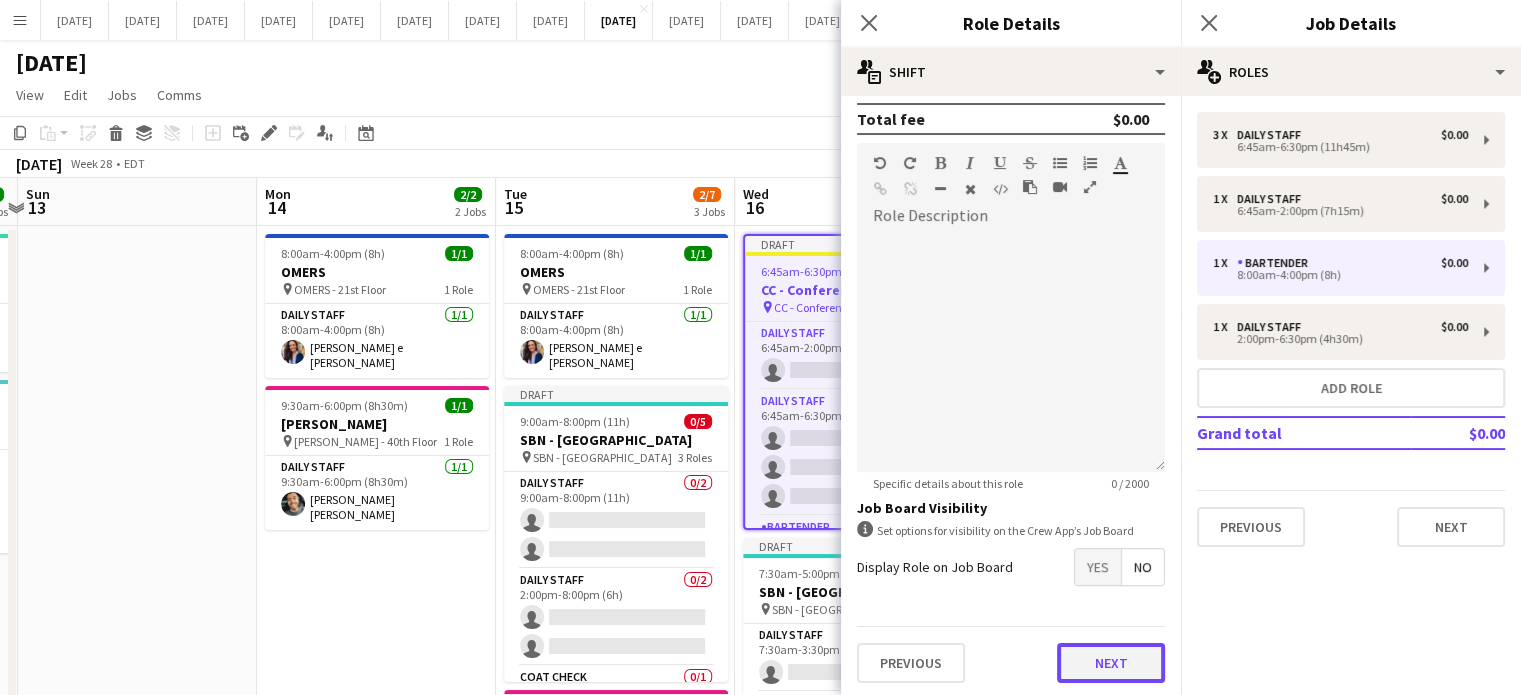 click on "Previous   Next" at bounding box center (1011, 662) 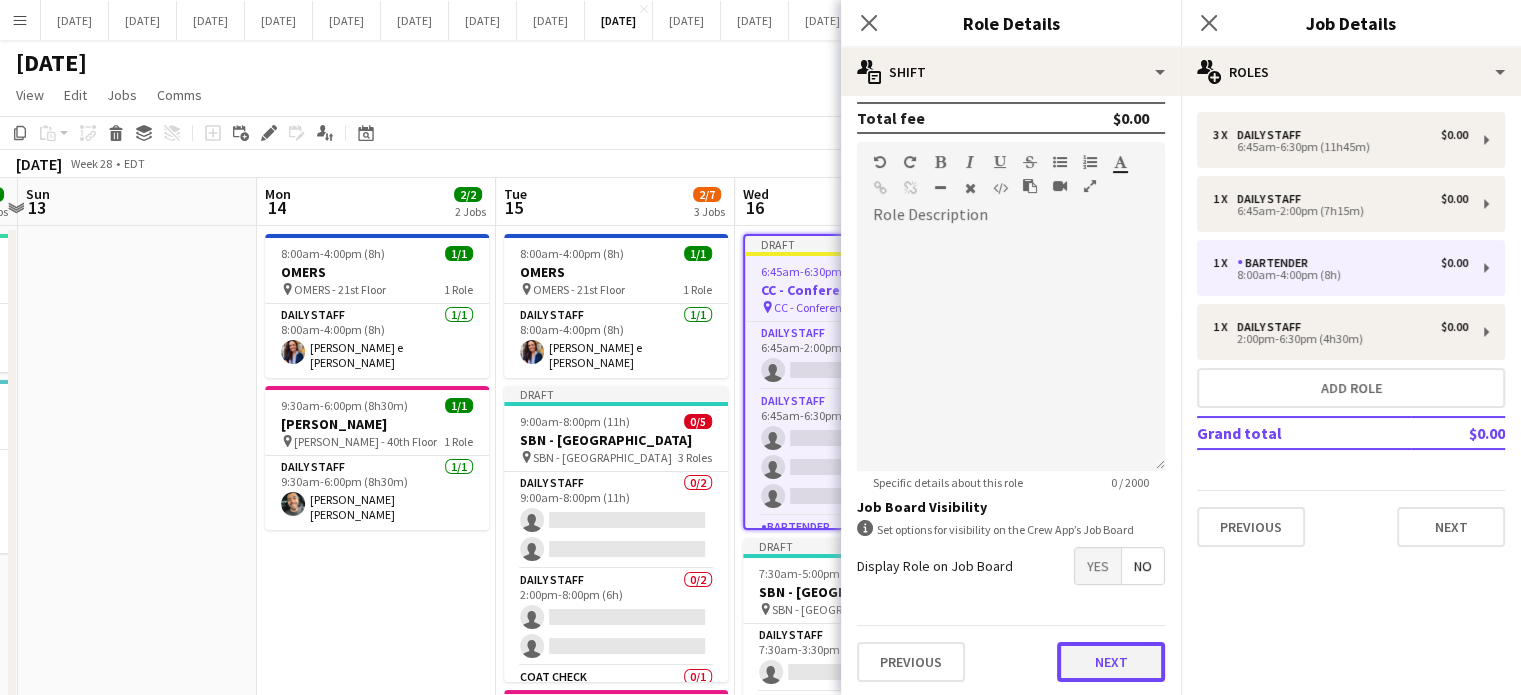 click on "Next" at bounding box center (1111, 662) 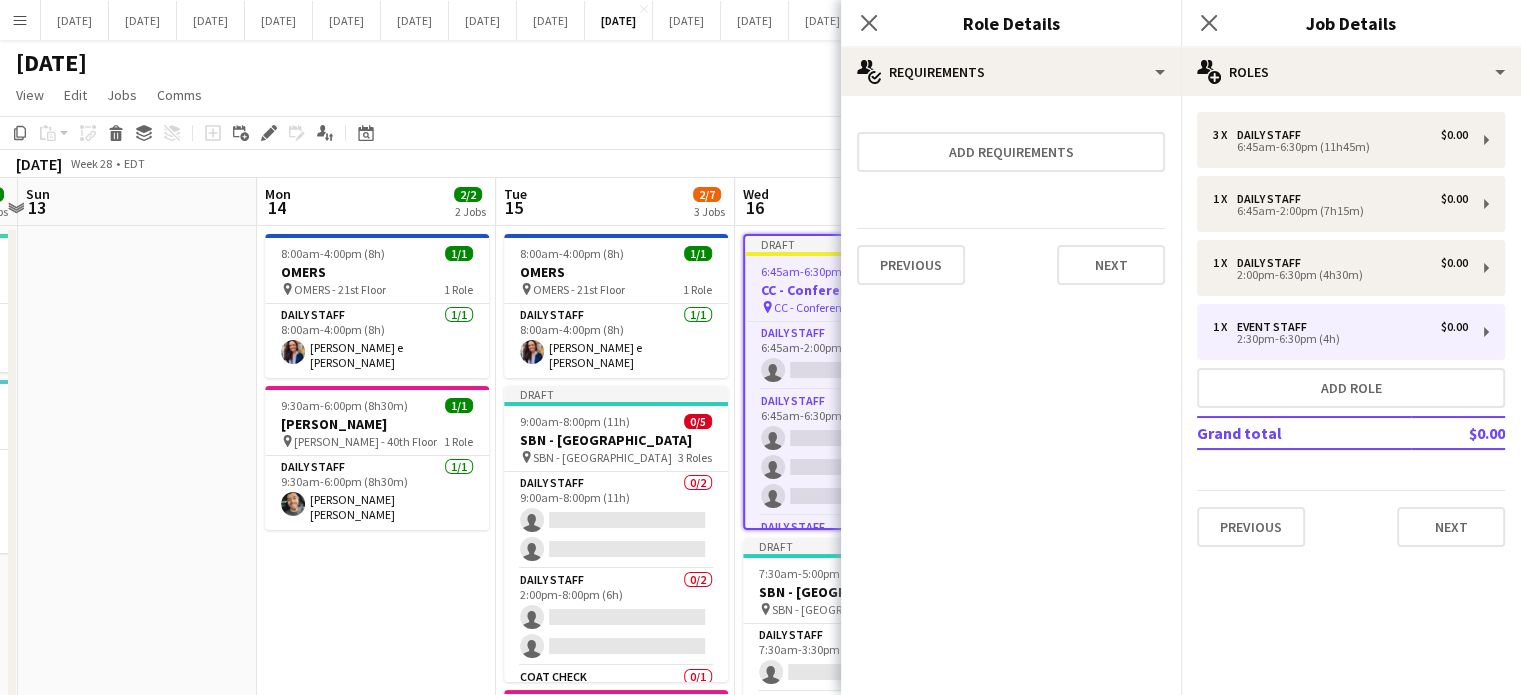 scroll, scrollTop: 0, scrollLeft: 0, axis: both 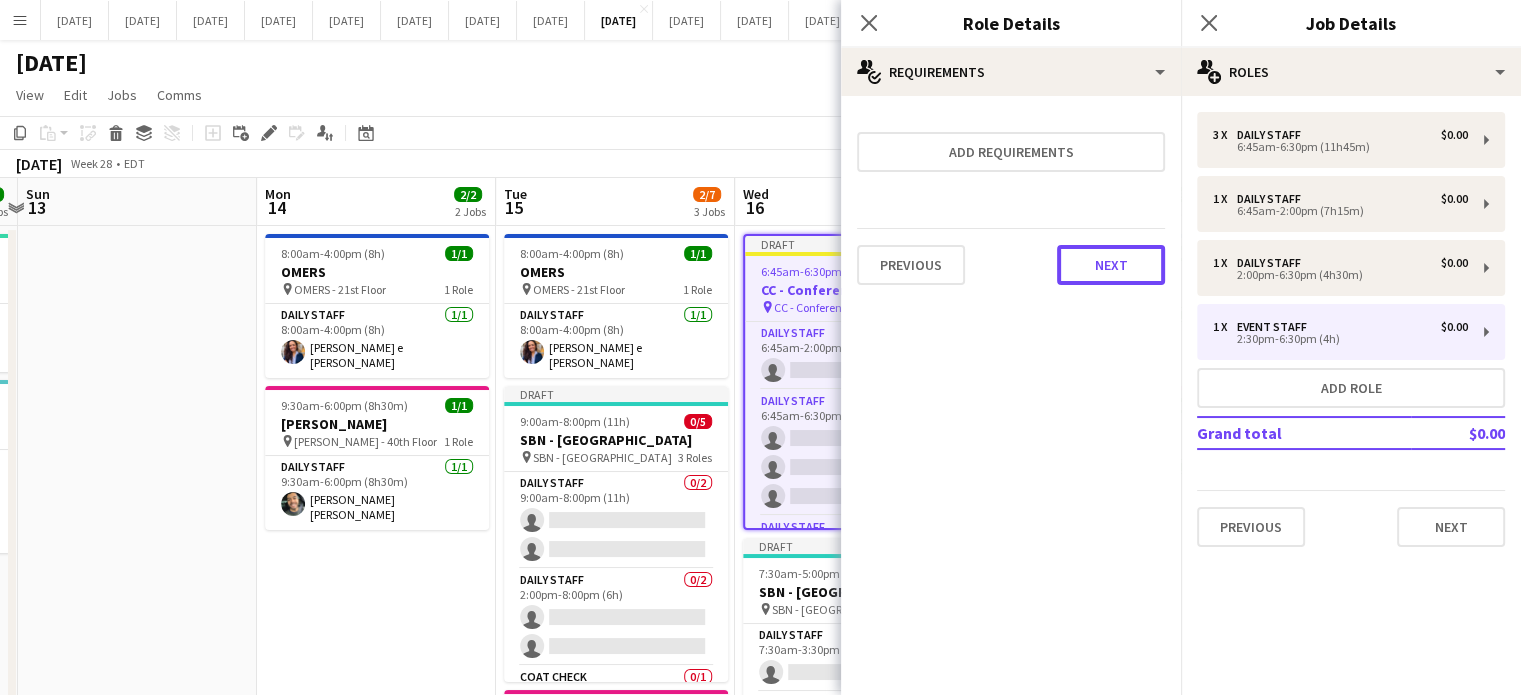 click on "Next" at bounding box center [1111, 265] 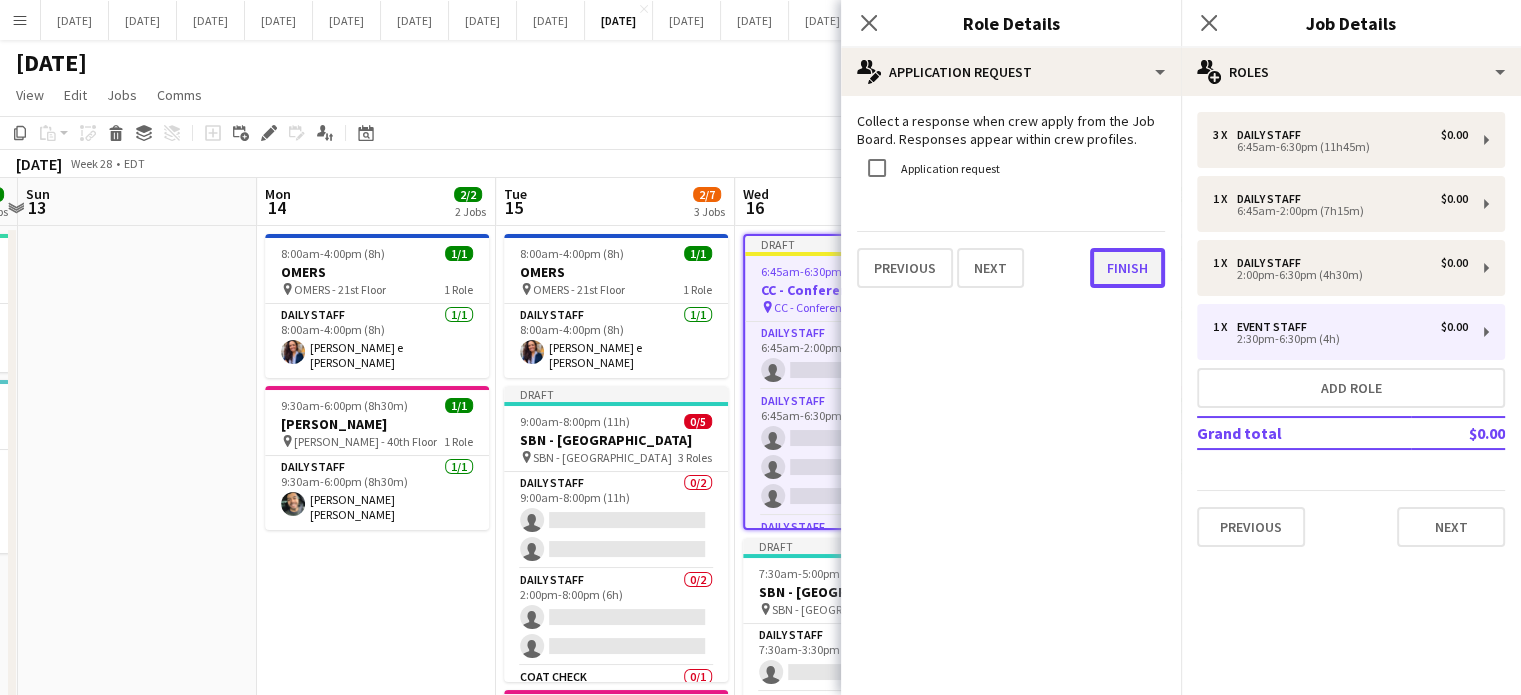 click on "Finish" at bounding box center [1127, 268] 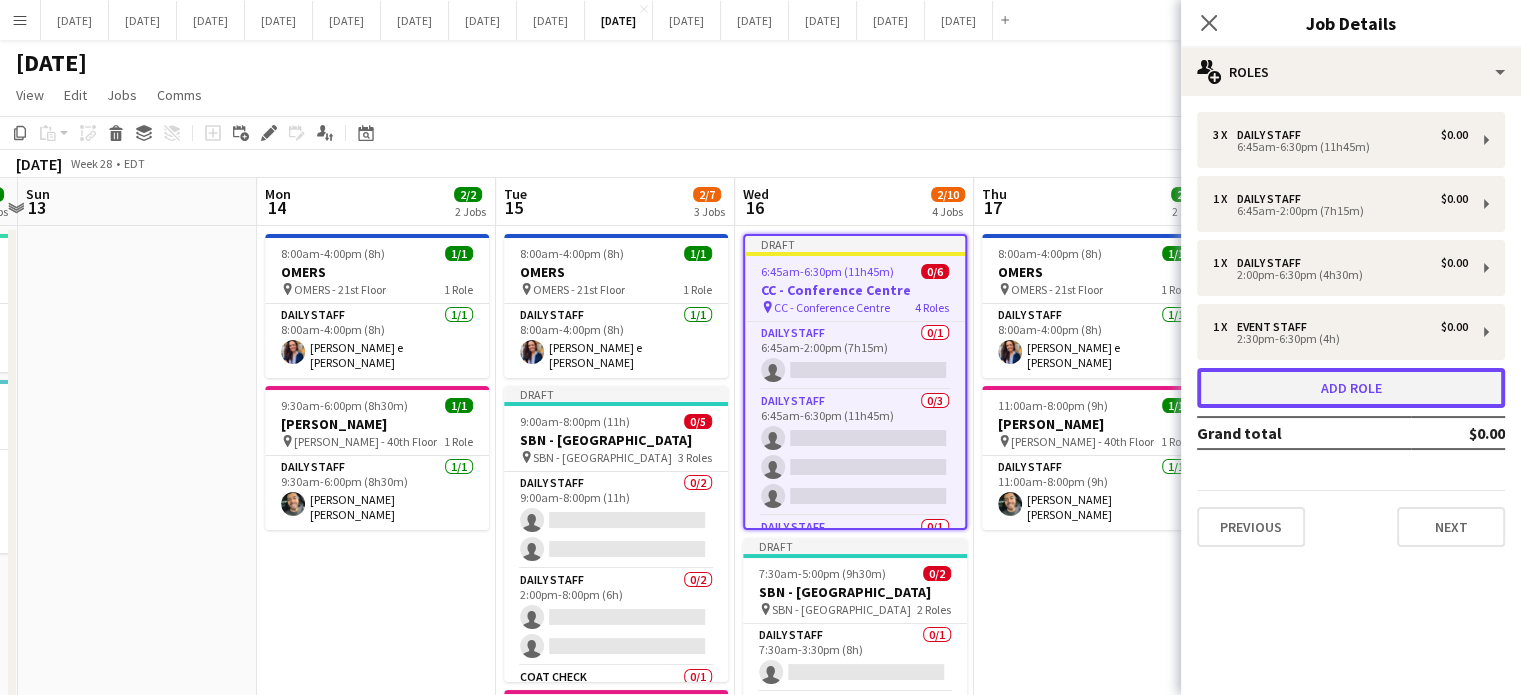 click on "Add role" at bounding box center (1351, 388) 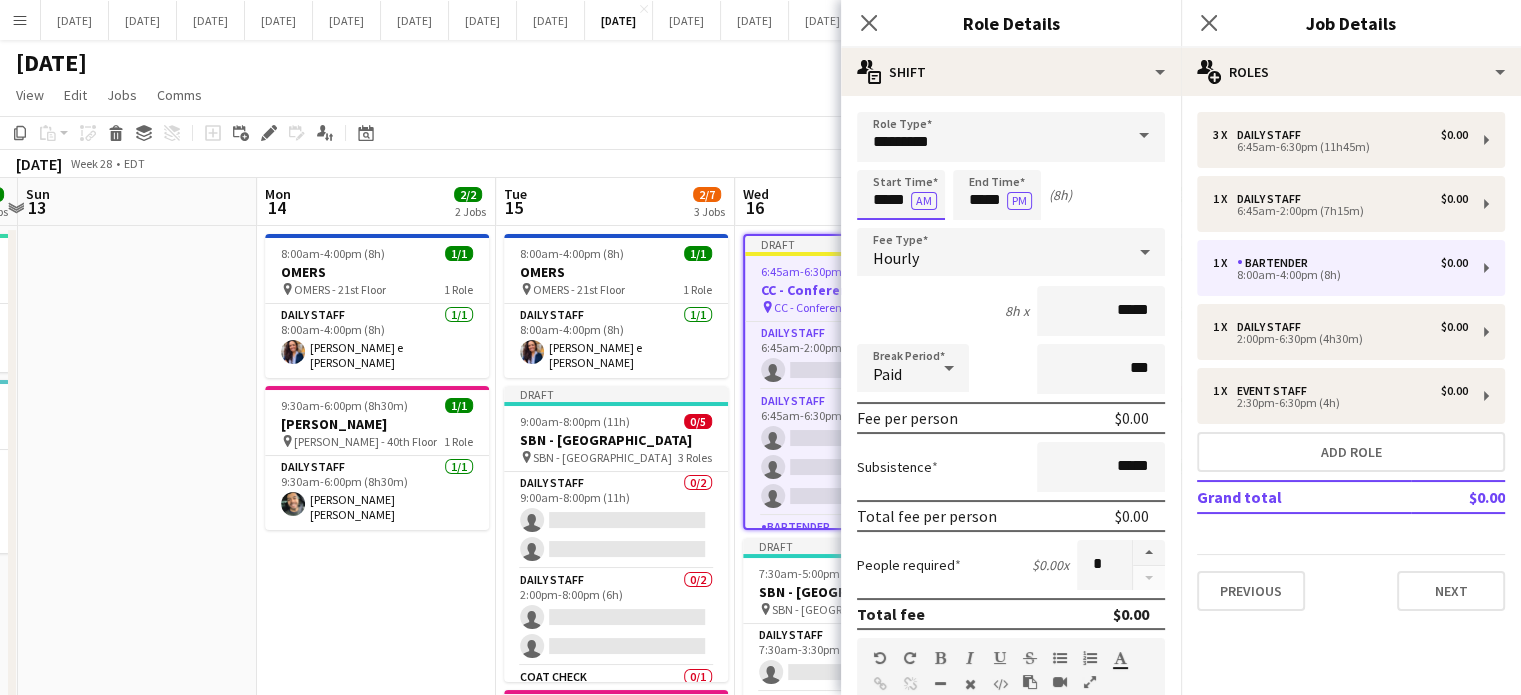 click on "*****" at bounding box center (901, 195) 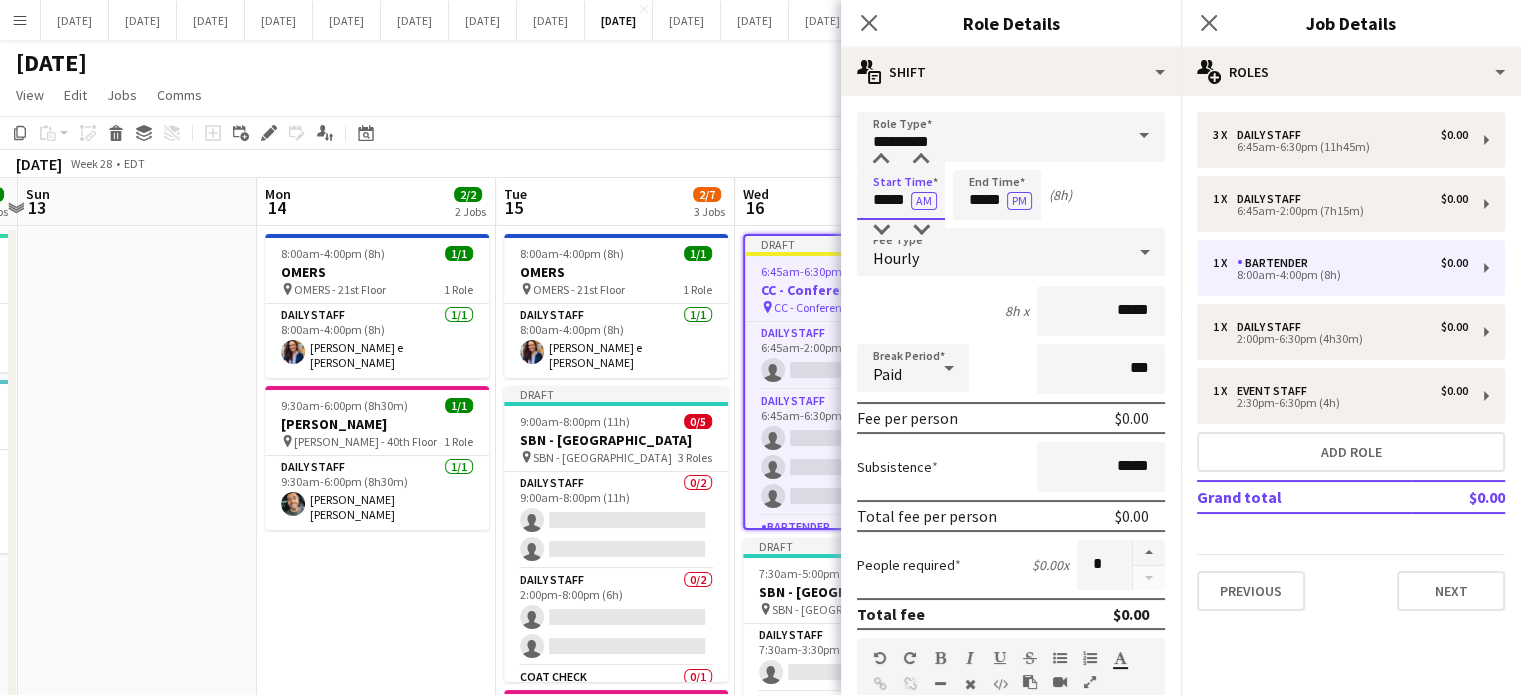 click on "*****" at bounding box center [901, 195] 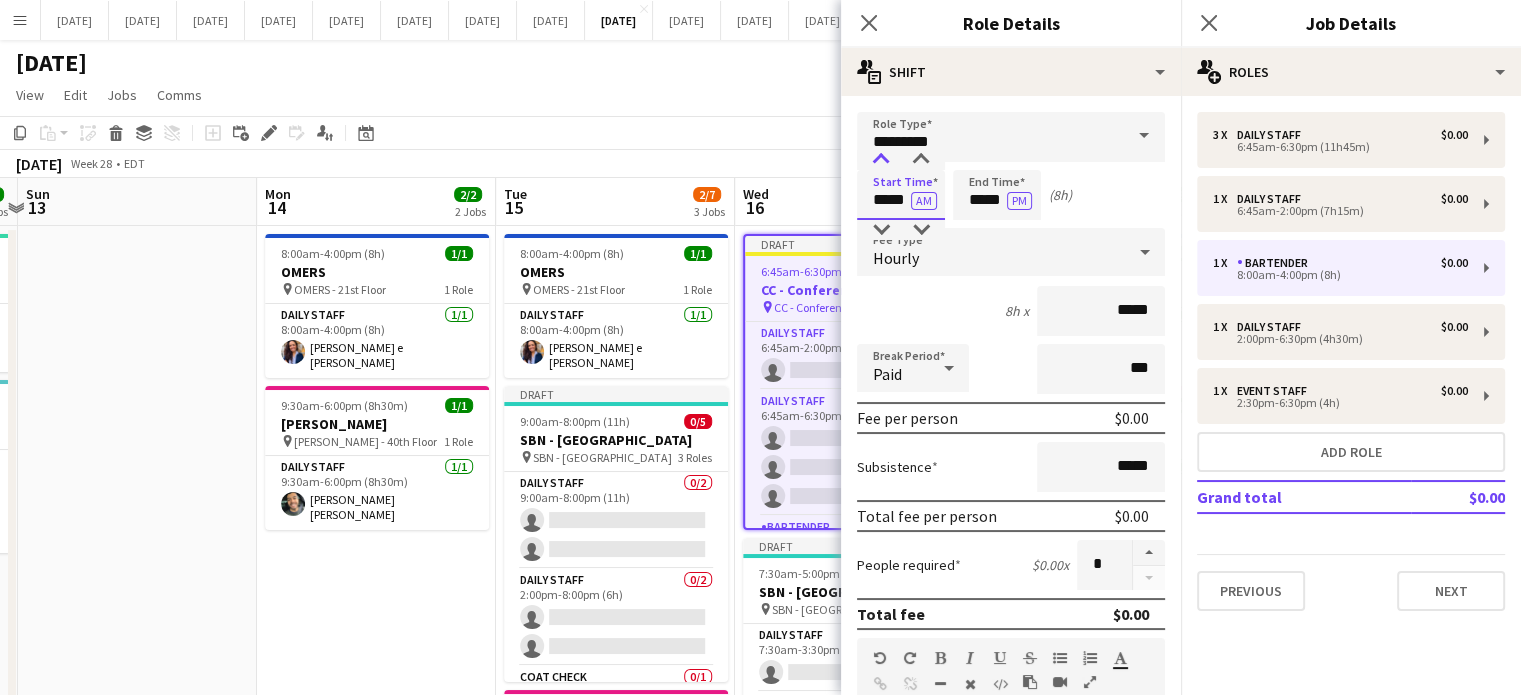 click at bounding box center (881, 160) 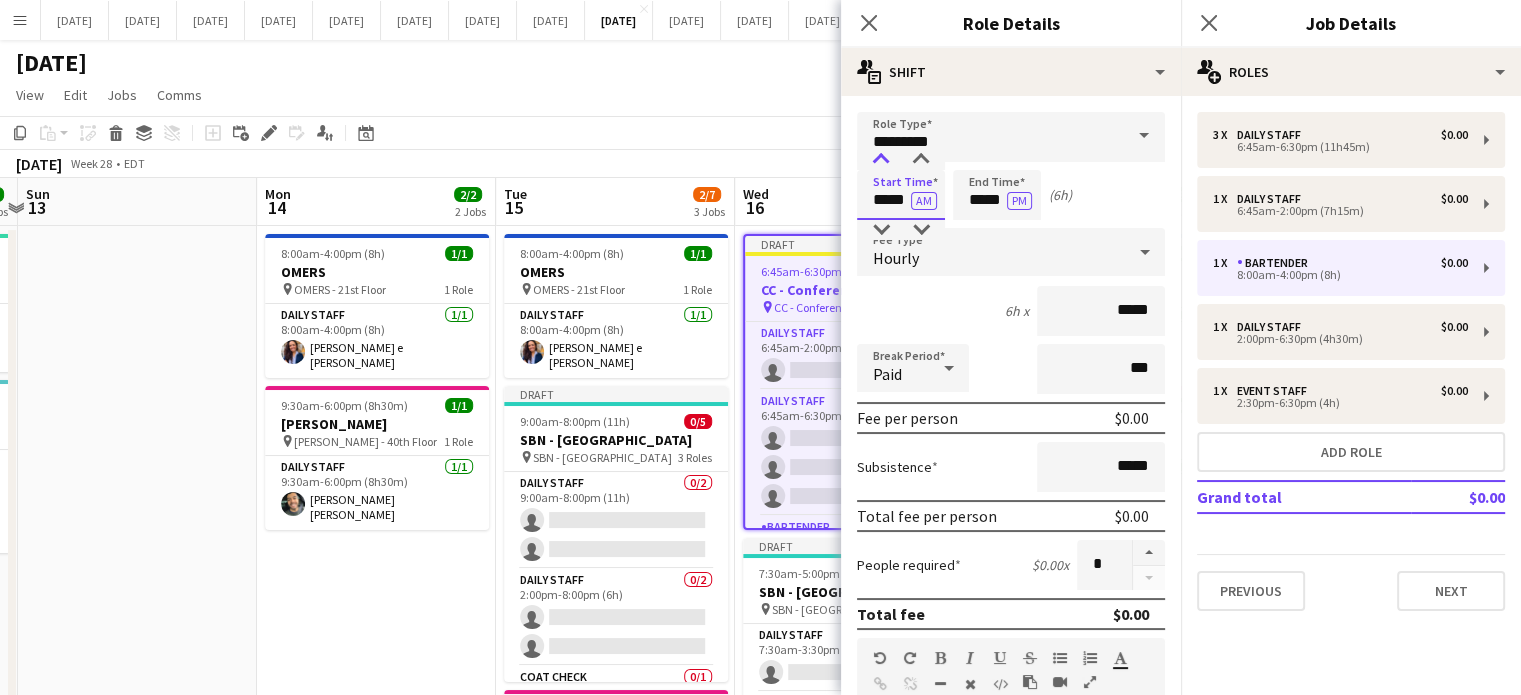 click at bounding box center [881, 160] 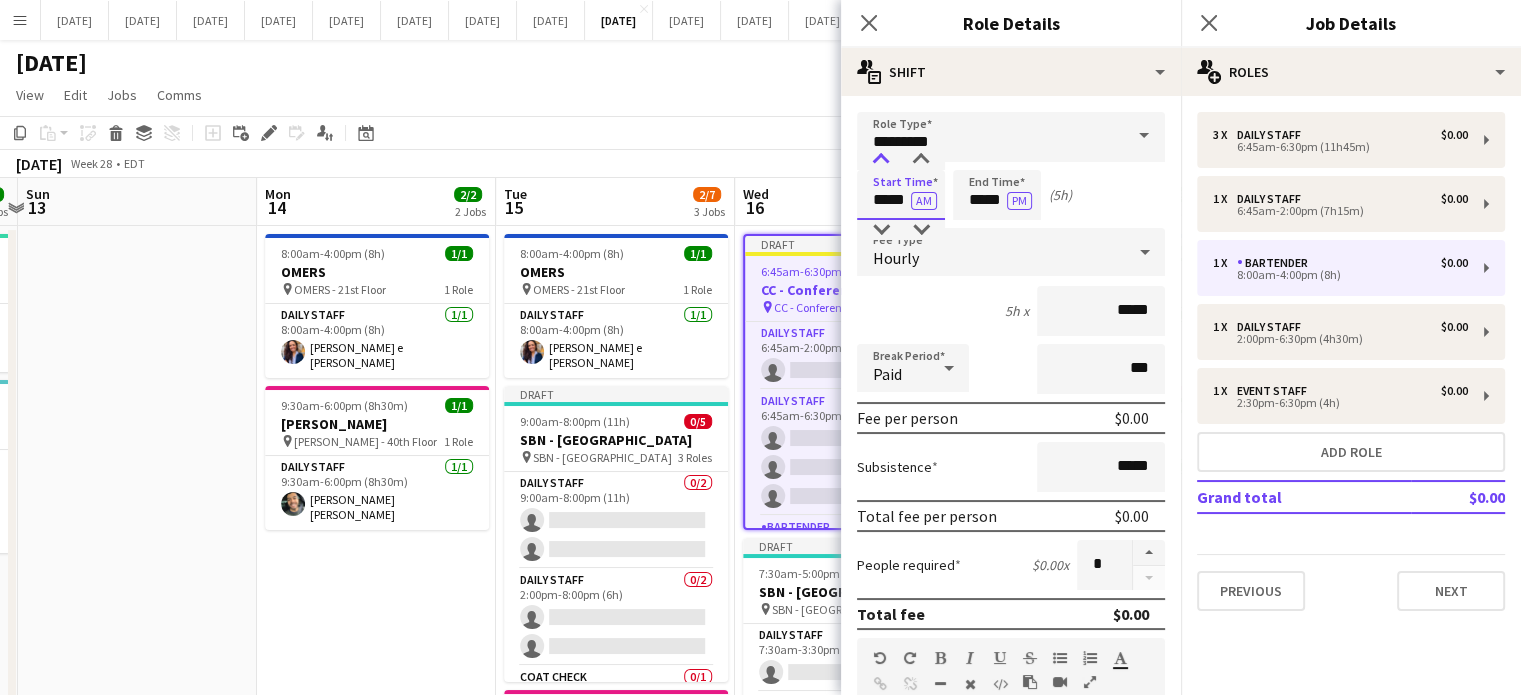 click at bounding box center (881, 160) 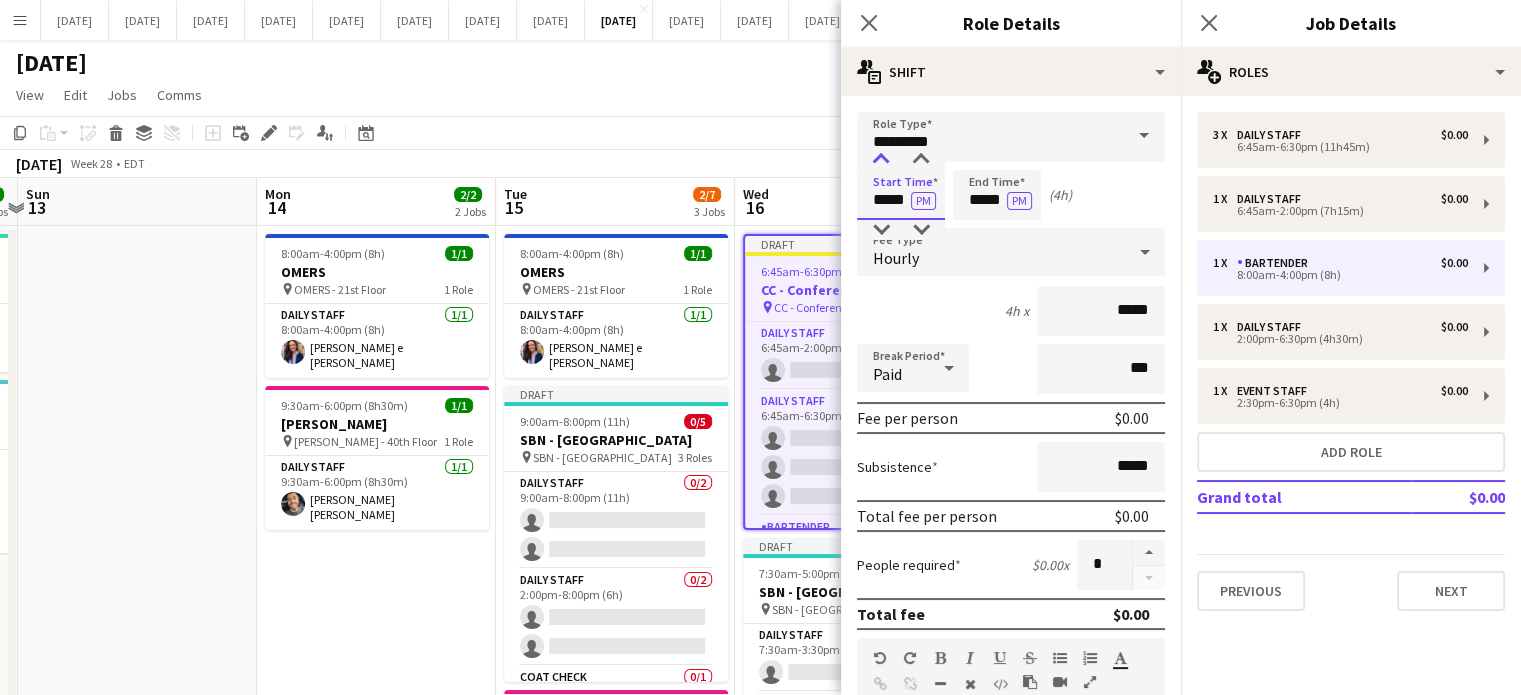 click at bounding box center (881, 160) 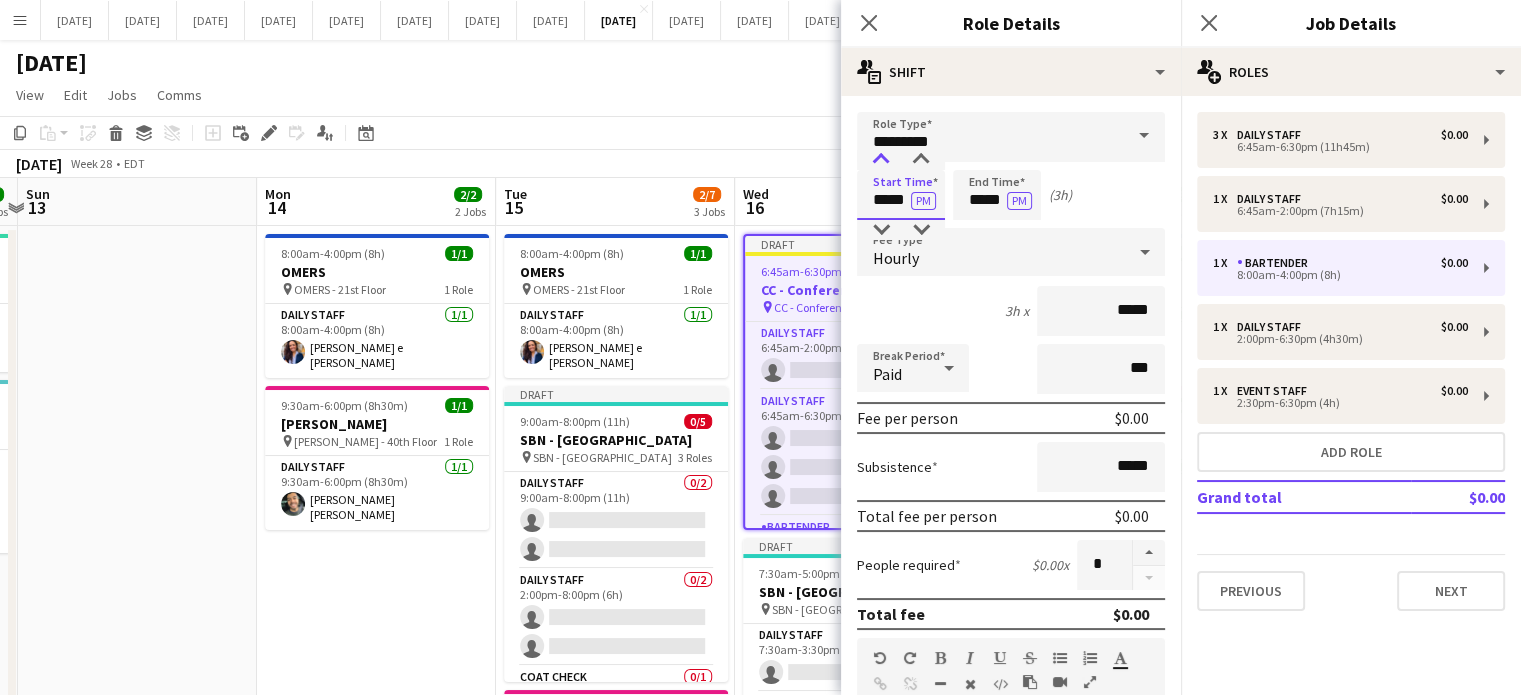 click at bounding box center [881, 160] 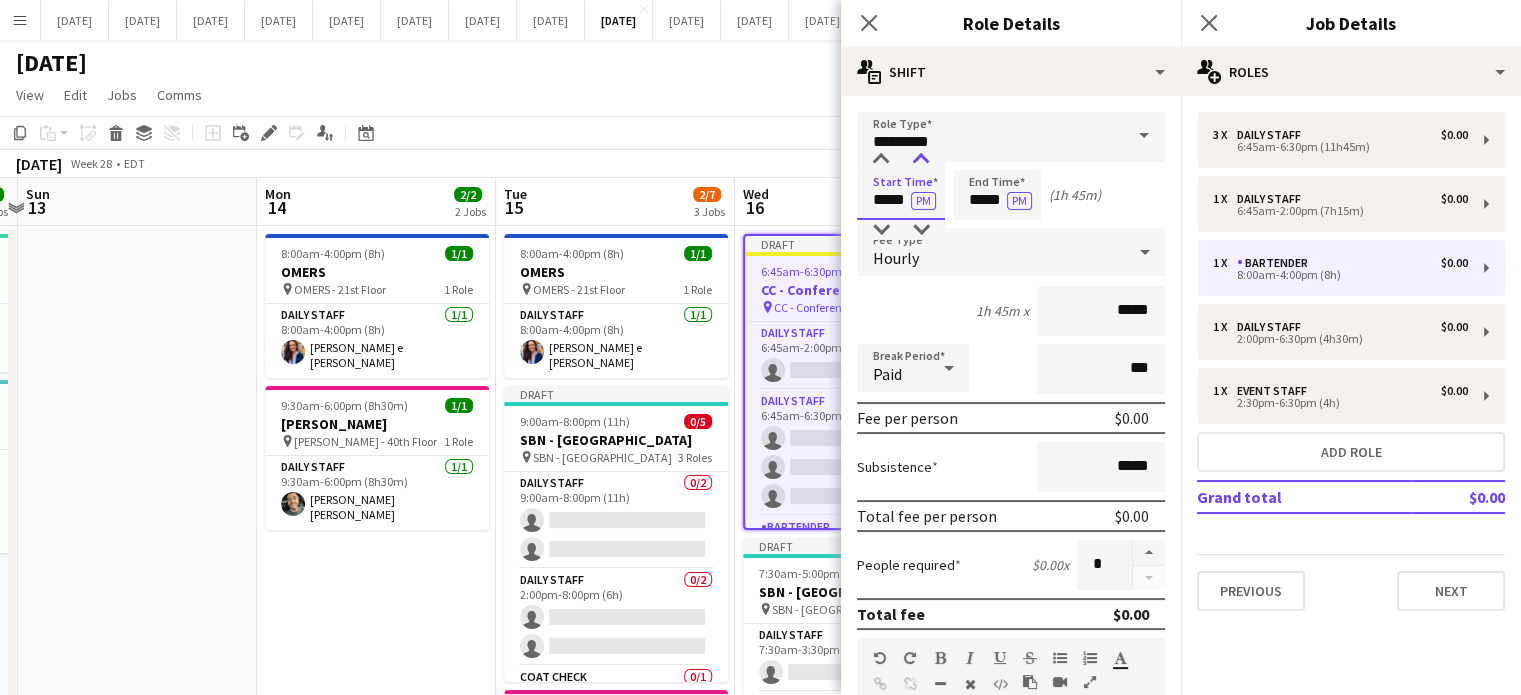 click at bounding box center (921, 160) 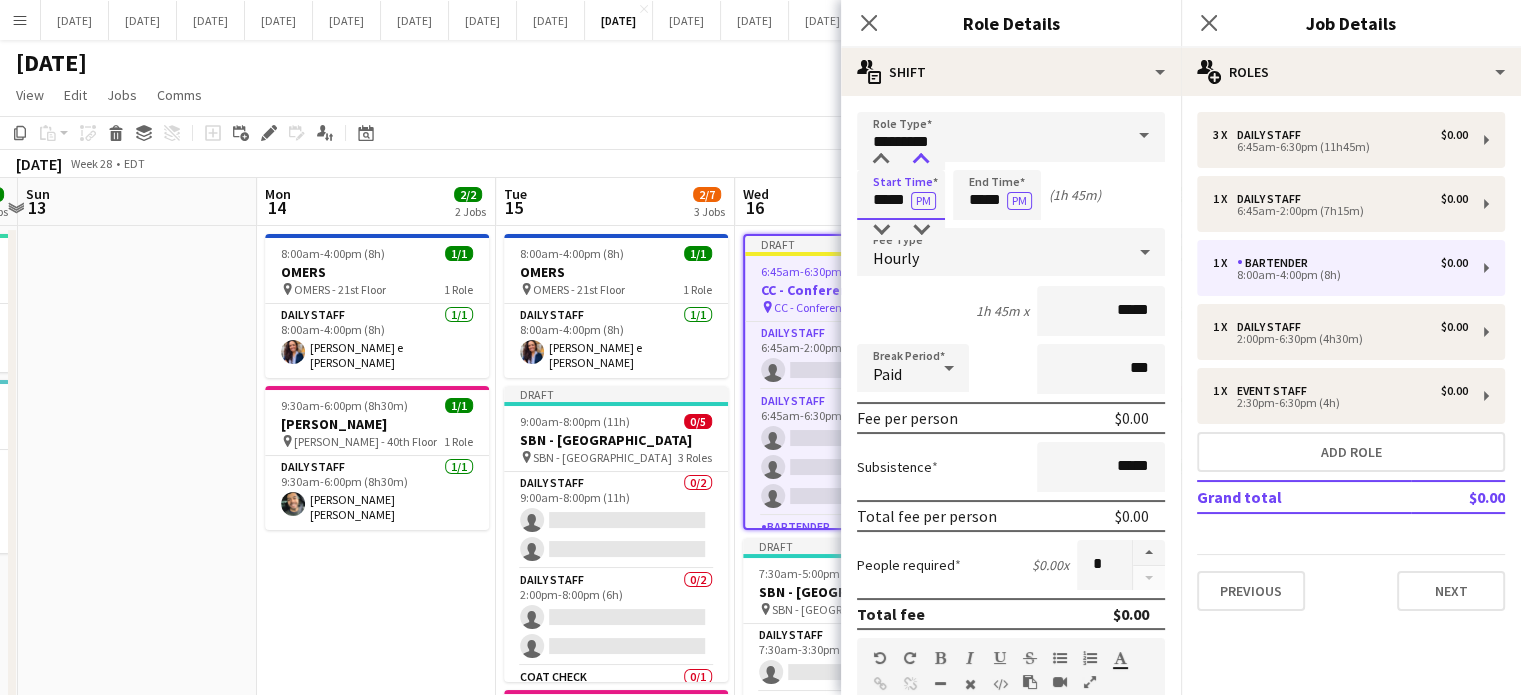 type on "*****" 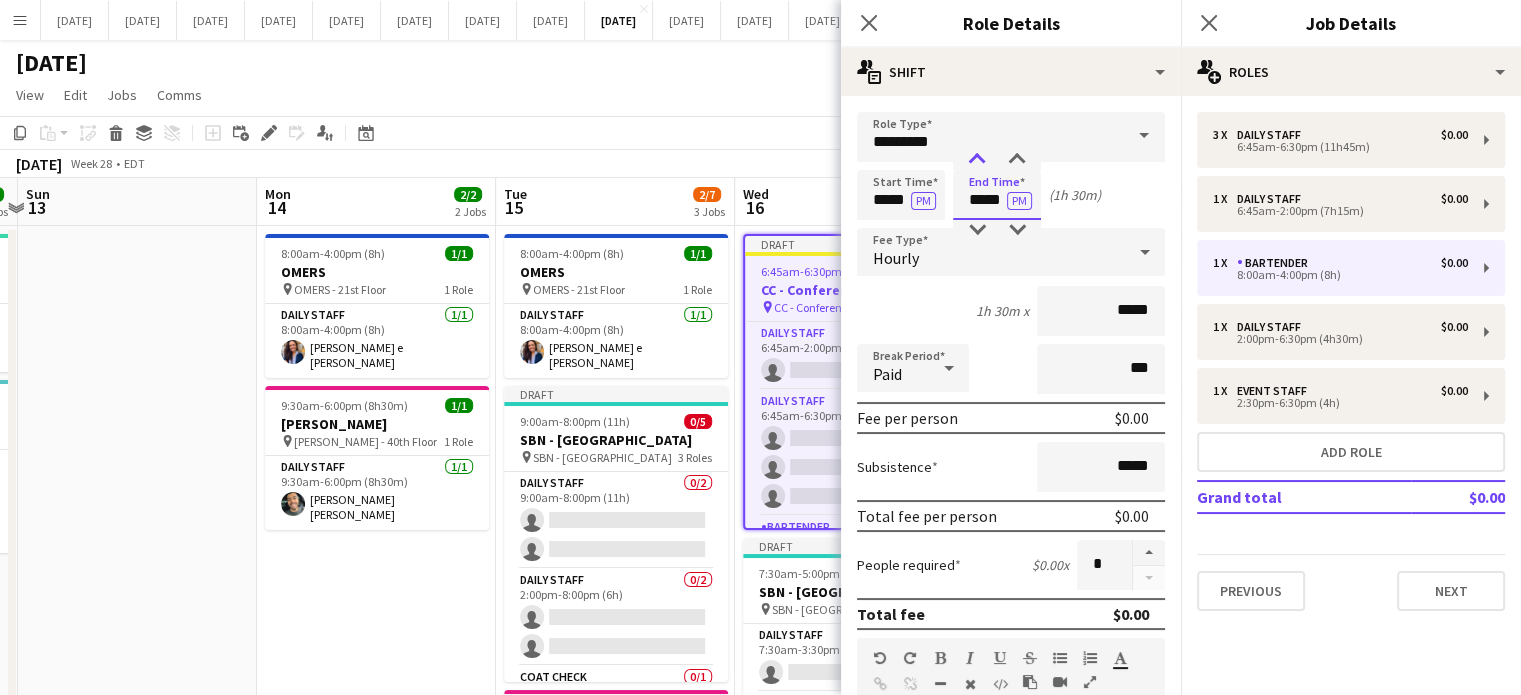 click on "*****" at bounding box center [997, 195] 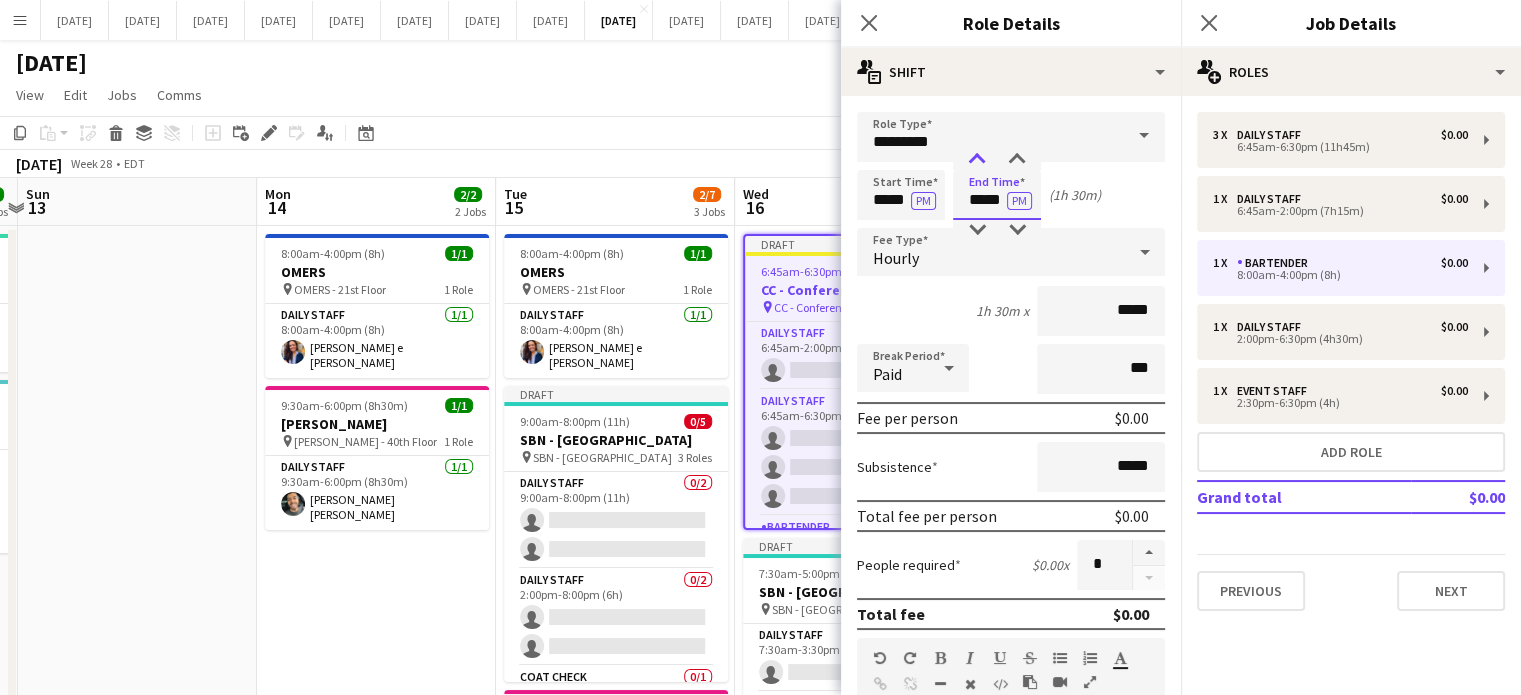 click at bounding box center [977, 160] 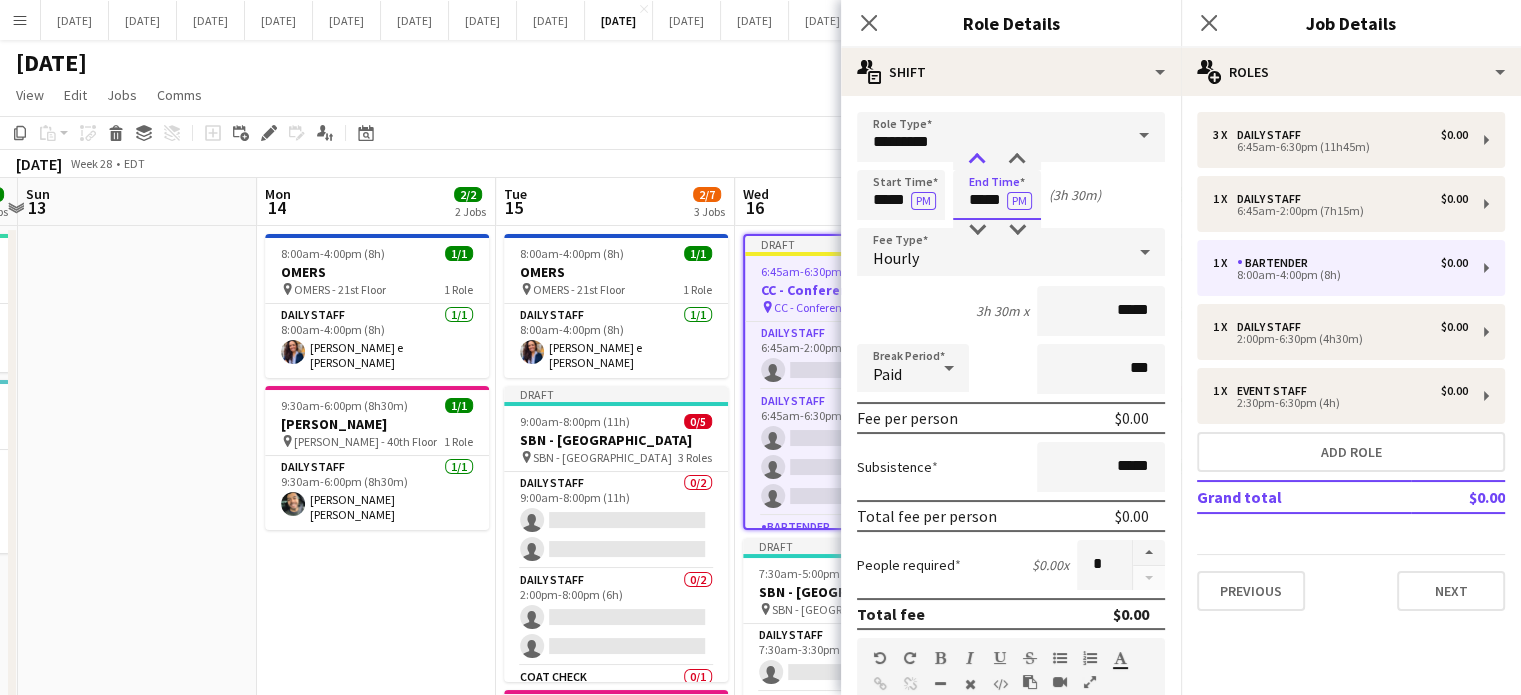 click at bounding box center [977, 160] 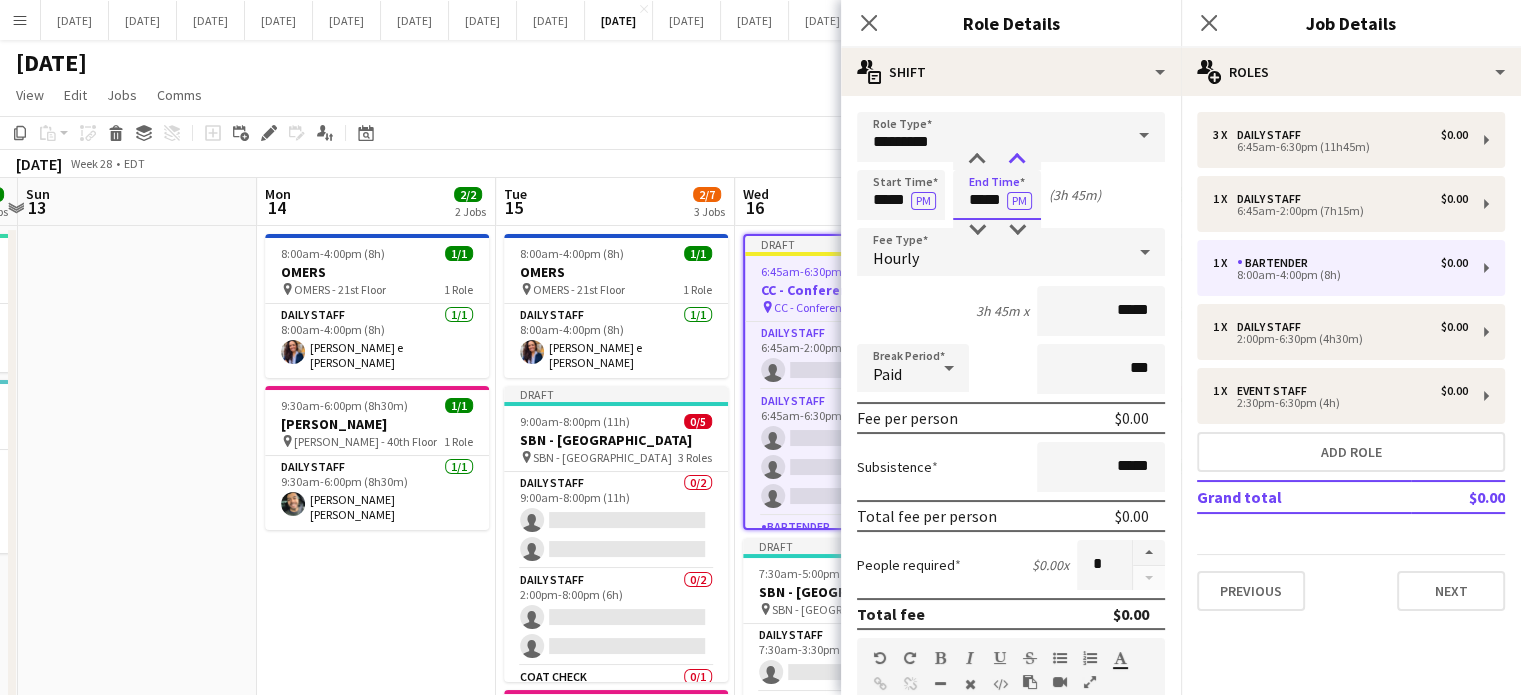 click at bounding box center (1017, 160) 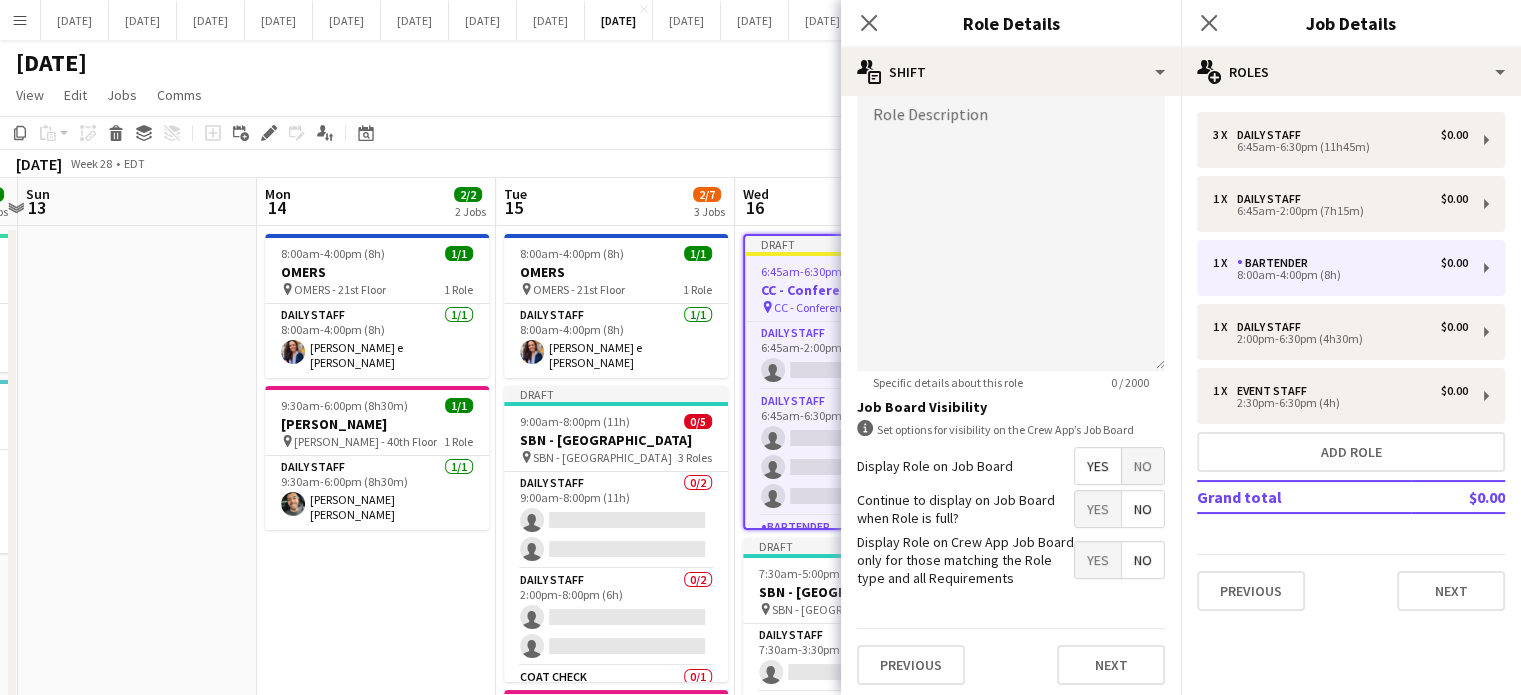 click on "No" at bounding box center (1143, 466) 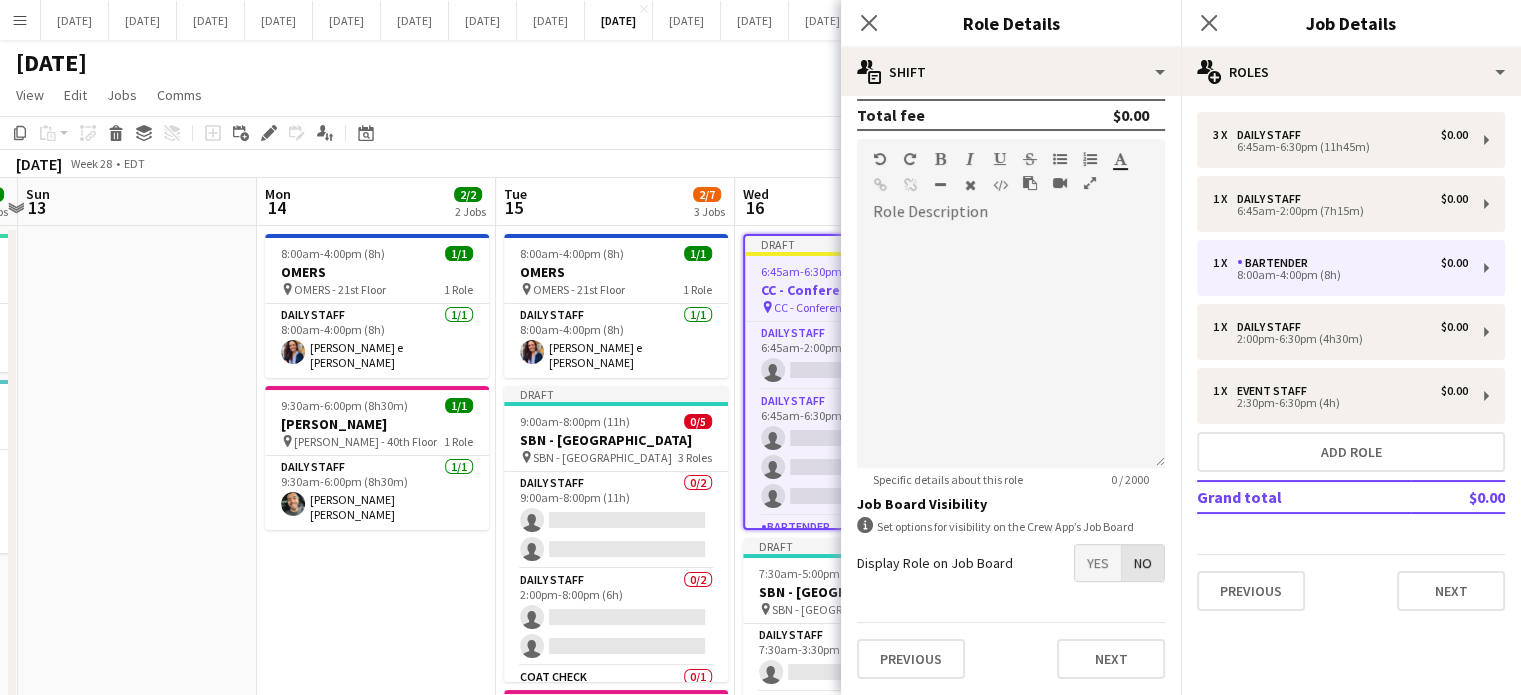 scroll, scrollTop: 495, scrollLeft: 0, axis: vertical 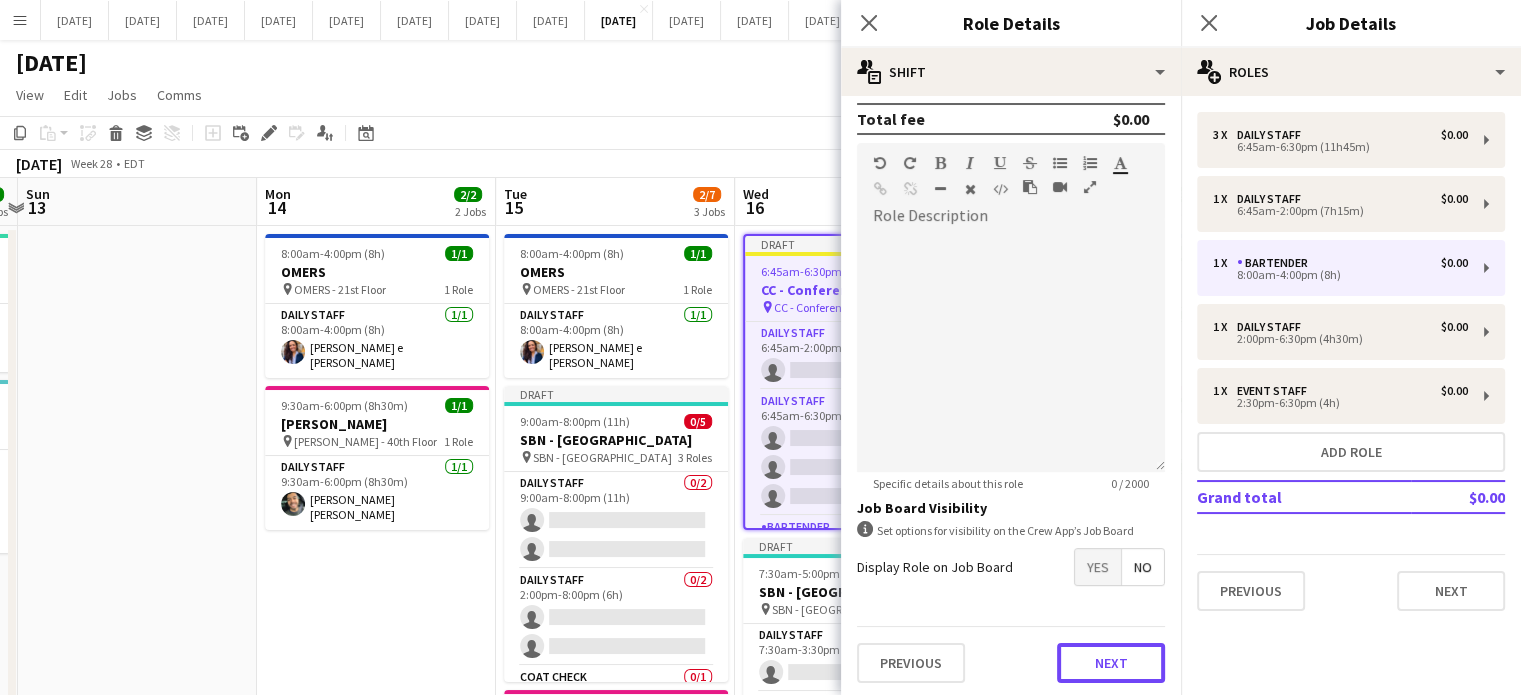 click on "Next" at bounding box center (1111, 663) 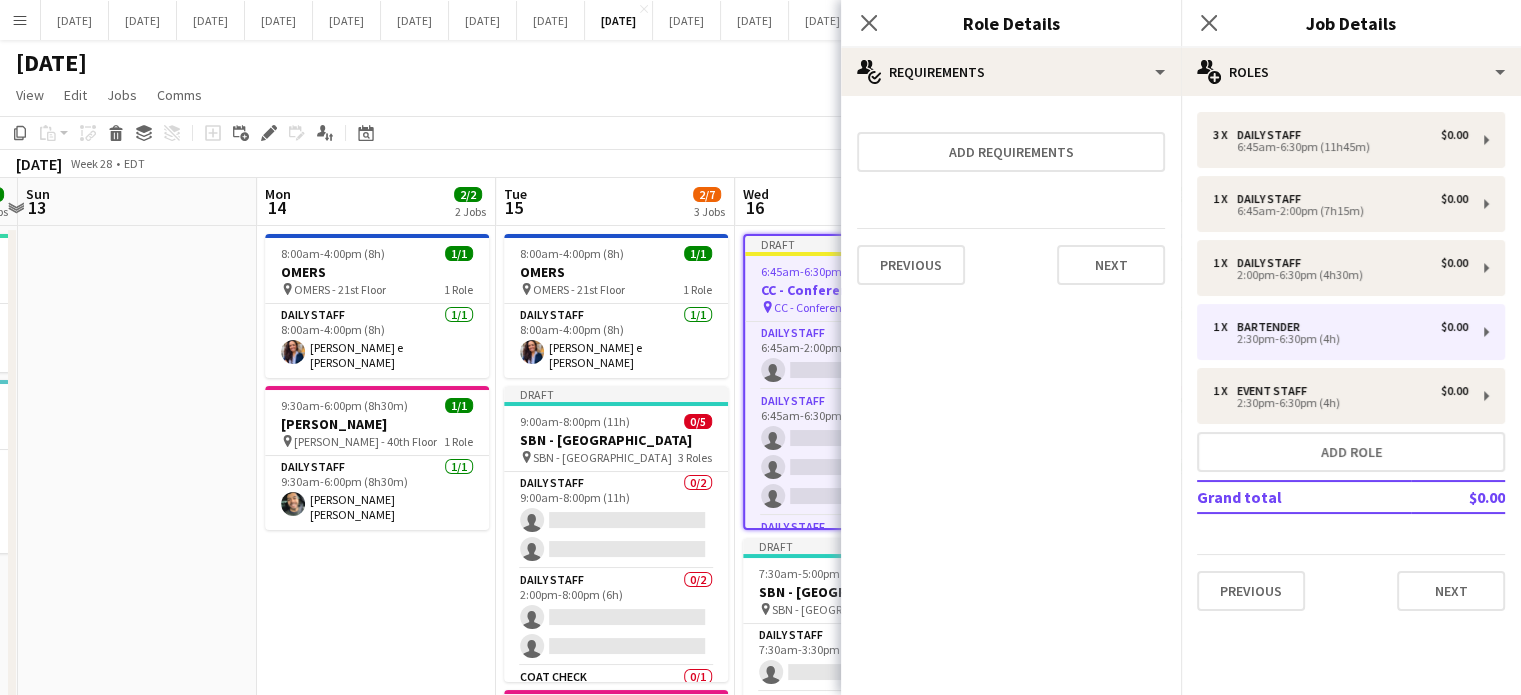 scroll, scrollTop: 0, scrollLeft: 0, axis: both 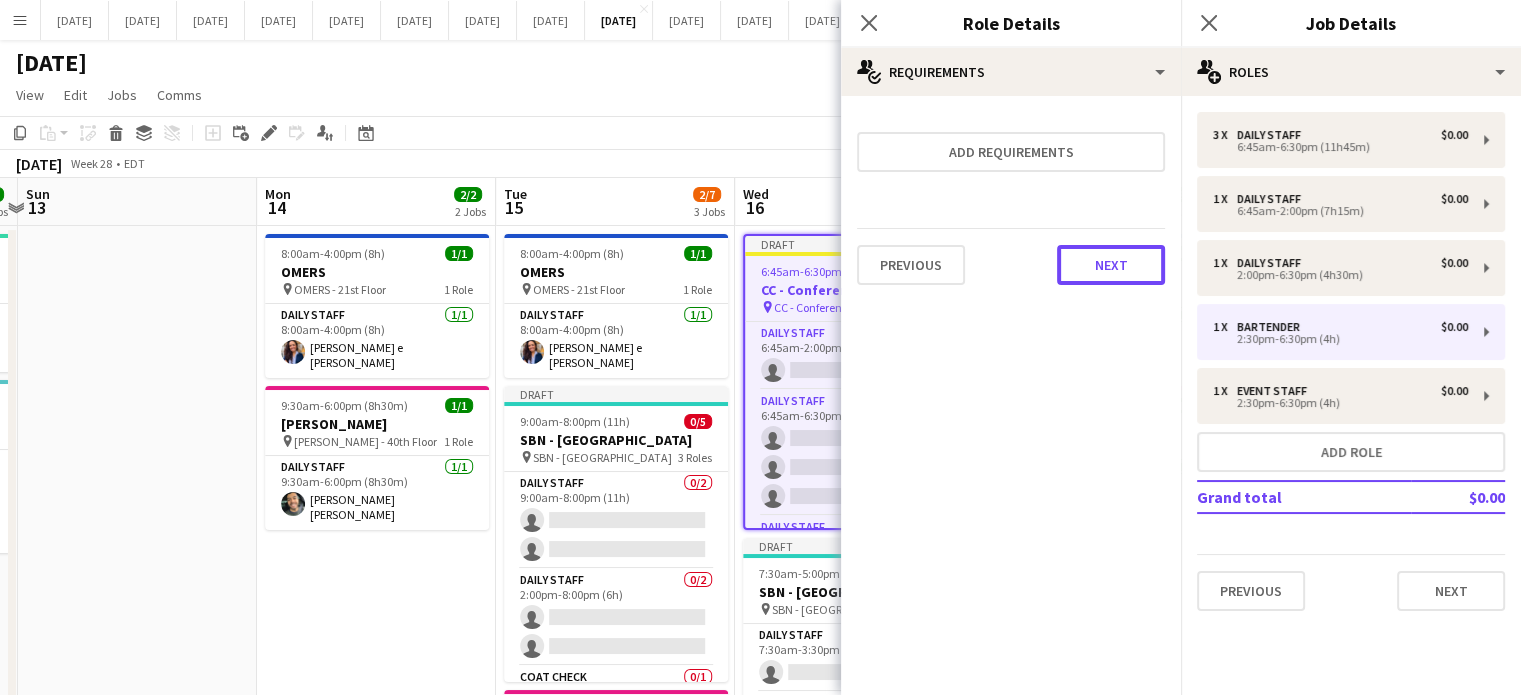 click on "Next" at bounding box center (1111, 265) 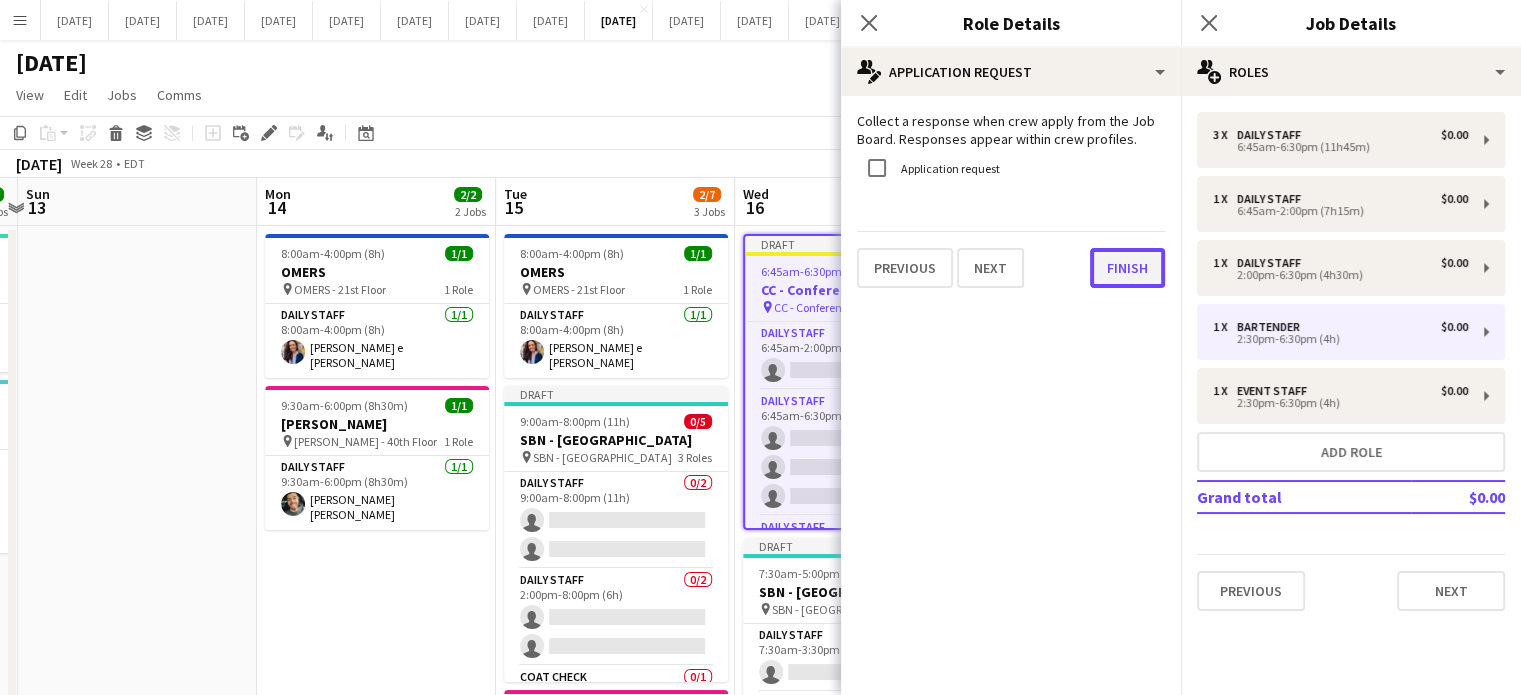 click on "Finish" at bounding box center (1127, 268) 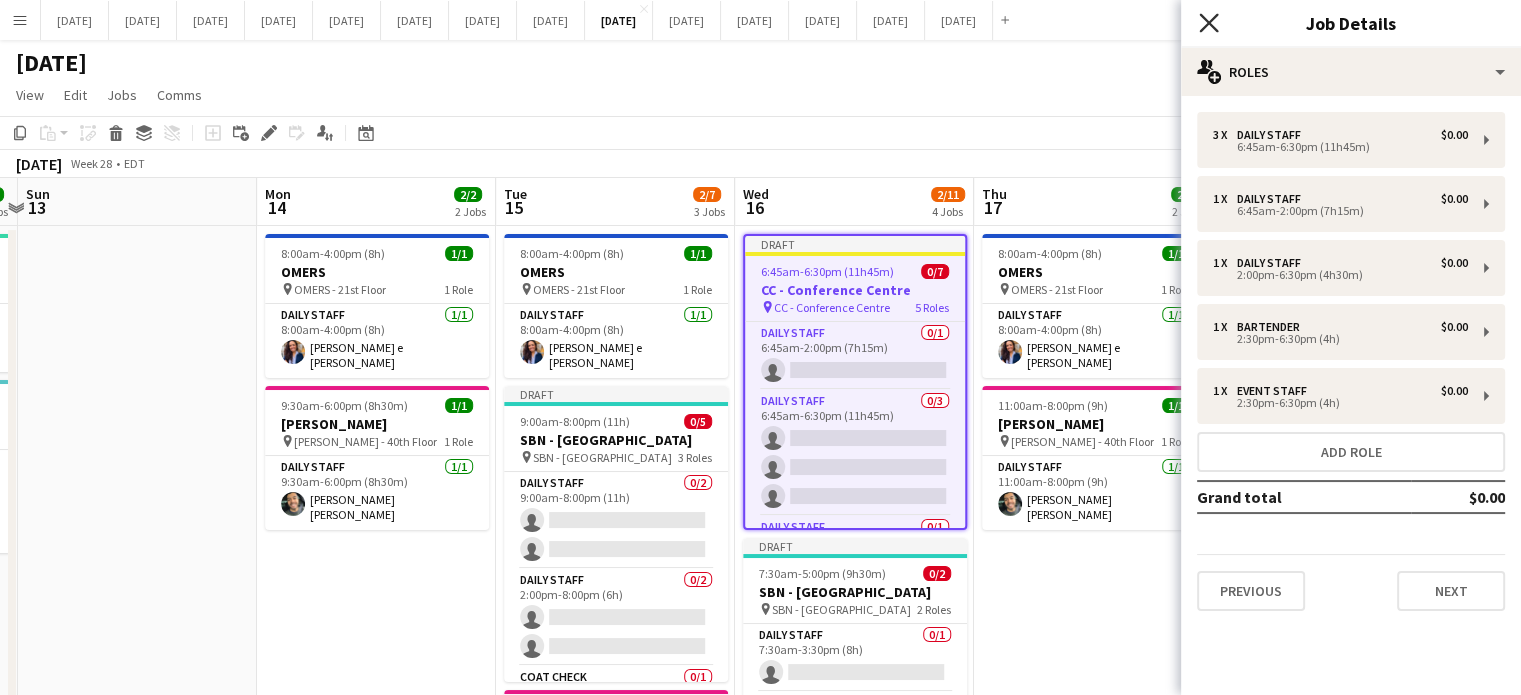 click 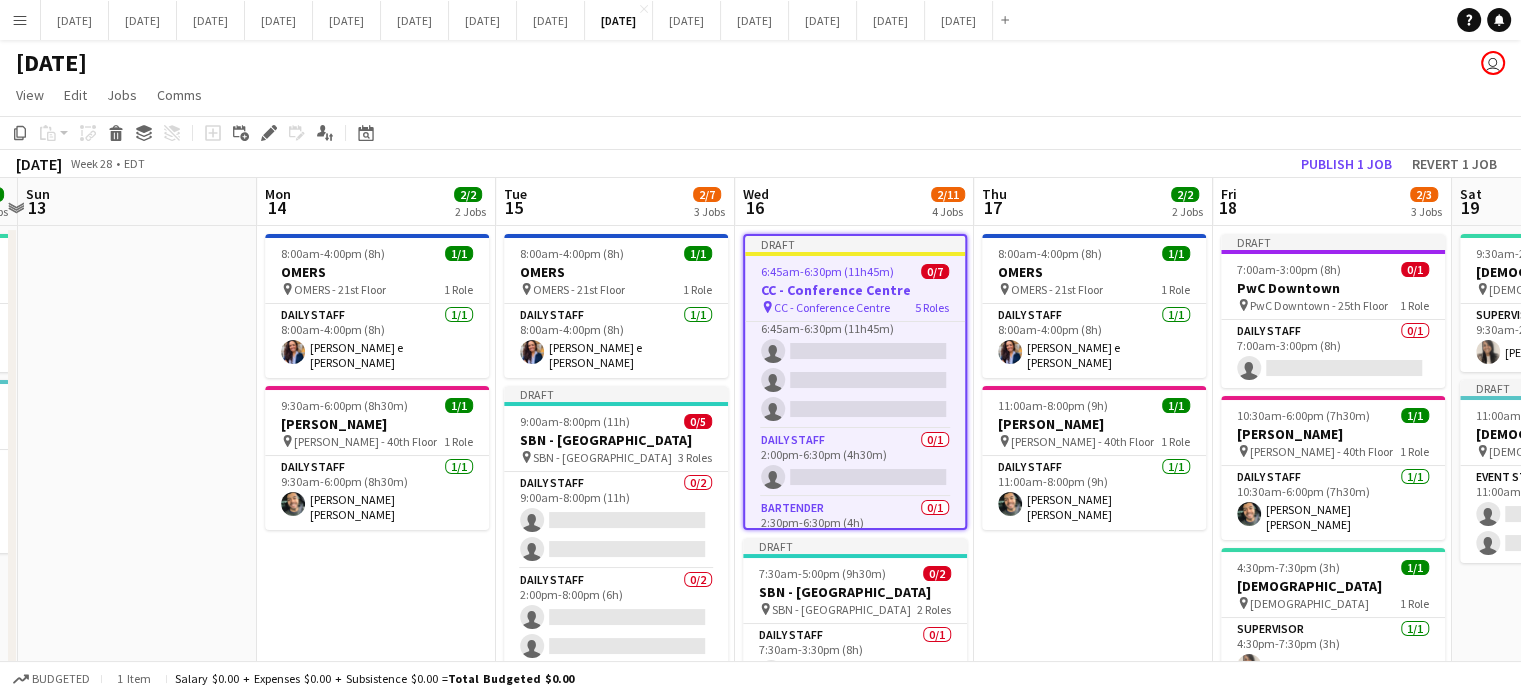 scroll, scrollTop: 191, scrollLeft: 0, axis: vertical 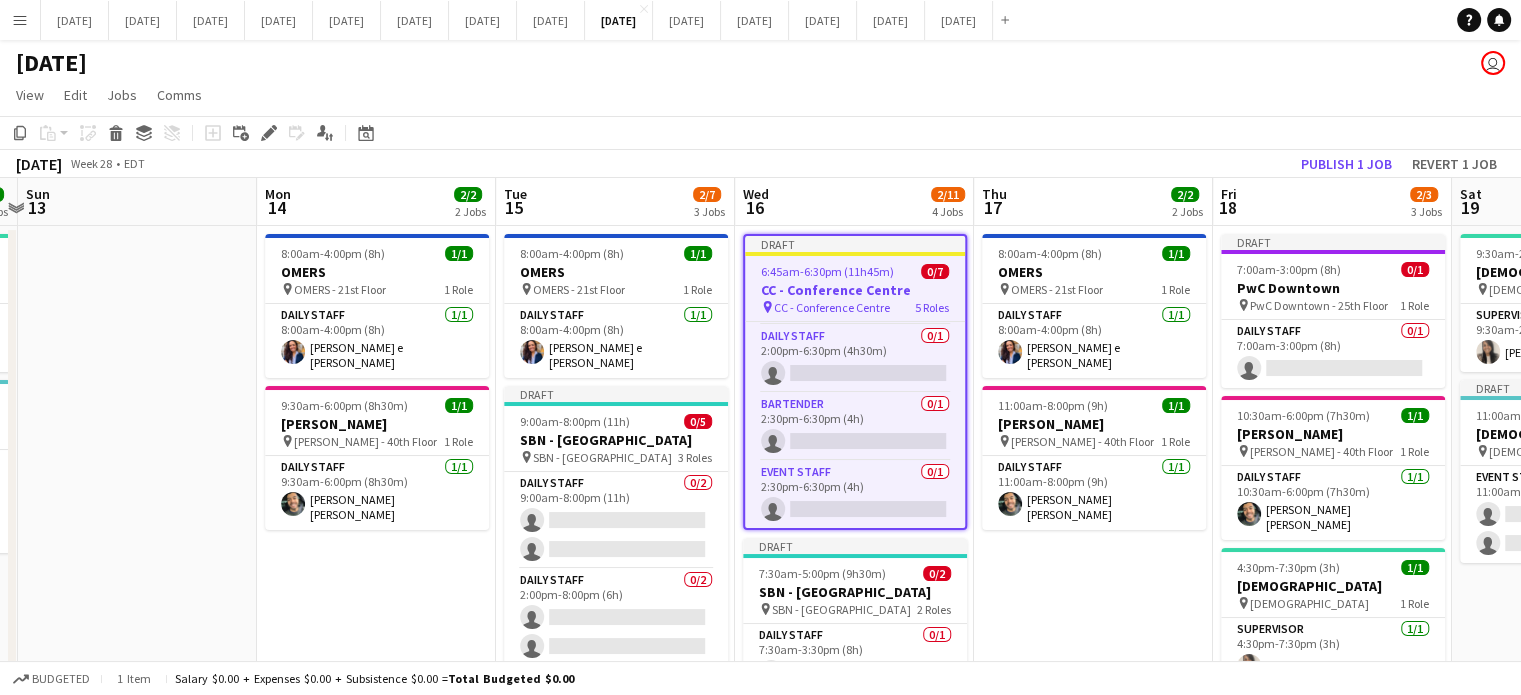 click on "8:00am-4:00pm (8h)    1/1   OMERS
pin
OMERS - 21st Floor   1 Role   Daily Staff   [DATE]   8:00am-4:00pm (8h)
[PERSON_NAME] S. e [PERSON_NAME]     11:00am-8:00pm (9h)    1/1   [PERSON_NAME]
pin
[PERSON_NAME] - 40th Floor   1 Role   Daily Staff   [DATE]   11:00am-8:00pm (9h)
[PERSON_NAME] [PERSON_NAME]" at bounding box center (1093, 774) 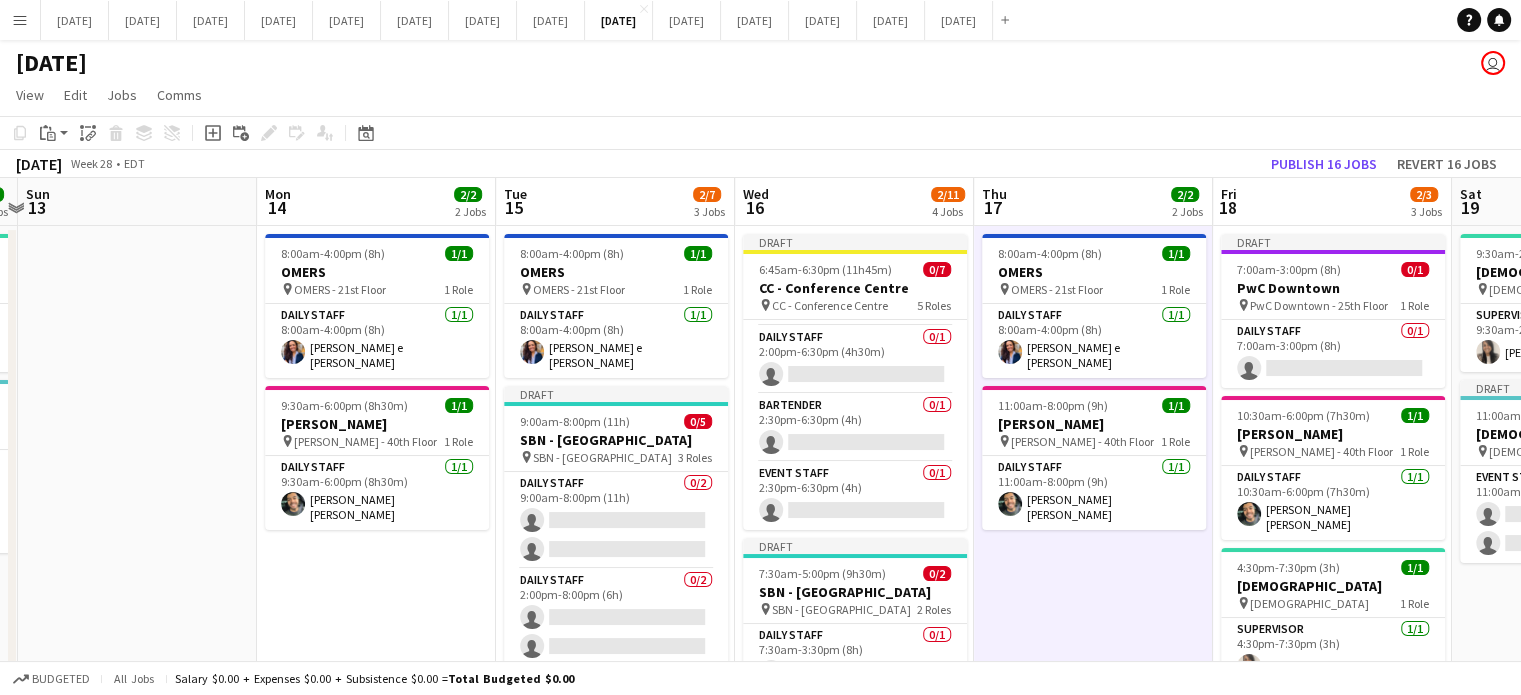 scroll, scrollTop: 0, scrollLeft: 937, axis: horizontal 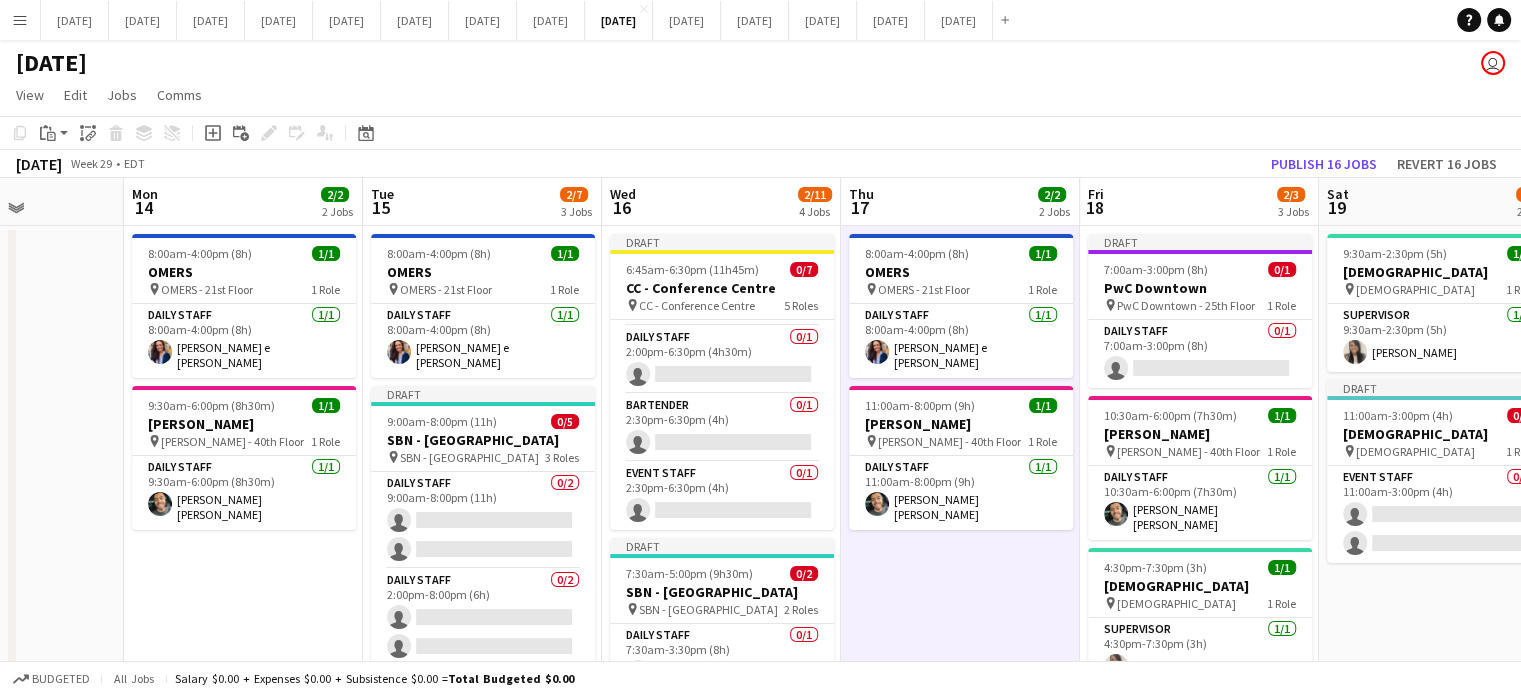 drag, startPoint x: 1119, startPoint y: 611, endPoint x: 985, endPoint y: 551, distance: 146.81961 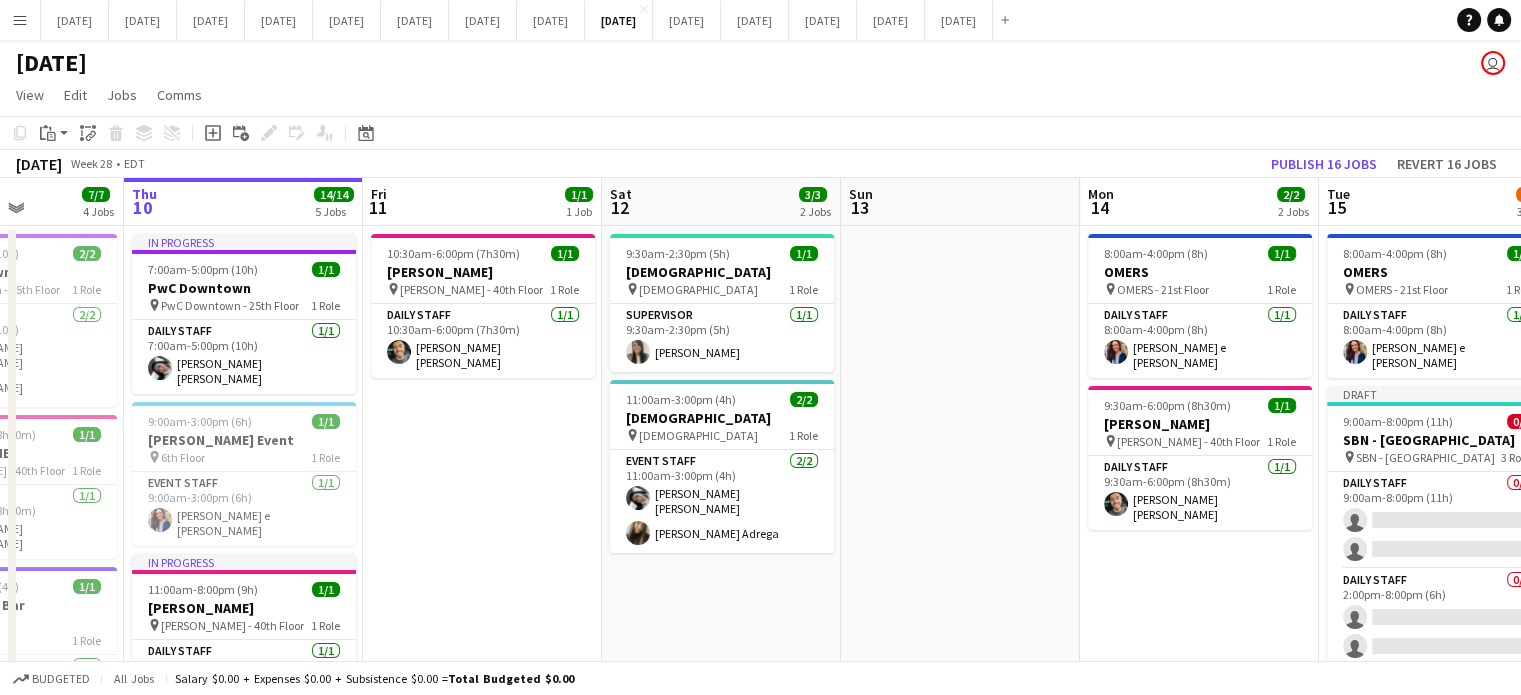scroll, scrollTop: 0, scrollLeft: 552, axis: horizontal 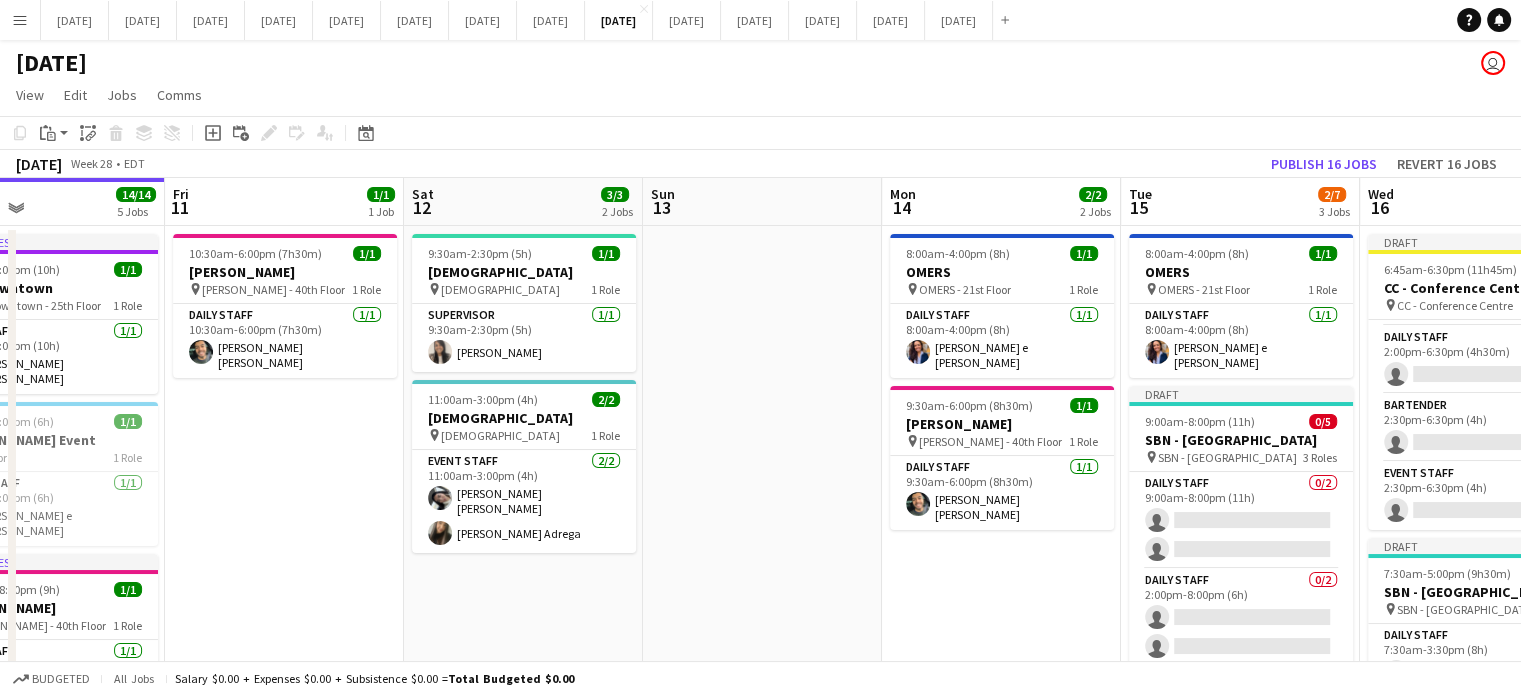 drag, startPoint x: 191, startPoint y: 587, endPoint x: 1416, endPoint y: 462, distance: 1231.3611 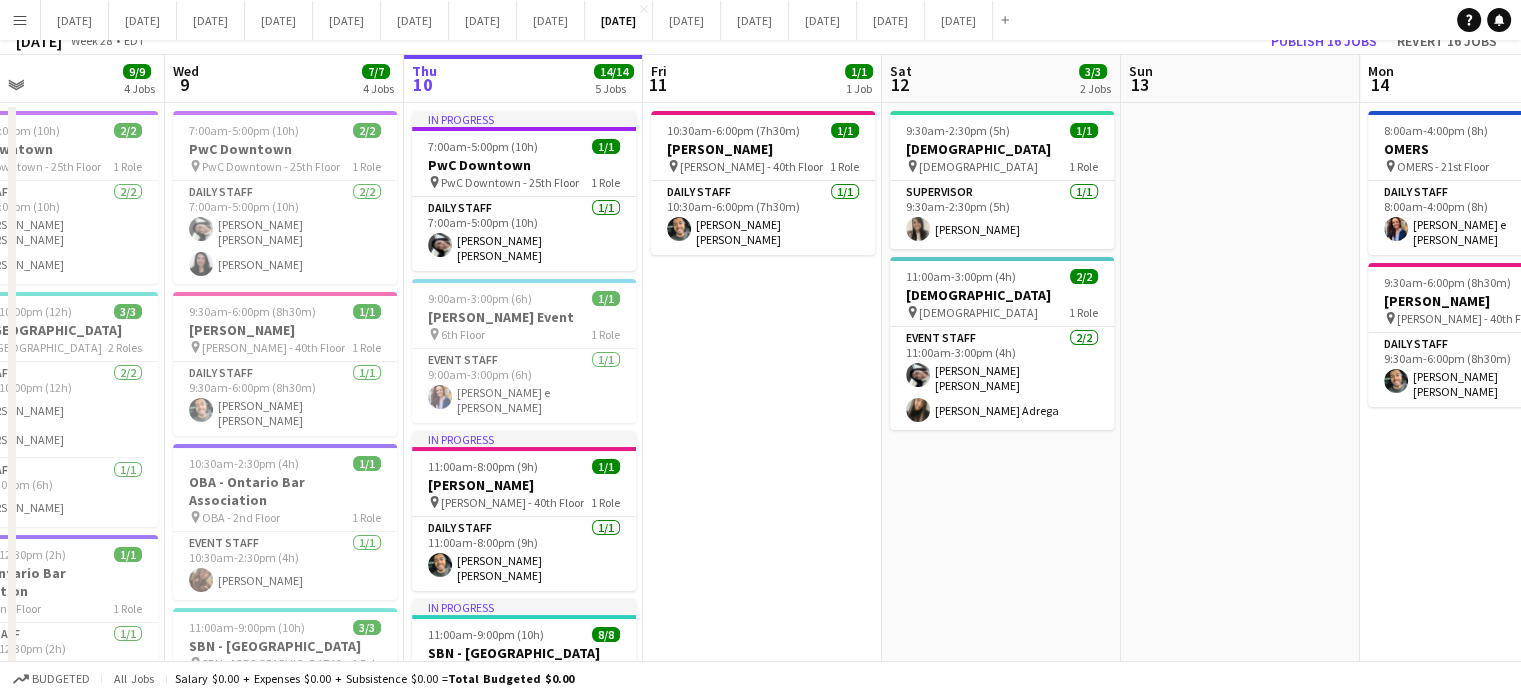 scroll, scrollTop: 200, scrollLeft: 0, axis: vertical 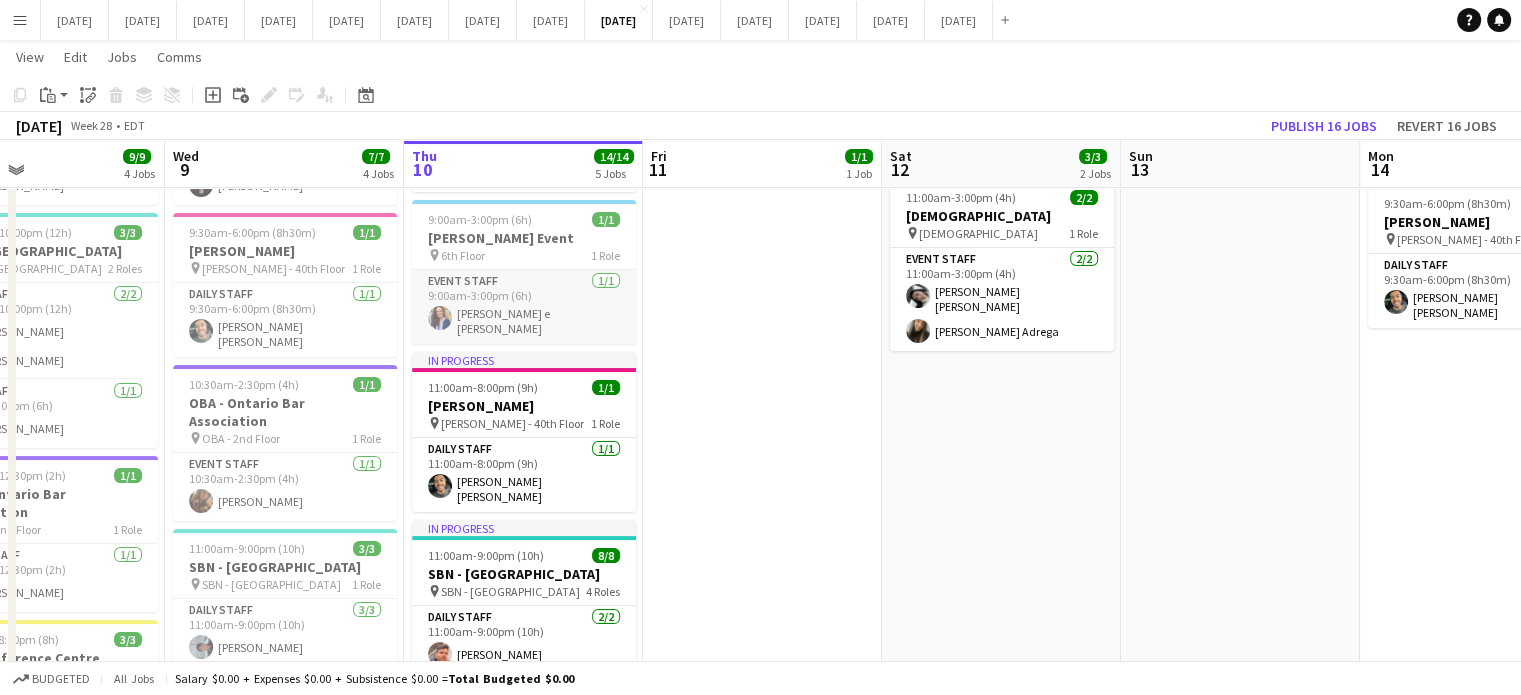 click on "Event Staff   [DATE]   9:00am-3:00pm (6h)
[PERSON_NAME] S. e [PERSON_NAME]" at bounding box center (524, 307) 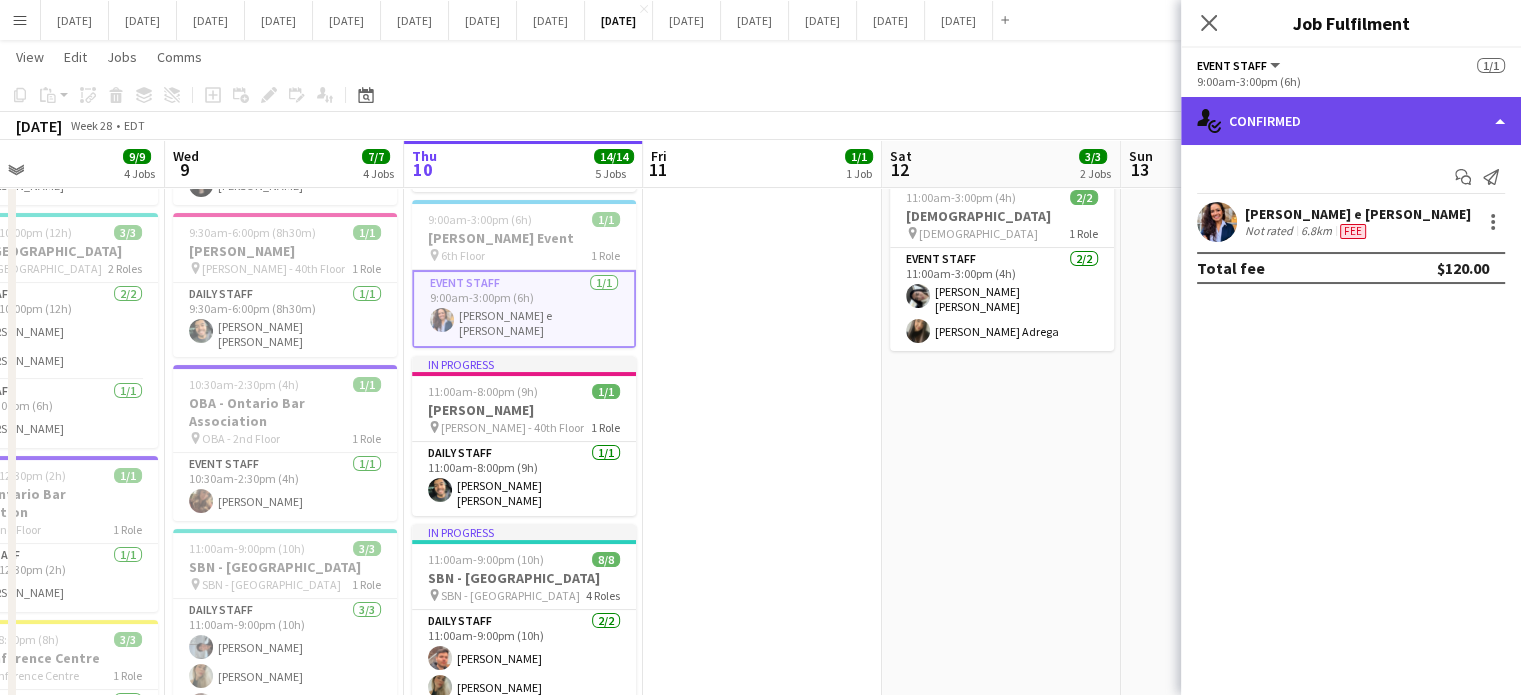 click on "single-neutral-actions-check-2
Confirmed" 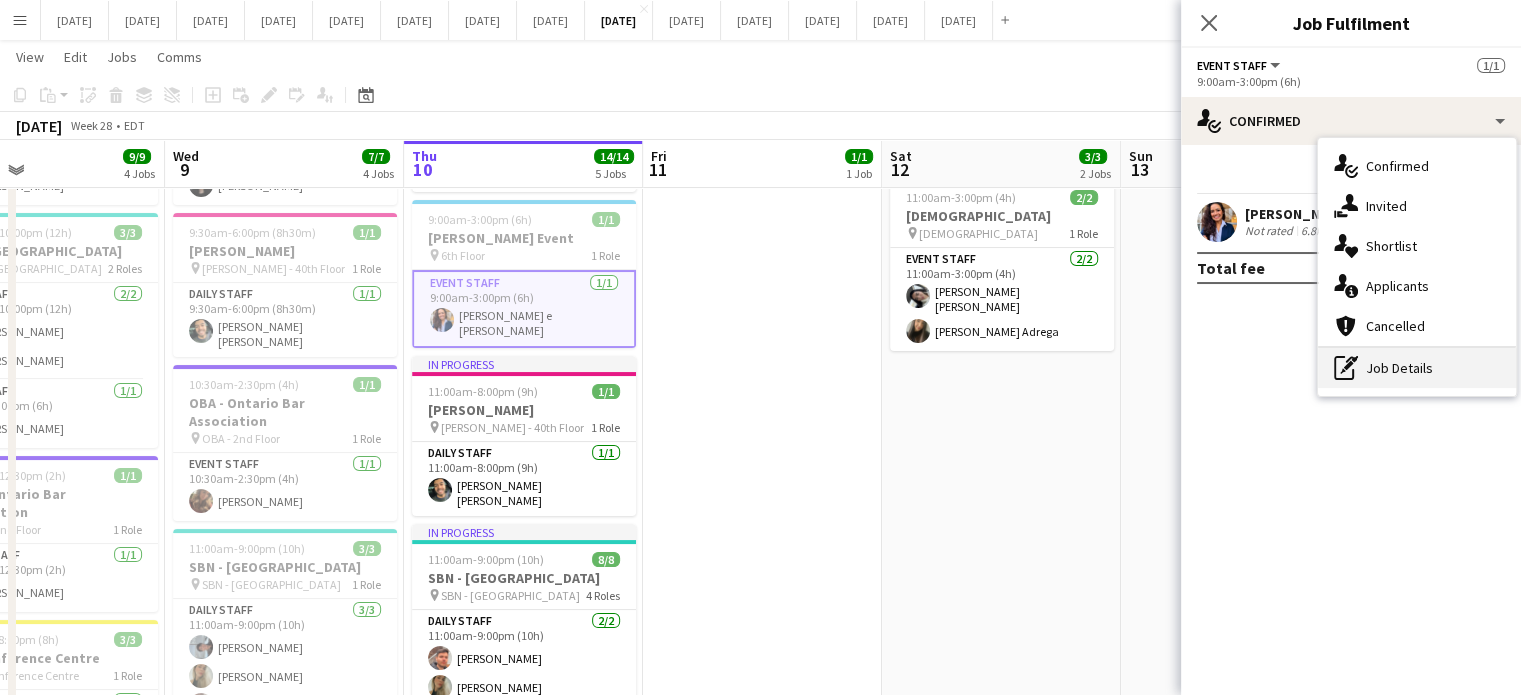 click on "pen-write
Job Details" at bounding box center [1417, 368] 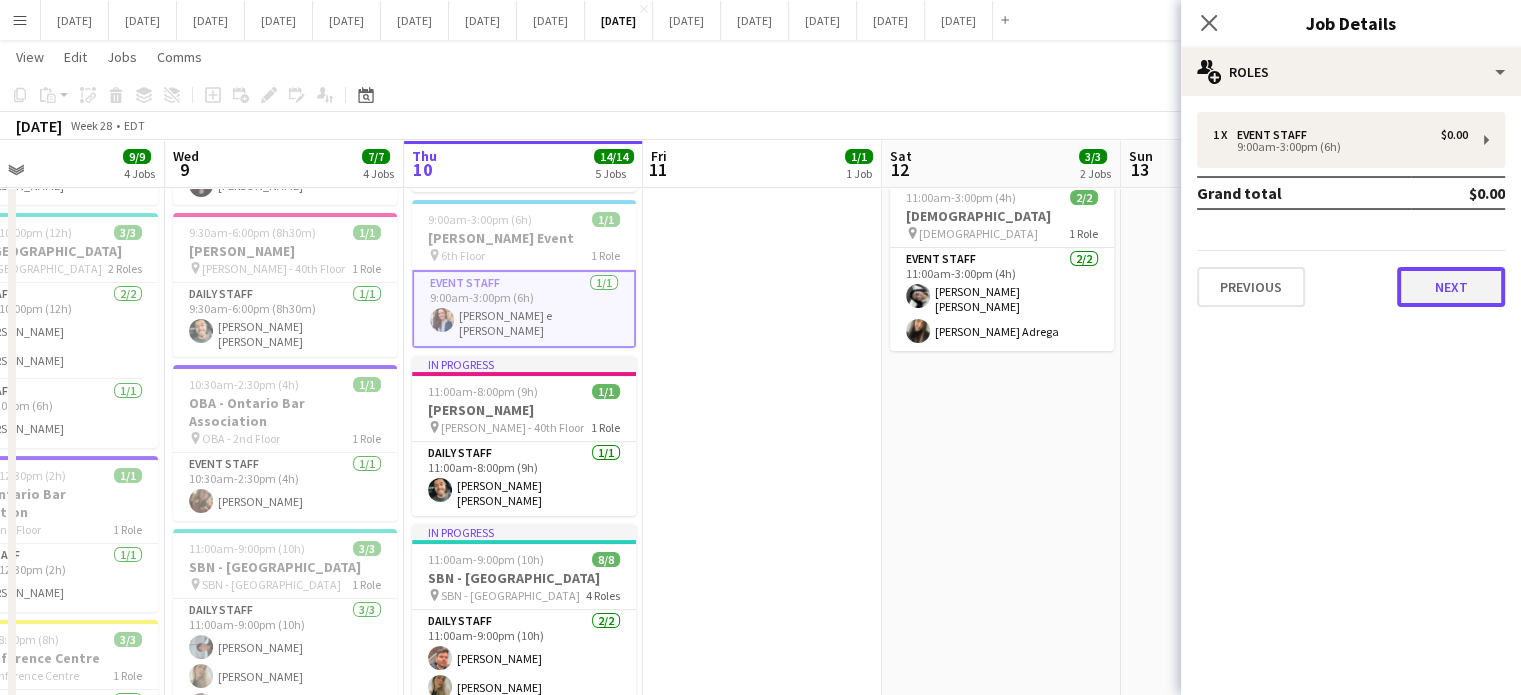 click on "Next" at bounding box center (1451, 287) 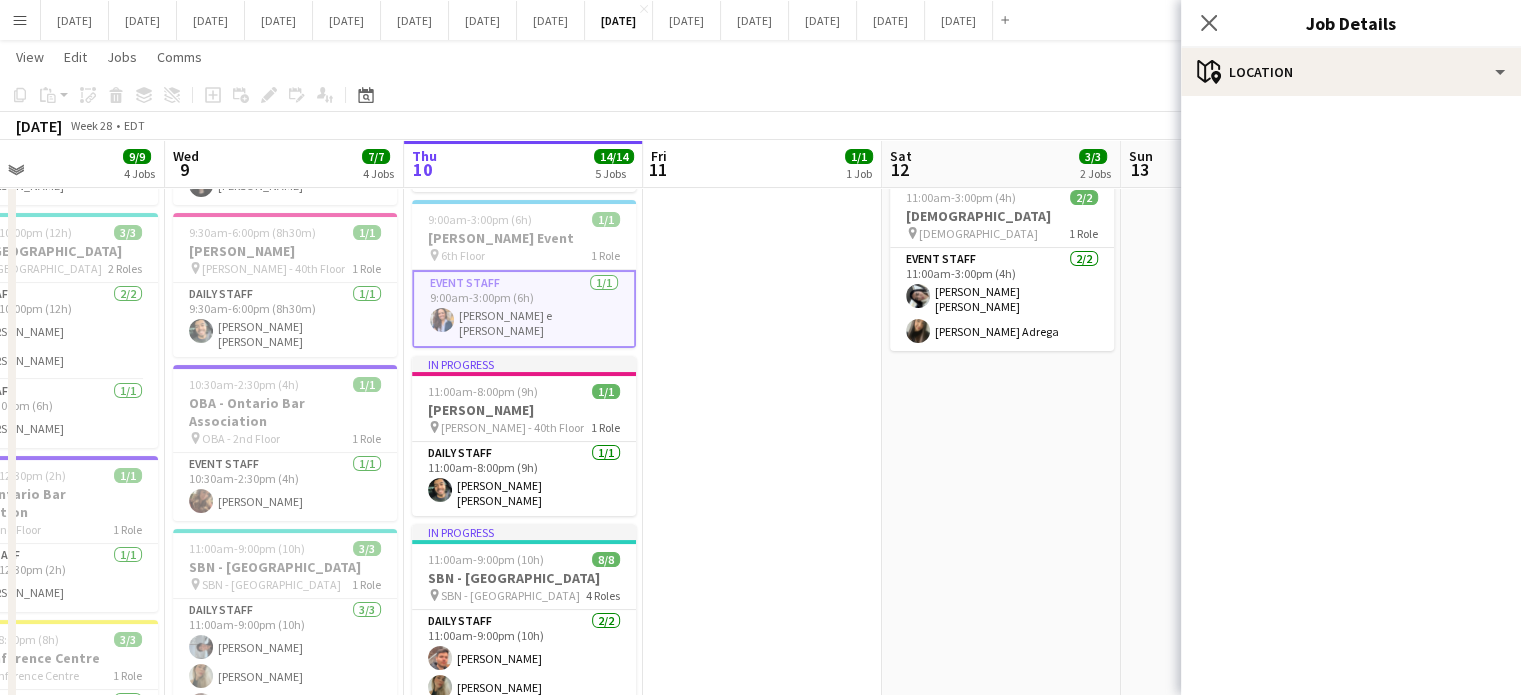 click on "Close pop-in" 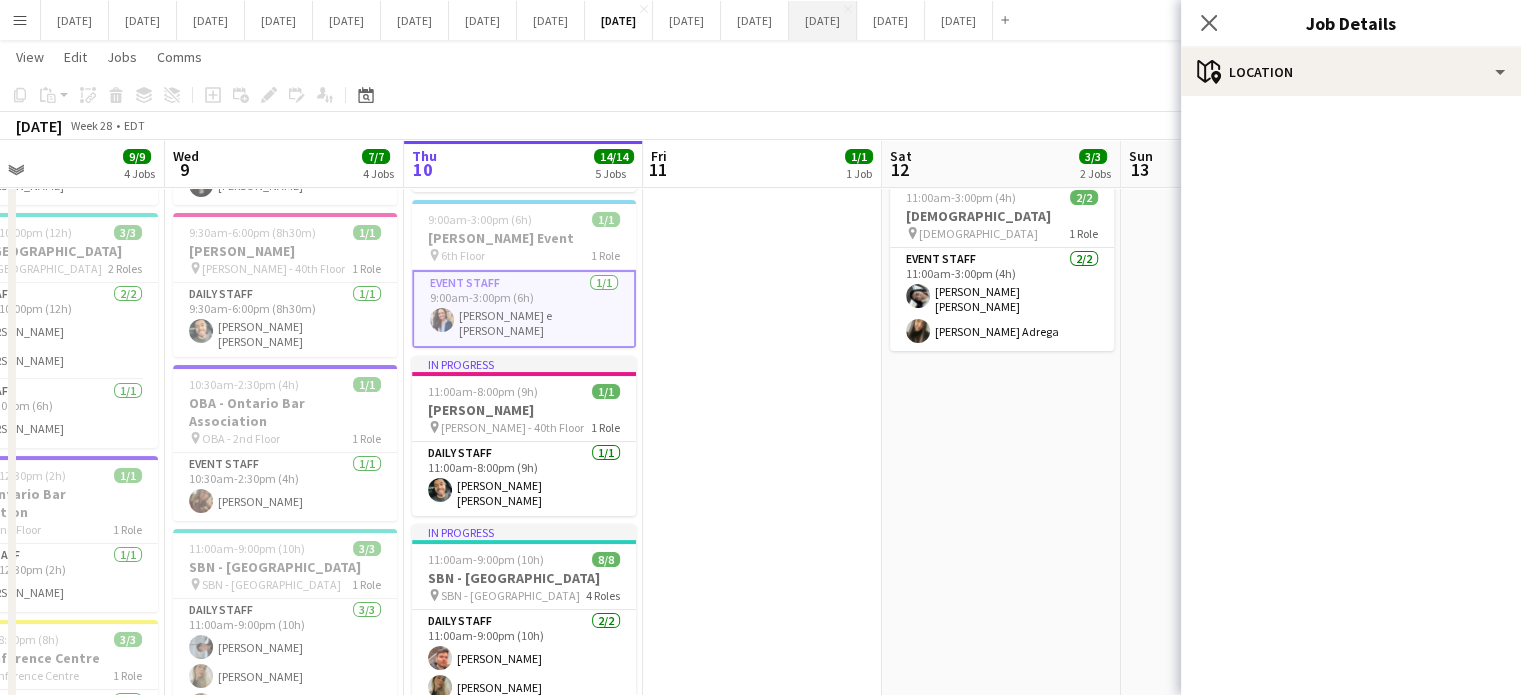 click 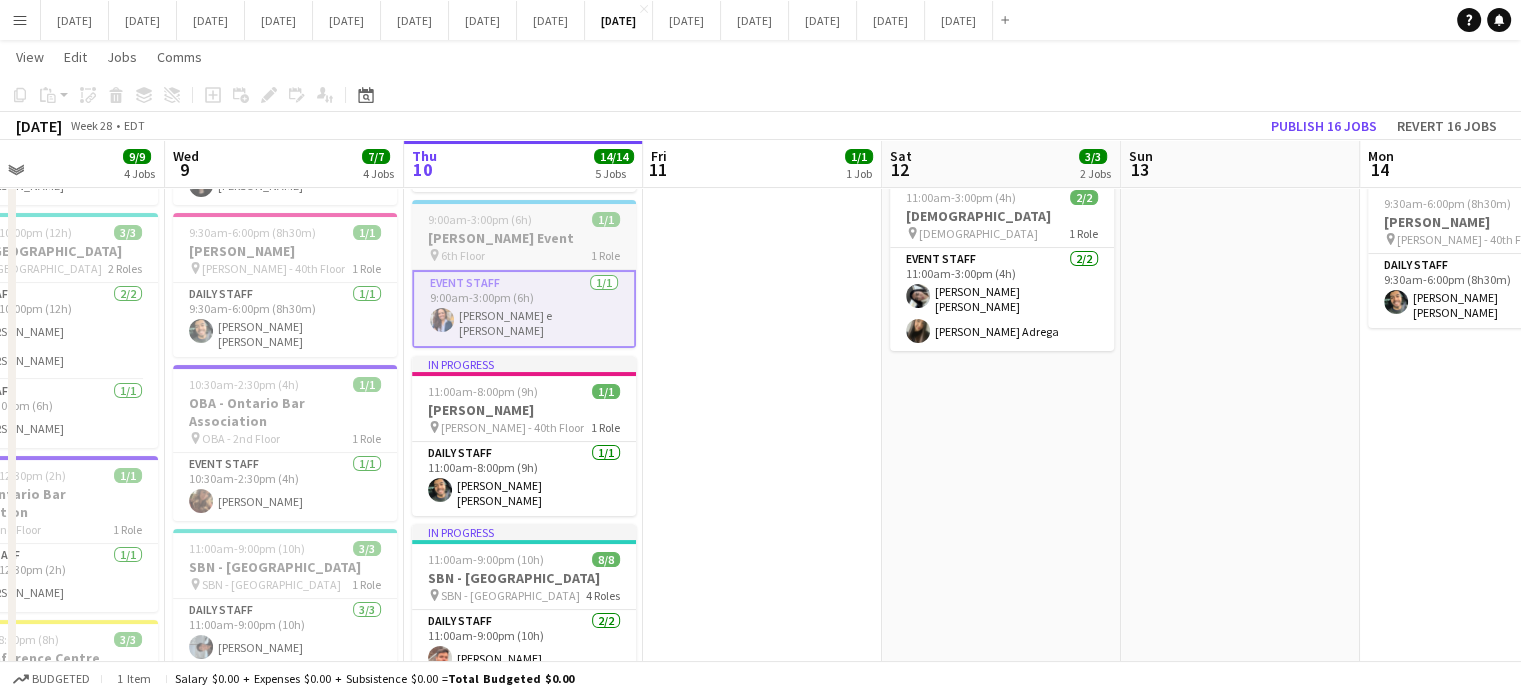 click on "9:00am-3:00pm (6h)    1/1" at bounding box center (524, 219) 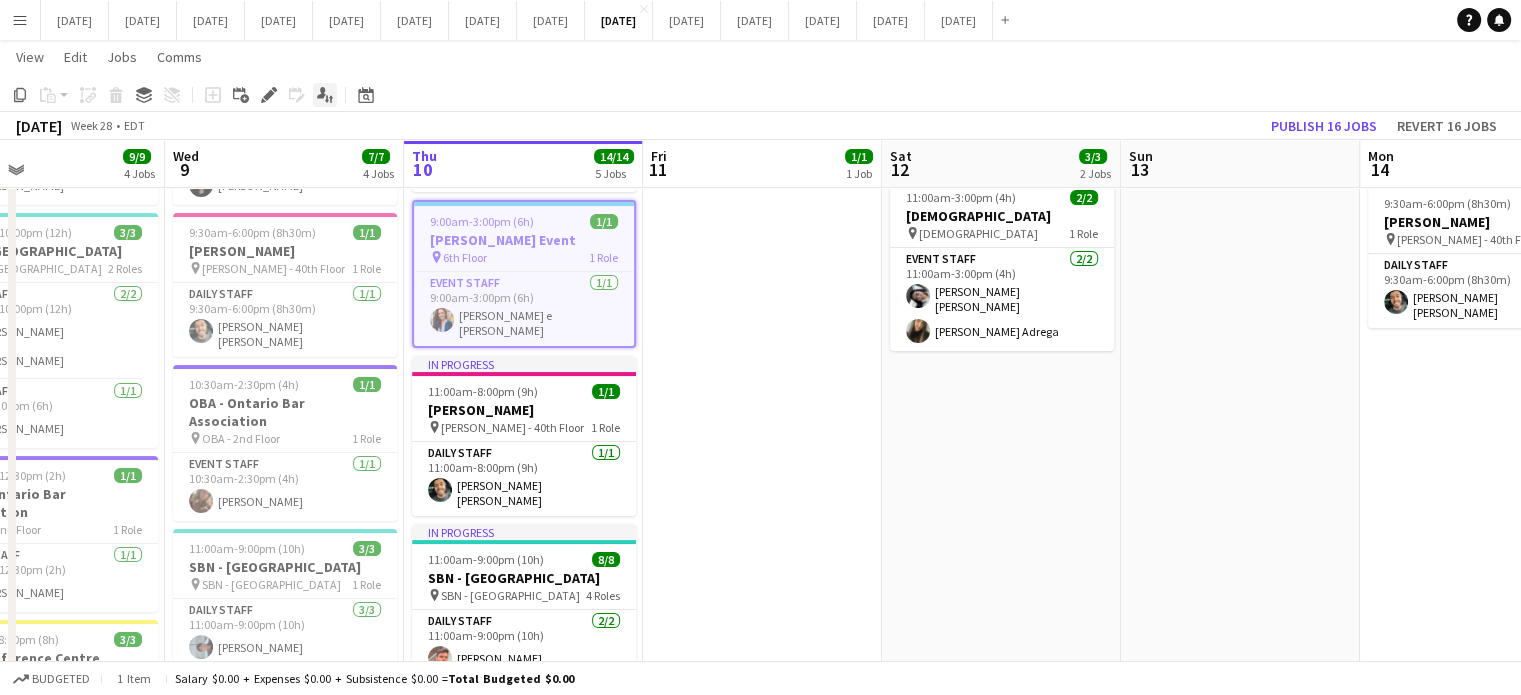 click 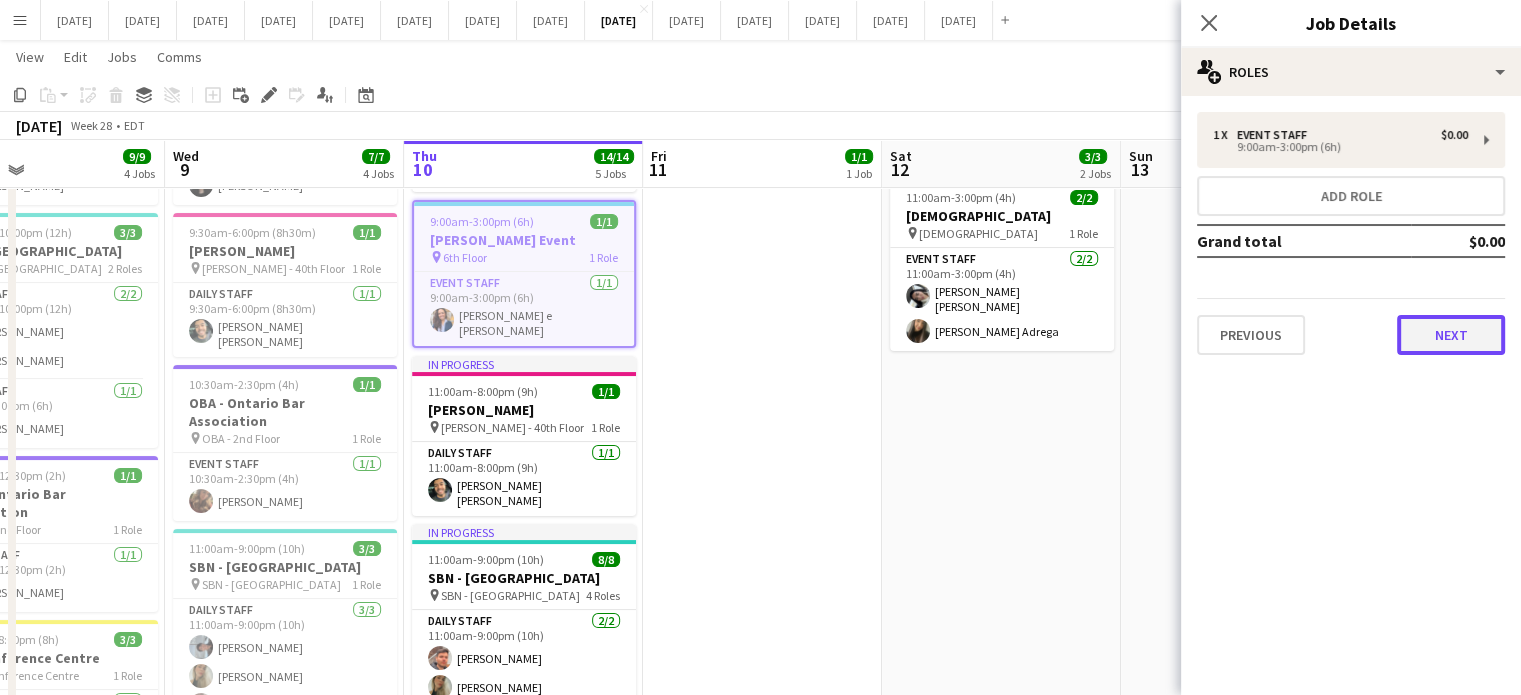 click on "Next" at bounding box center (1451, 335) 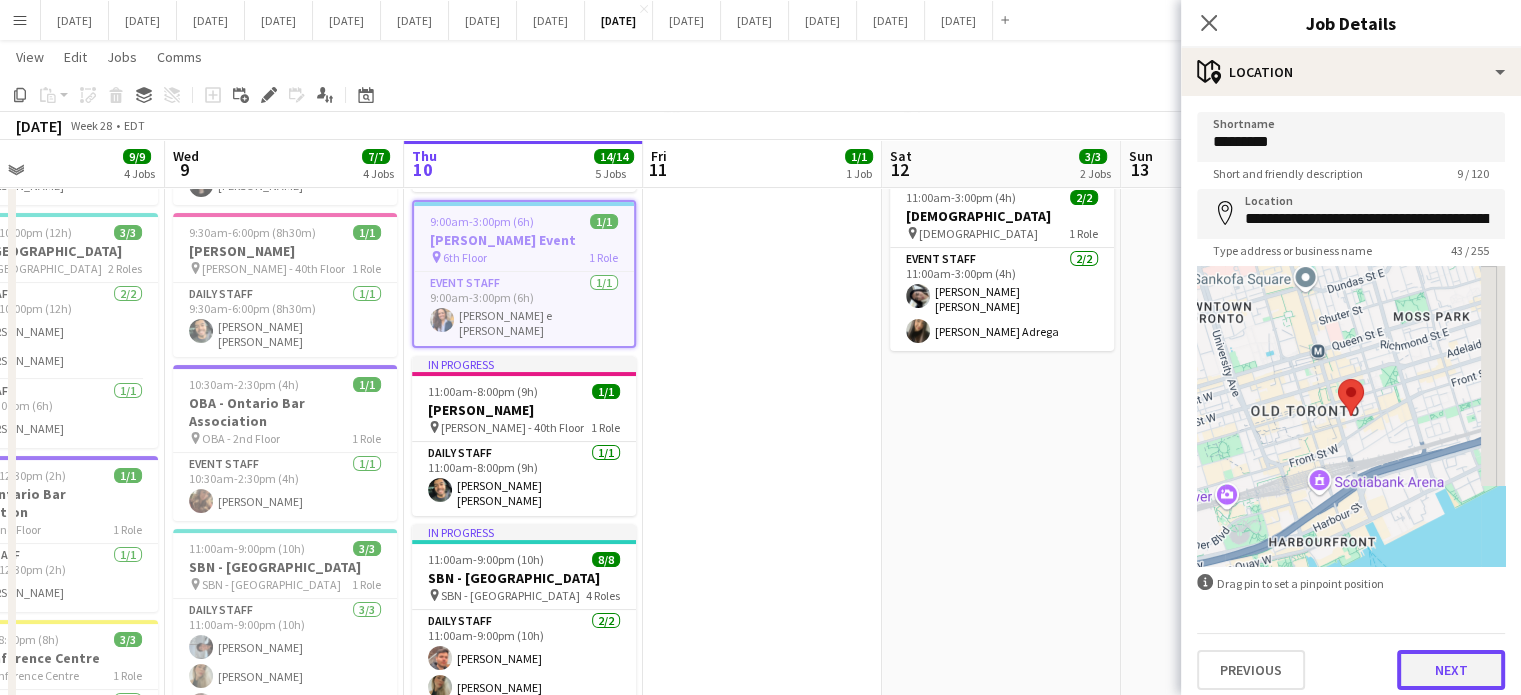 click on "Next" at bounding box center (1451, 670) 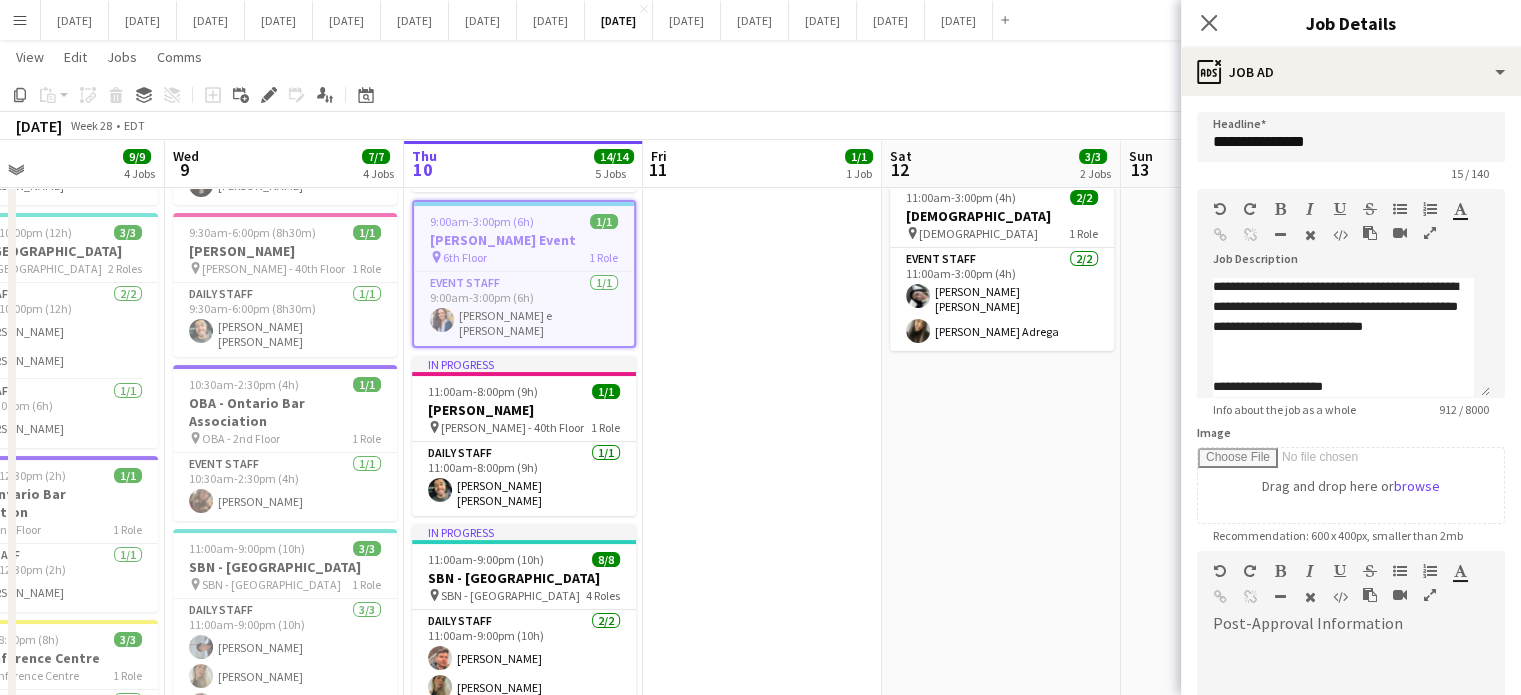 scroll, scrollTop: 376, scrollLeft: 0, axis: vertical 